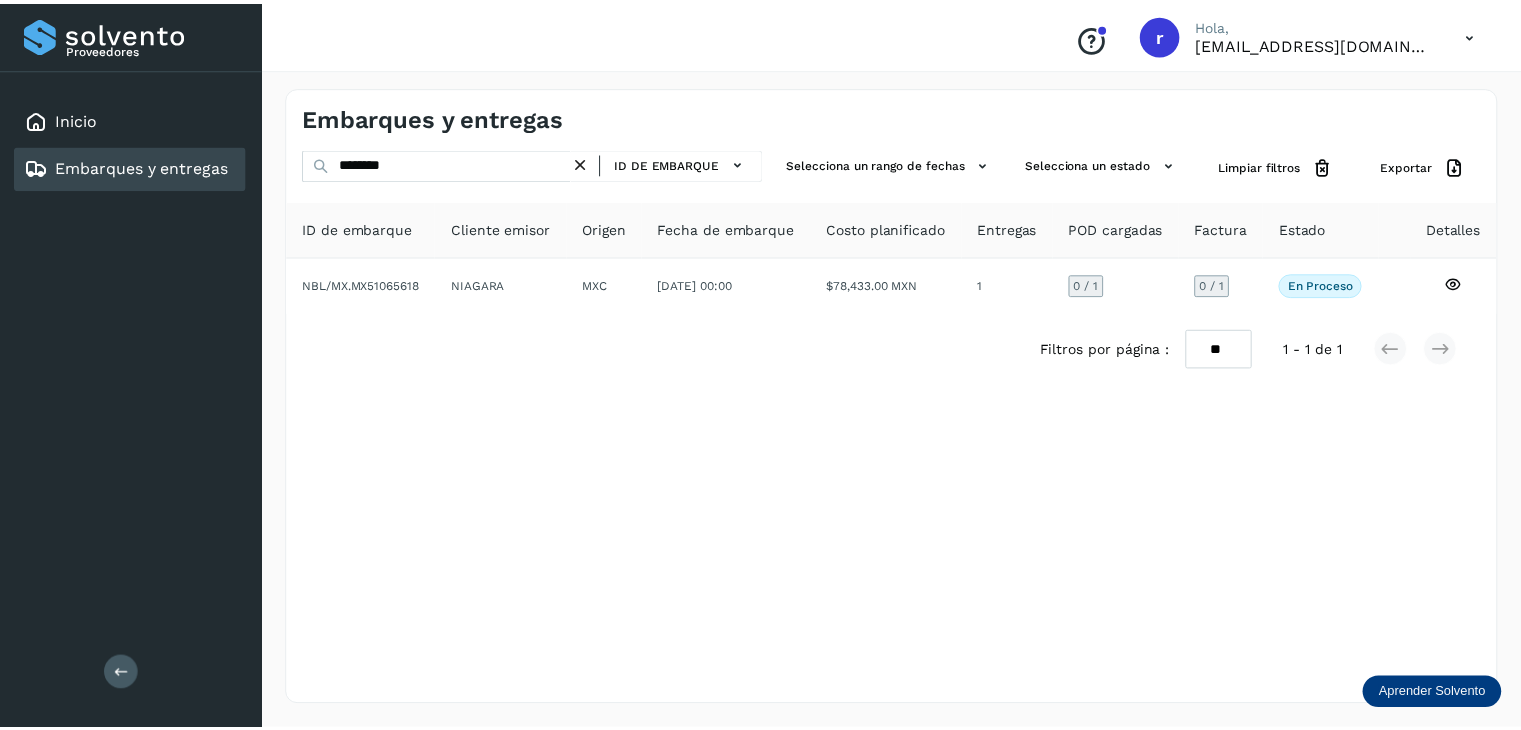 scroll, scrollTop: 0, scrollLeft: 0, axis: both 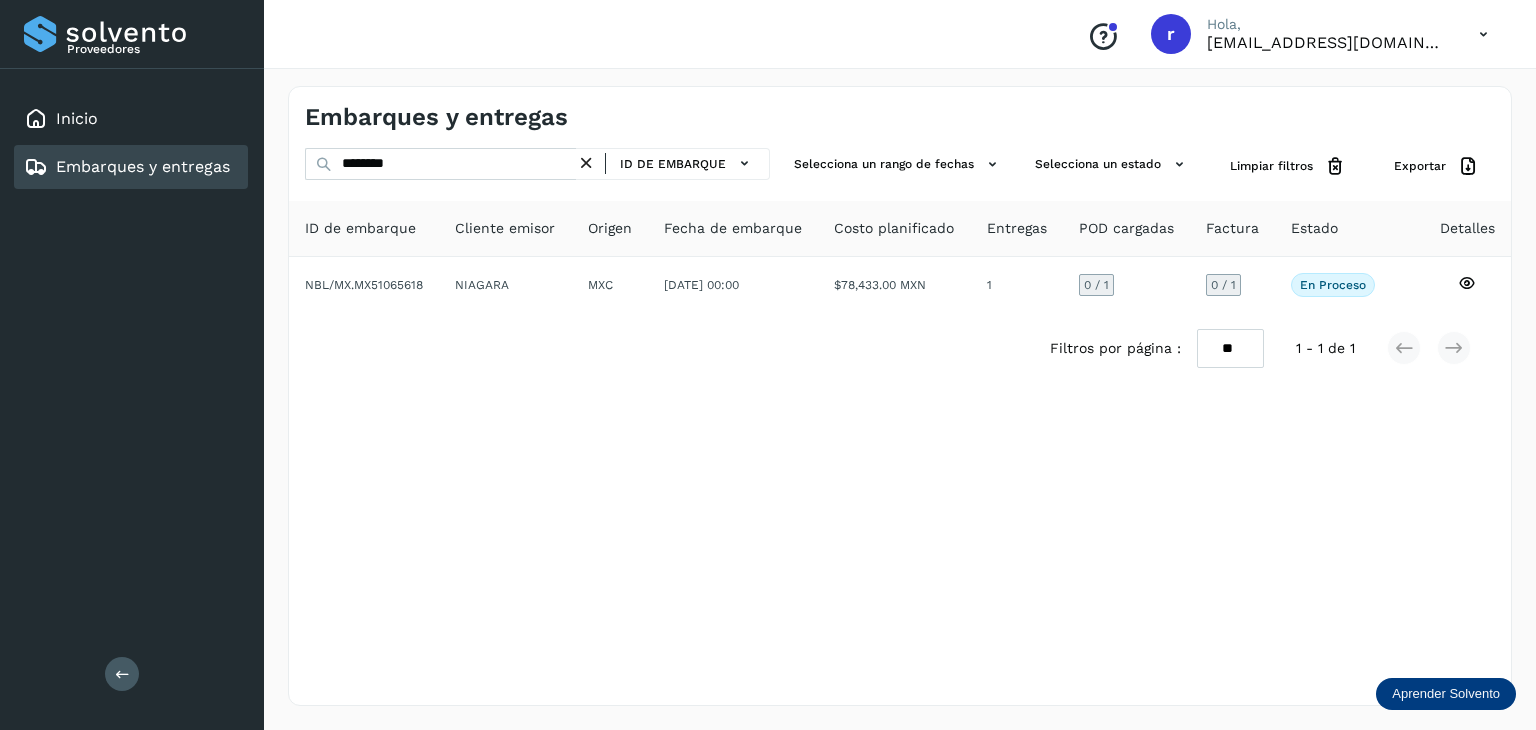 click at bounding box center (586, 163) 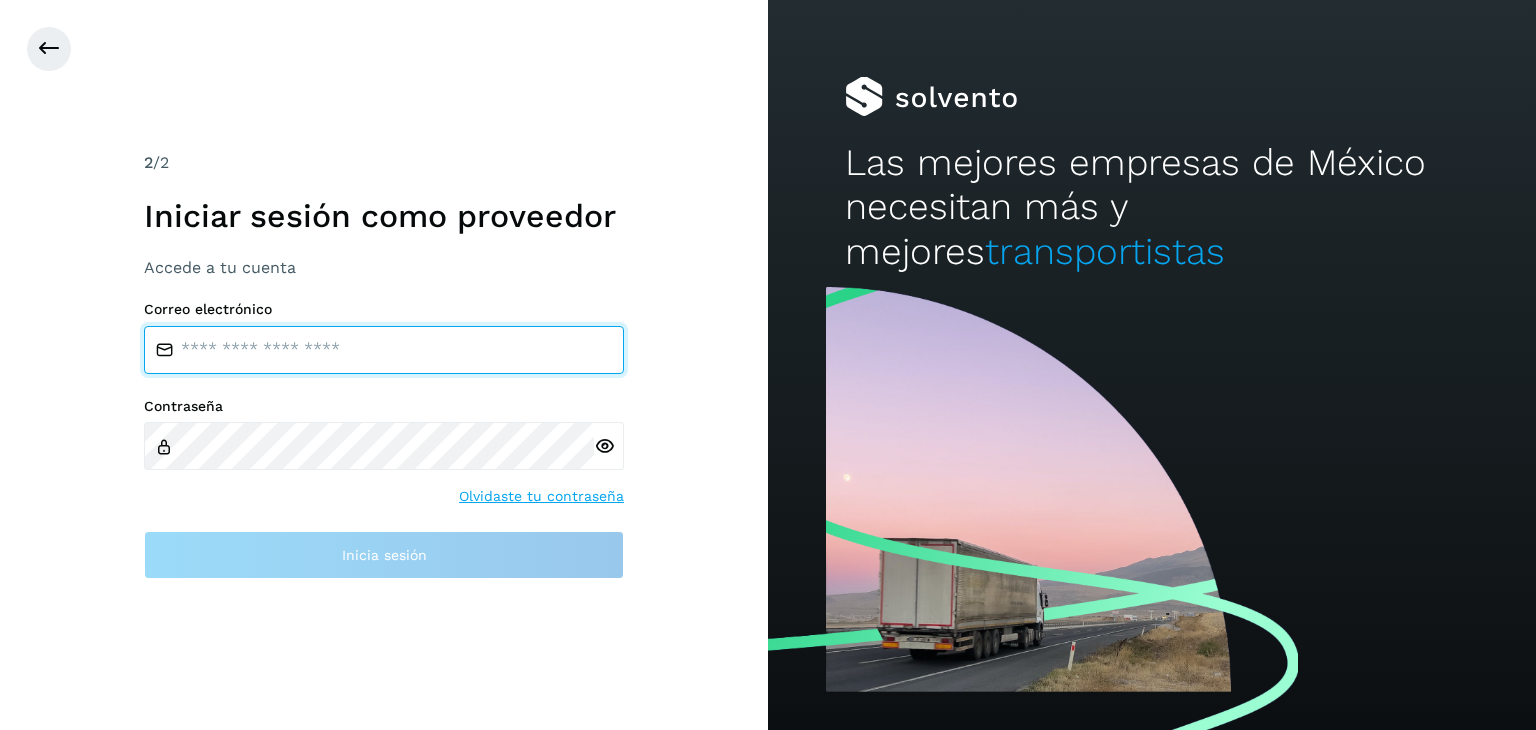 click at bounding box center [384, 350] 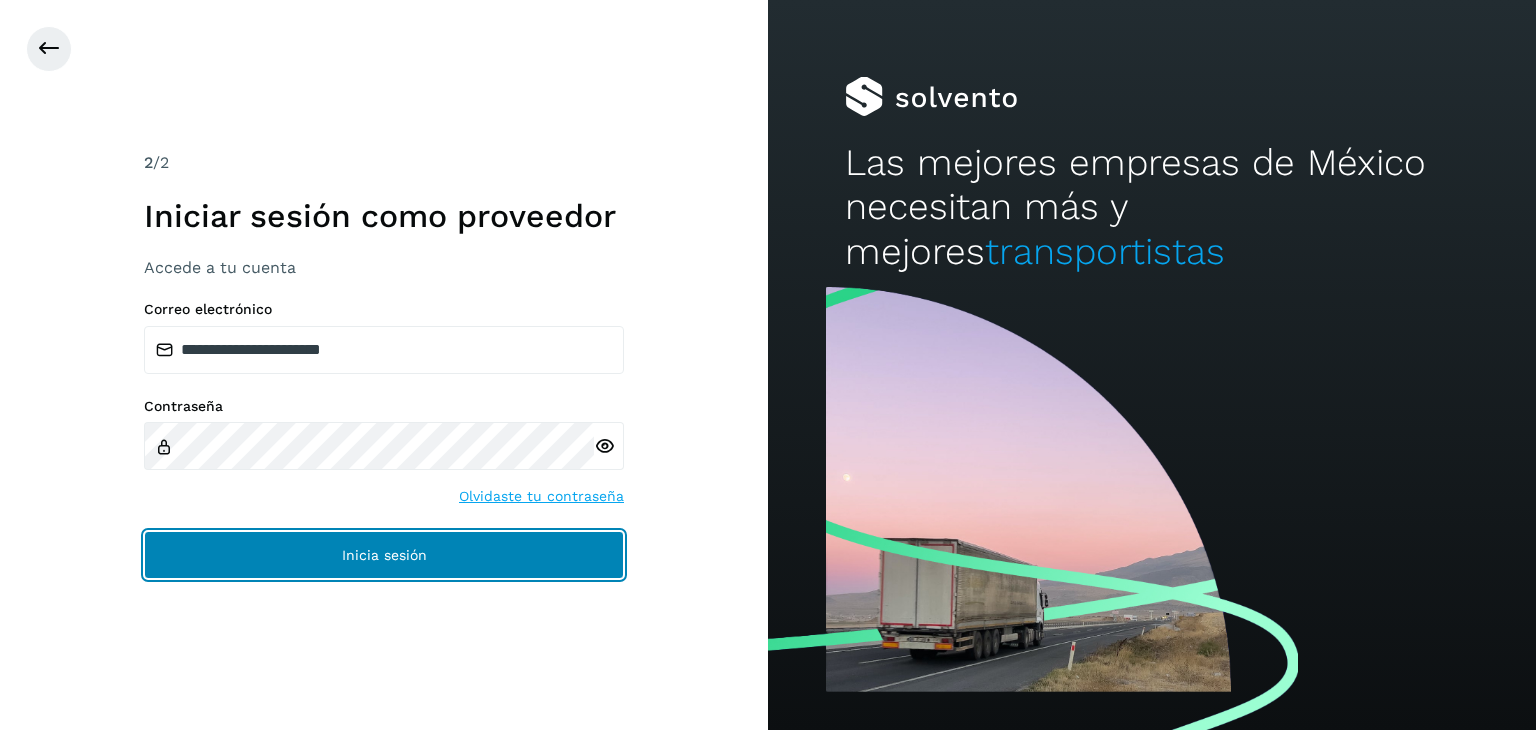 click on "Inicia sesión" at bounding box center [384, 555] 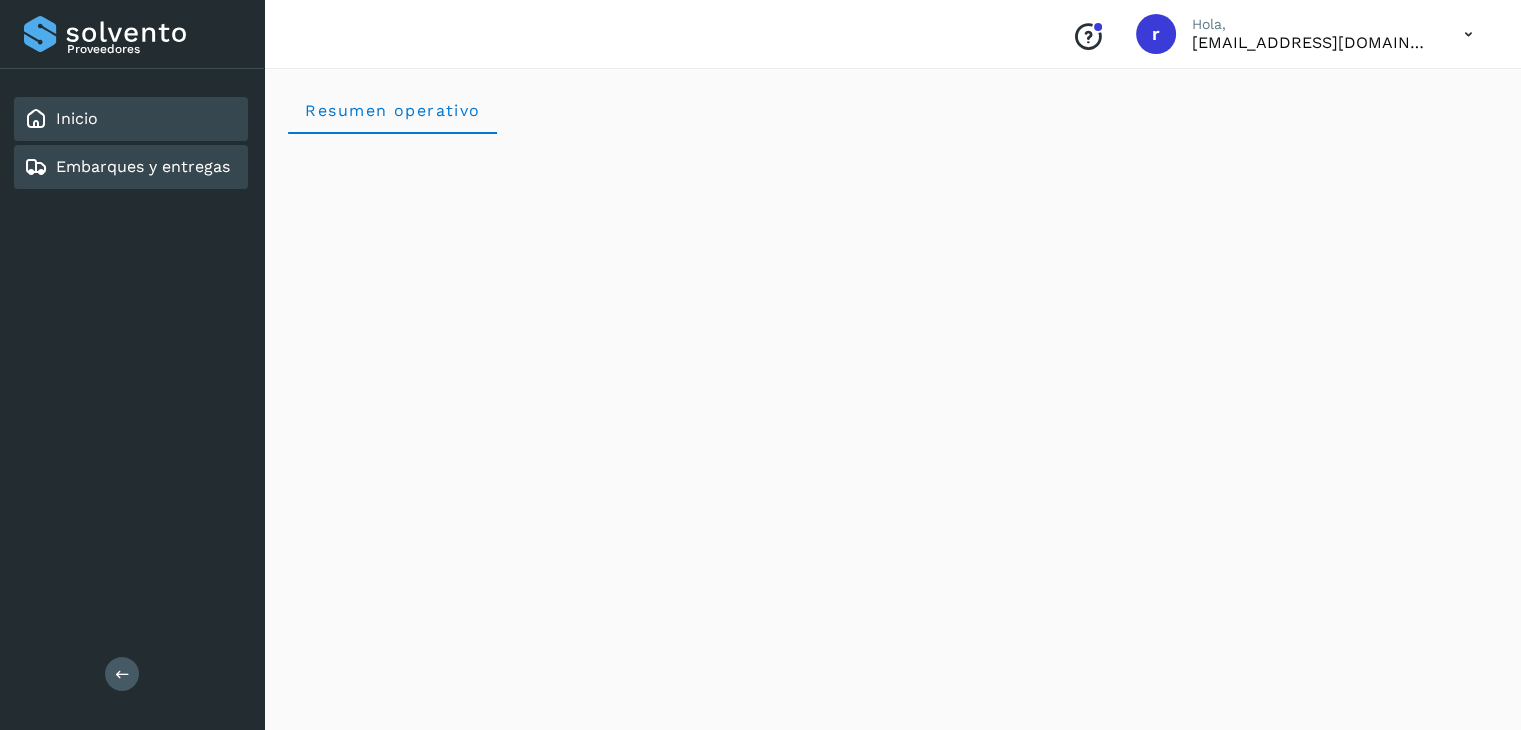 click on "Embarques y entregas" at bounding box center (143, 166) 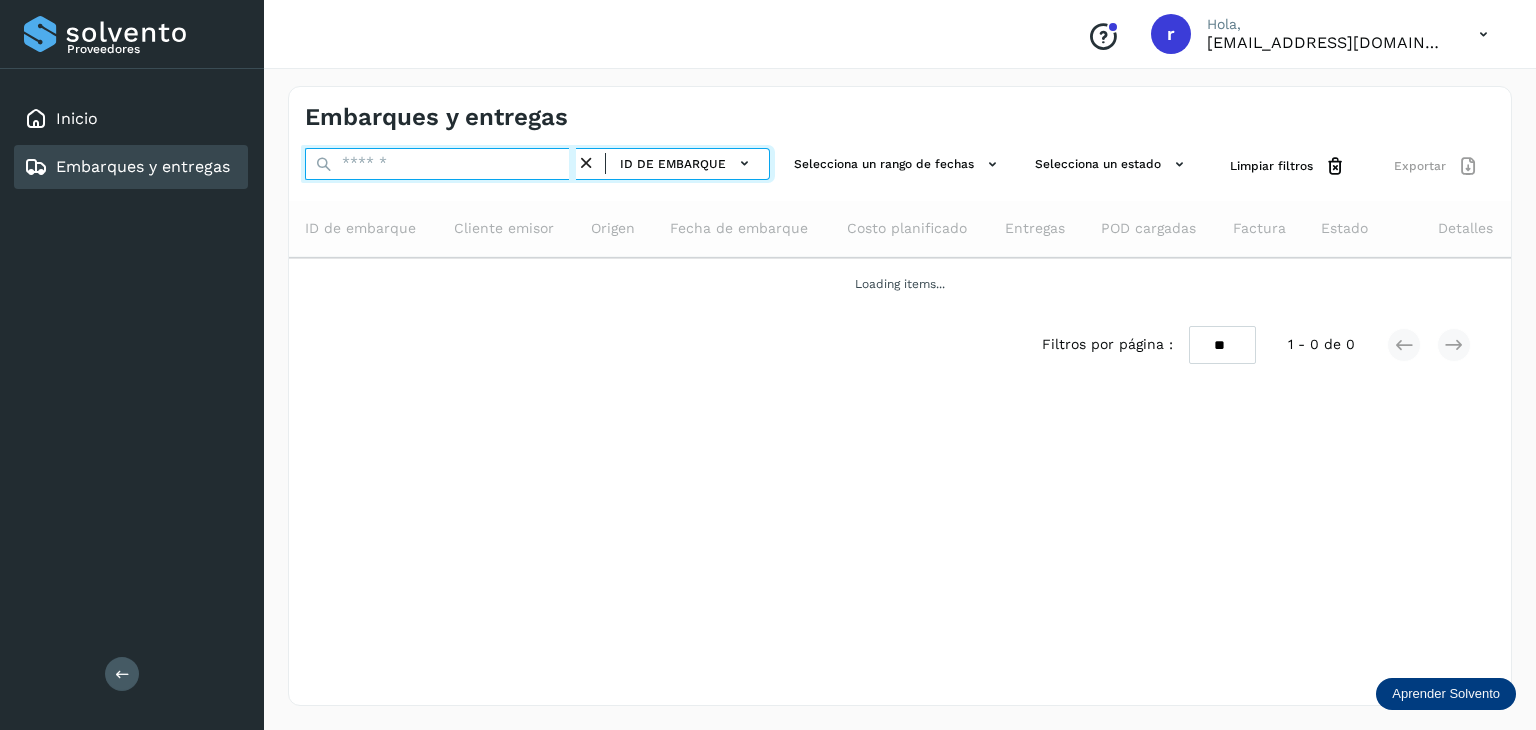 click at bounding box center [440, 164] 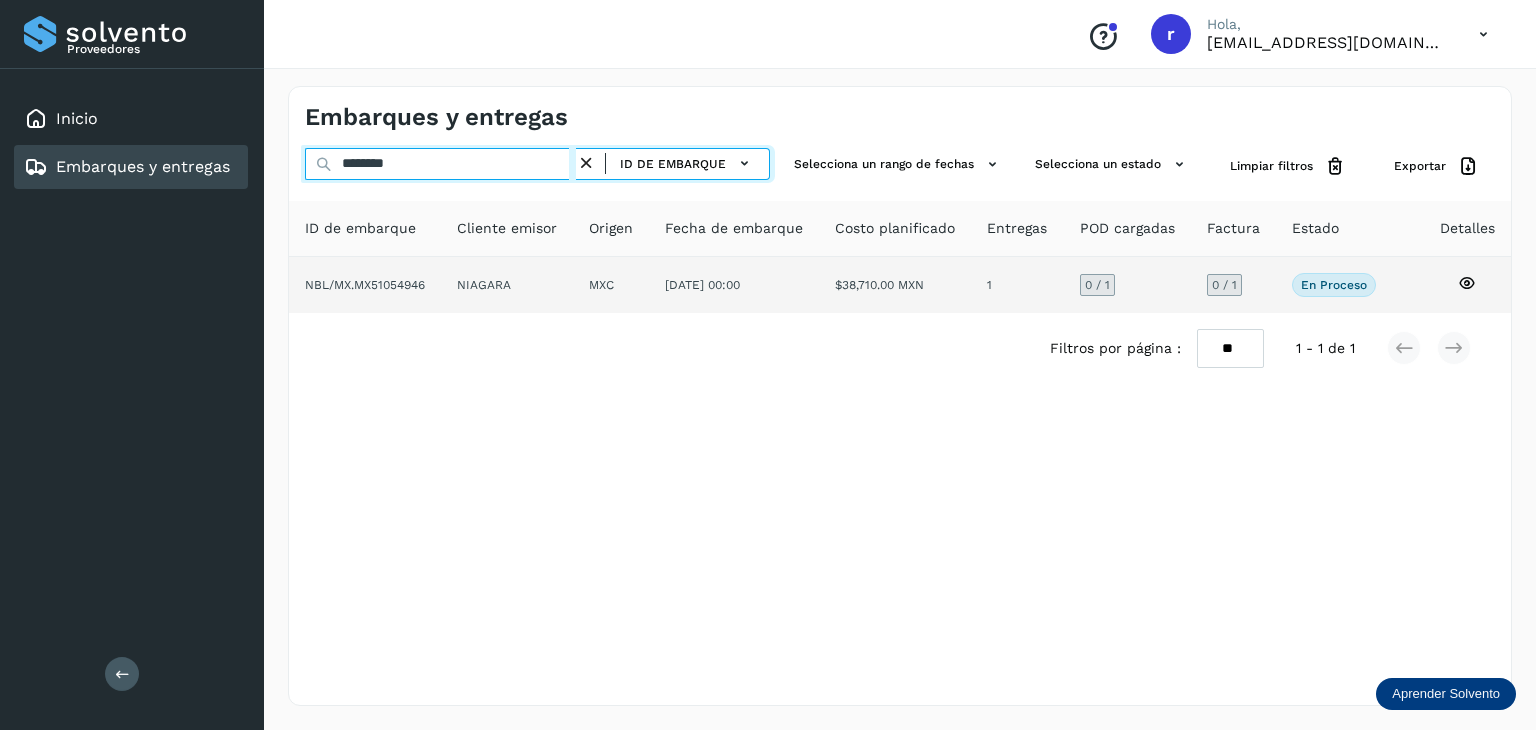 type on "********" 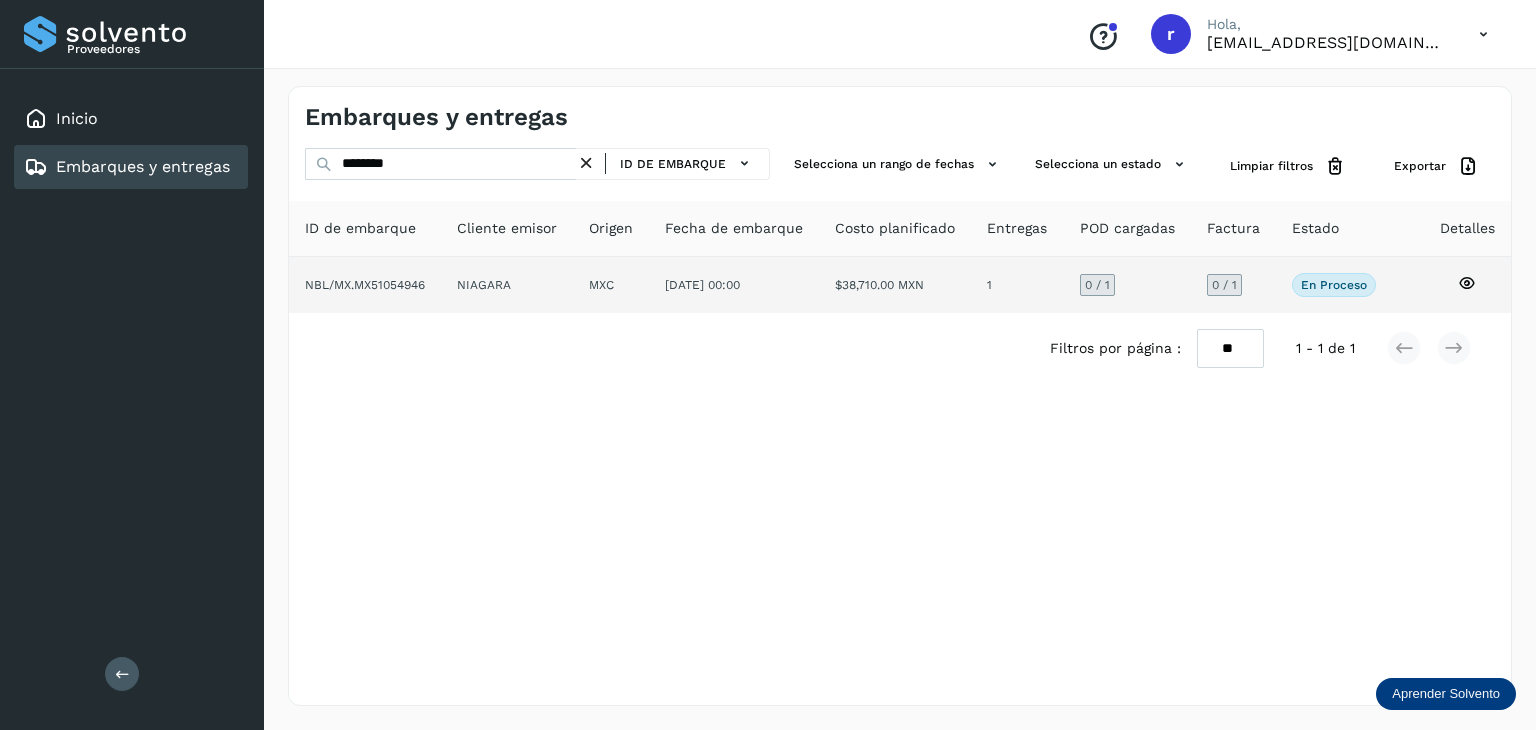 click on "$38,710.00 MXN" 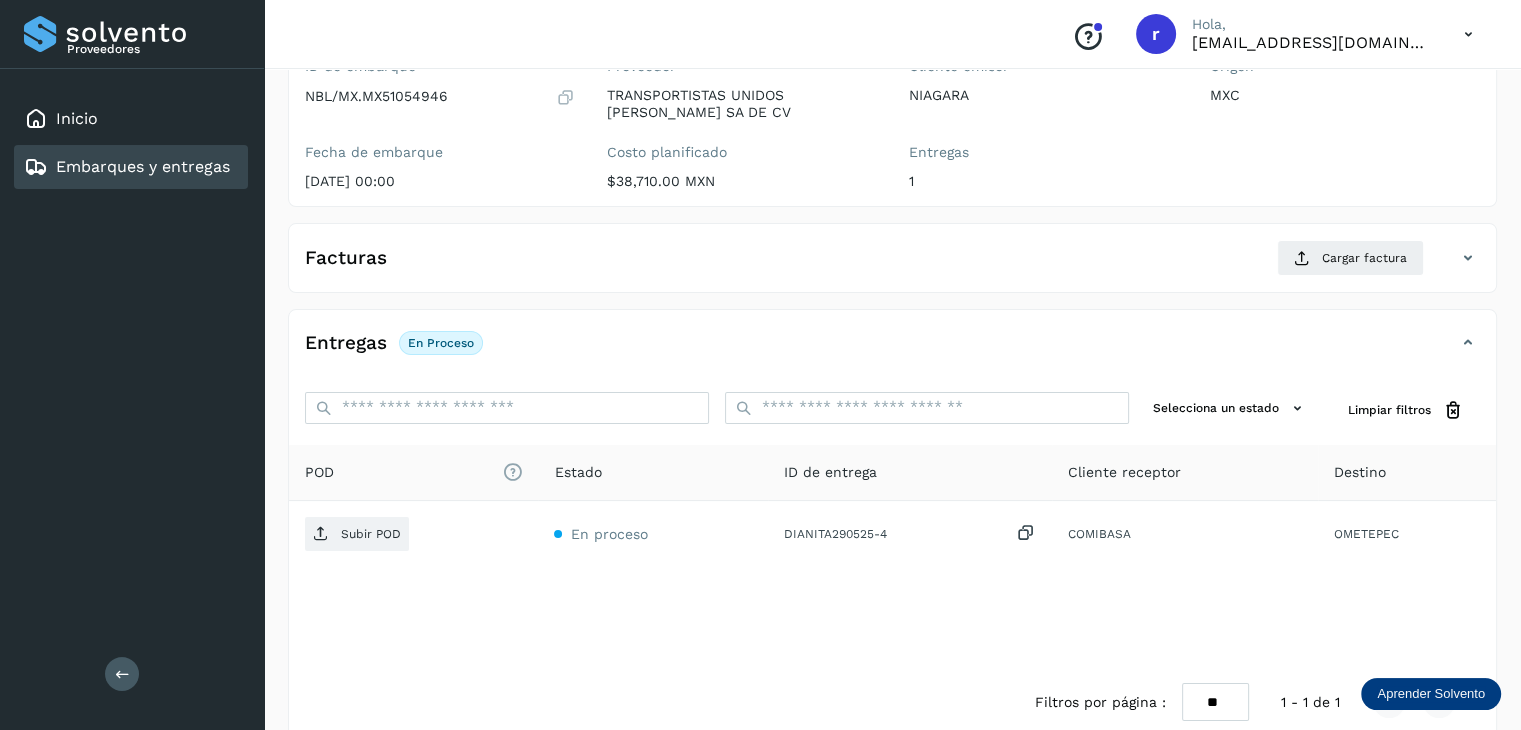 scroll, scrollTop: 100, scrollLeft: 0, axis: vertical 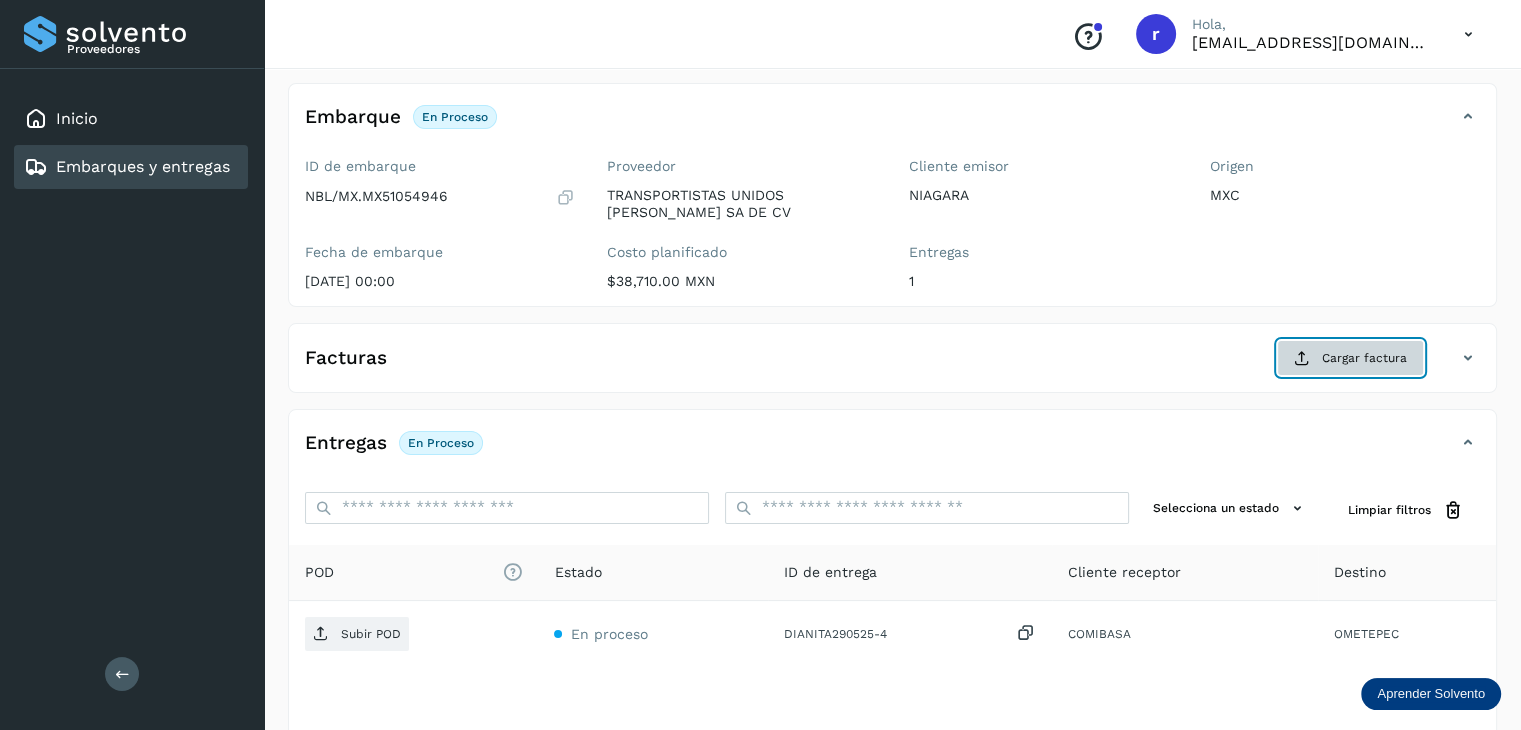 click on "Cargar factura" 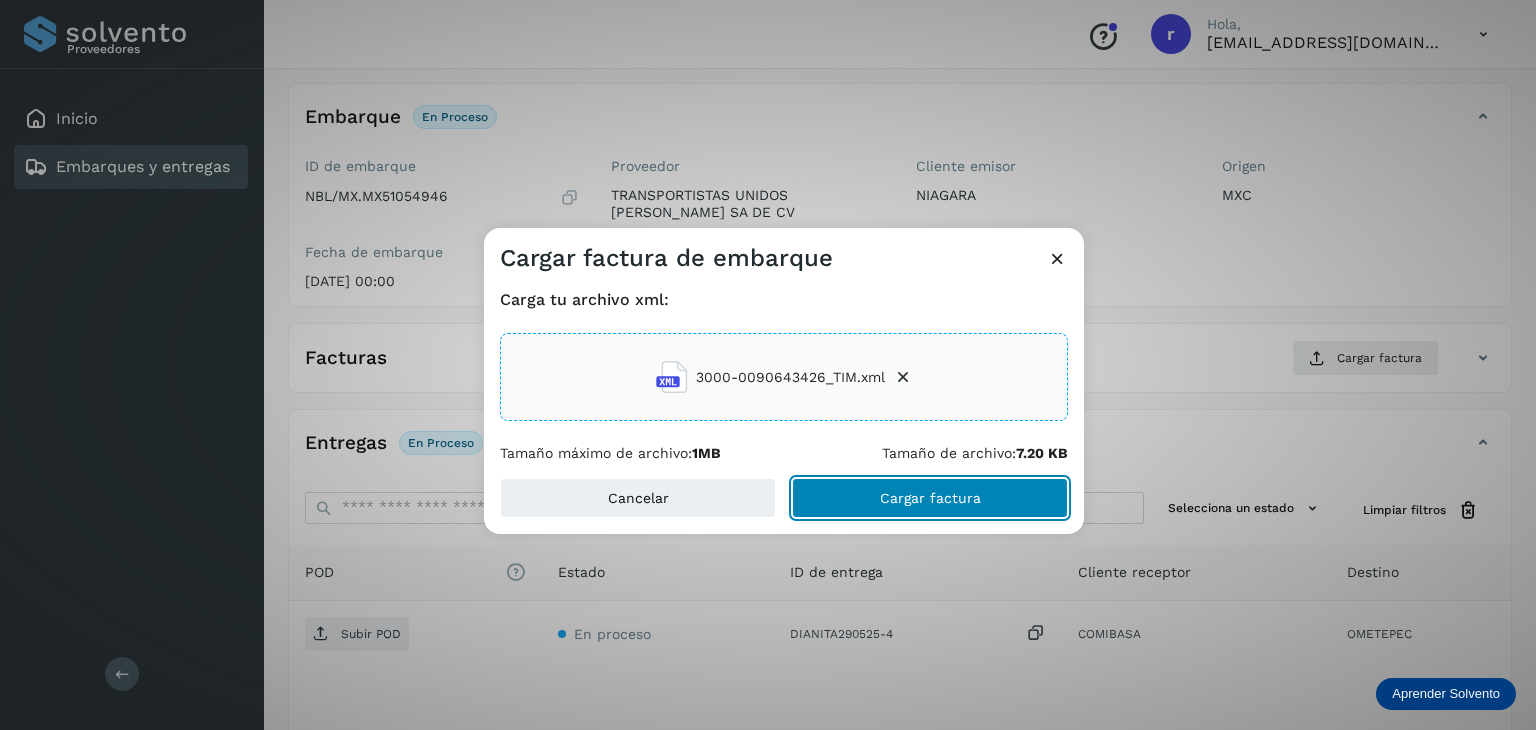 click on "Cargar factura" 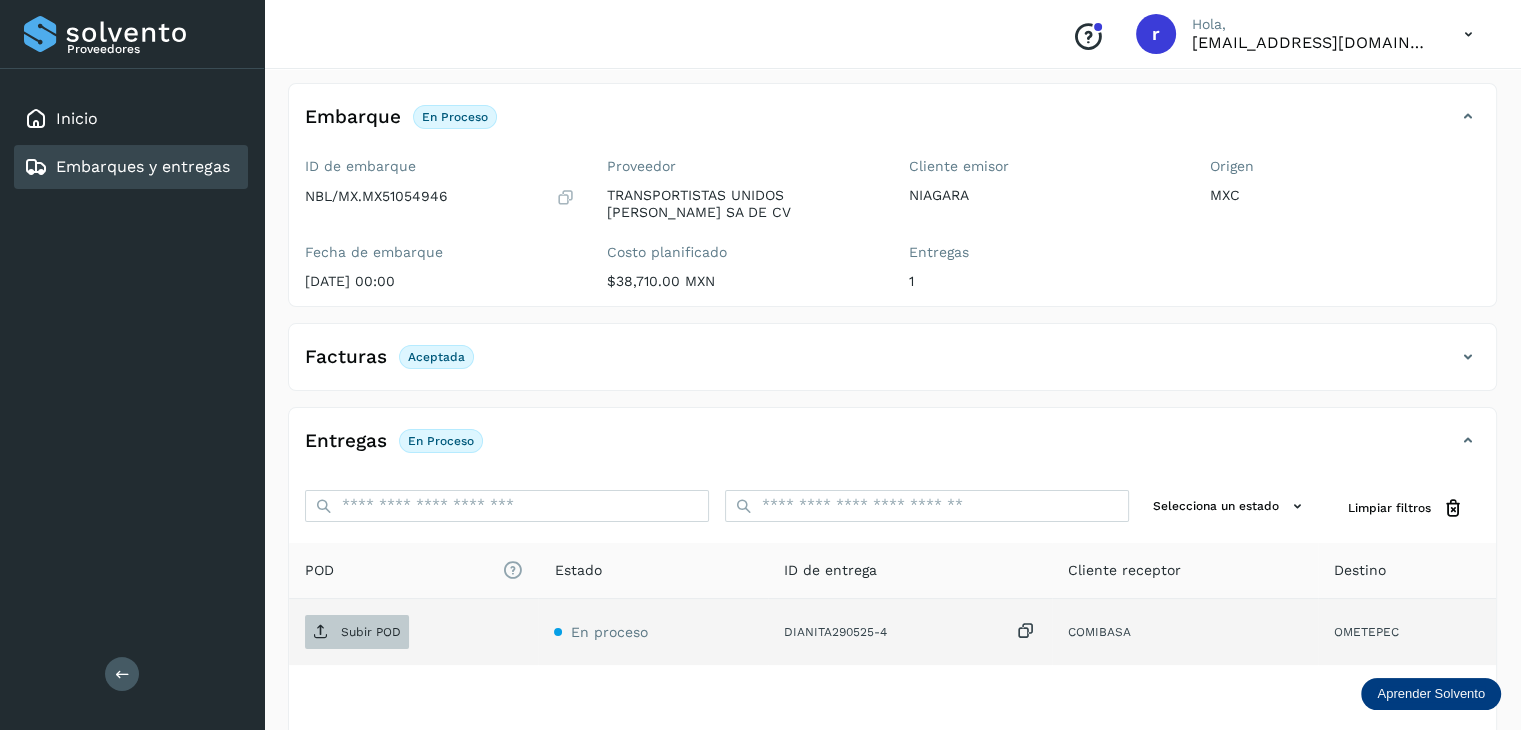 click on "Subir POD" at bounding box center [371, 632] 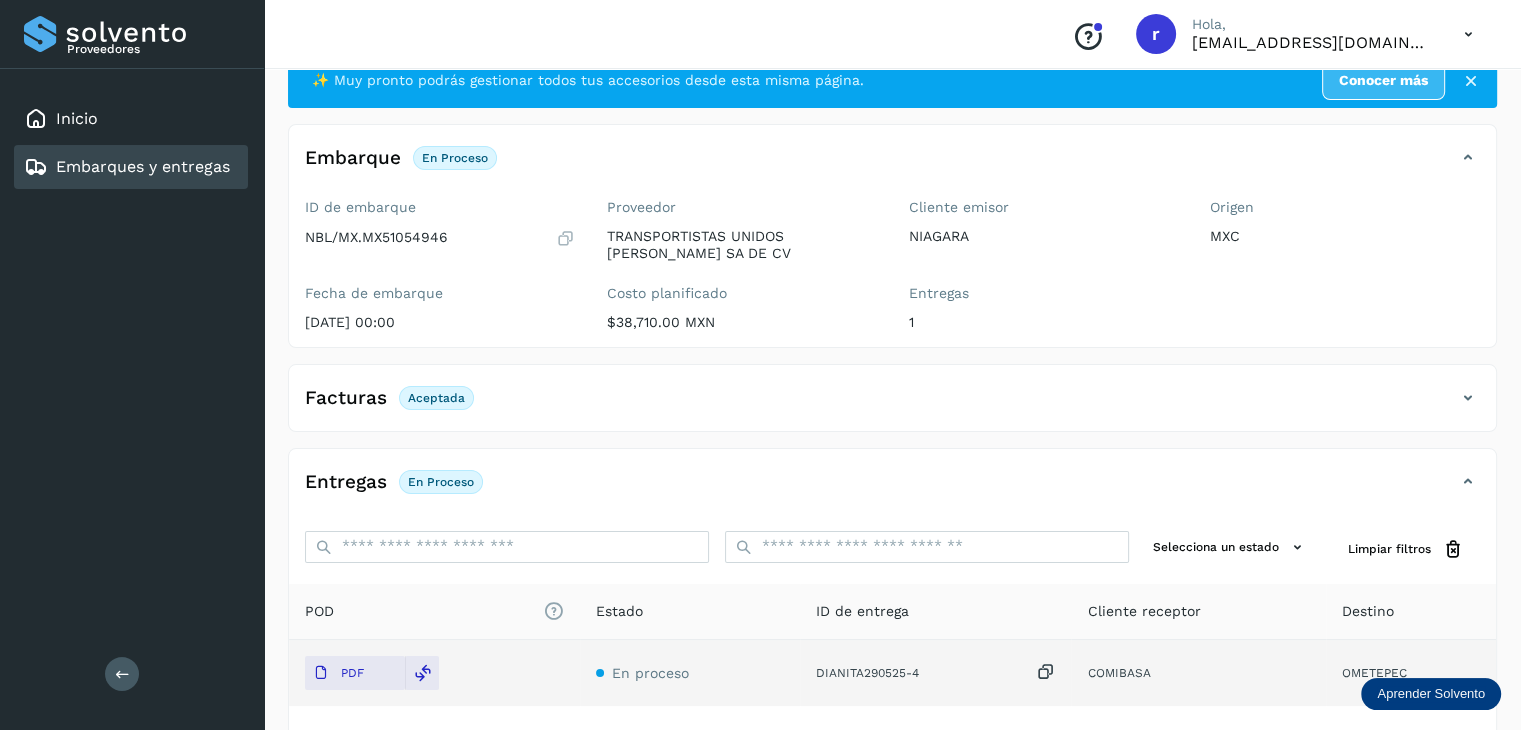 scroll, scrollTop: 0, scrollLeft: 0, axis: both 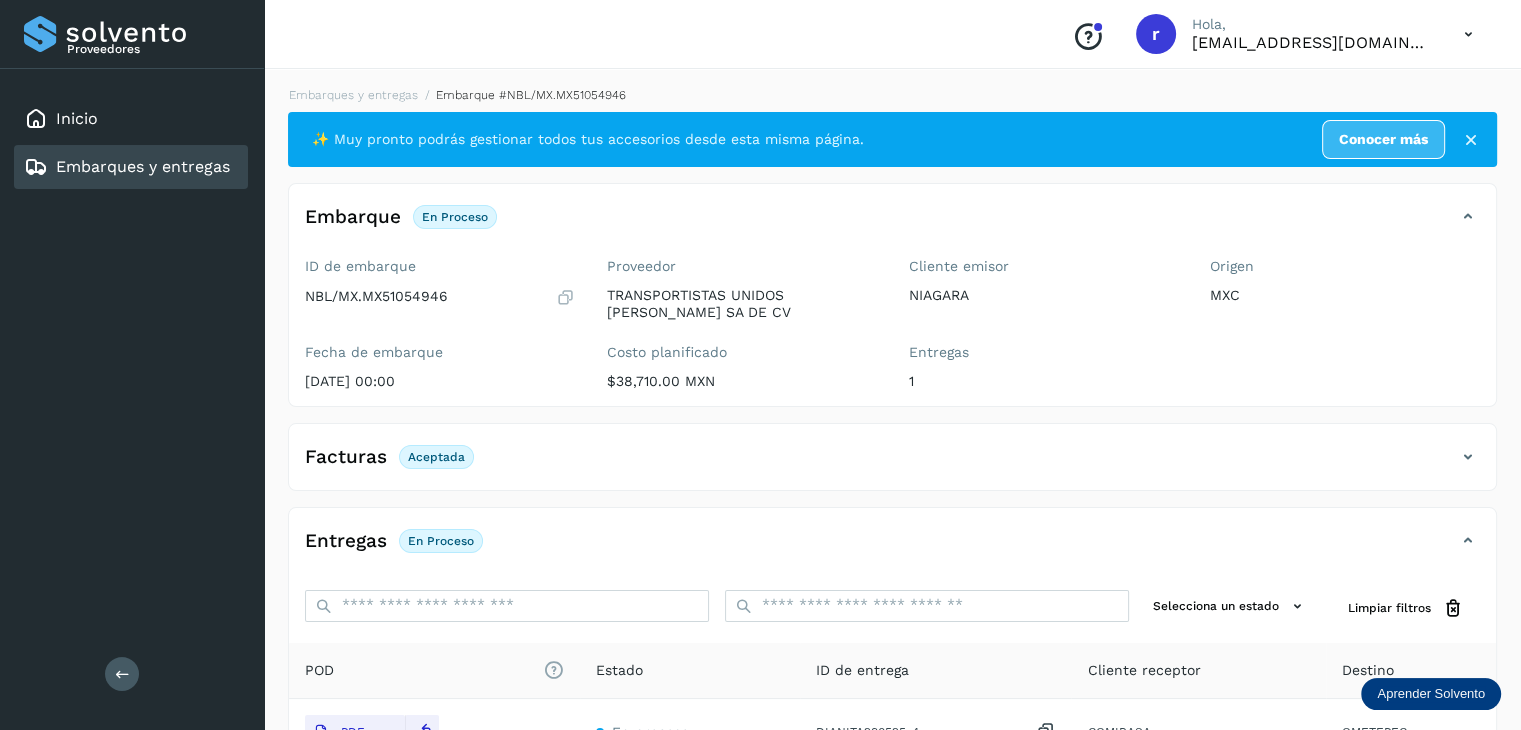 click on "Embarques y entregas" at bounding box center [143, 166] 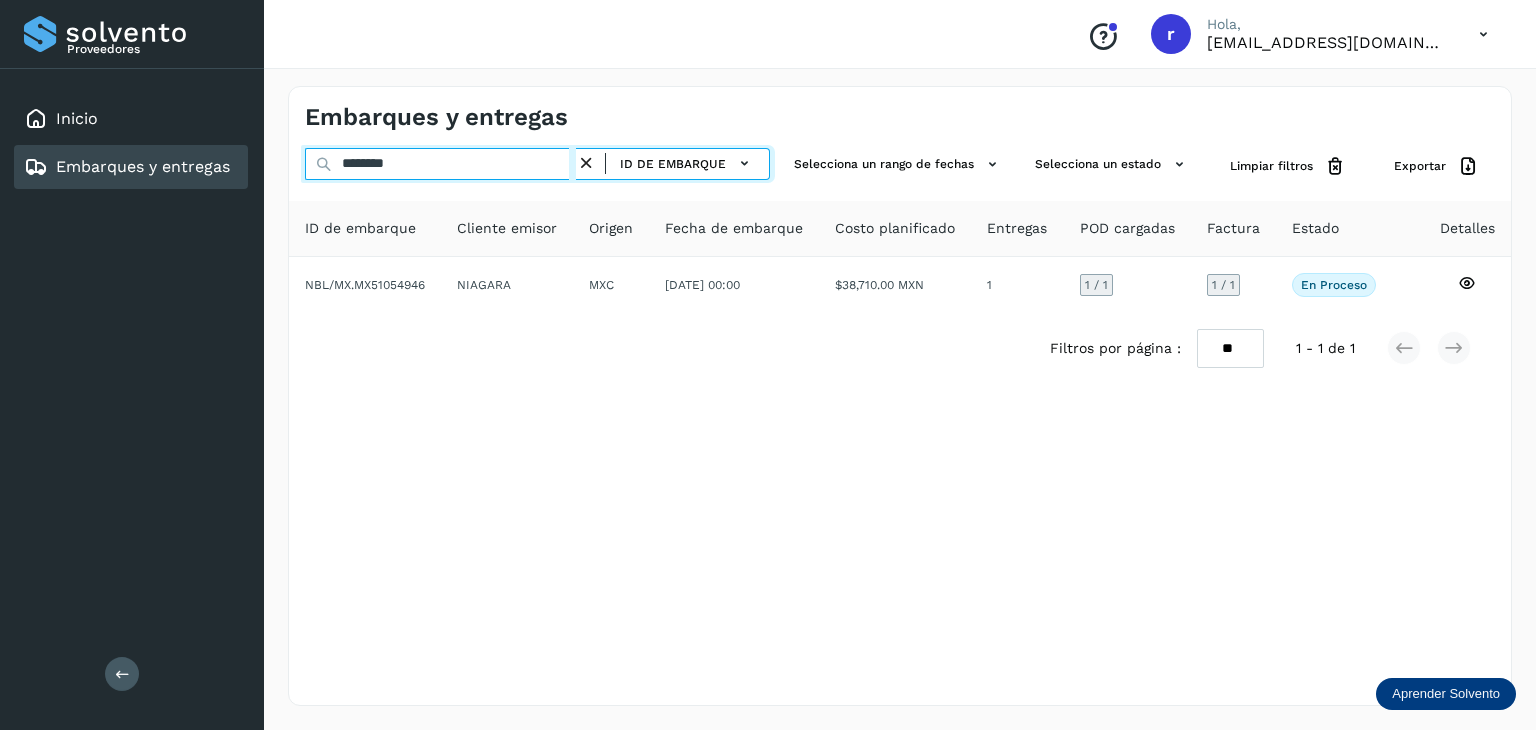 click on "********" at bounding box center [440, 164] 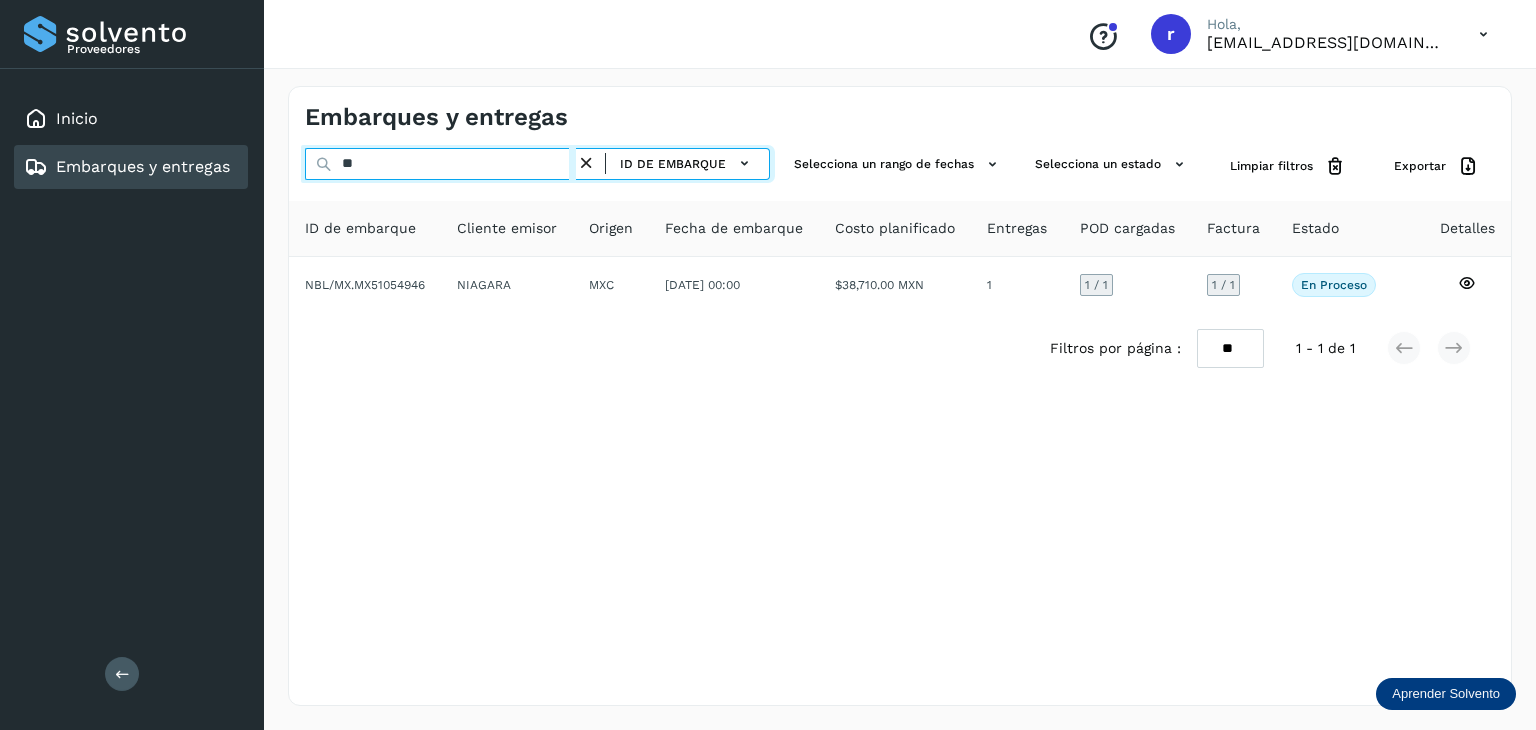 type on "*" 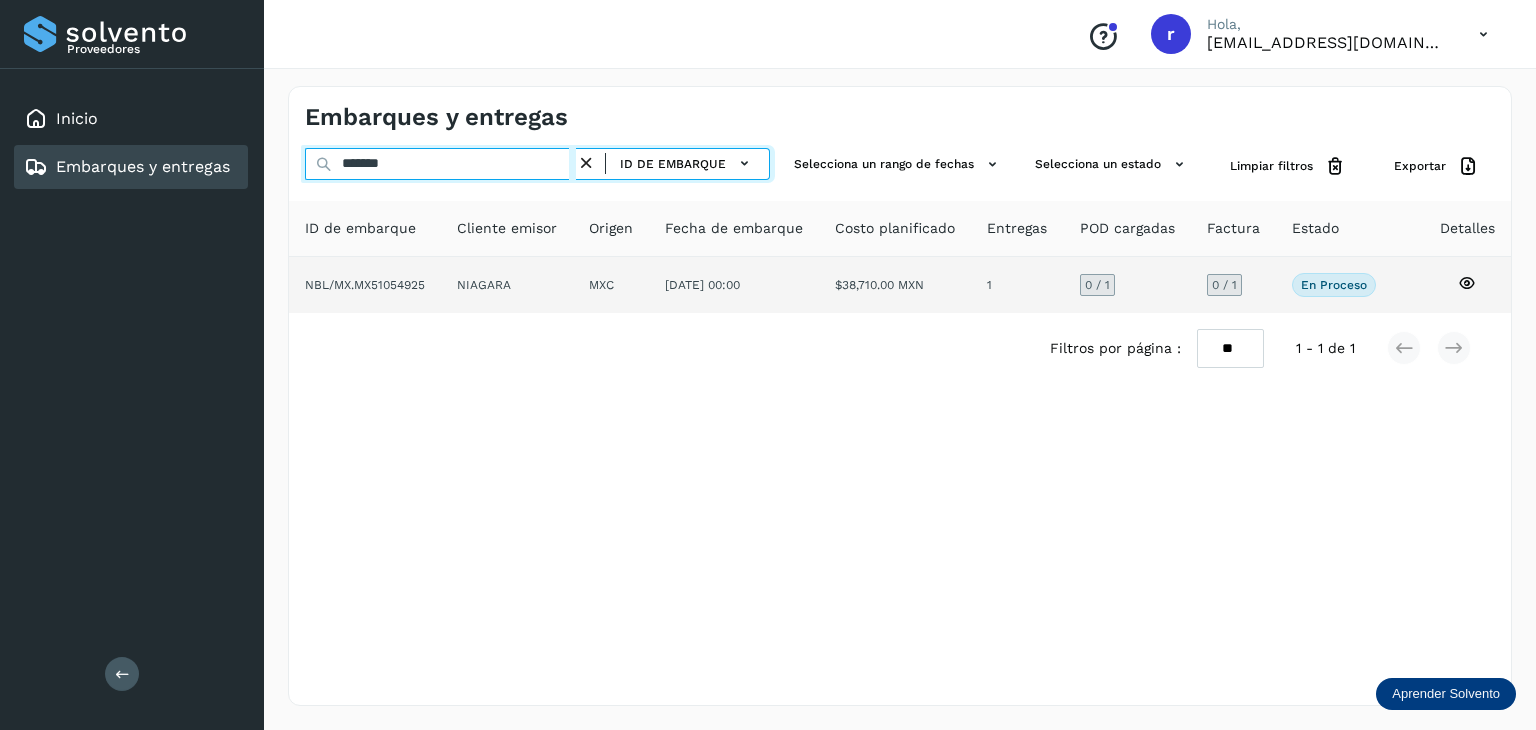 type on "*******" 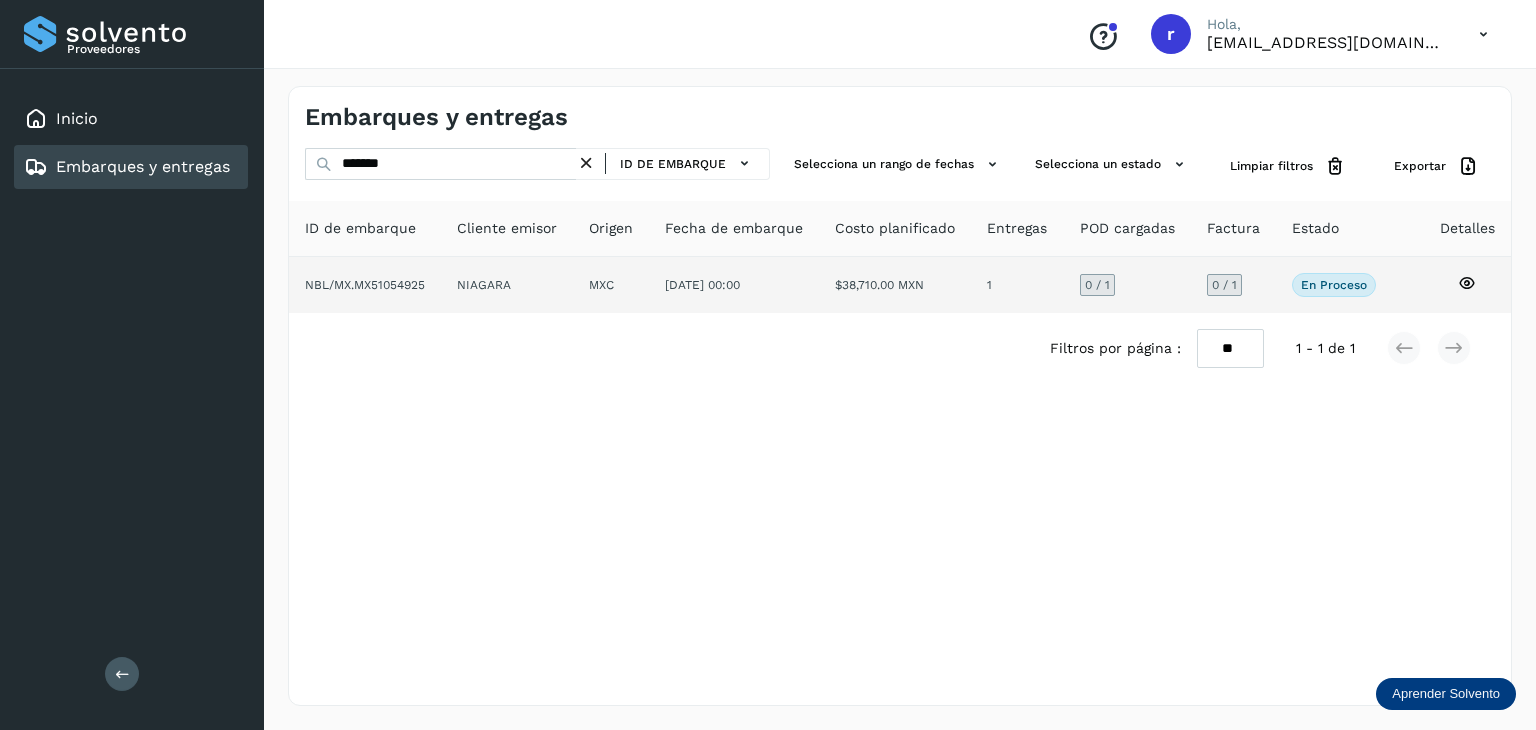 click on "NIAGARA" 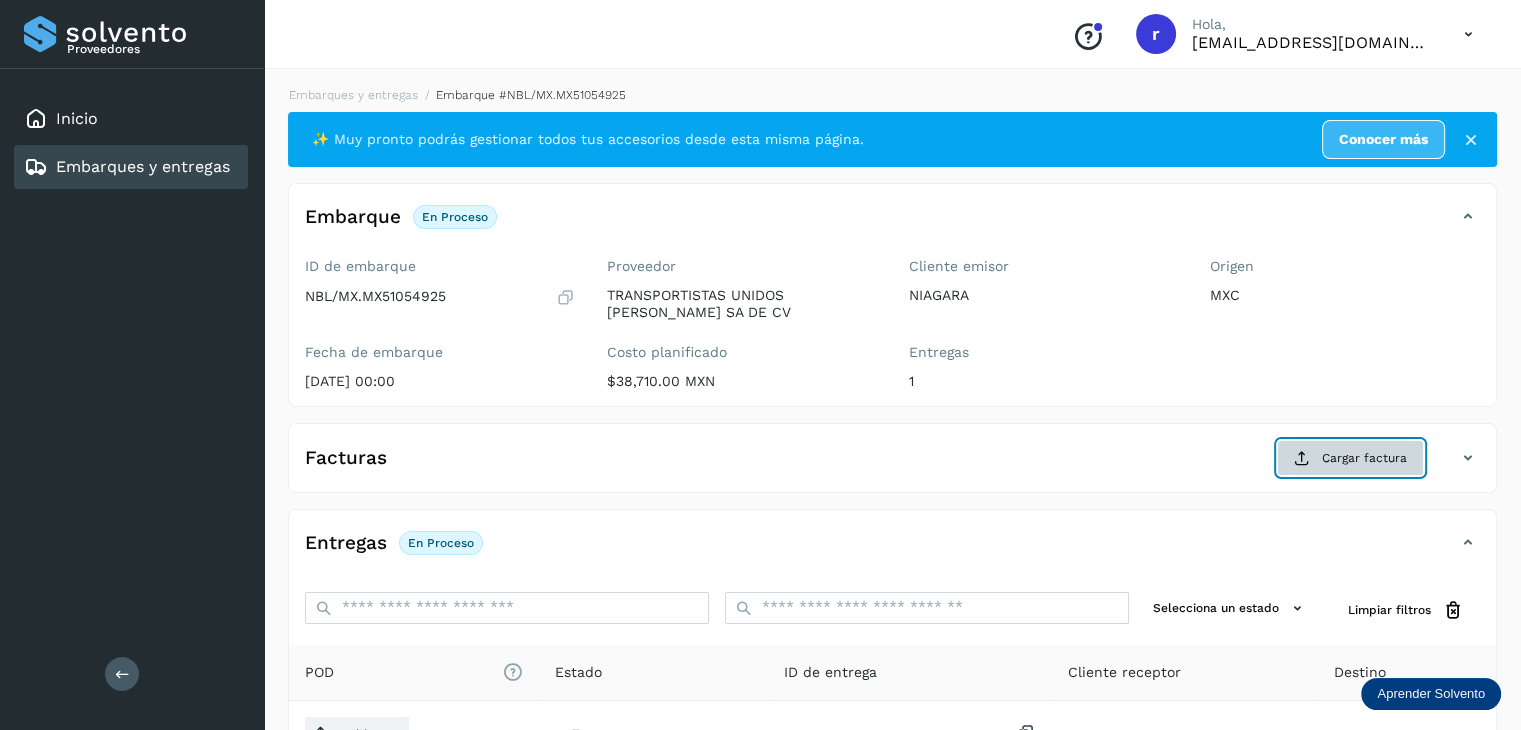 click on "Cargar factura" at bounding box center (1350, 458) 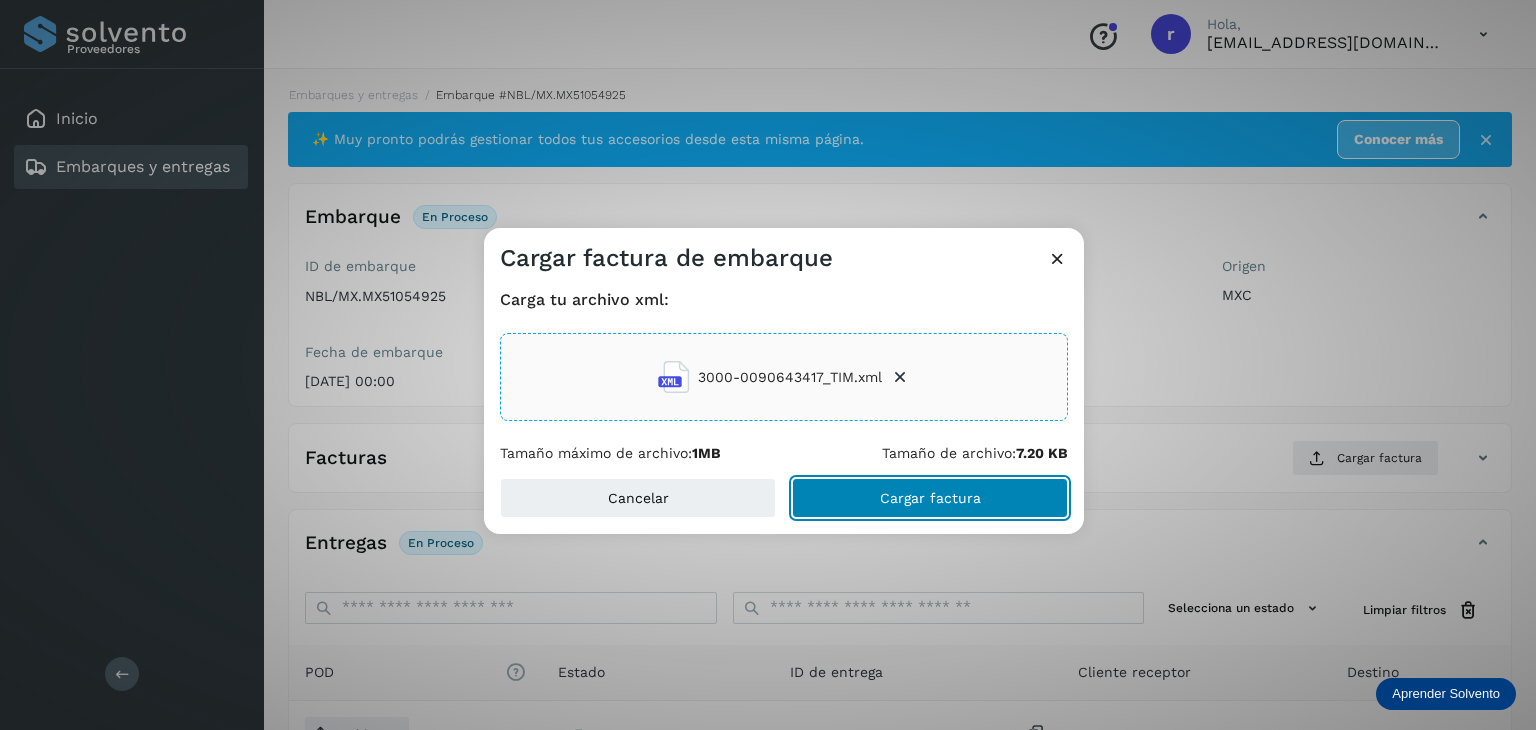 click on "Cargar factura" 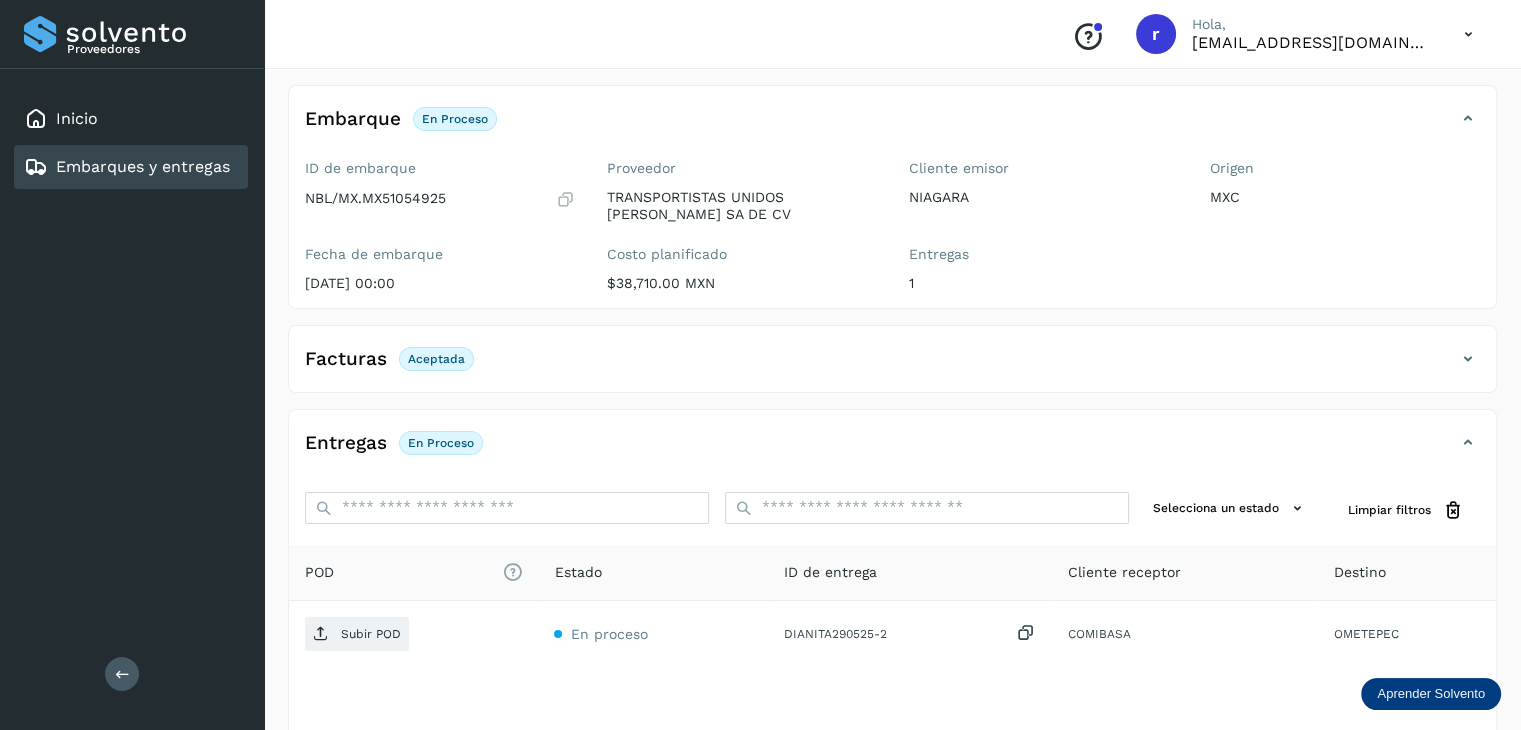 scroll, scrollTop: 100, scrollLeft: 0, axis: vertical 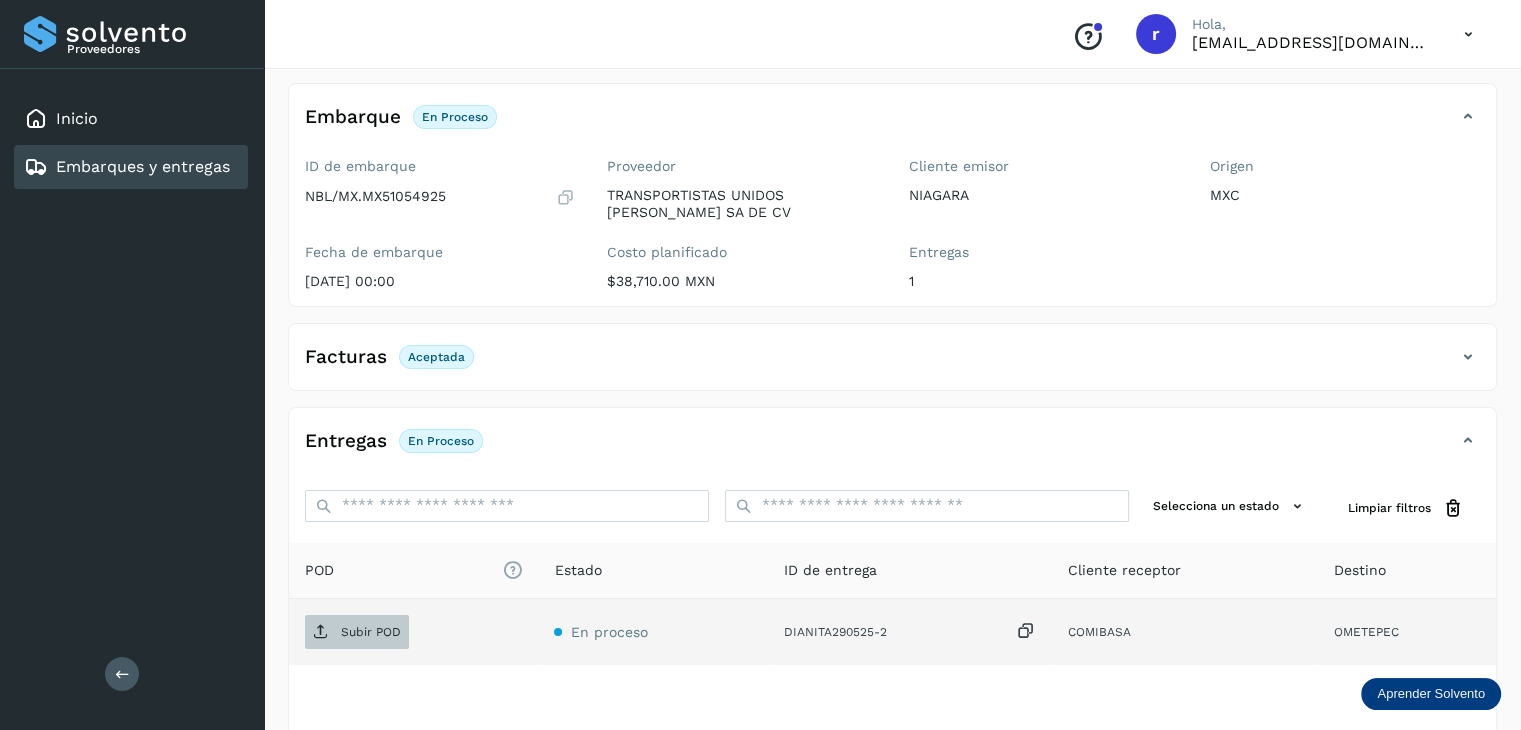 click on "Subir POD" at bounding box center [371, 632] 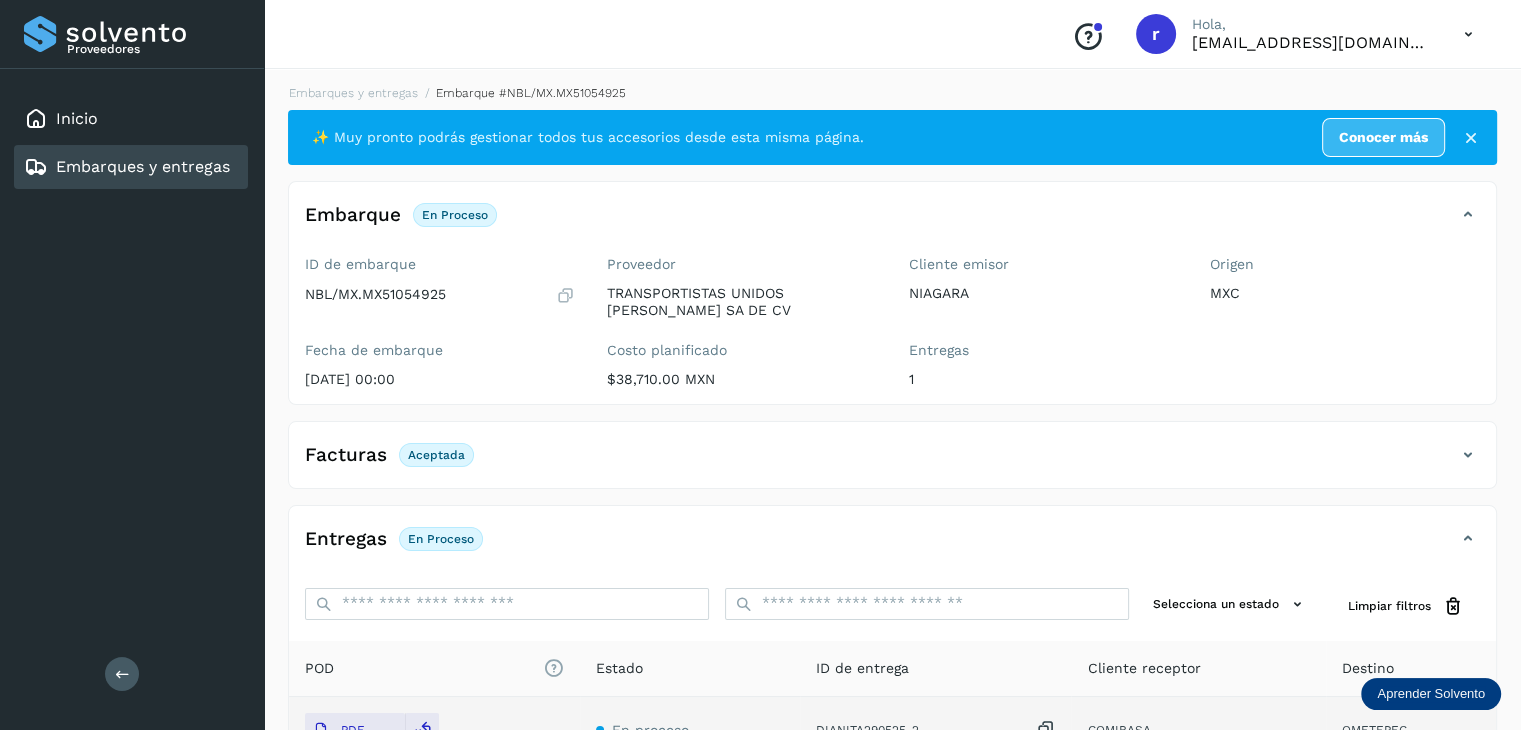 scroll, scrollTop: 0, scrollLeft: 0, axis: both 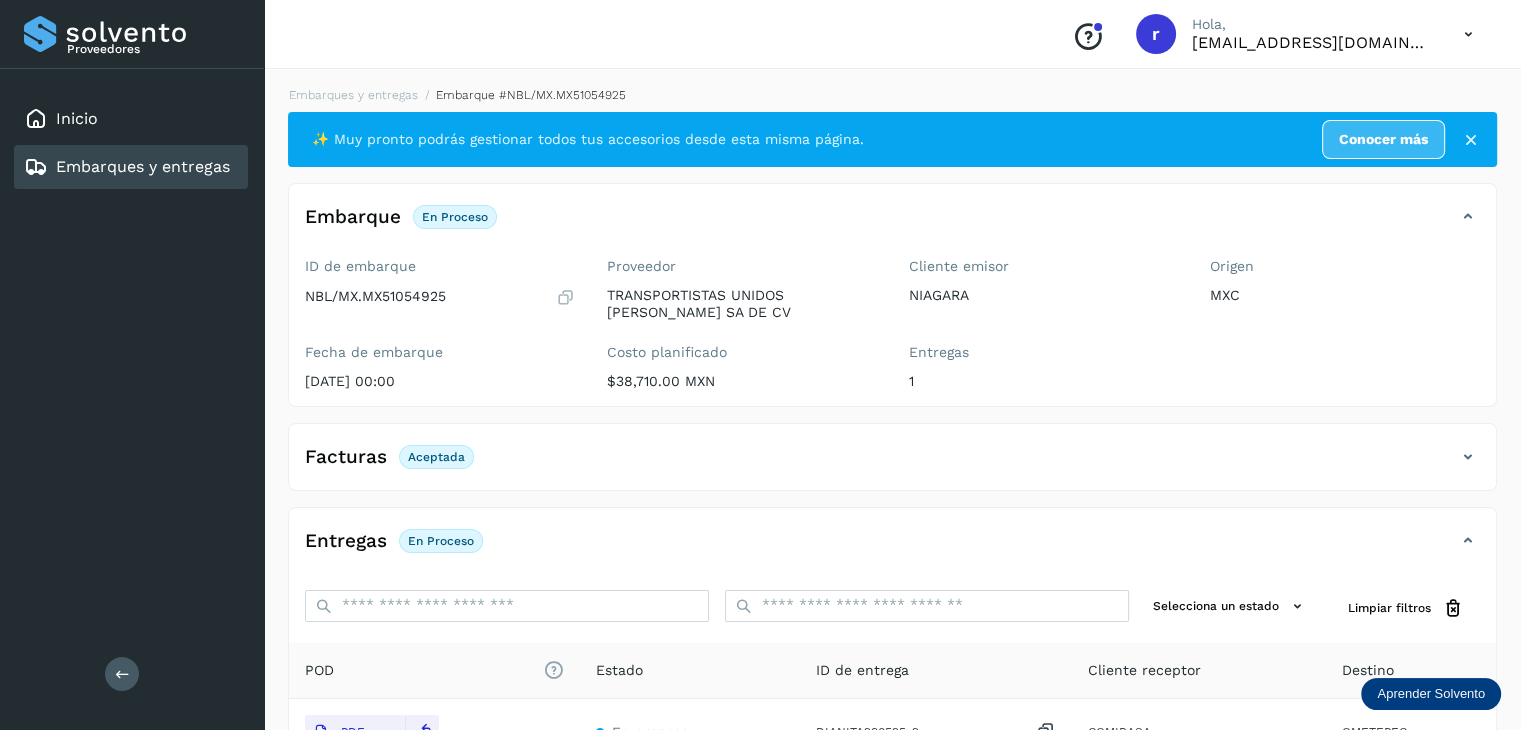 click on "Embarques y entregas" at bounding box center [143, 166] 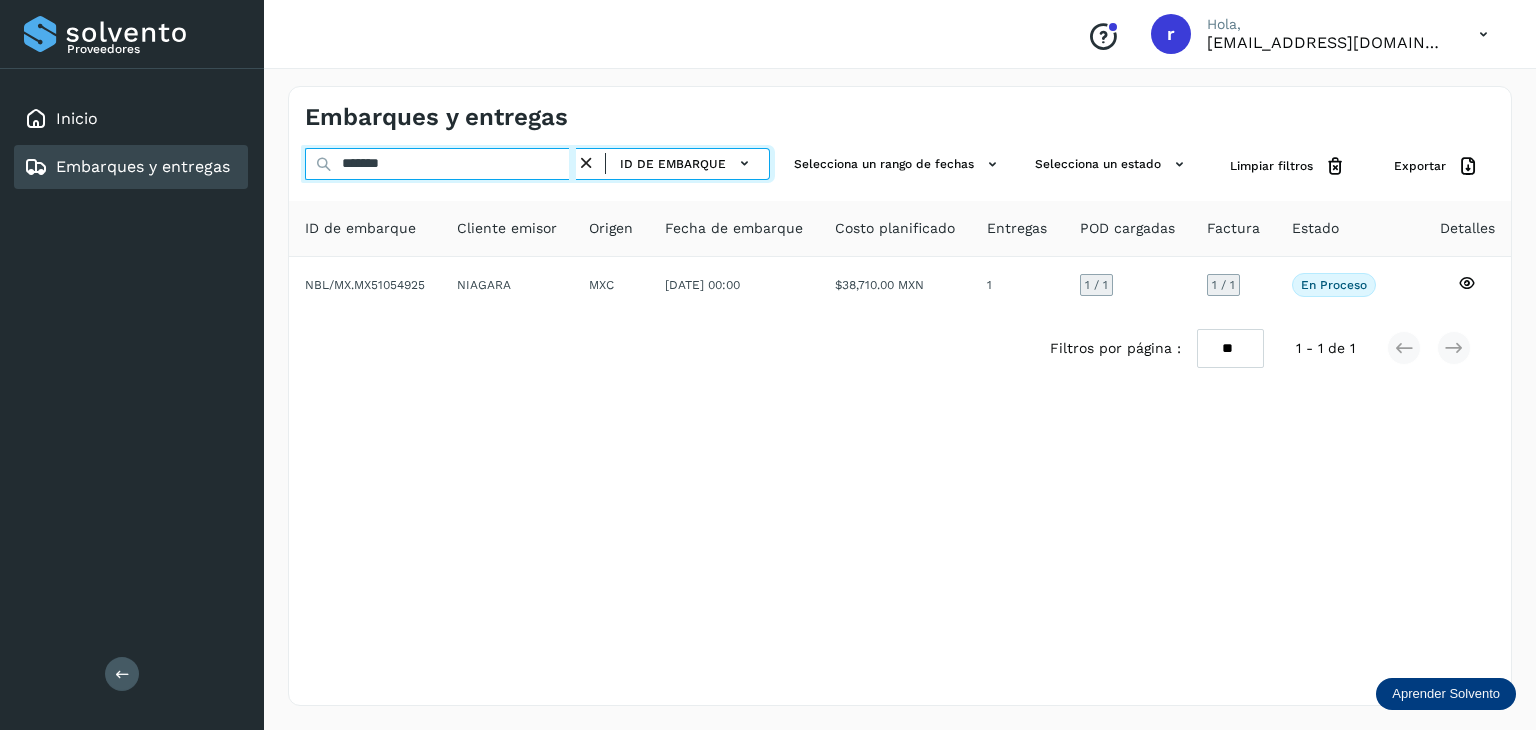 click on "*******" at bounding box center (440, 164) 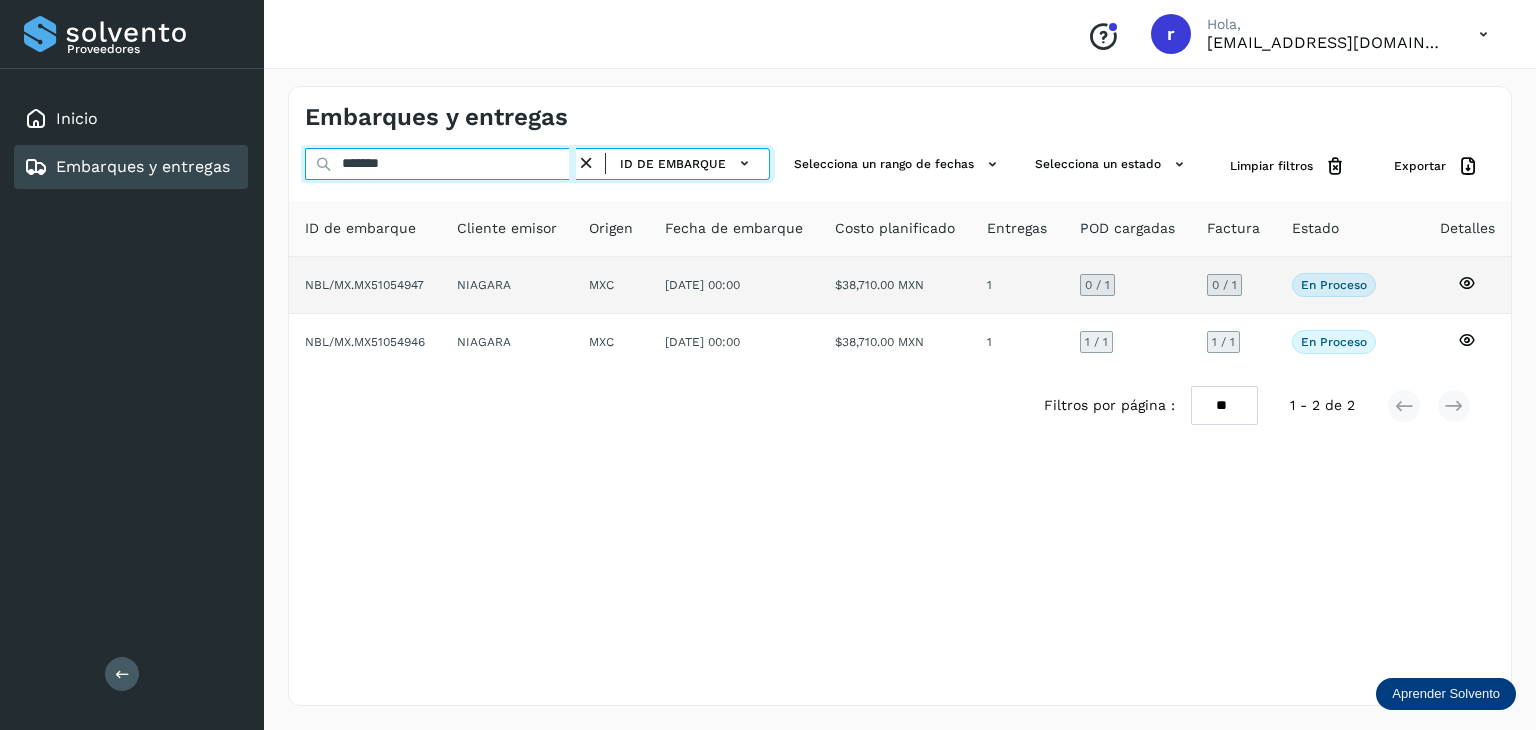 type on "*******" 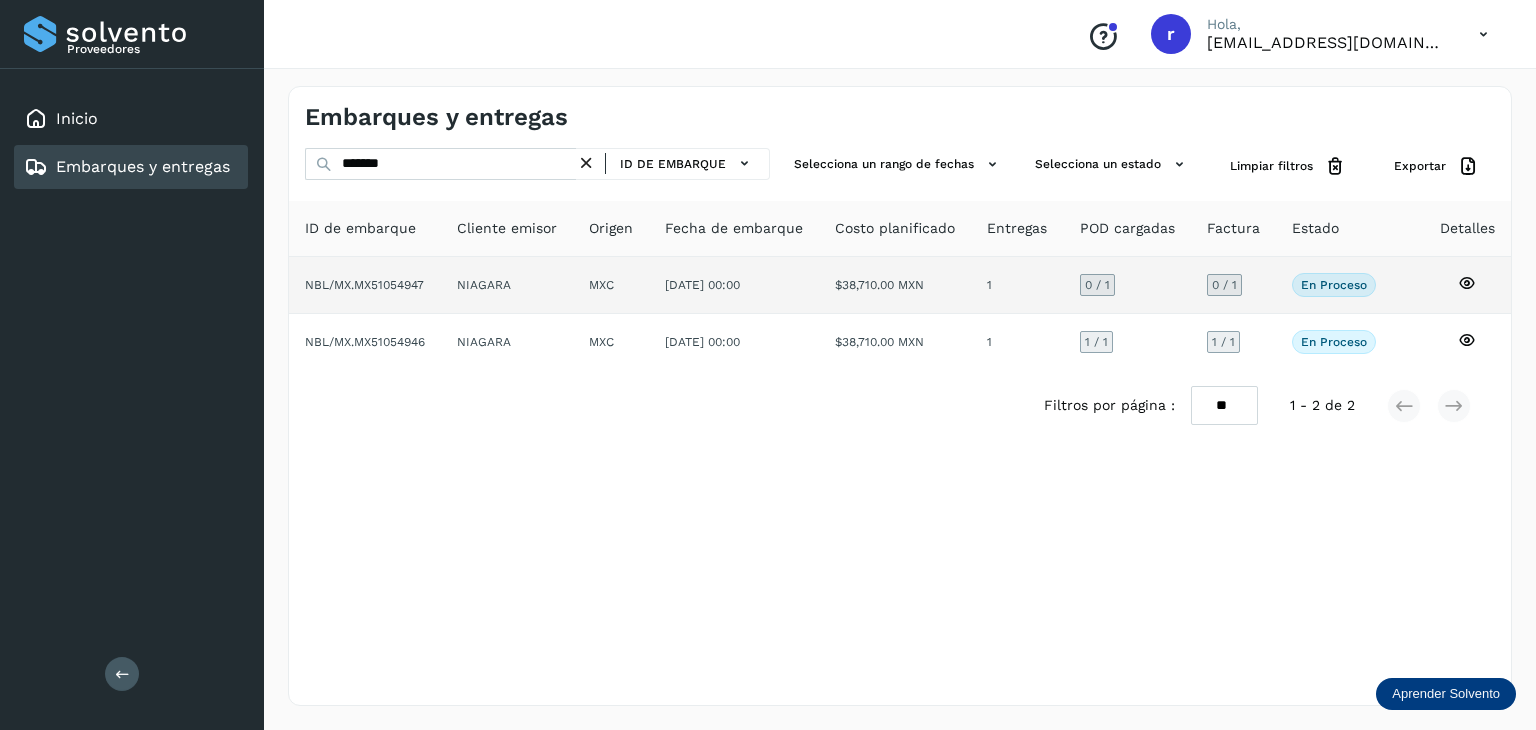 click on "NBL/MX.MX51054947" 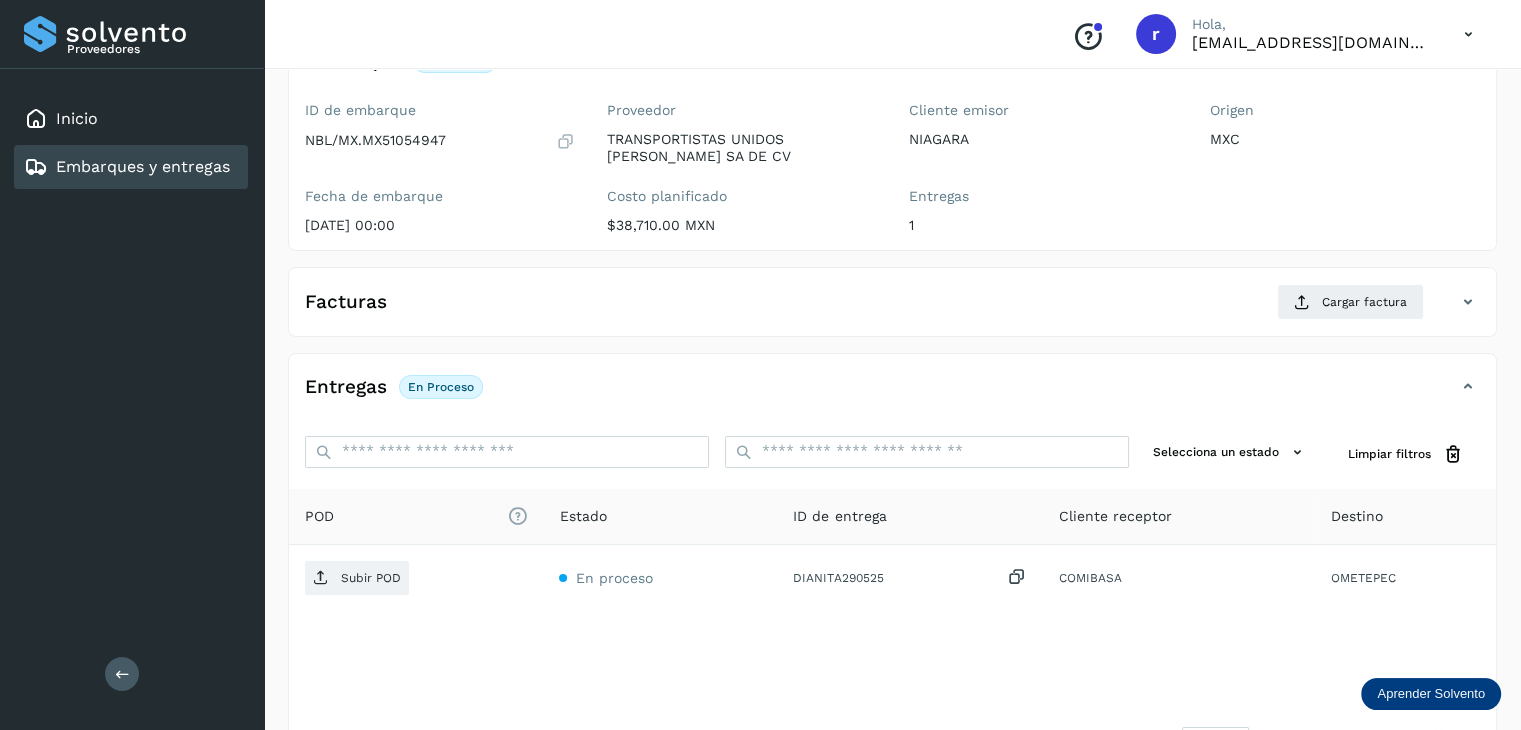 scroll, scrollTop: 200, scrollLeft: 0, axis: vertical 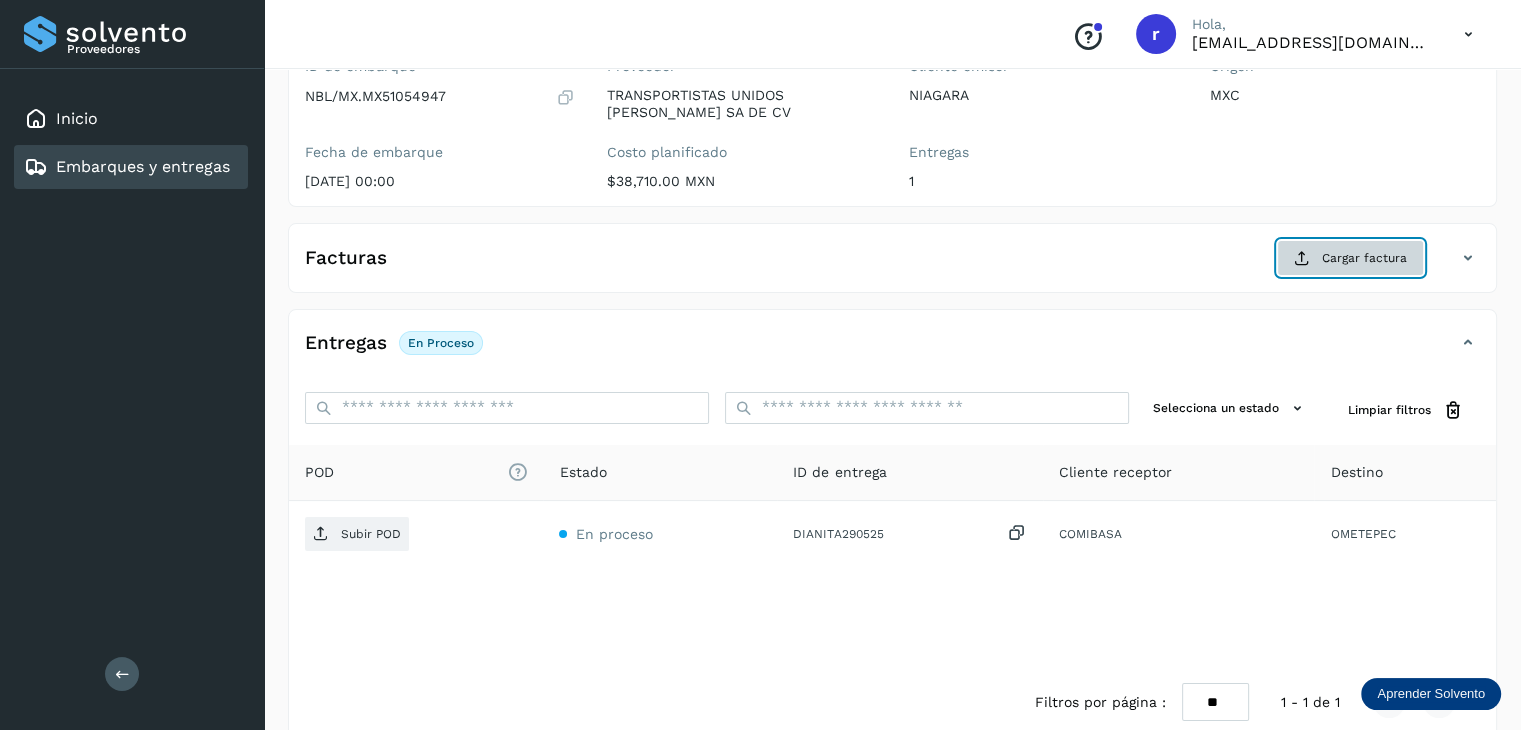 click on "Cargar factura" 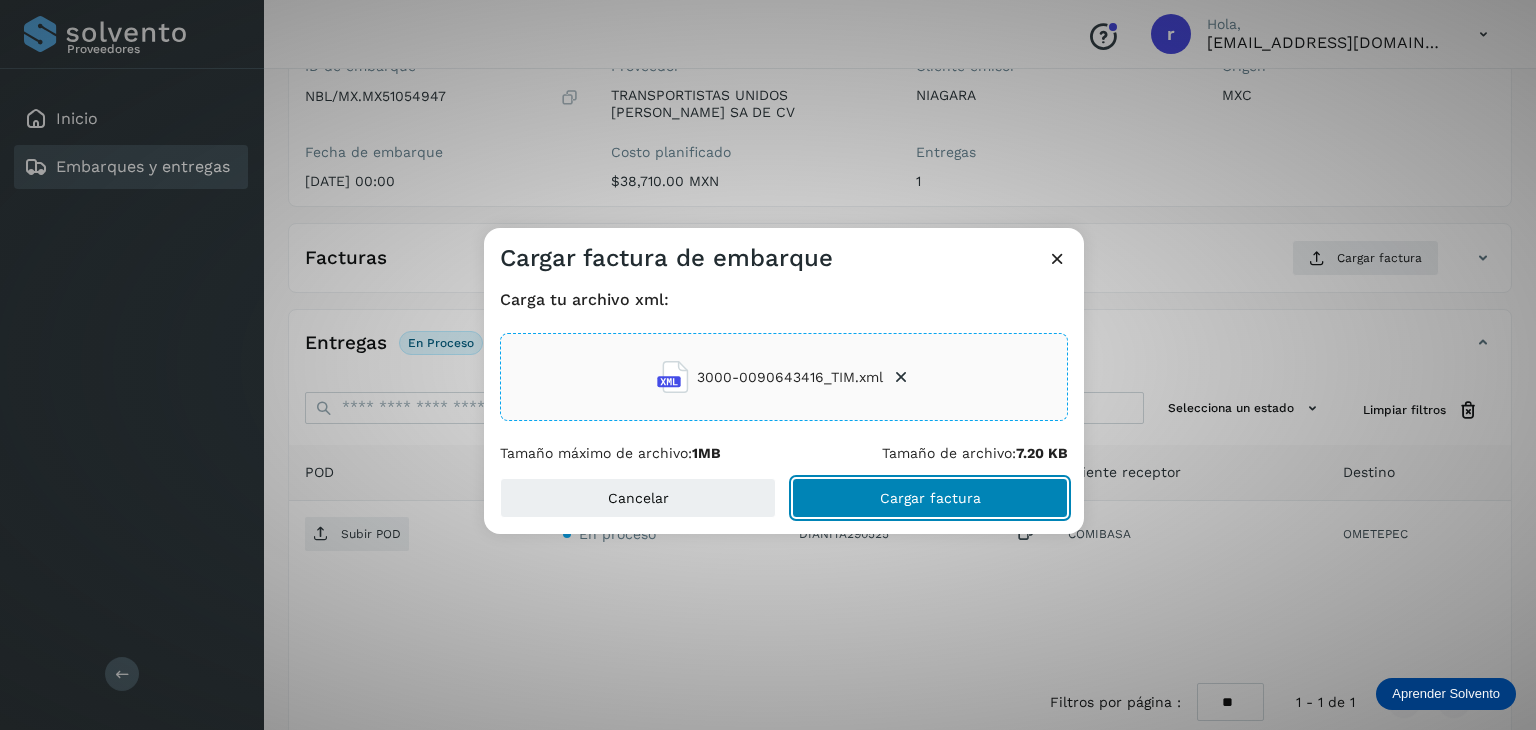 click on "Cargar factura" 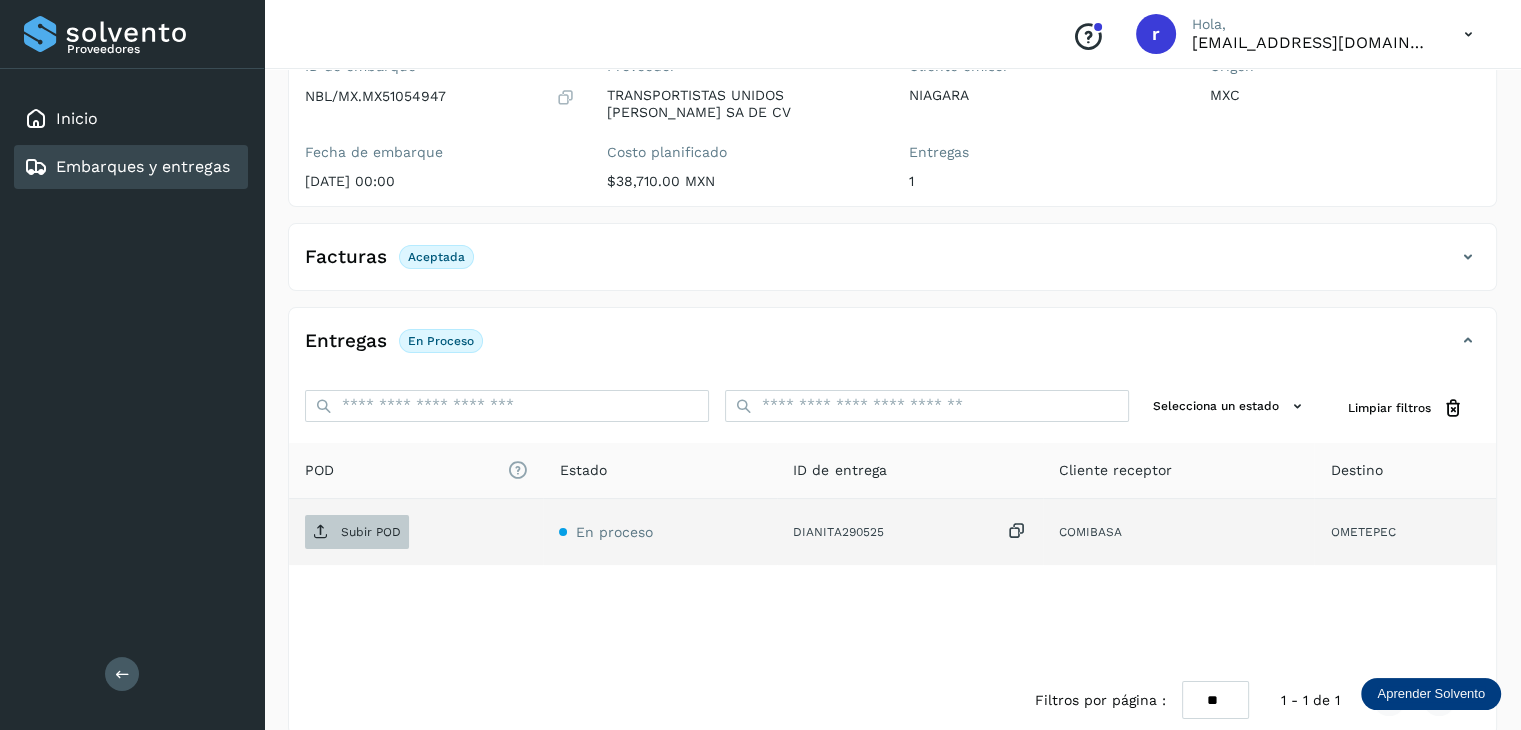 click on "Subir POD" at bounding box center [371, 532] 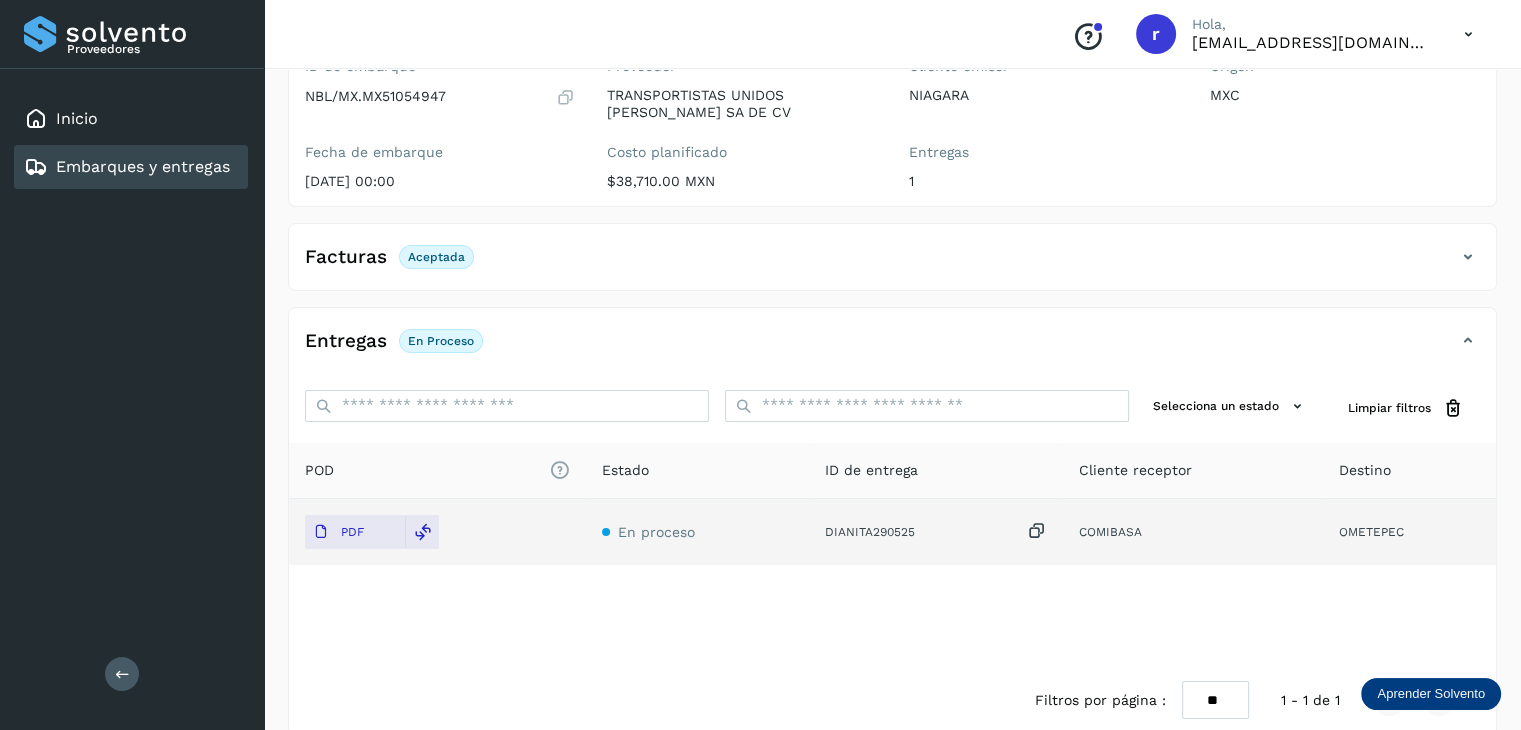 click on "Embarques y entregas" at bounding box center [143, 166] 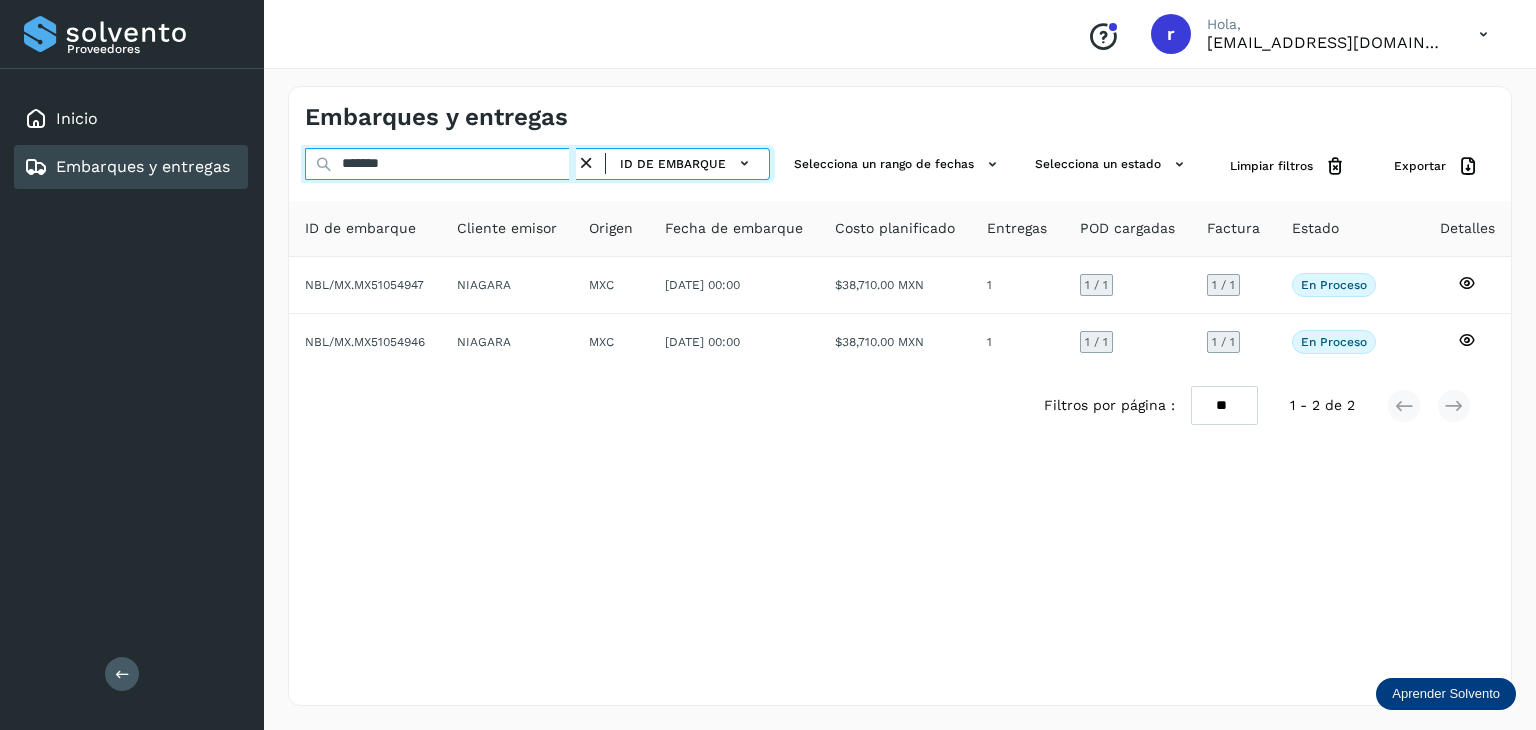 click on "*******" at bounding box center [440, 164] 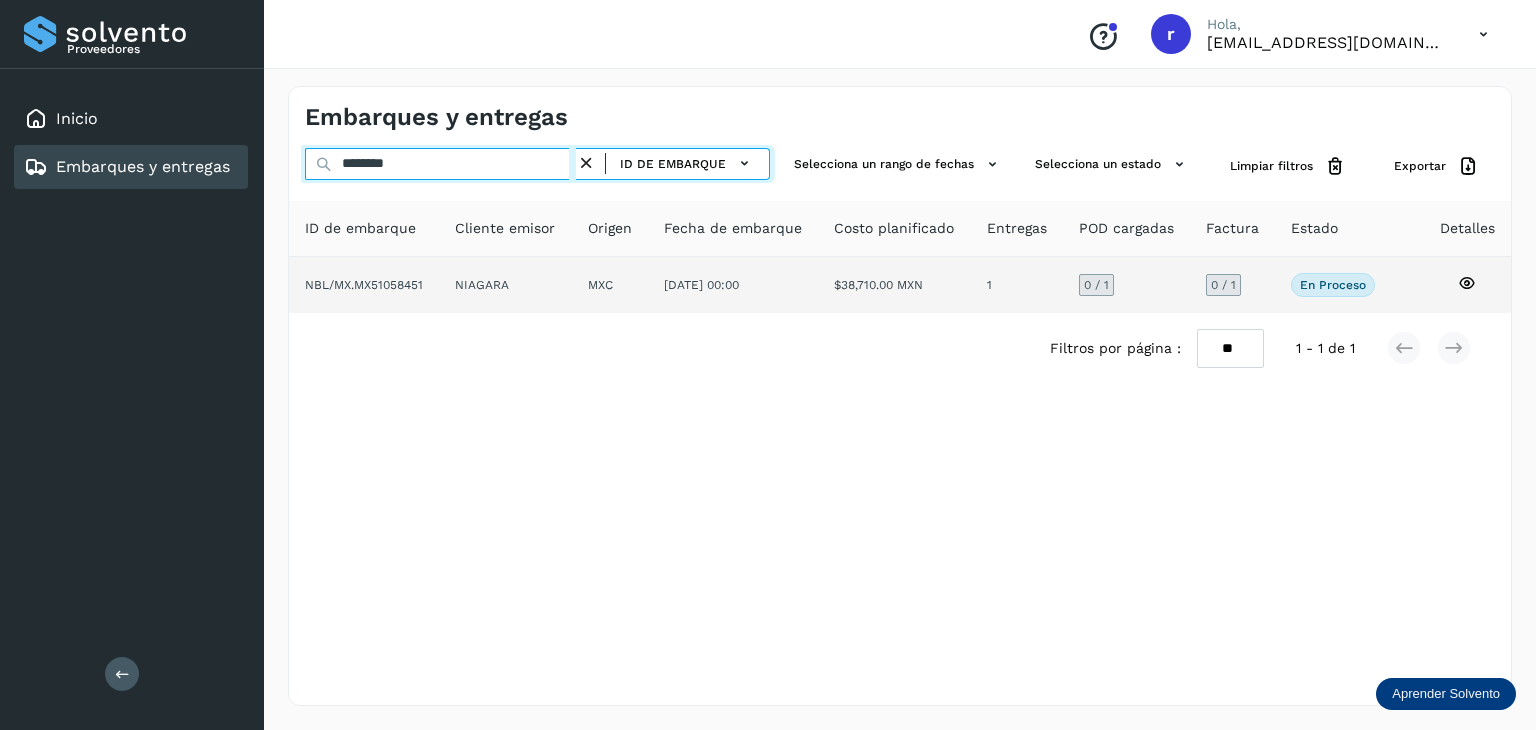 type on "********" 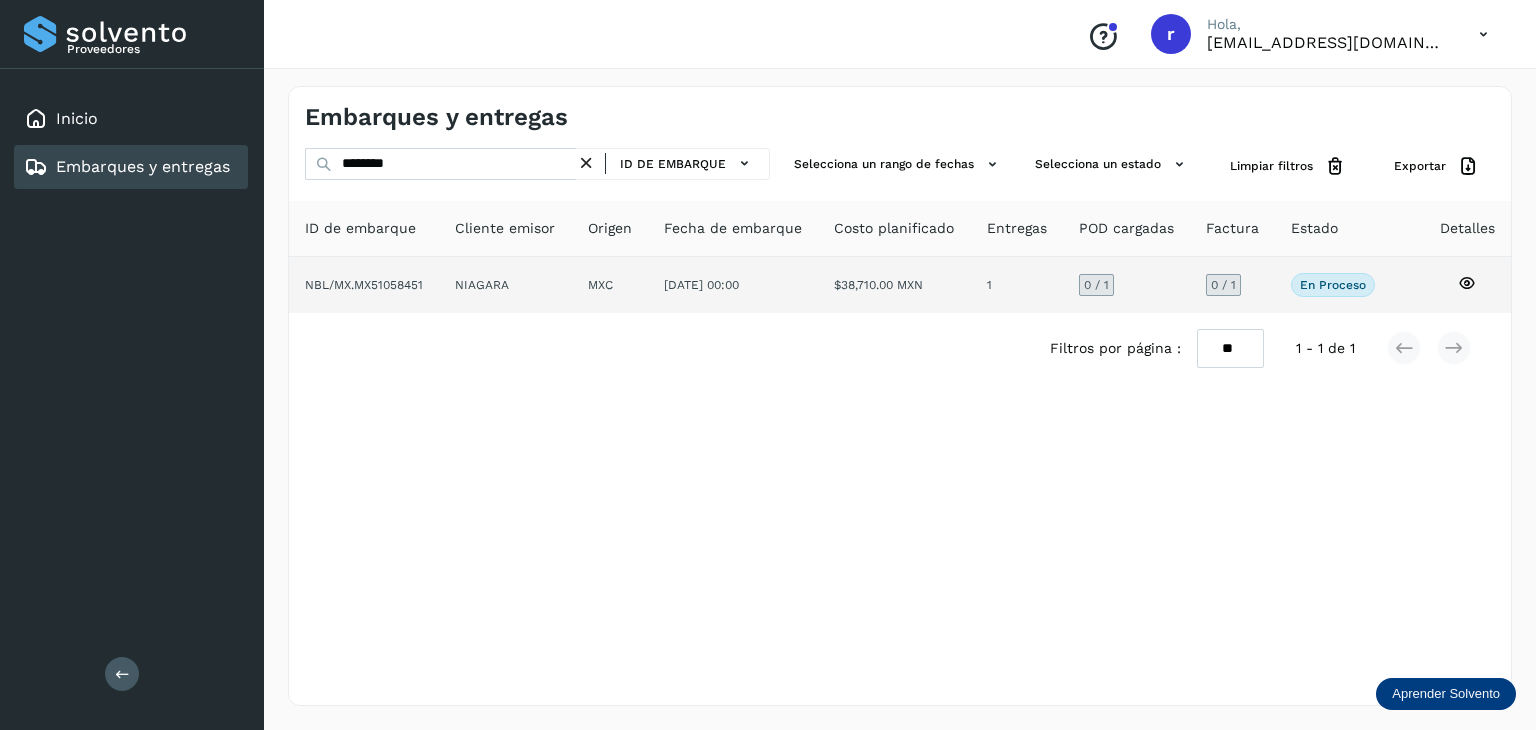 click on "NIAGARA" 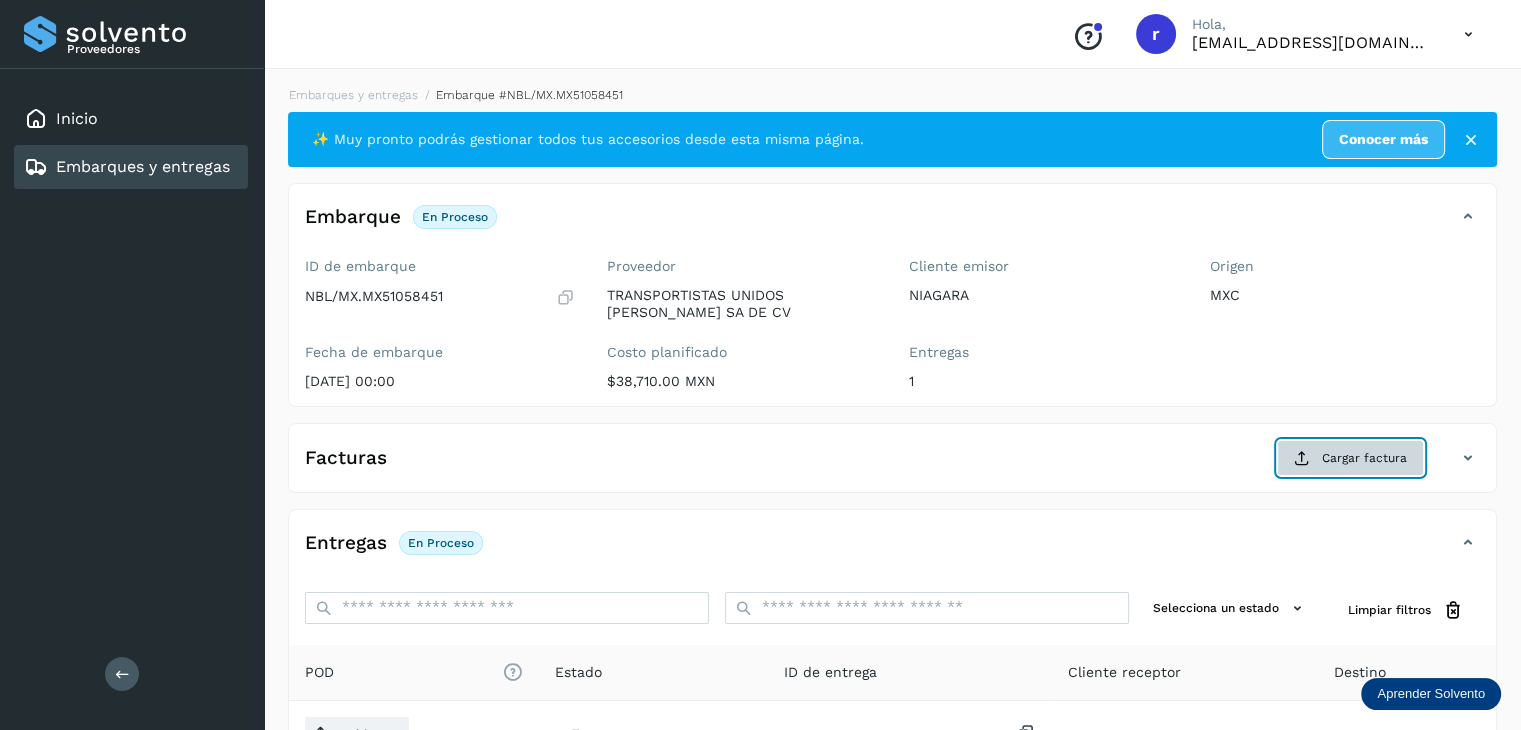 click on "Cargar factura" at bounding box center [1350, 458] 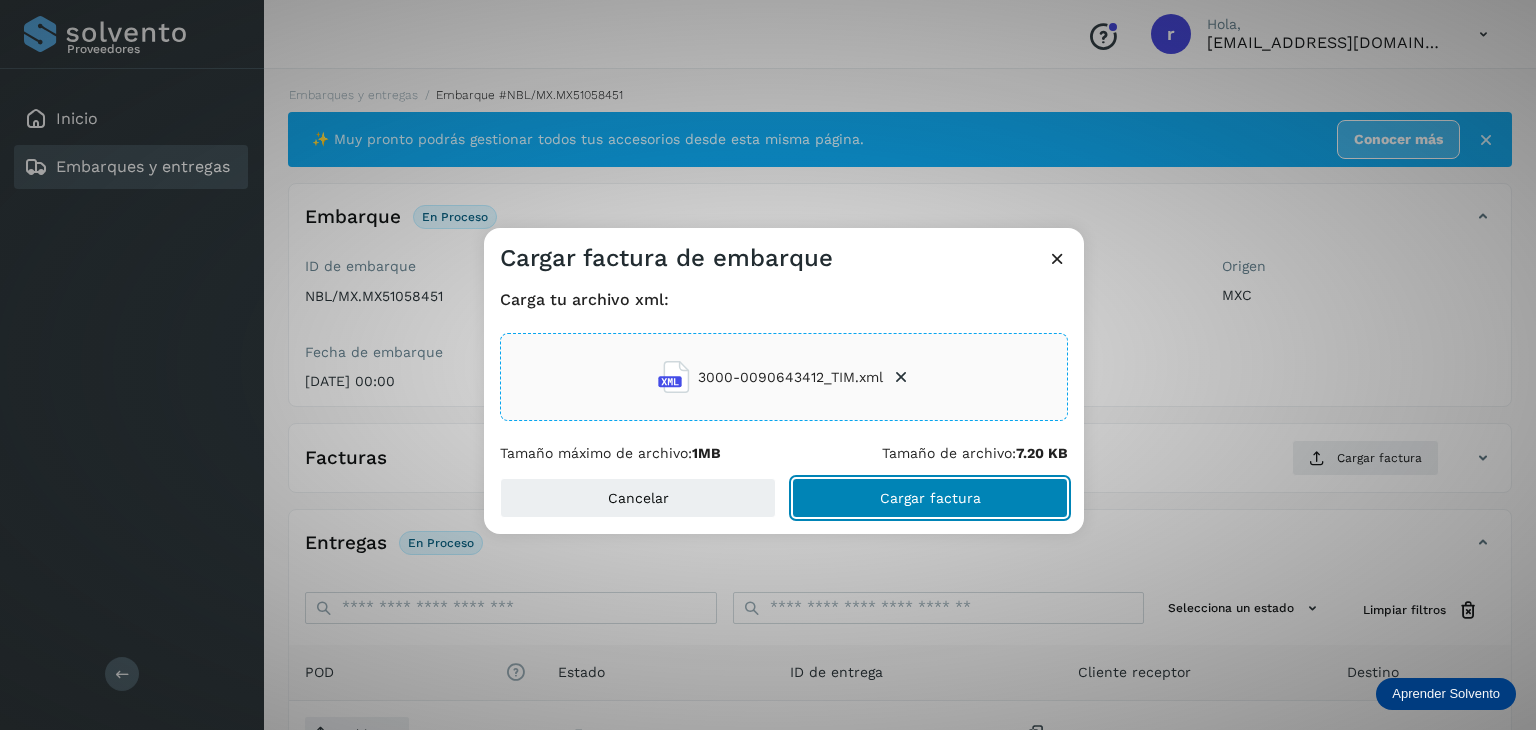click on "Cargar factura" 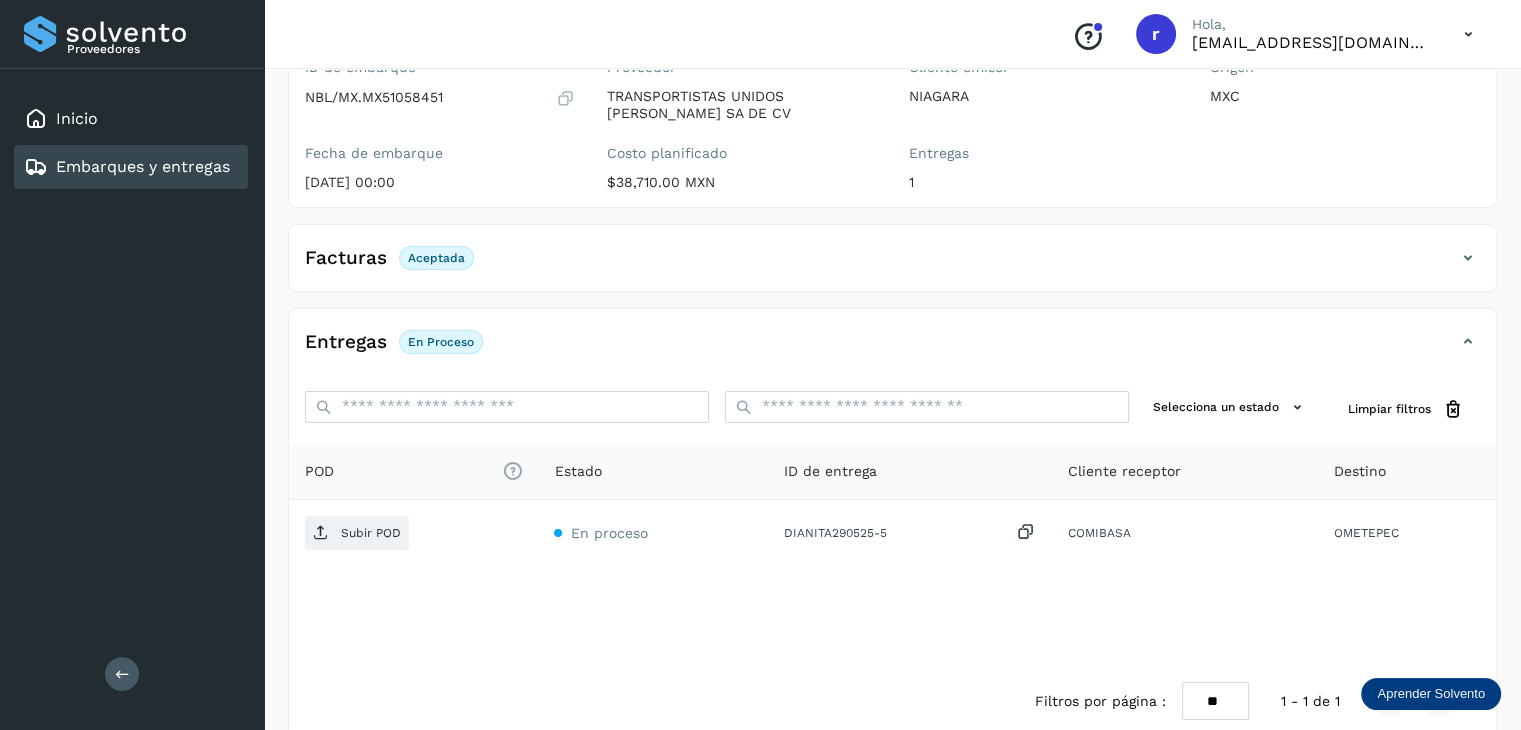 scroll, scrollTop: 200, scrollLeft: 0, axis: vertical 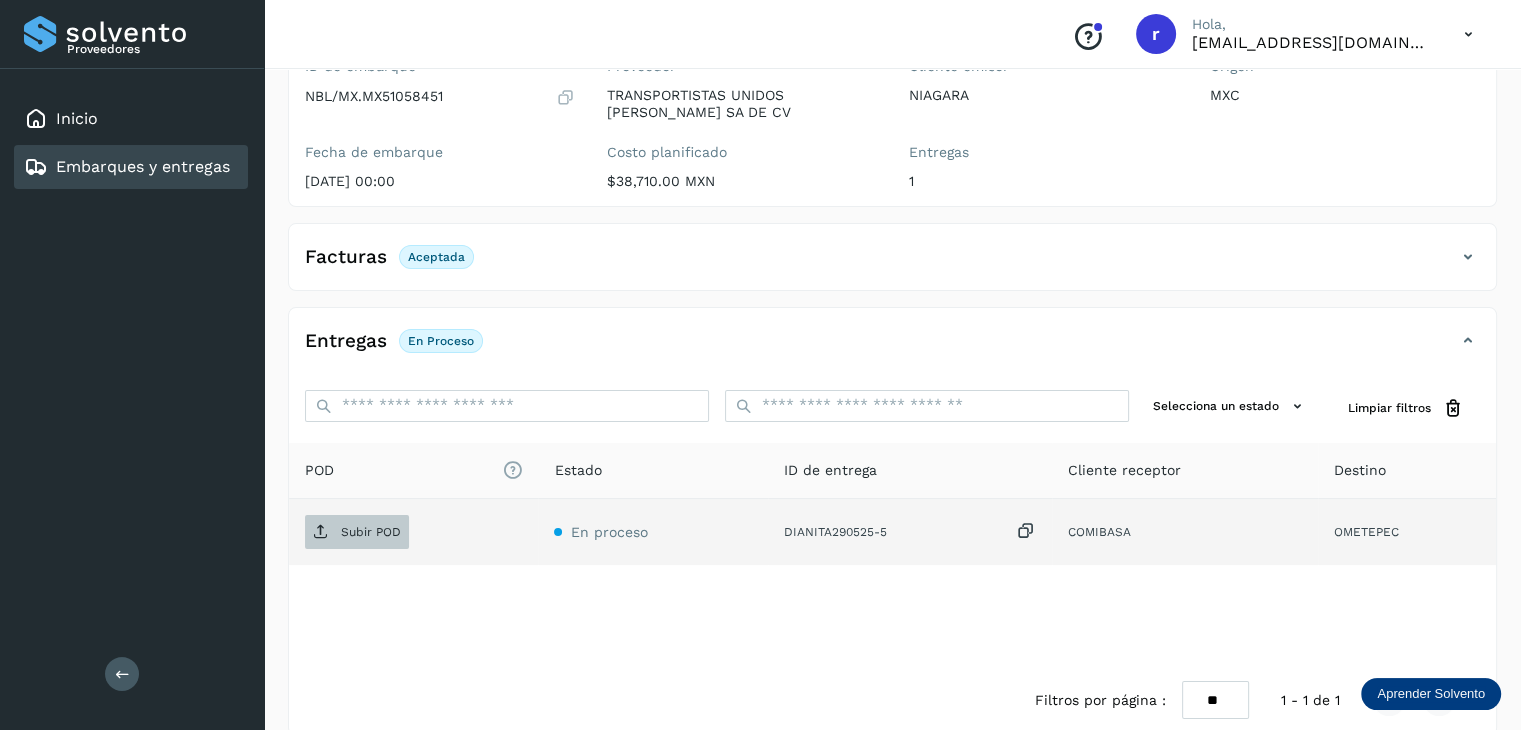 click on "Subir POD" at bounding box center [371, 532] 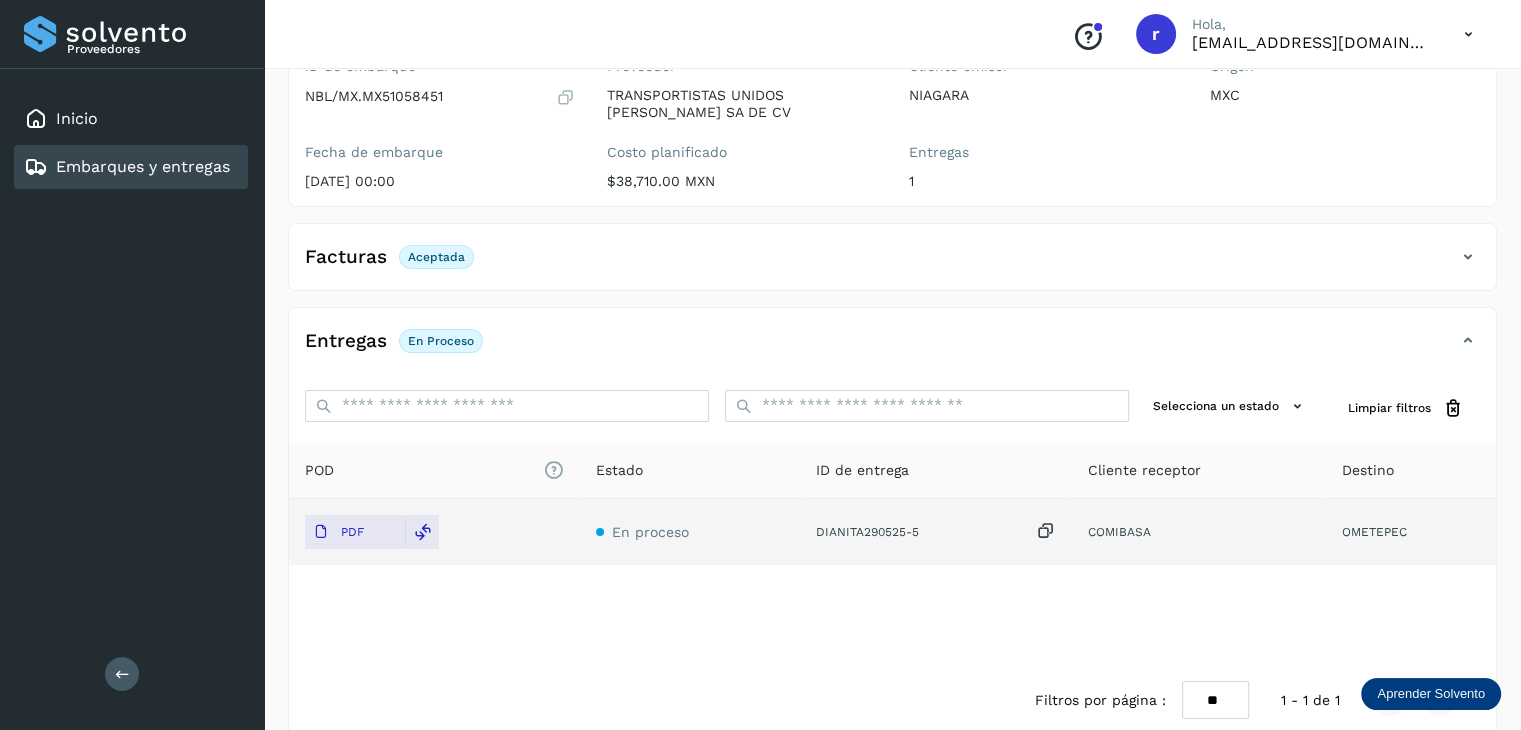 click on "Embarques y entregas" at bounding box center [143, 166] 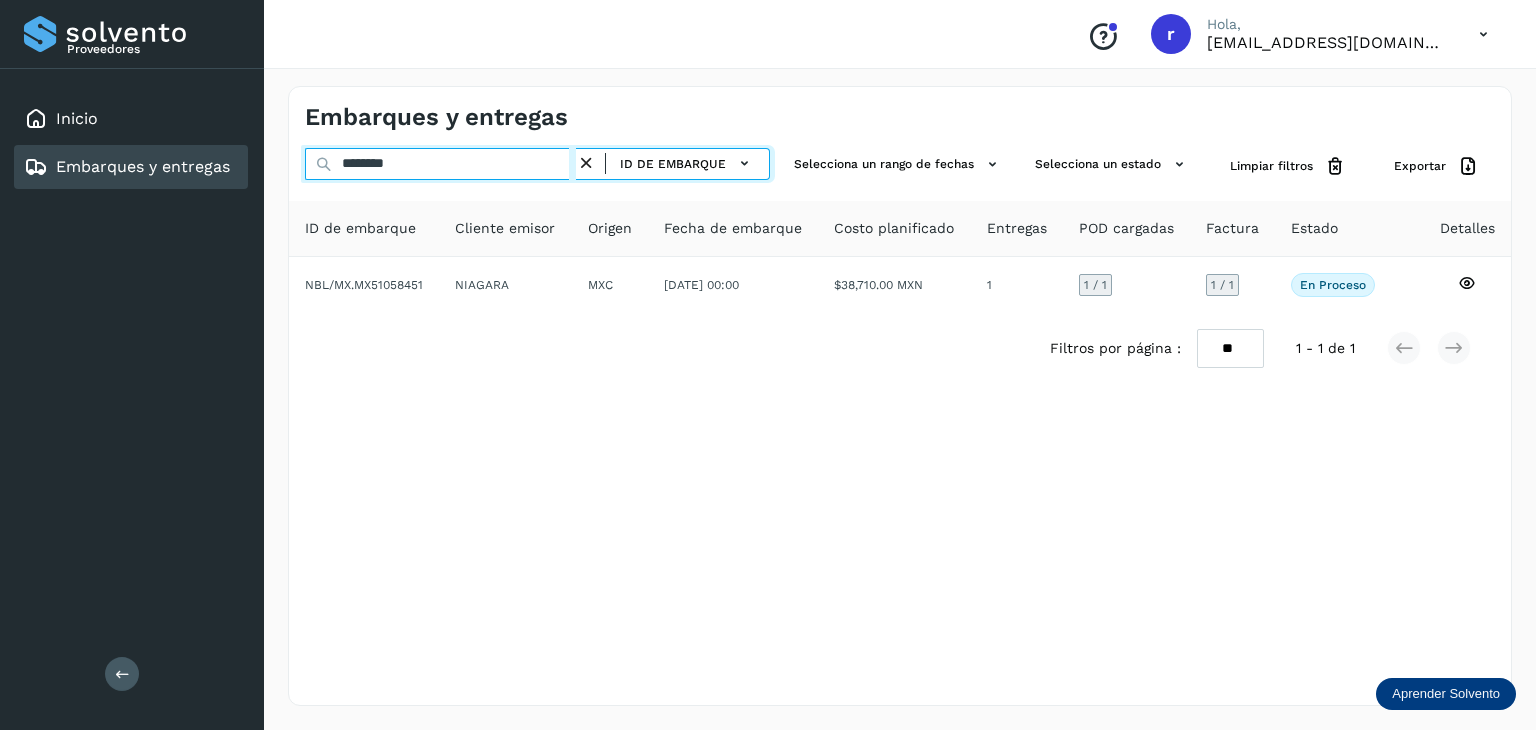 click on "********" at bounding box center (440, 164) 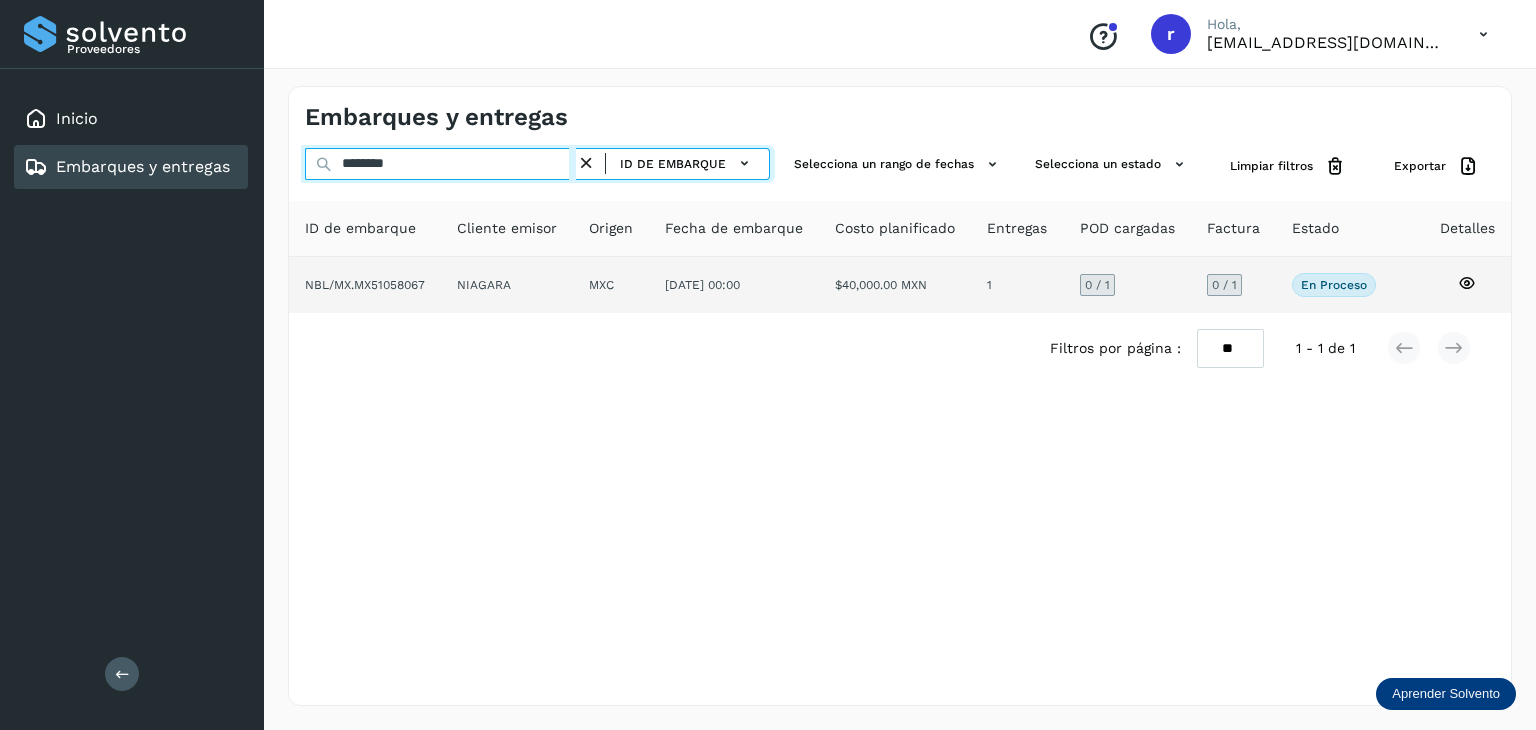 type on "********" 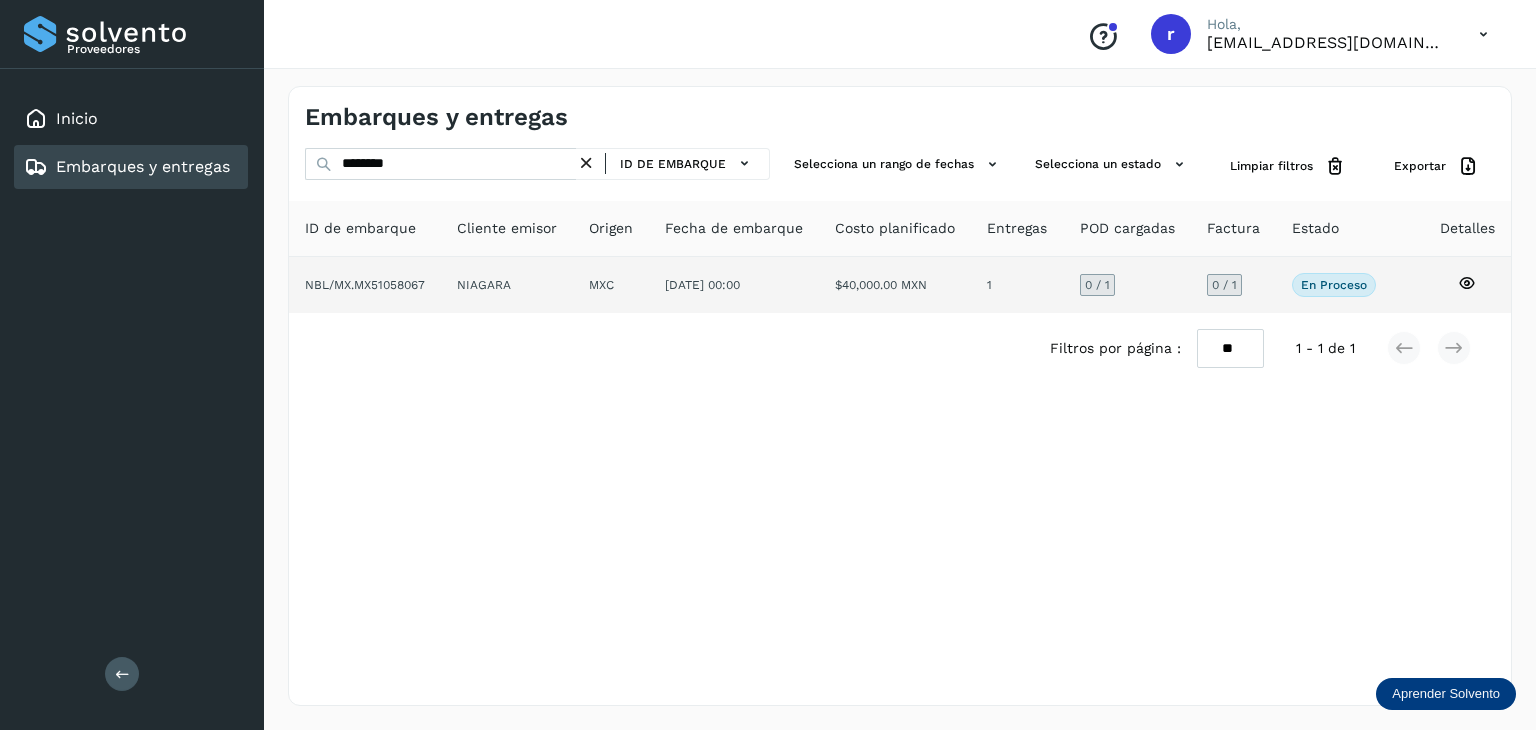 click on "NBL/MX.MX51058067" 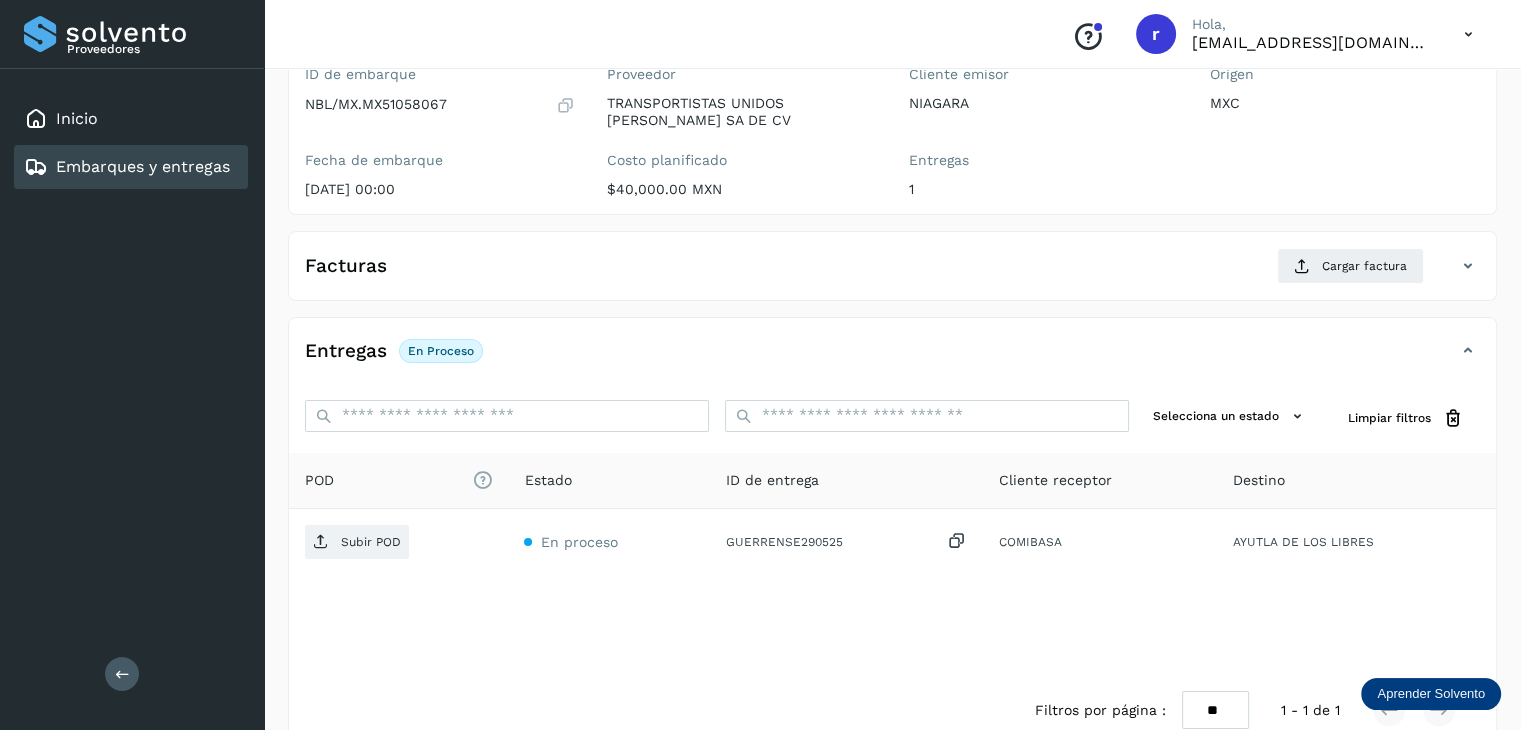 scroll, scrollTop: 200, scrollLeft: 0, axis: vertical 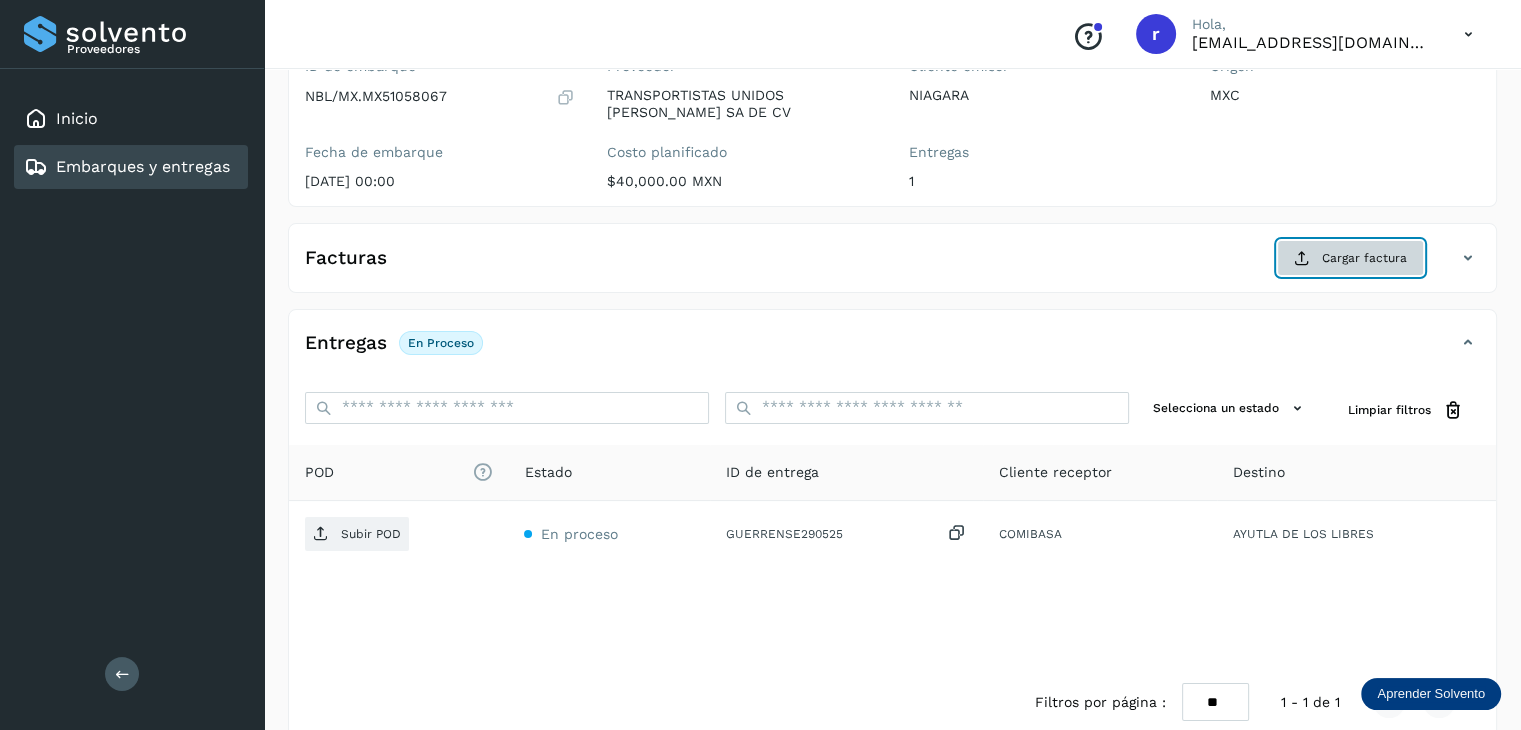 click on "Cargar factura" at bounding box center [1350, 258] 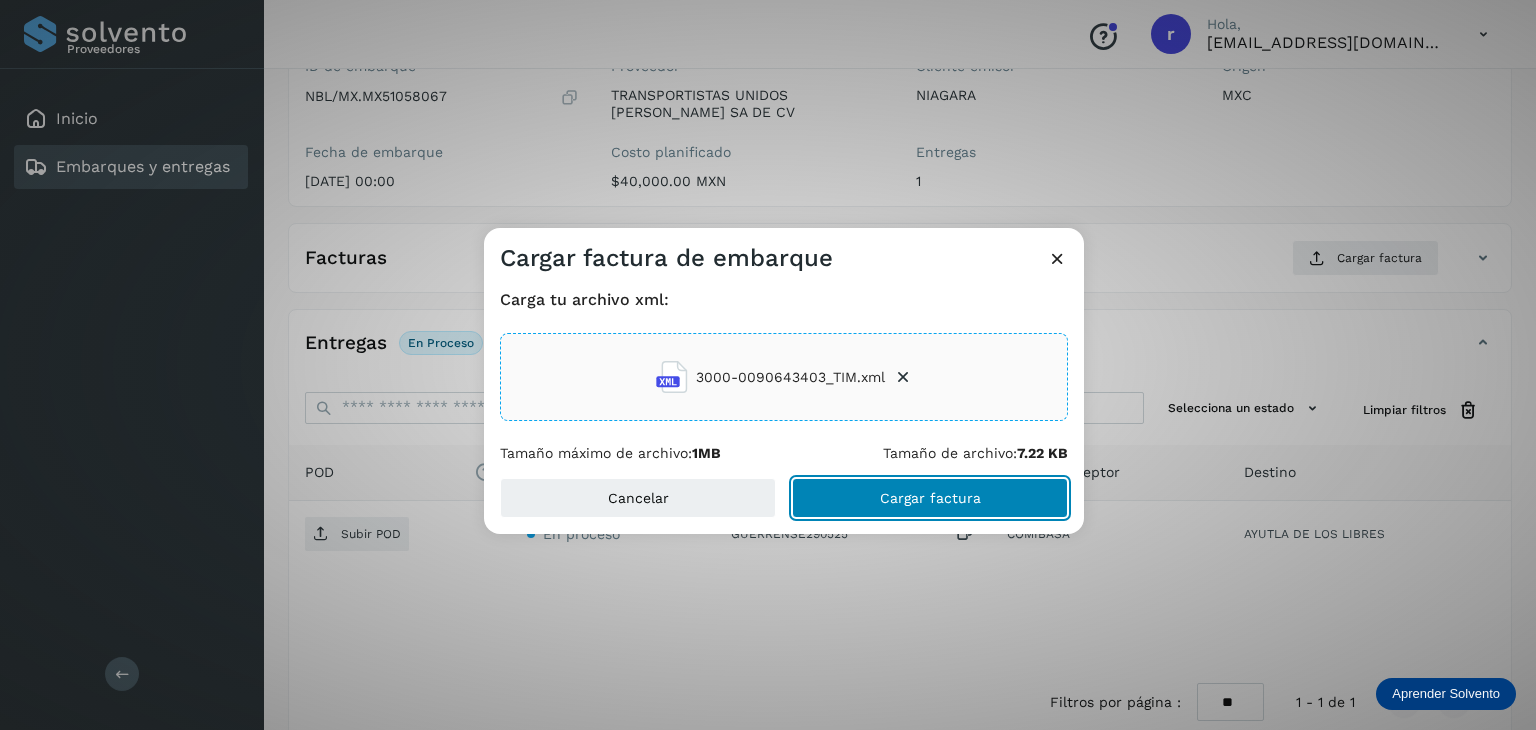 click on "Cargar factura" 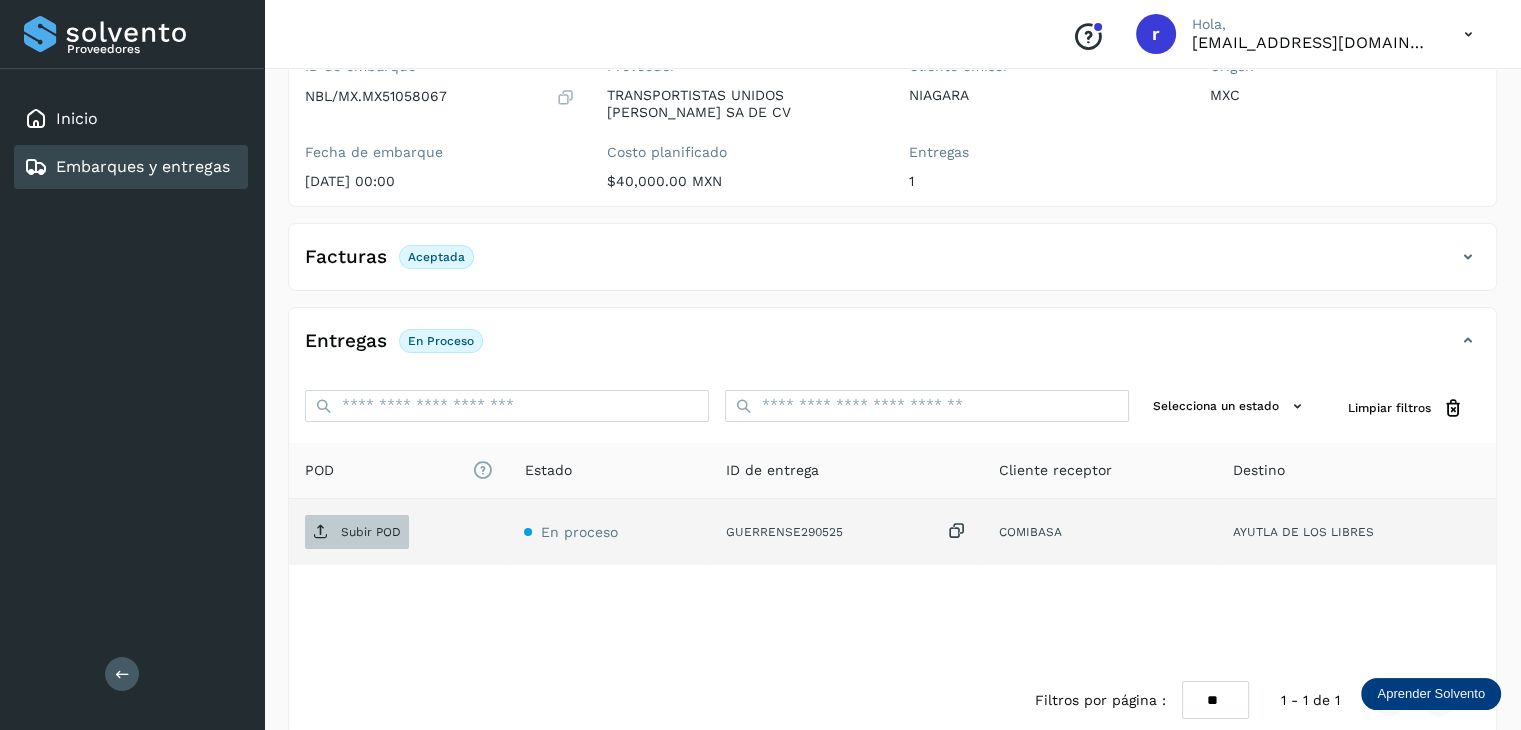 click on "Subir POD" at bounding box center (371, 532) 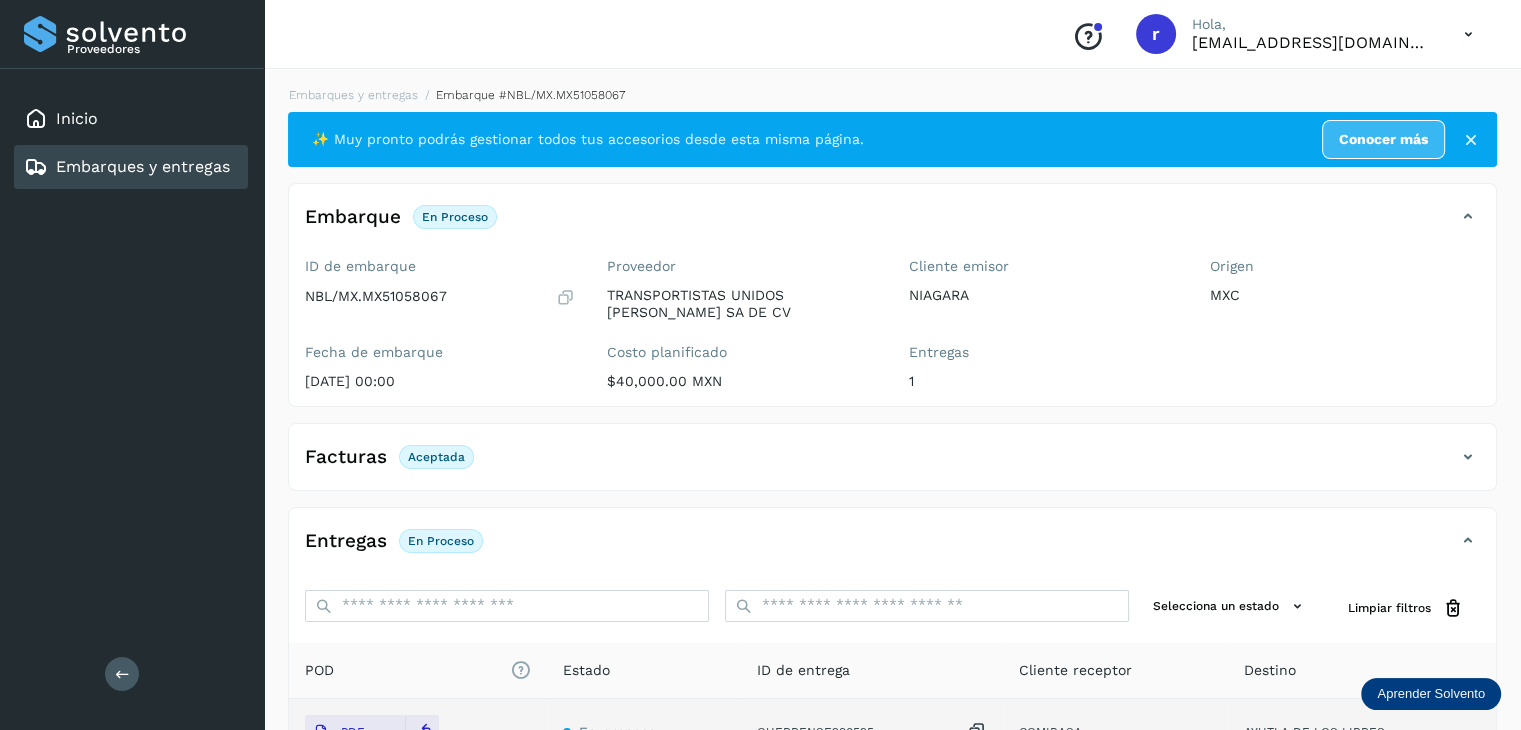 scroll, scrollTop: 0, scrollLeft: 0, axis: both 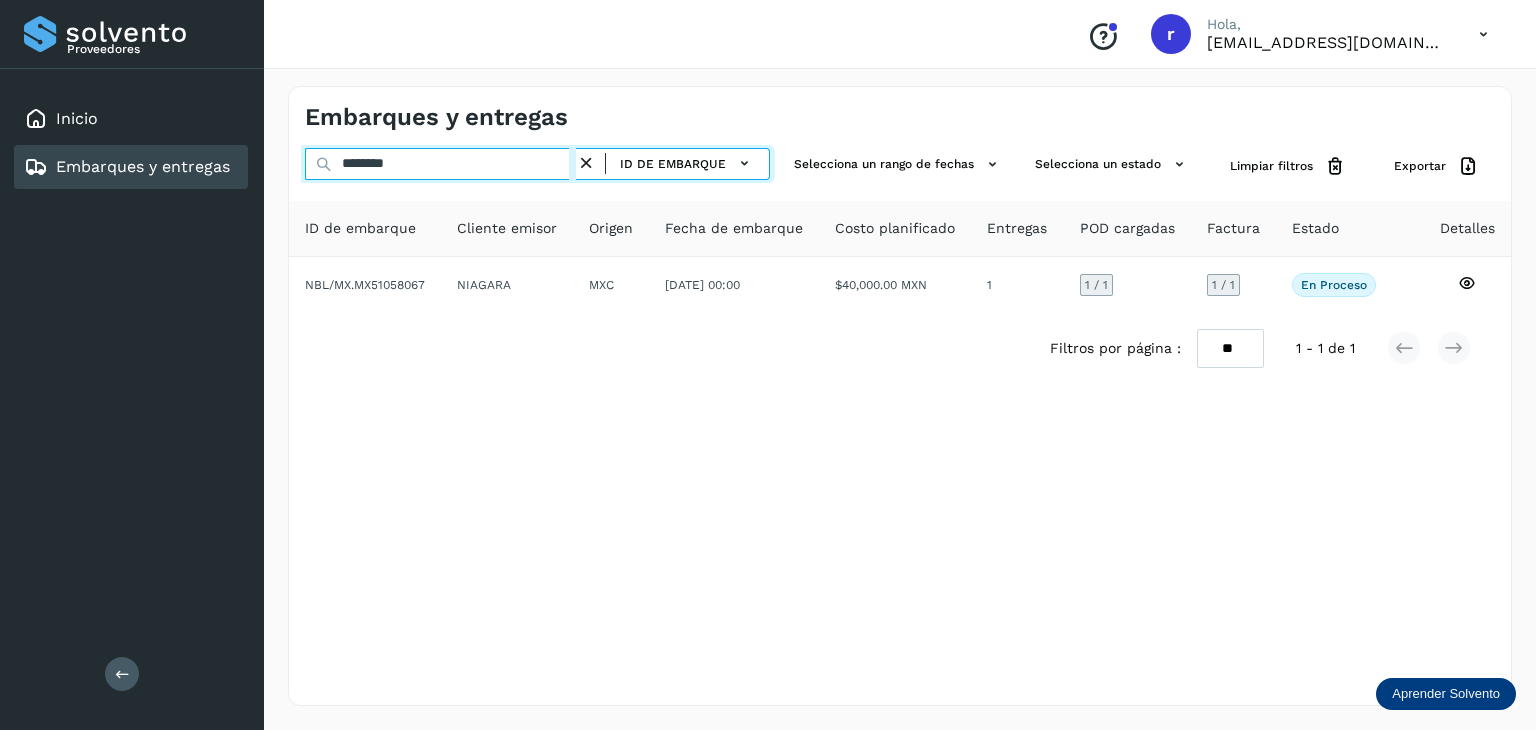 drag, startPoint x: 440, startPoint y: 163, endPoint x: 335, endPoint y: 149, distance: 105.92922 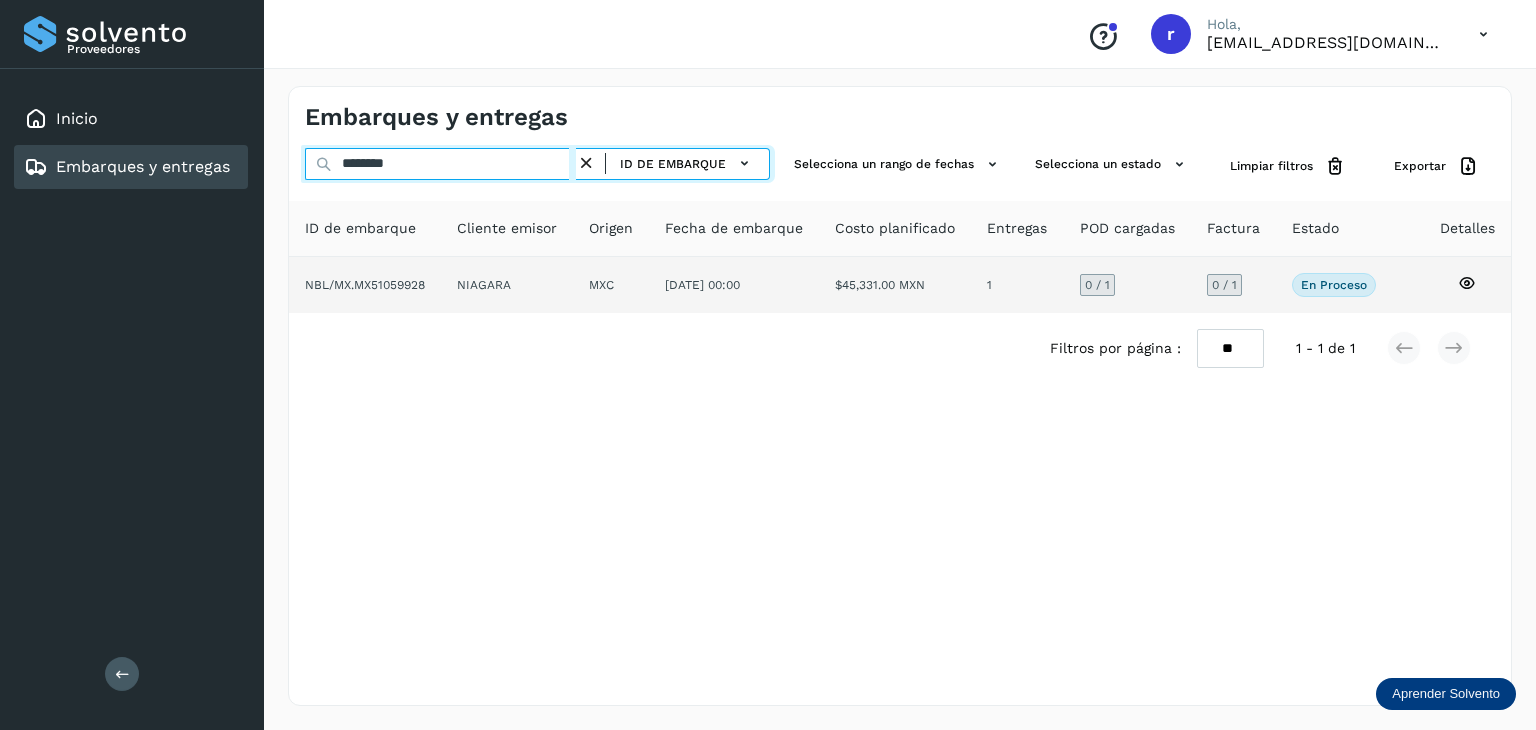 type on "********" 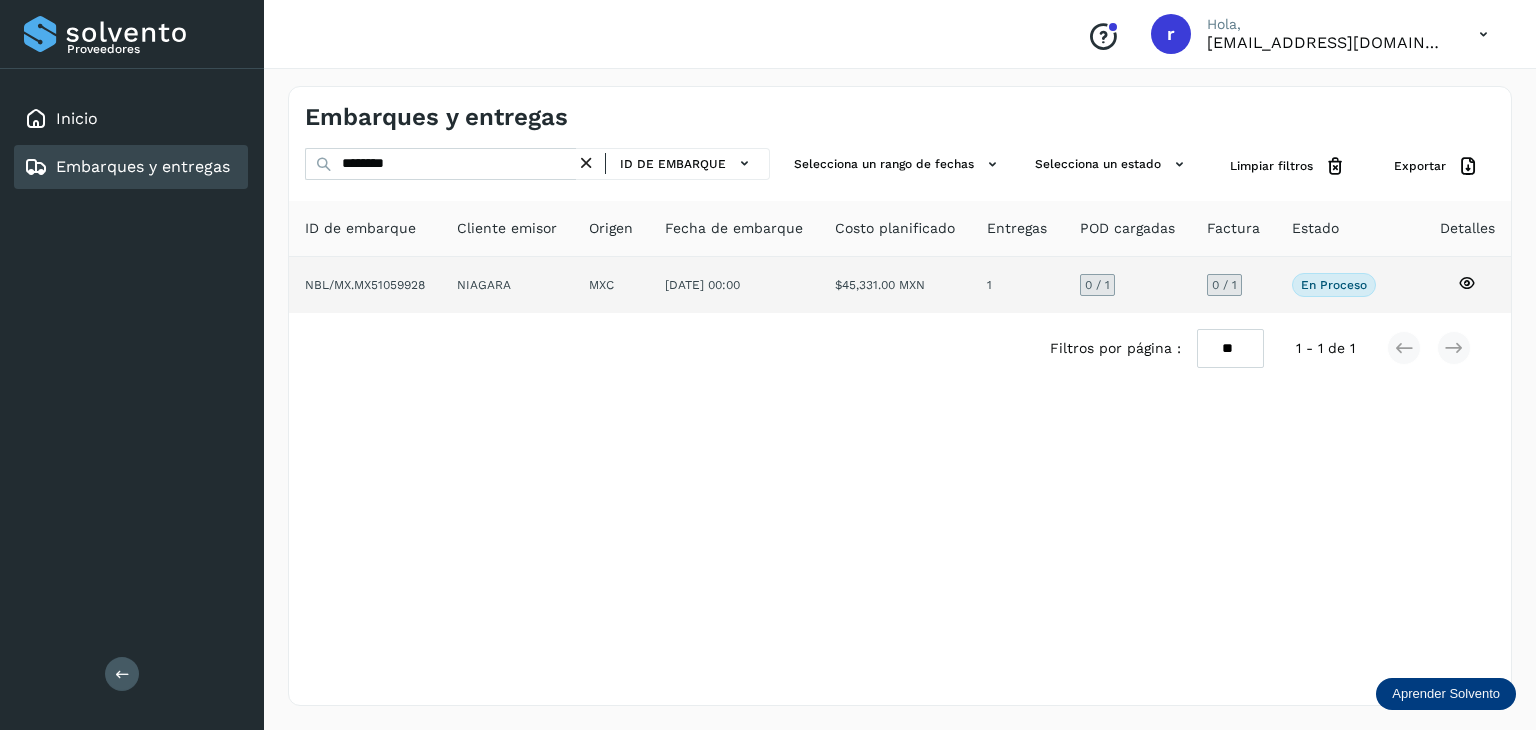 click on "NBL/MX.MX51059928" 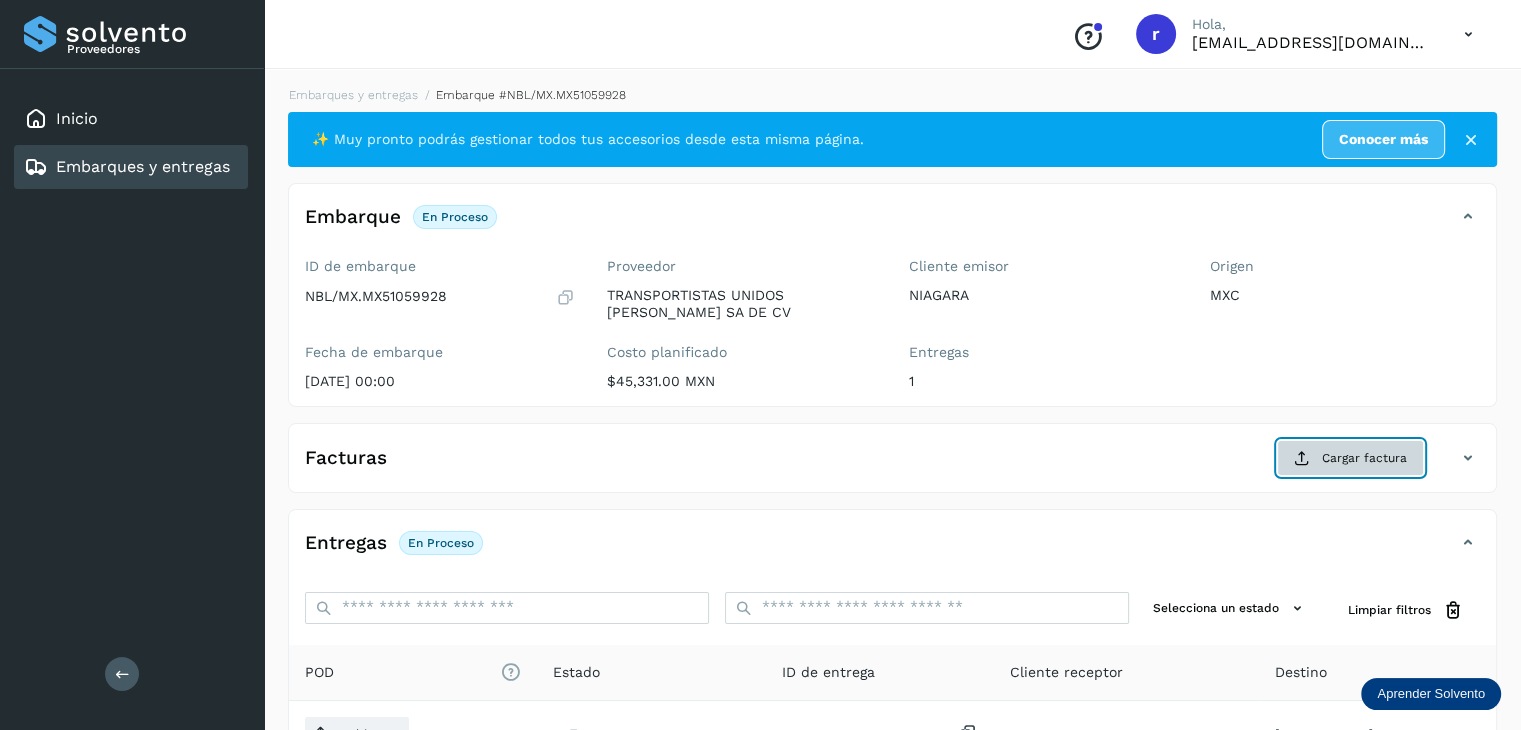 click on "Cargar factura" at bounding box center [1350, 458] 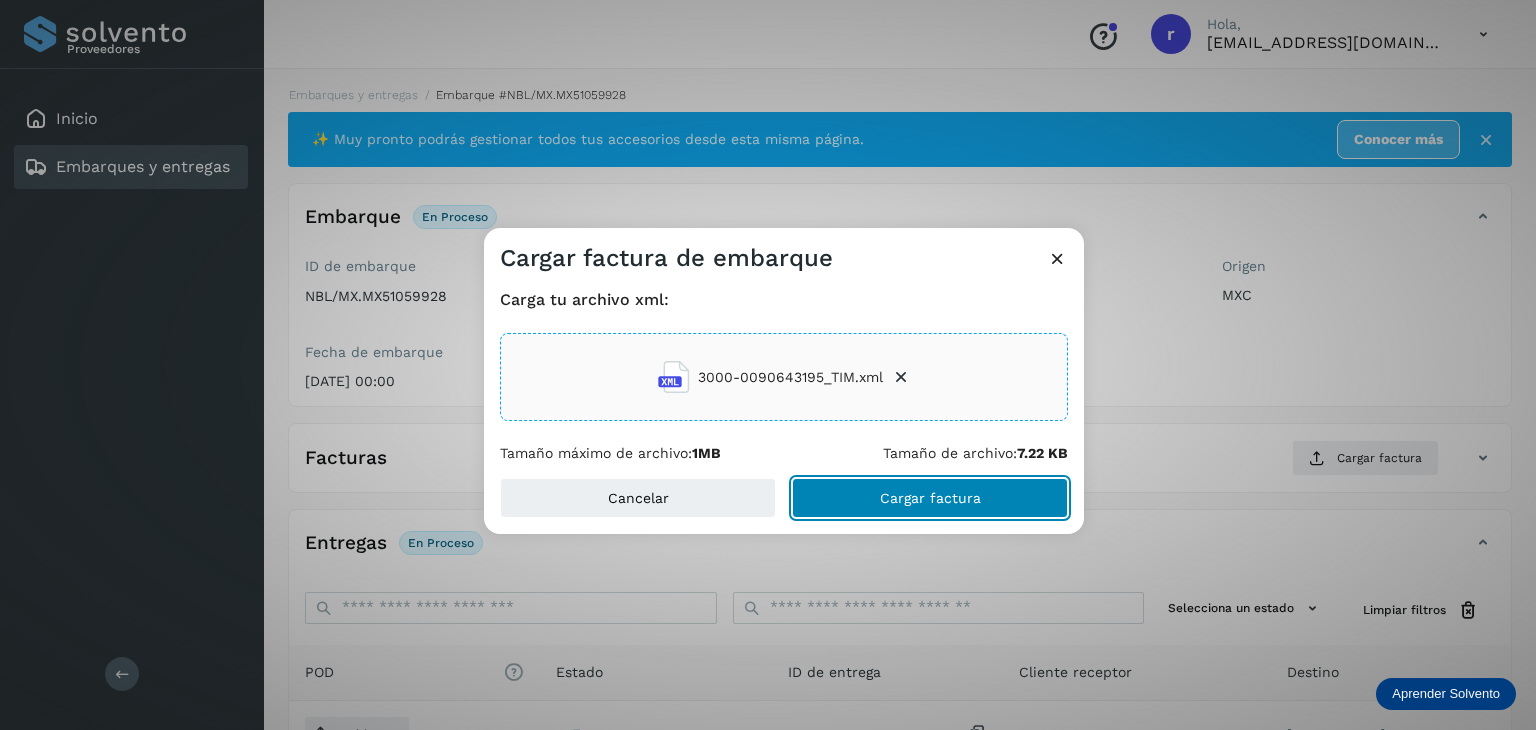 click on "Cargar factura" 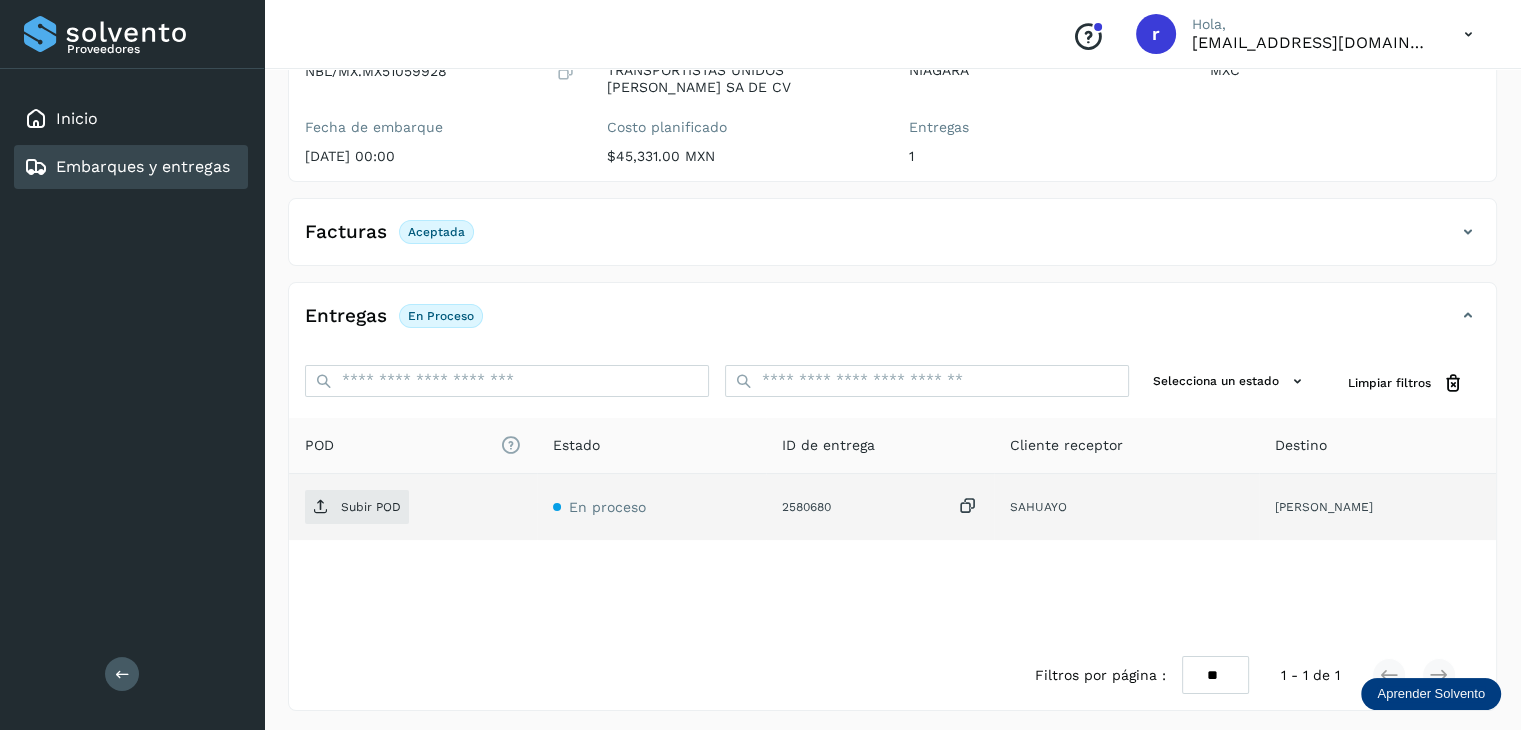 scroll, scrollTop: 229, scrollLeft: 0, axis: vertical 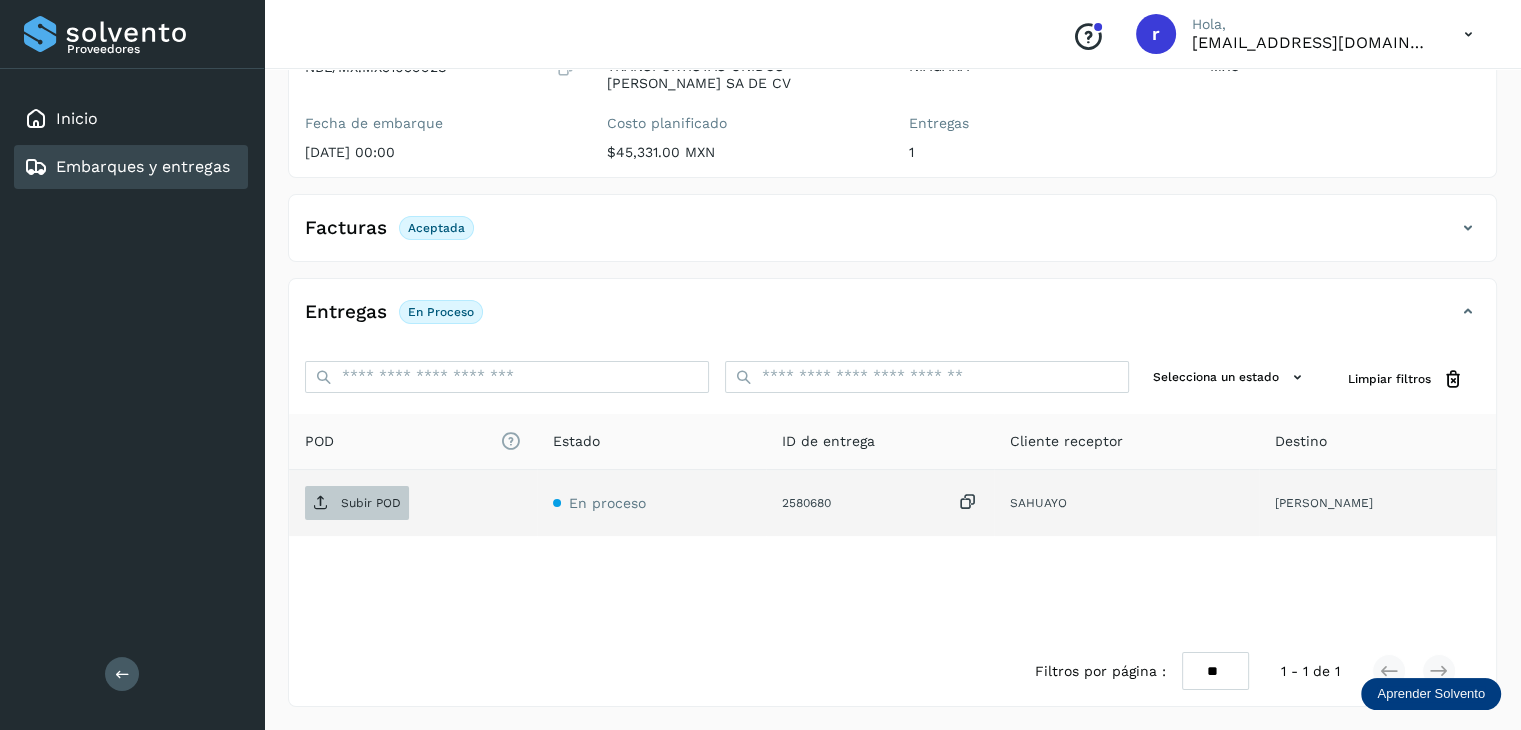click on "Subir POD" at bounding box center [371, 503] 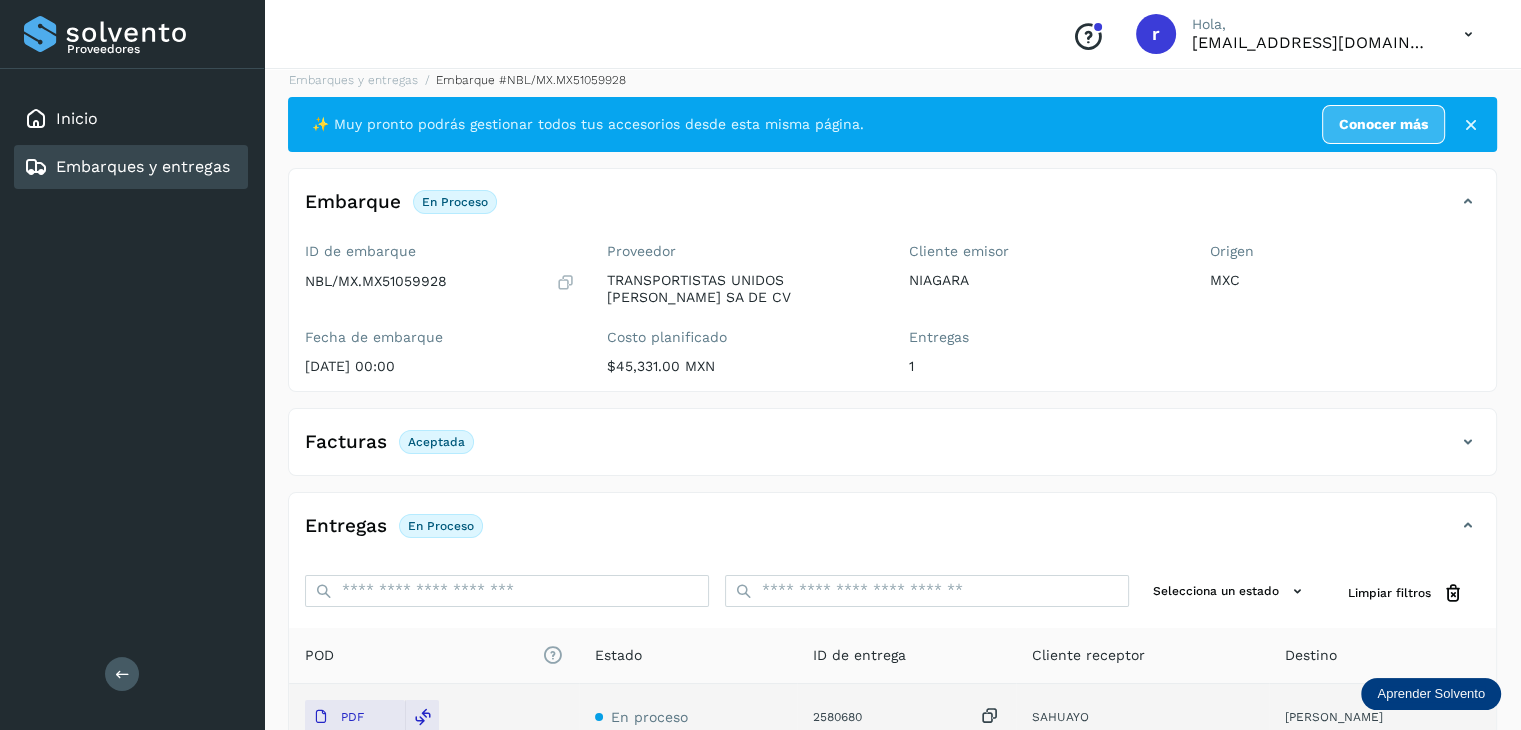 scroll, scrollTop: 0, scrollLeft: 0, axis: both 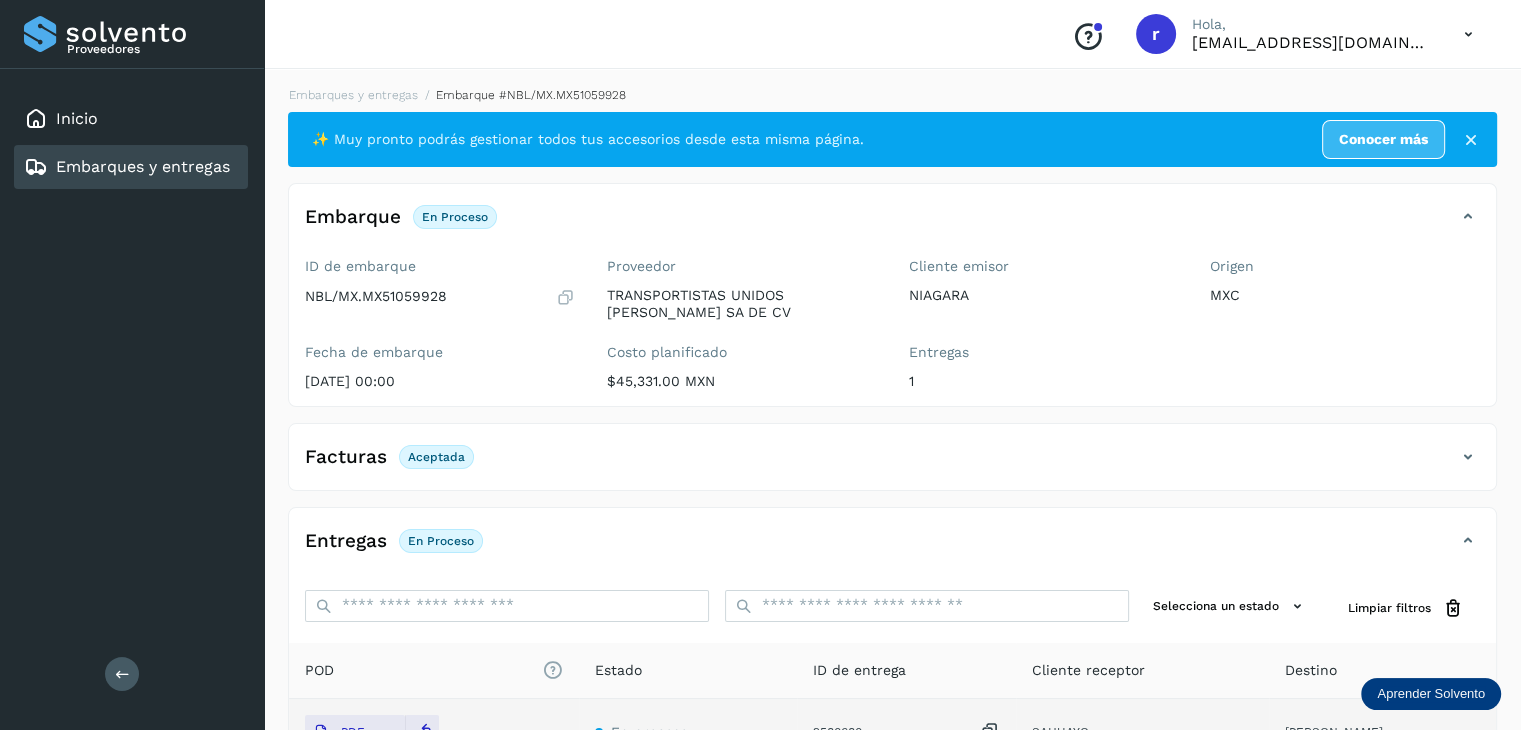 click on "Embarques y entregas" at bounding box center (143, 166) 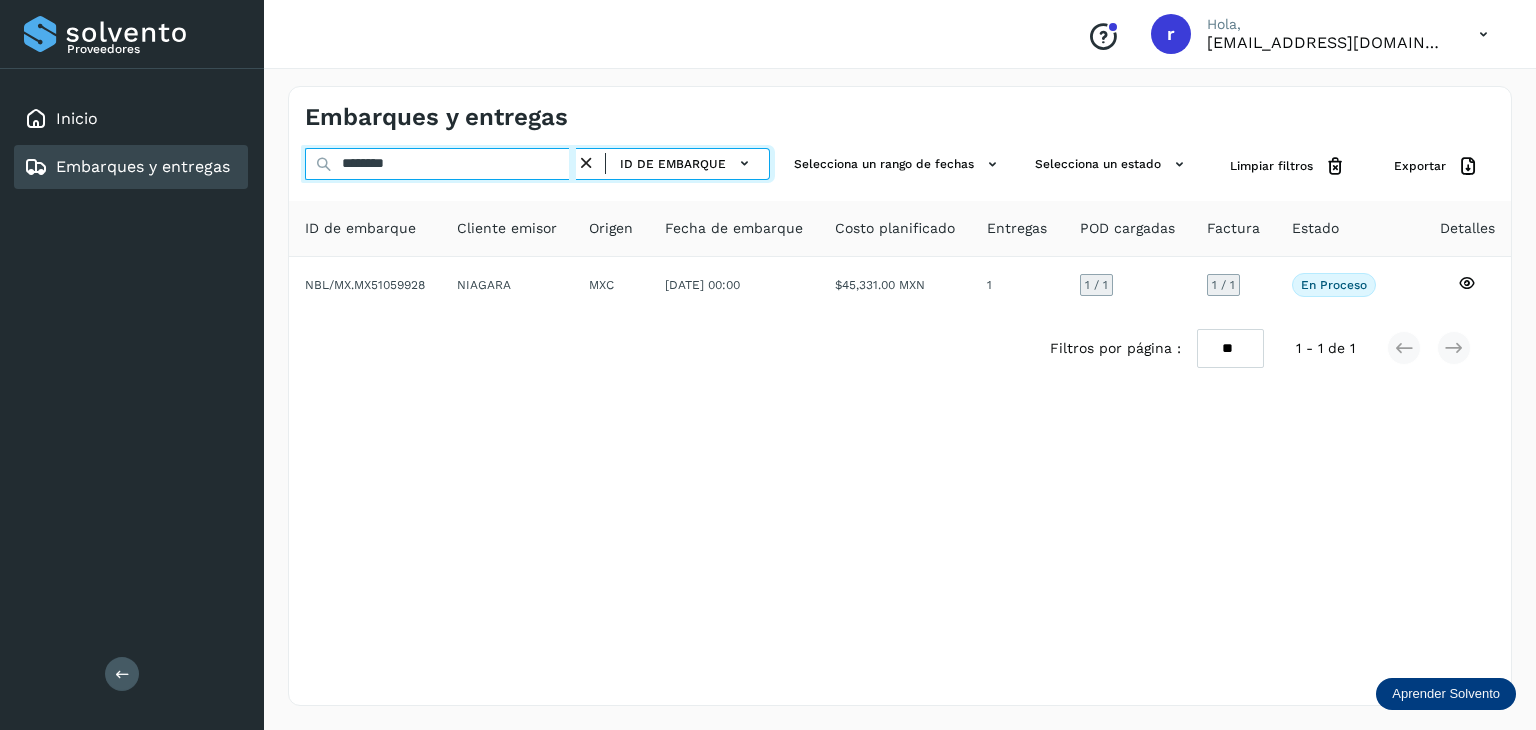 click on "********" at bounding box center [440, 164] 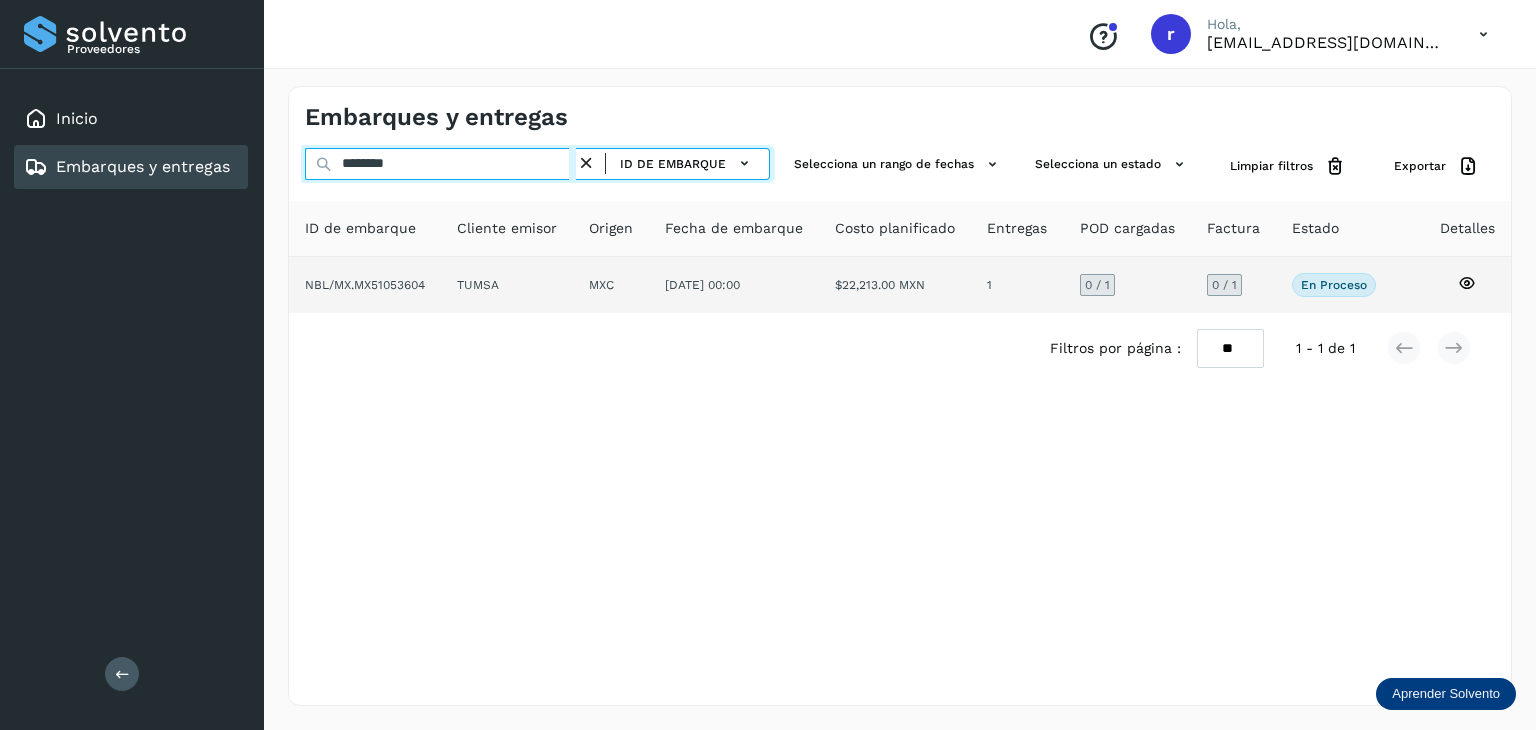 type on "********" 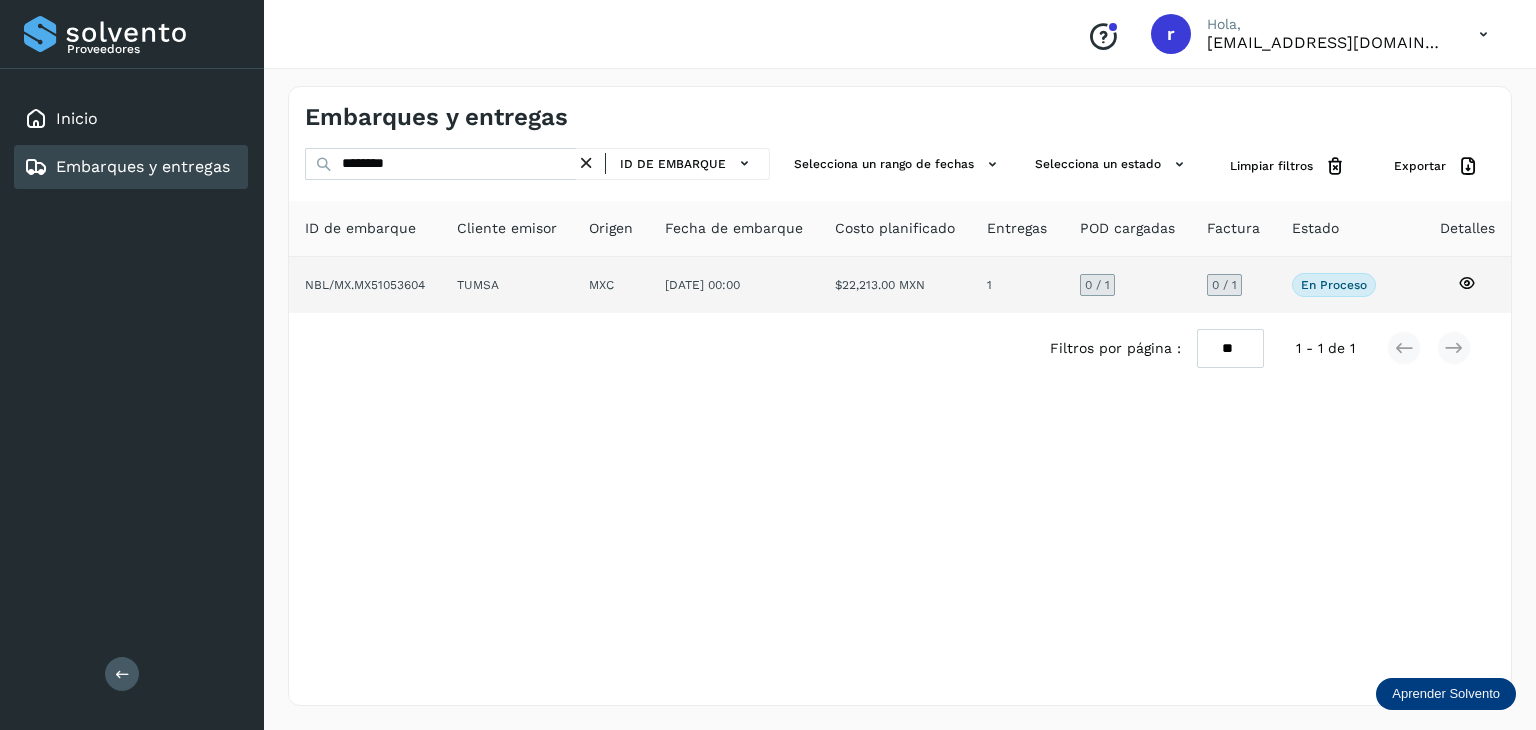 click on "TUMSA" 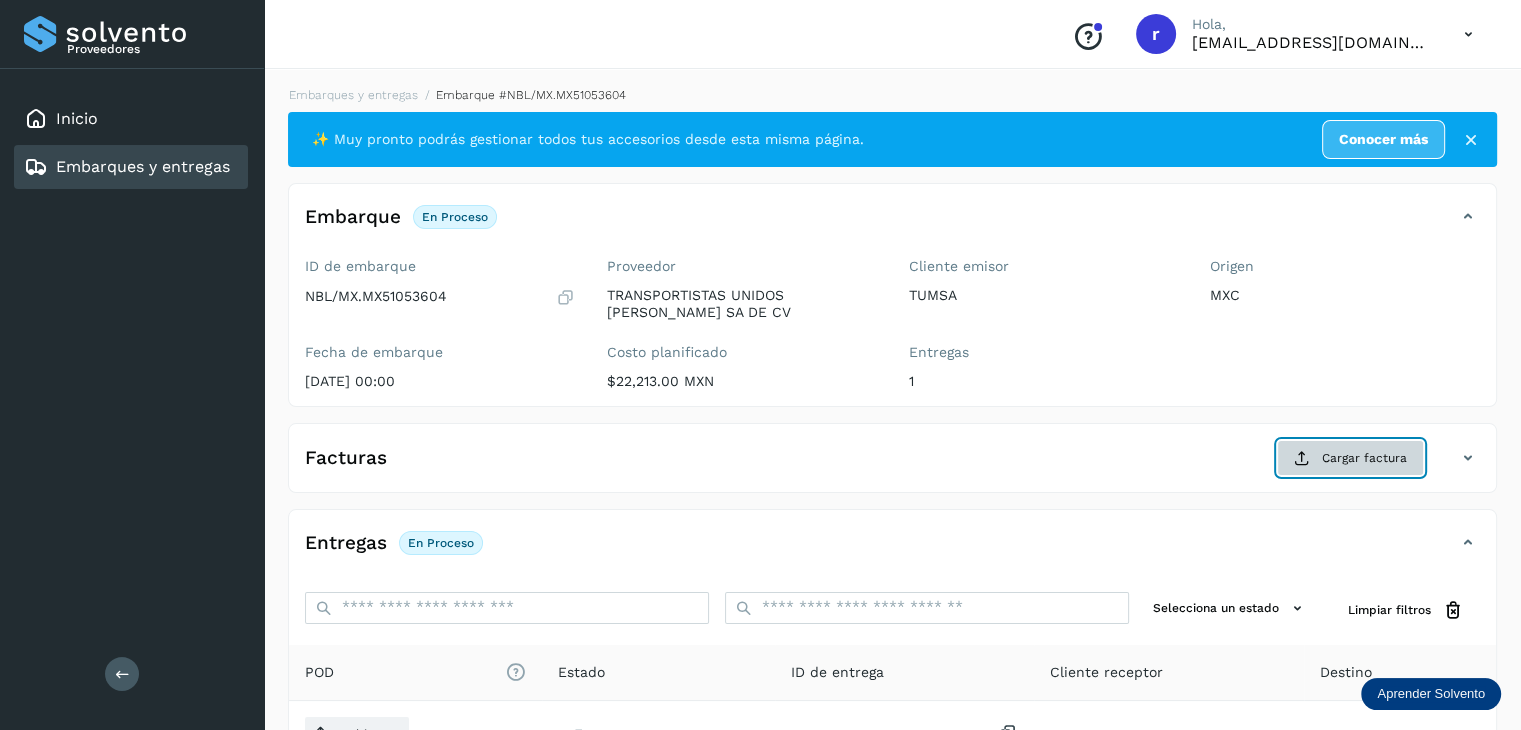 click on "Cargar factura" 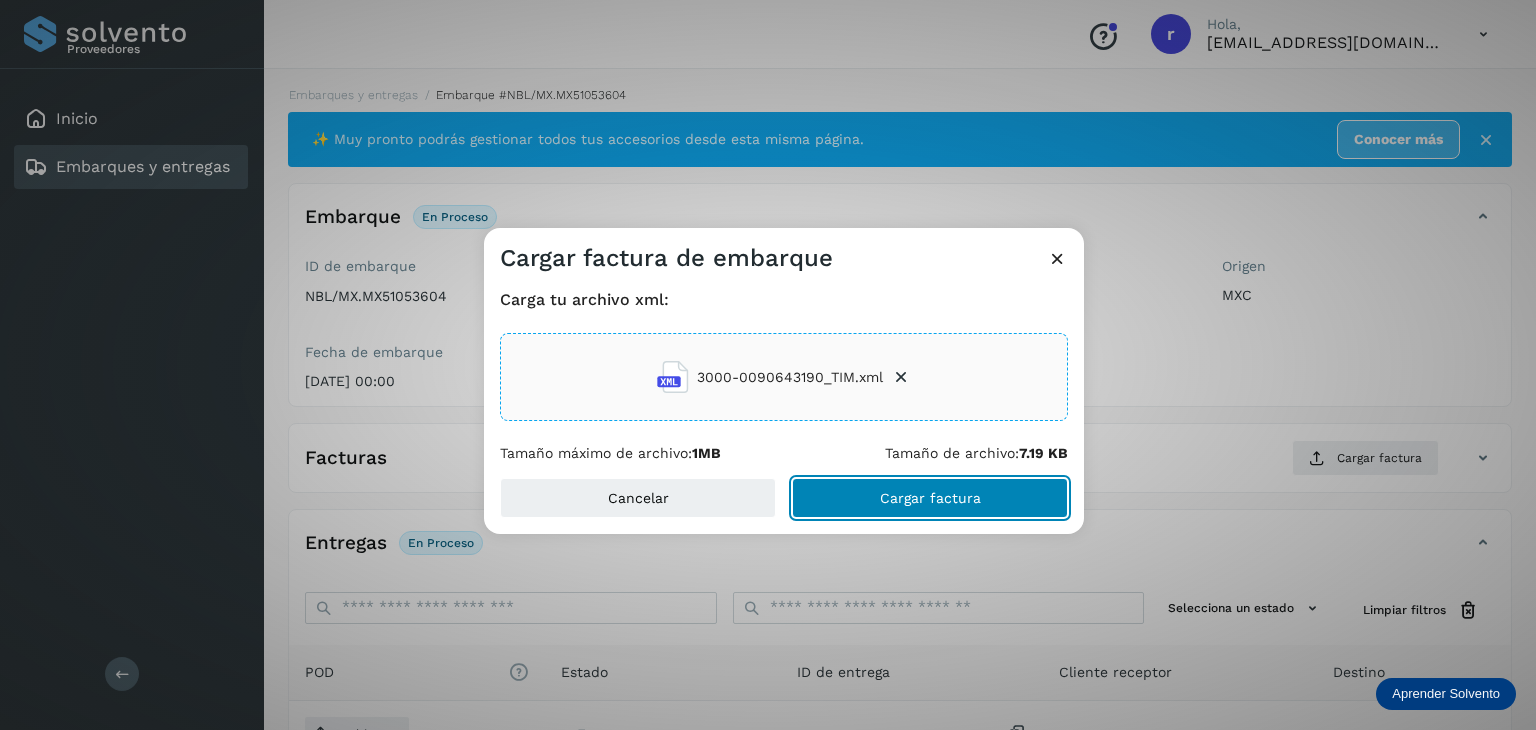 click on "Cargar factura" 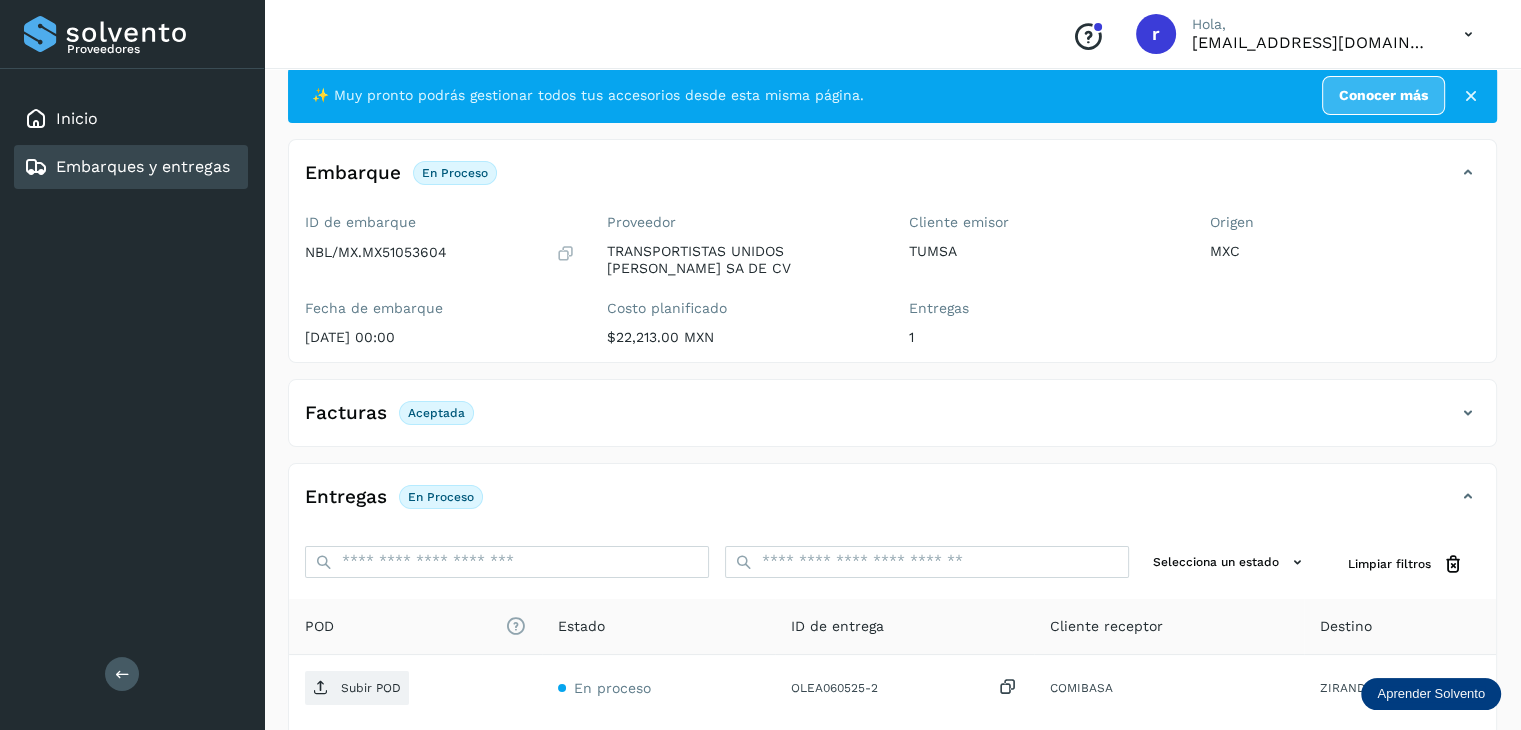 scroll, scrollTop: 100, scrollLeft: 0, axis: vertical 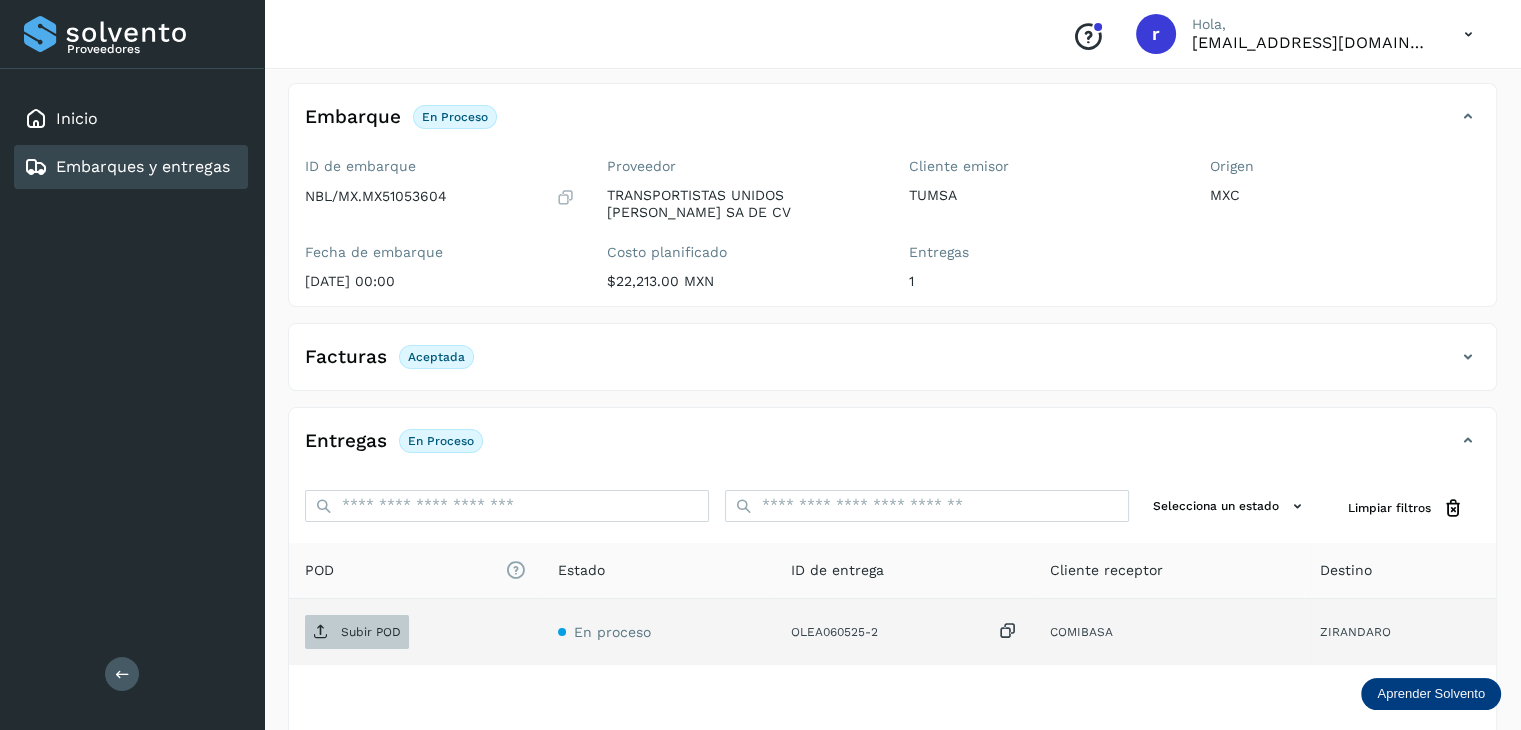 click on "Subir POD" at bounding box center (371, 632) 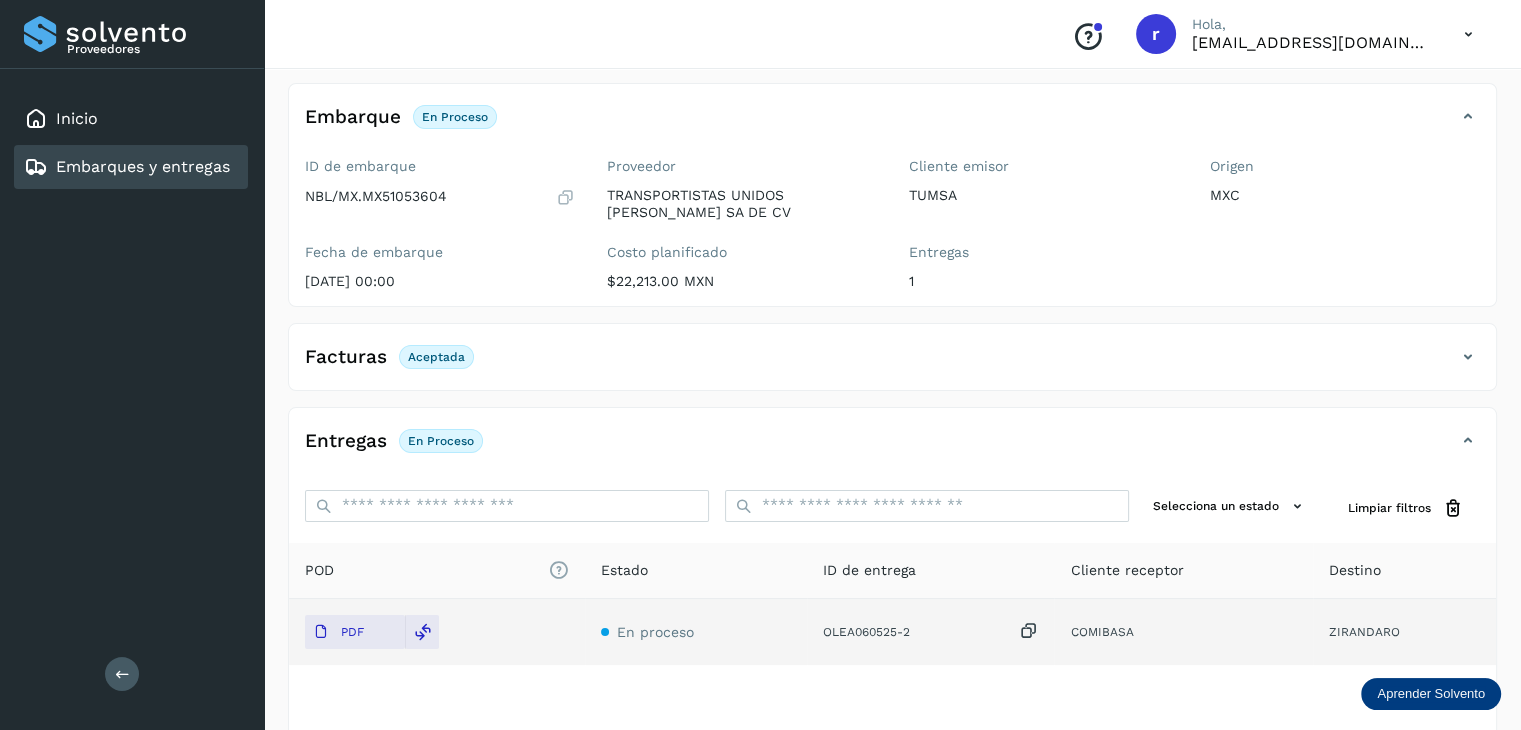 click on "Embarques y entregas" at bounding box center (143, 166) 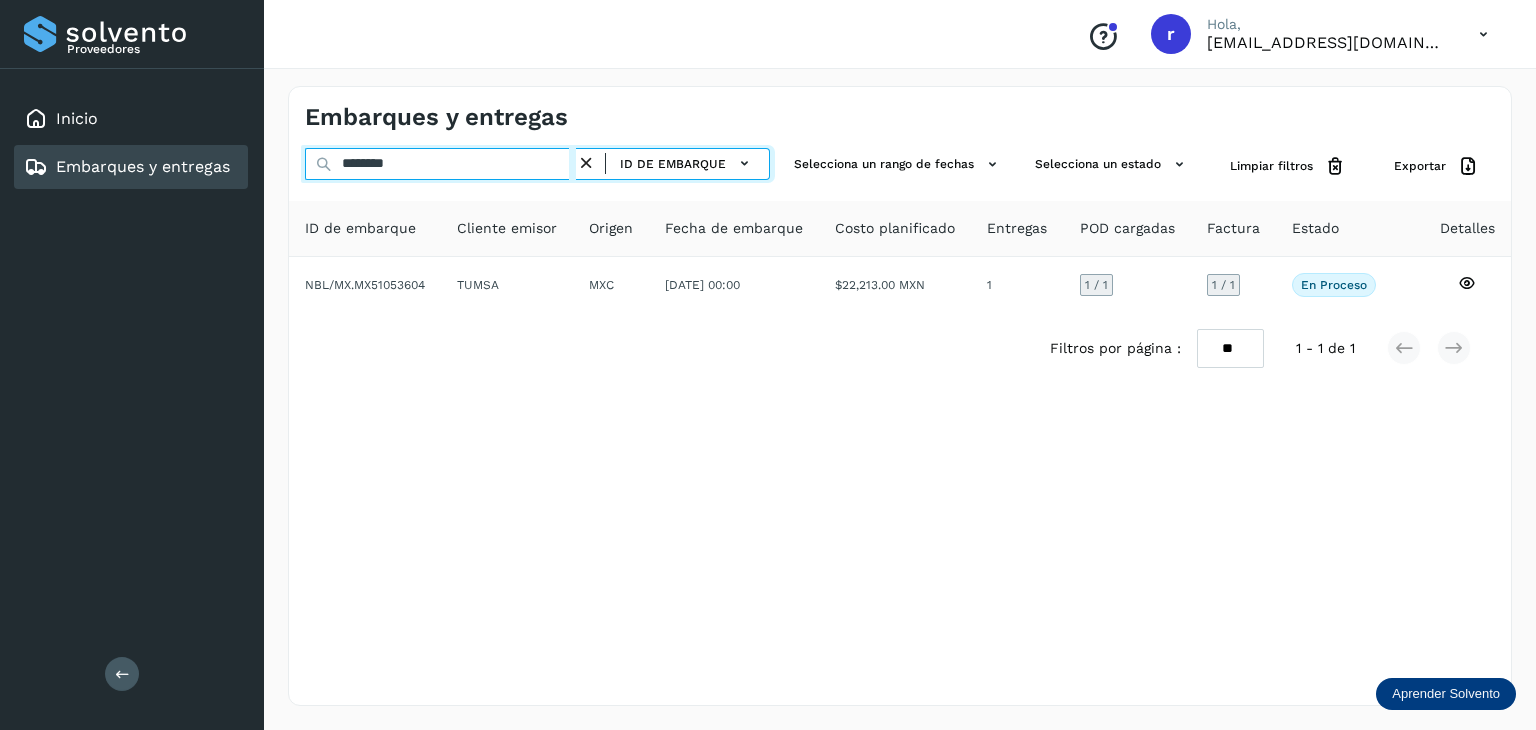 click on "********" at bounding box center (440, 164) 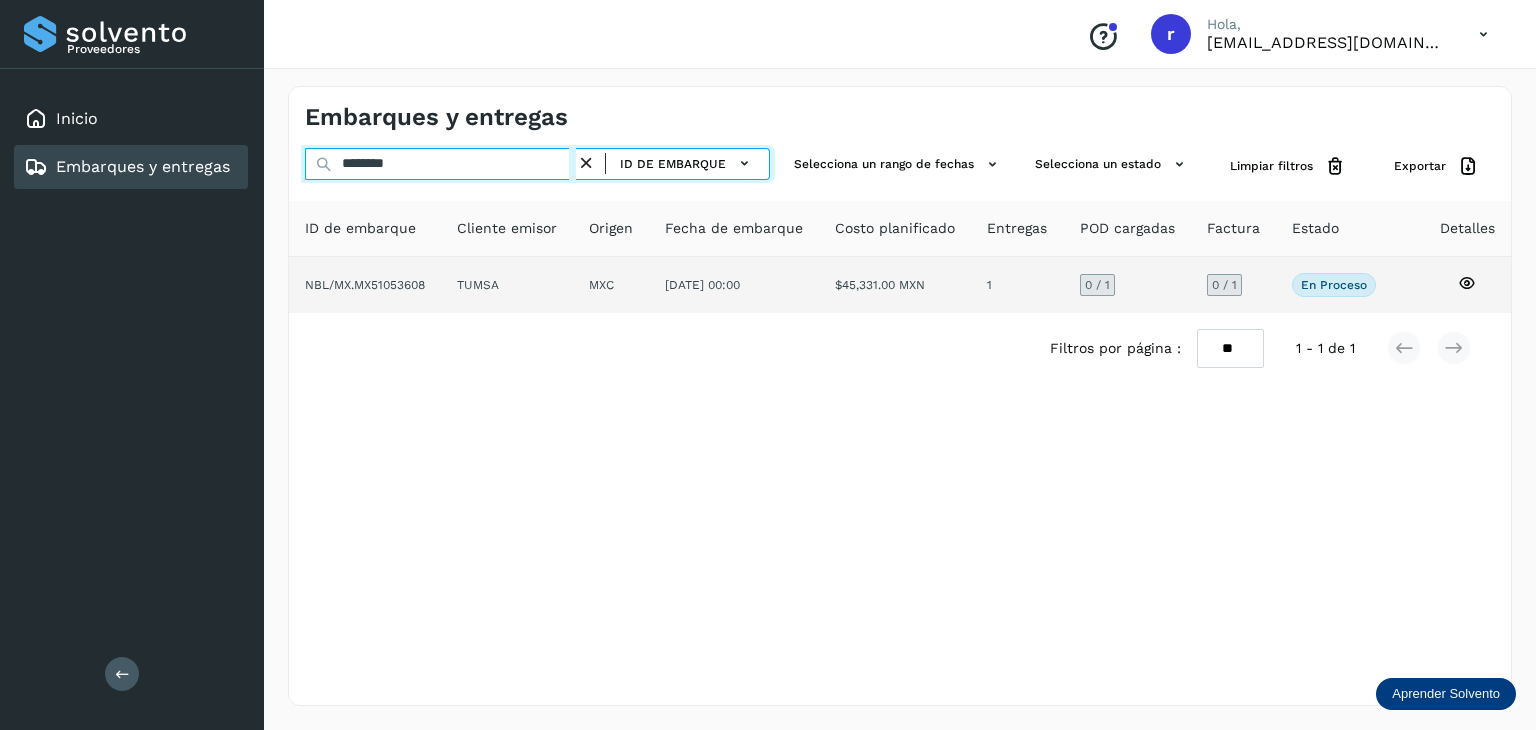 type on "********" 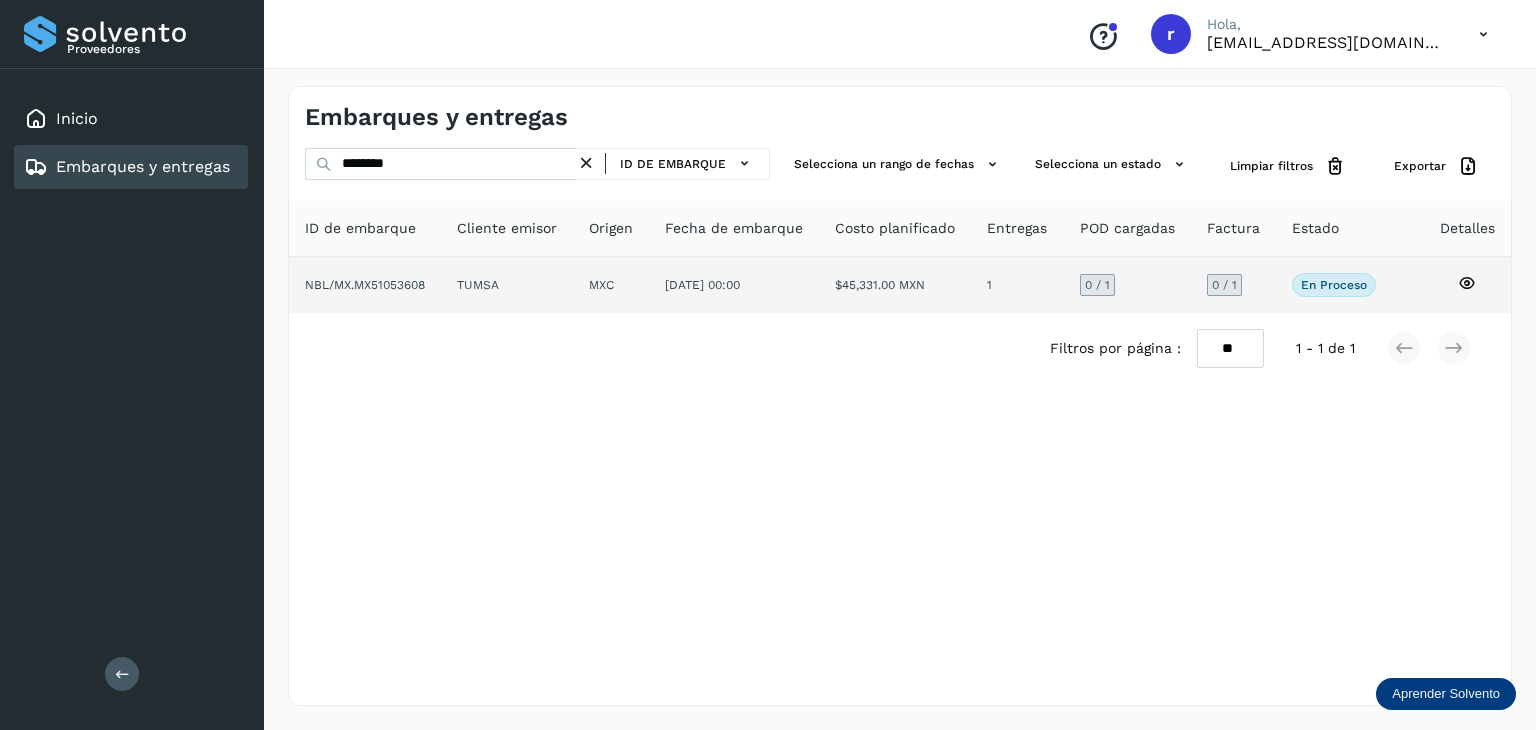 click on "MXC" 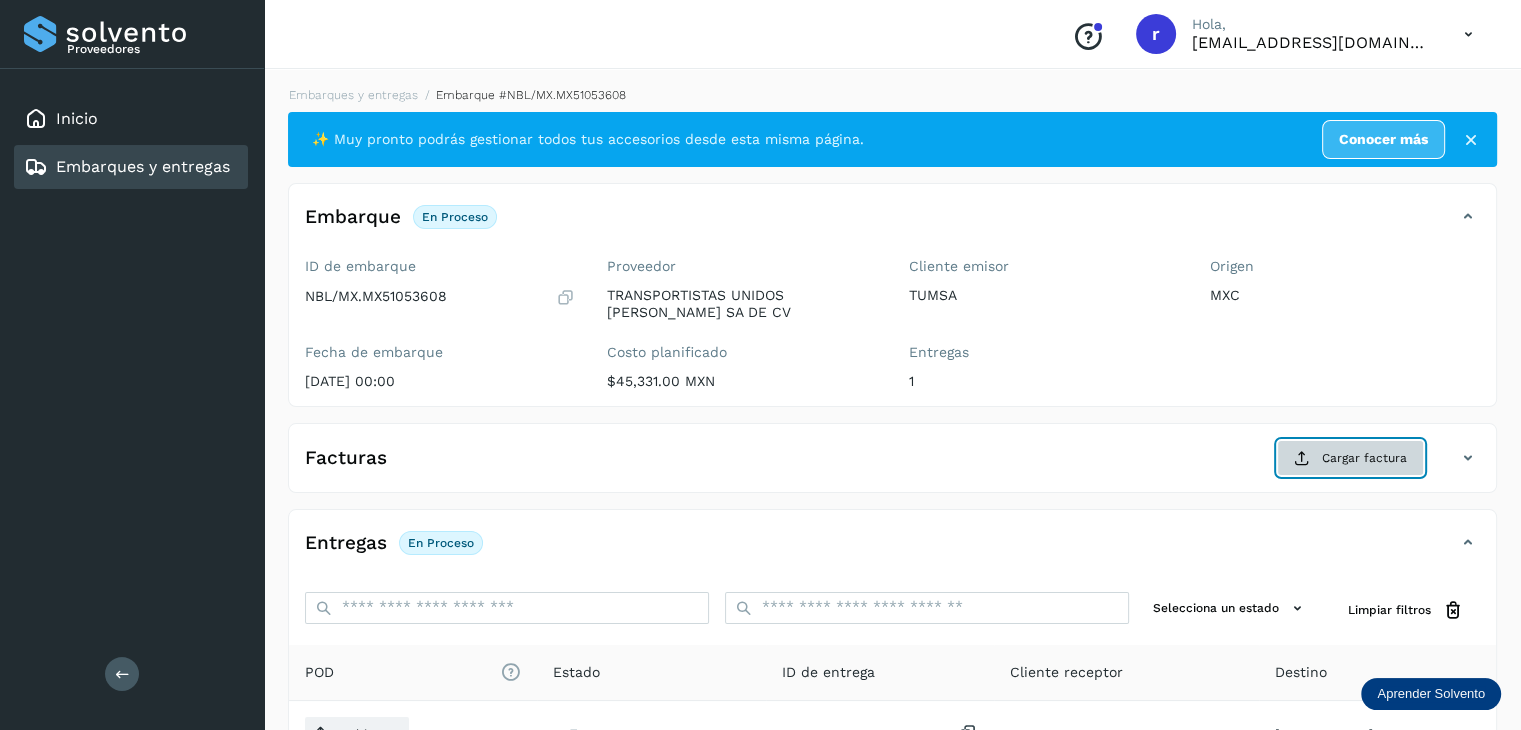 click on "Cargar factura" 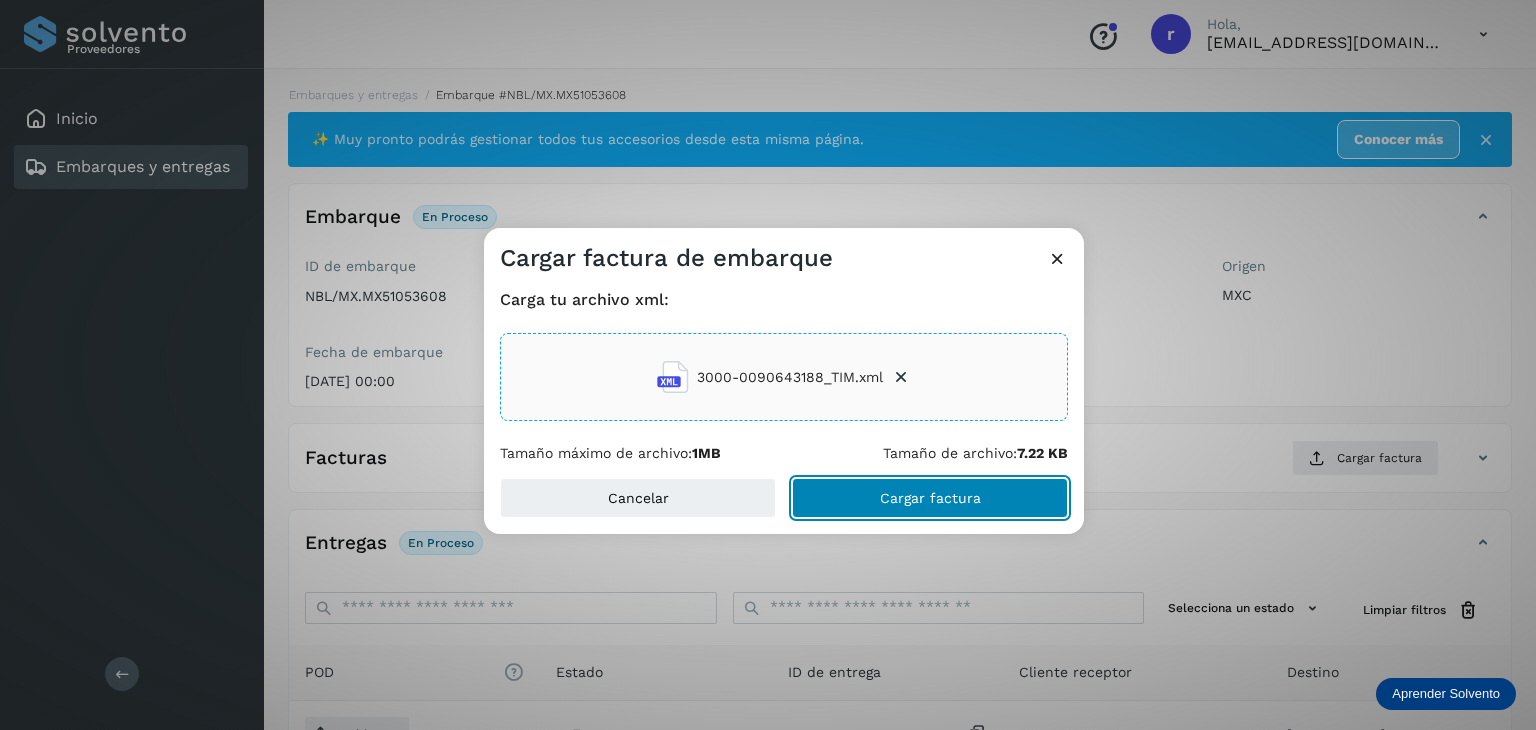click on "Cargar factura" 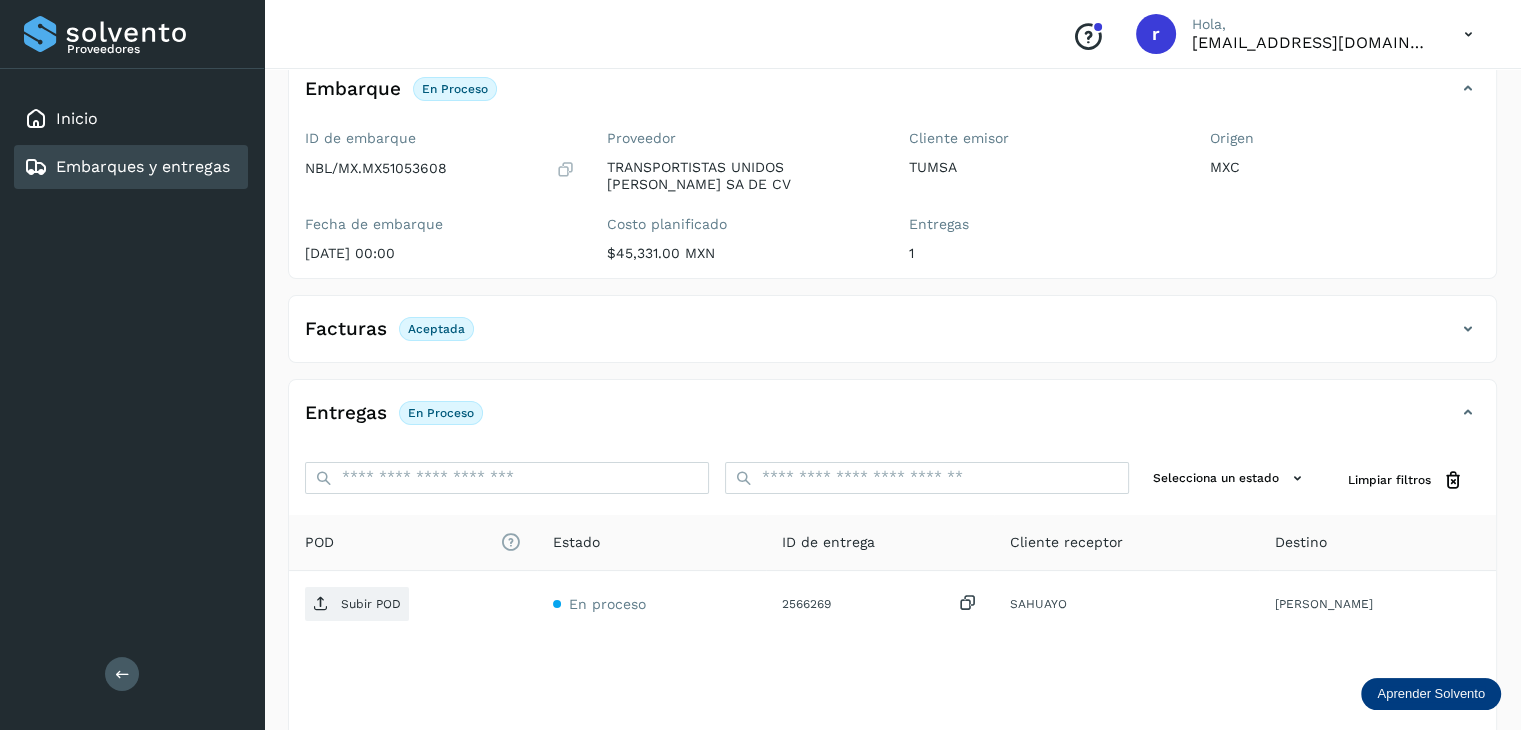 scroll, scrollTop: 200, scrollLeft: 0, axis: vertical 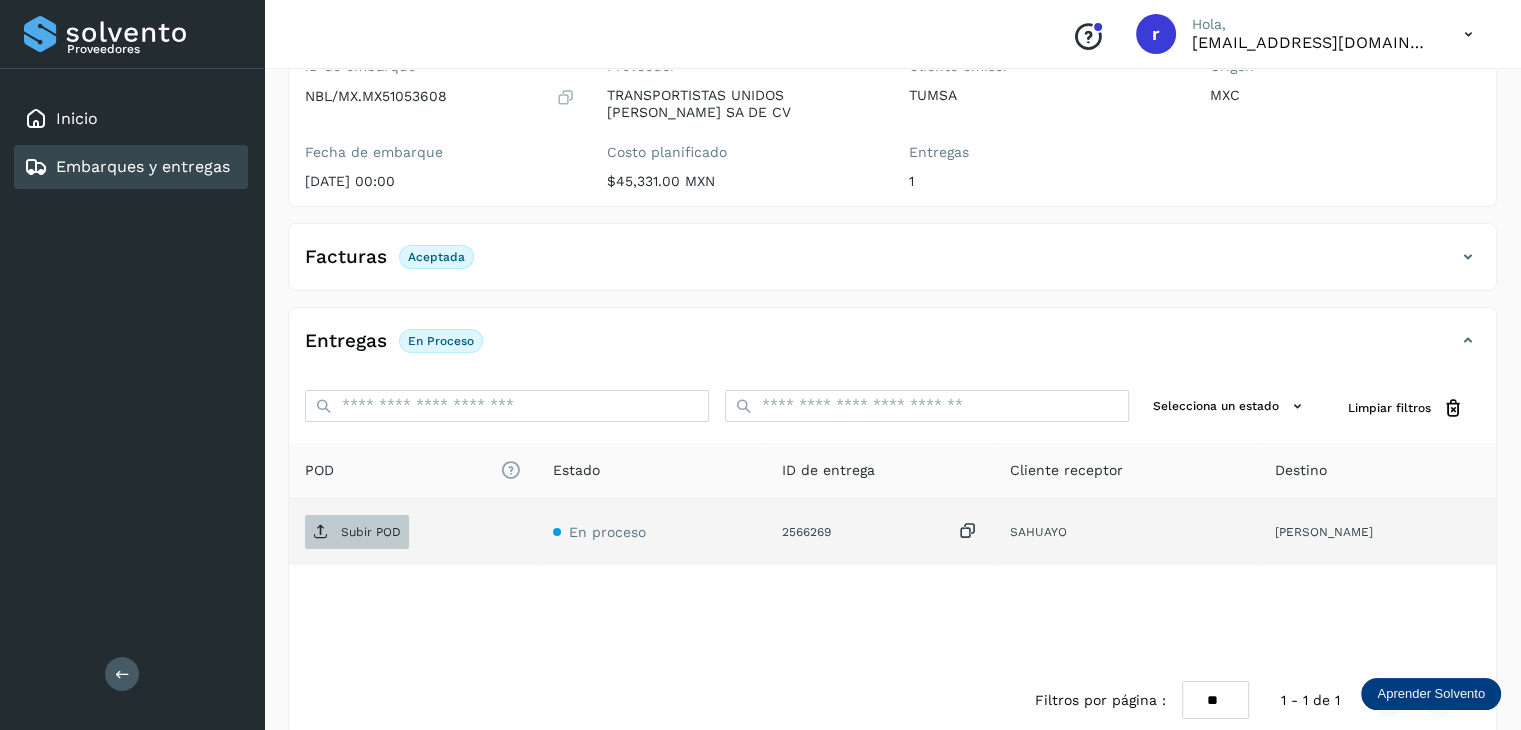 click on "Subir POD" at bounding box center [371, 532] 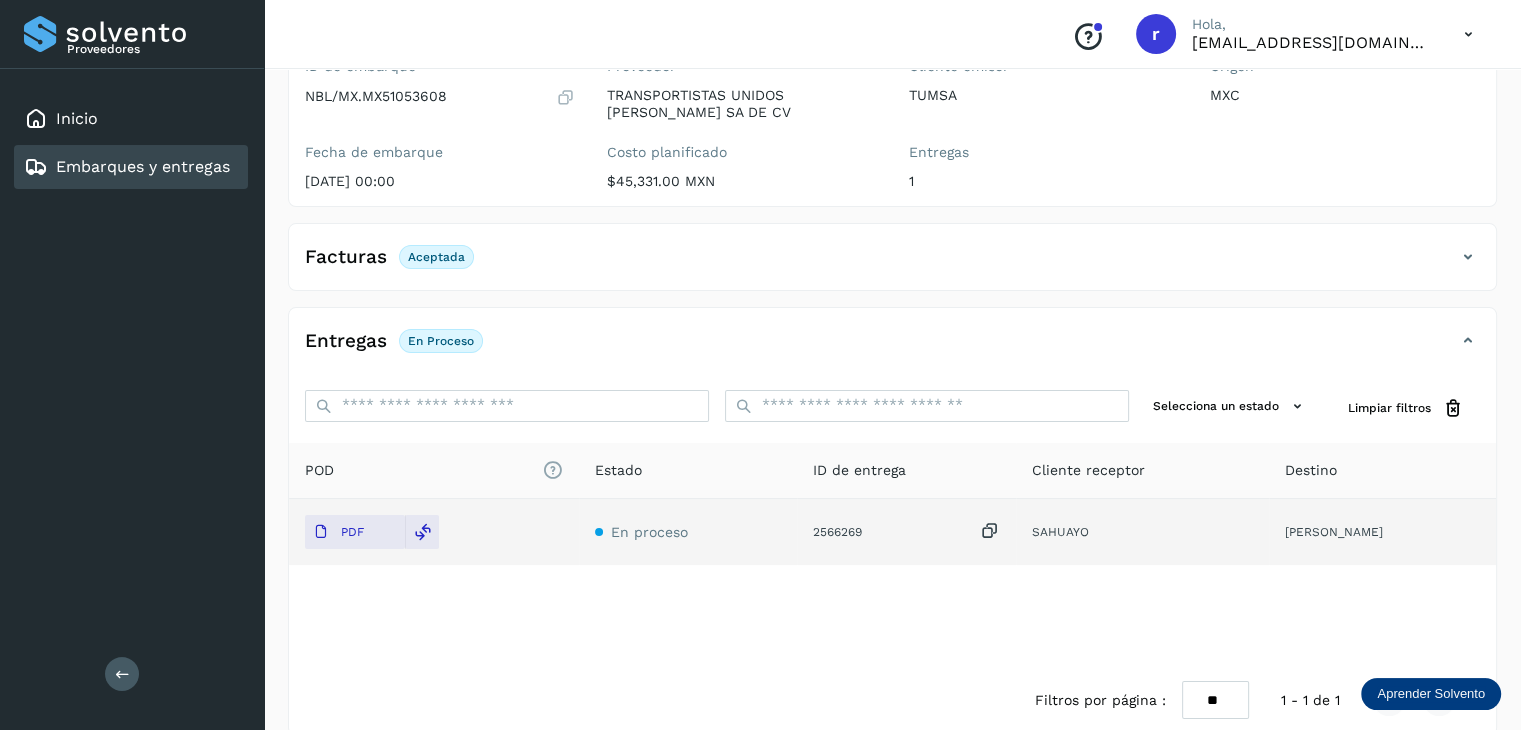 click on "Embarques y entregas" at bounding box center (143, 166) 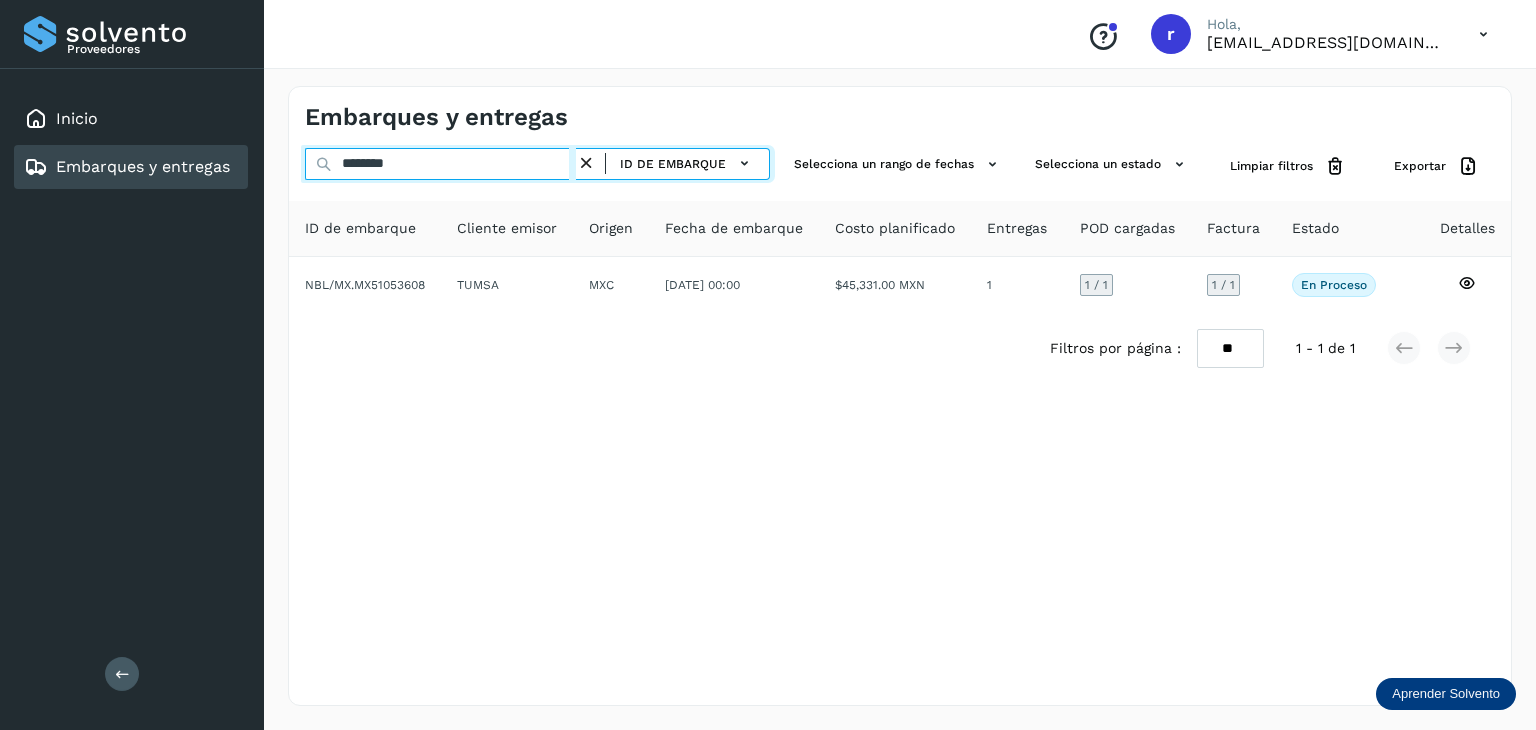 click on "********" at bounding box center (440, 164) 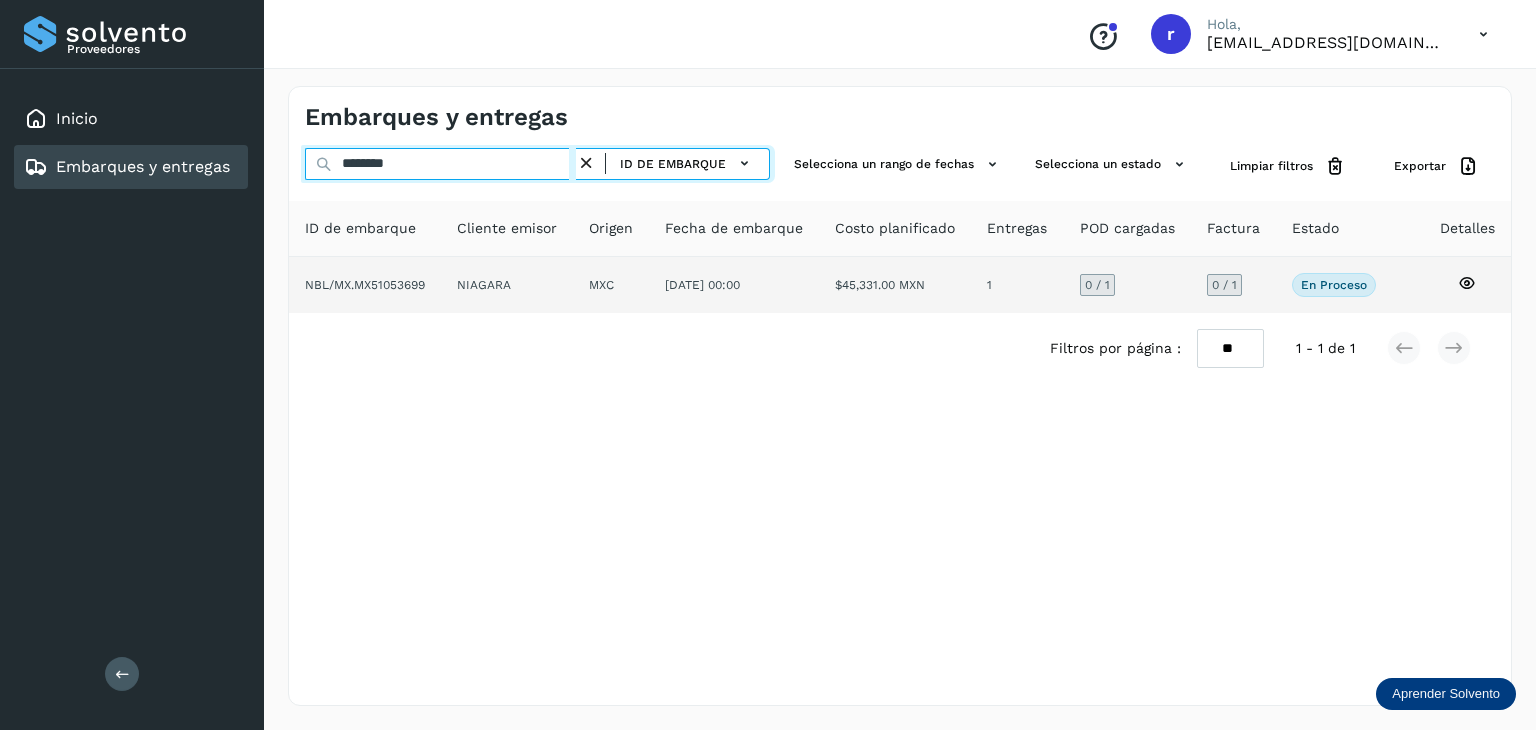 type on "********" 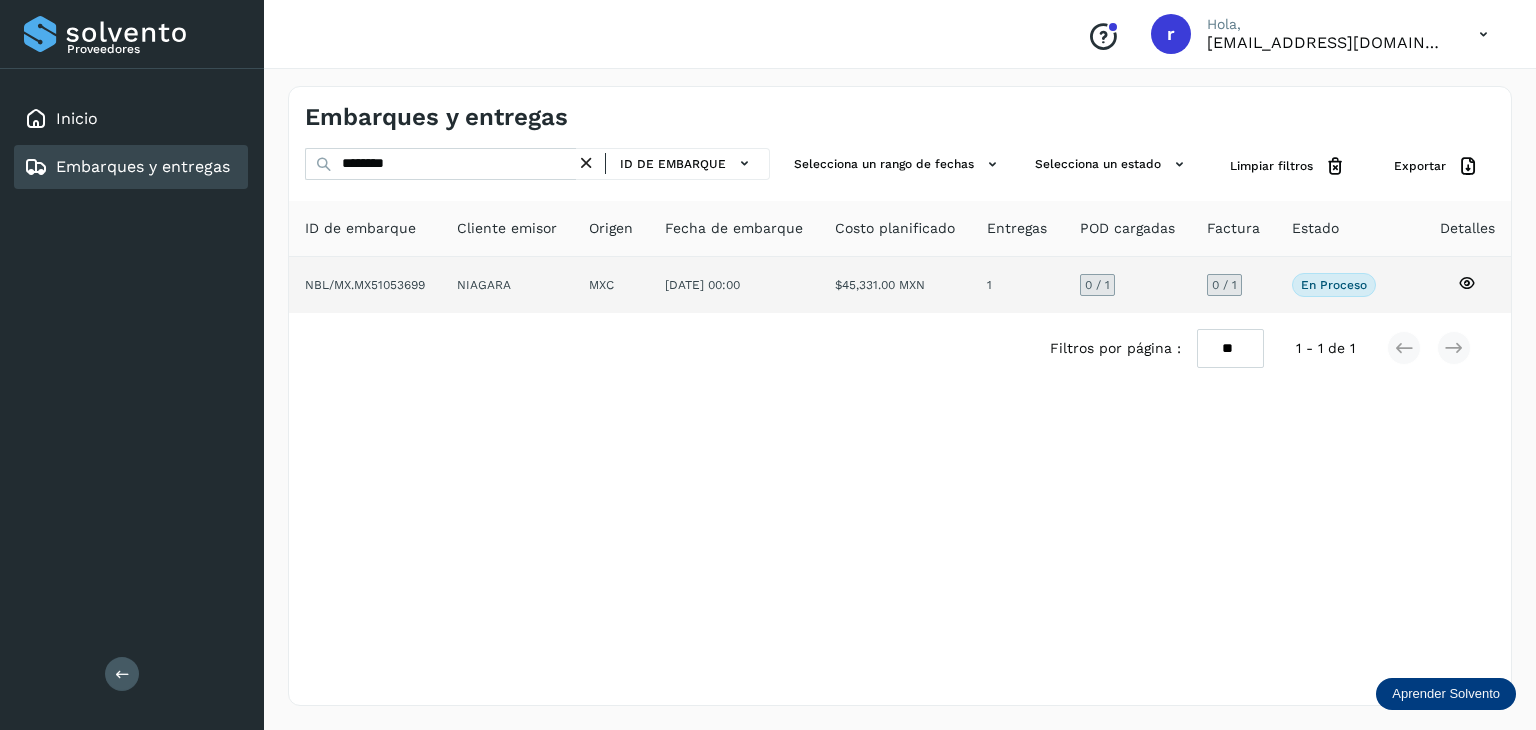 click on "NBL/MX.MX51053699" 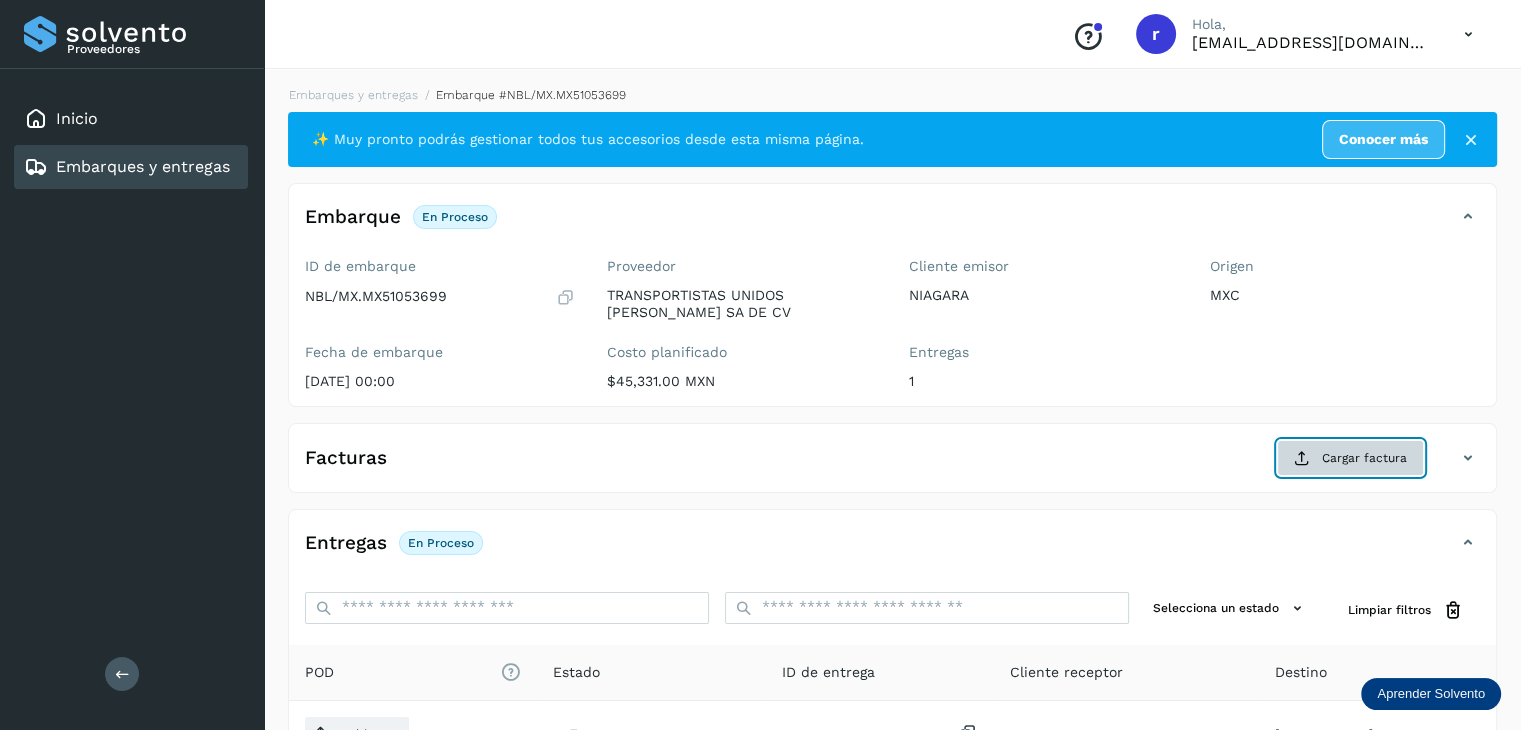 click on "Cargar factura" 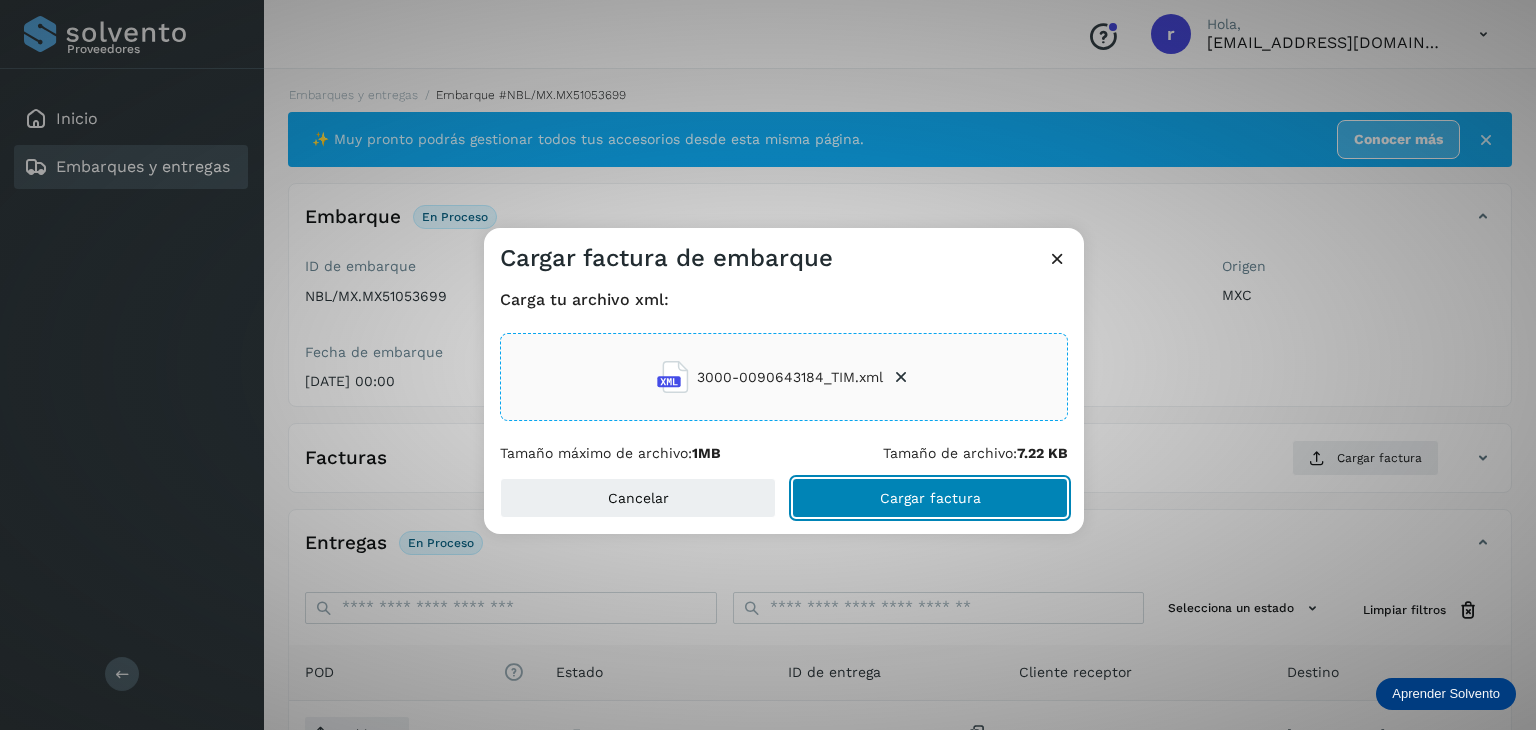 click on "Cargar factura" 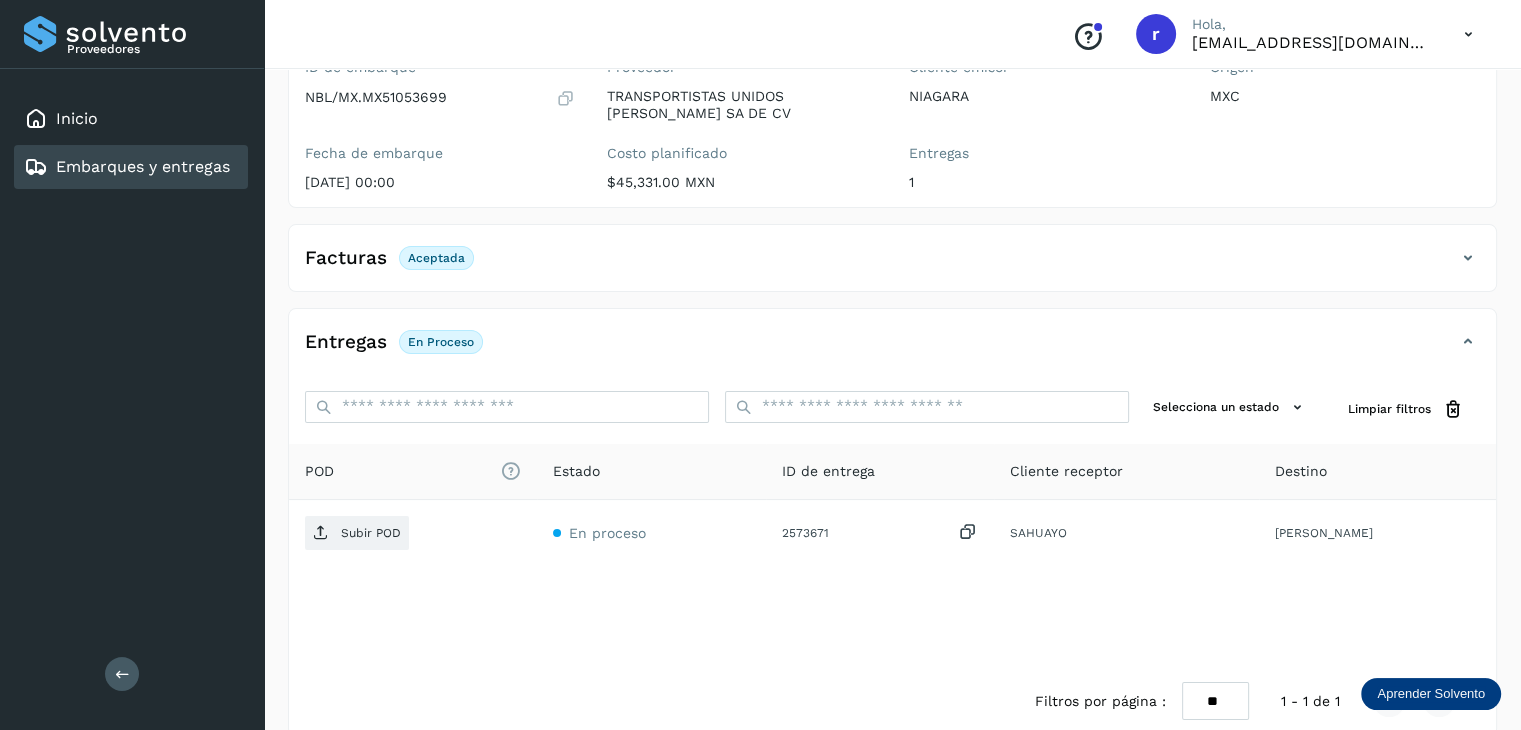 scroll, scrollTop: 200, scrollLeft: 0, axis: vertical 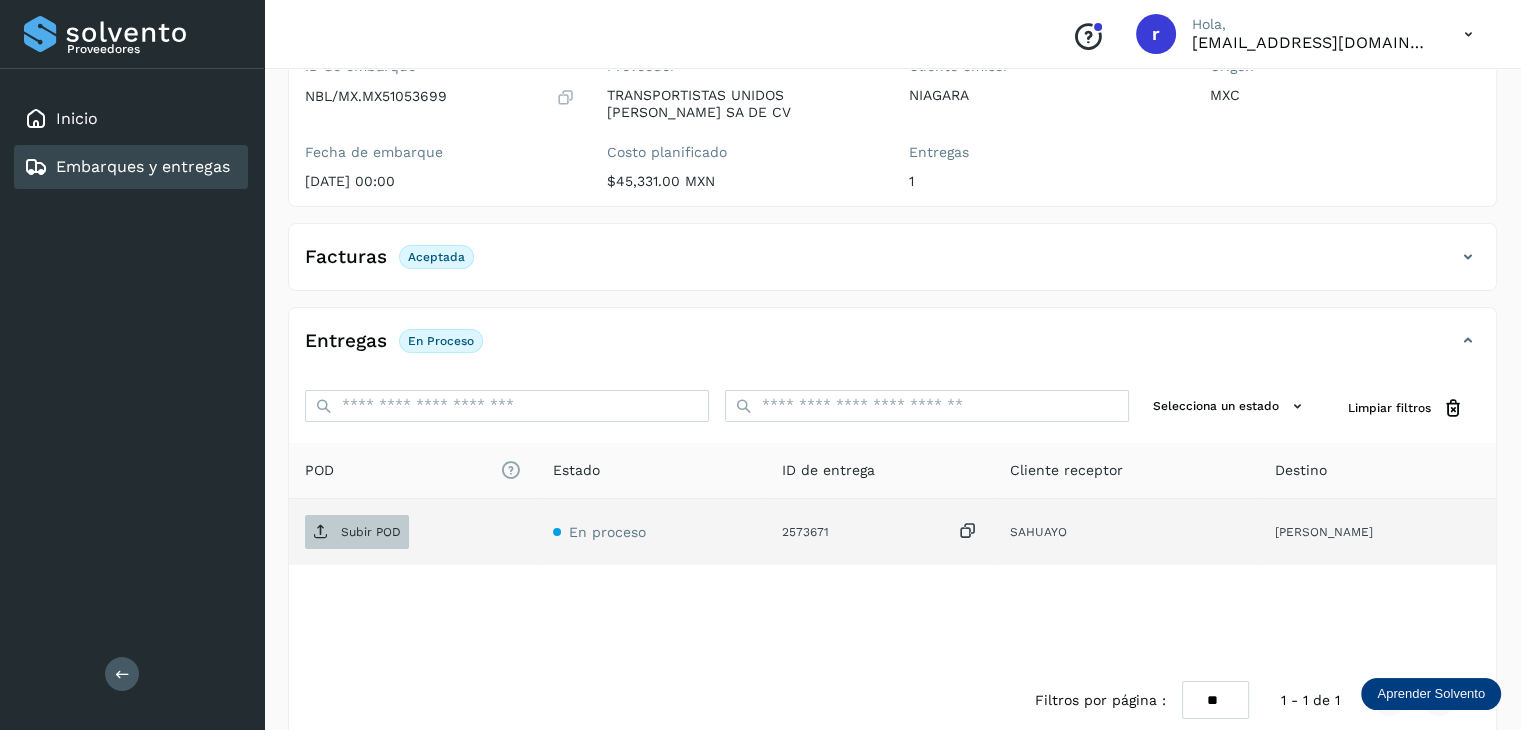 click on "Subir POD" at bounding box center (371, 532) 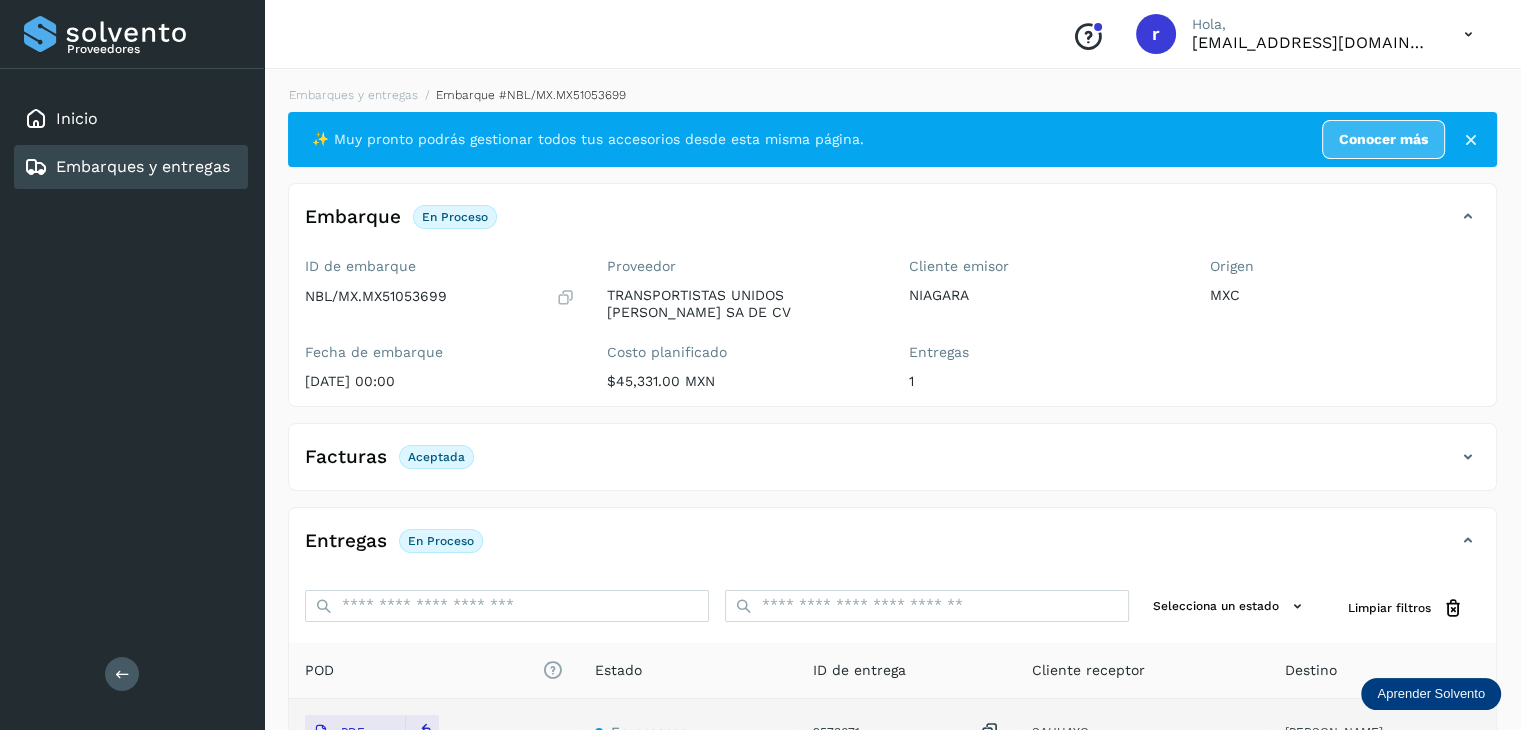 scroll, scrollTop: 0, scrollLeft: 0, axis: both 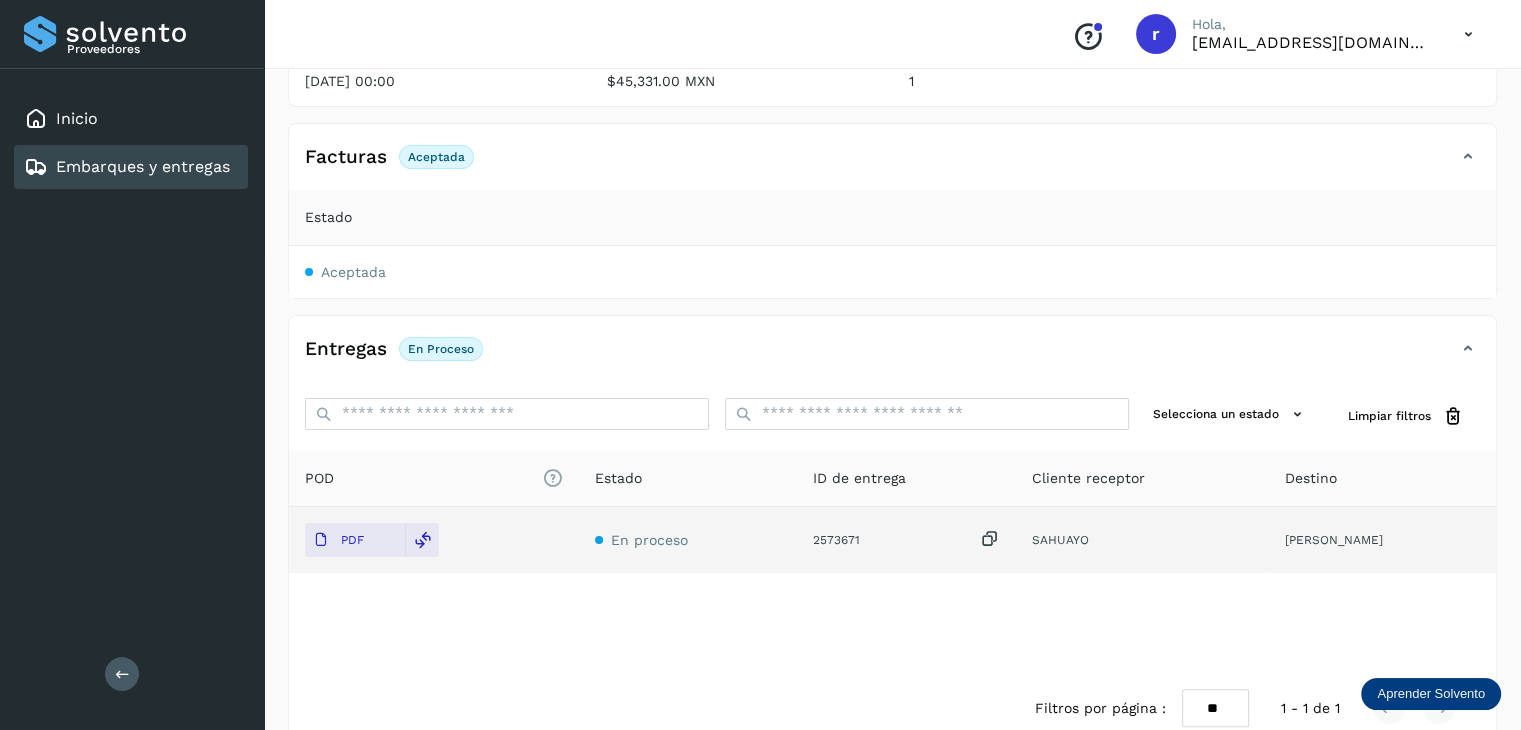 click at bounding box center [1468, 157] 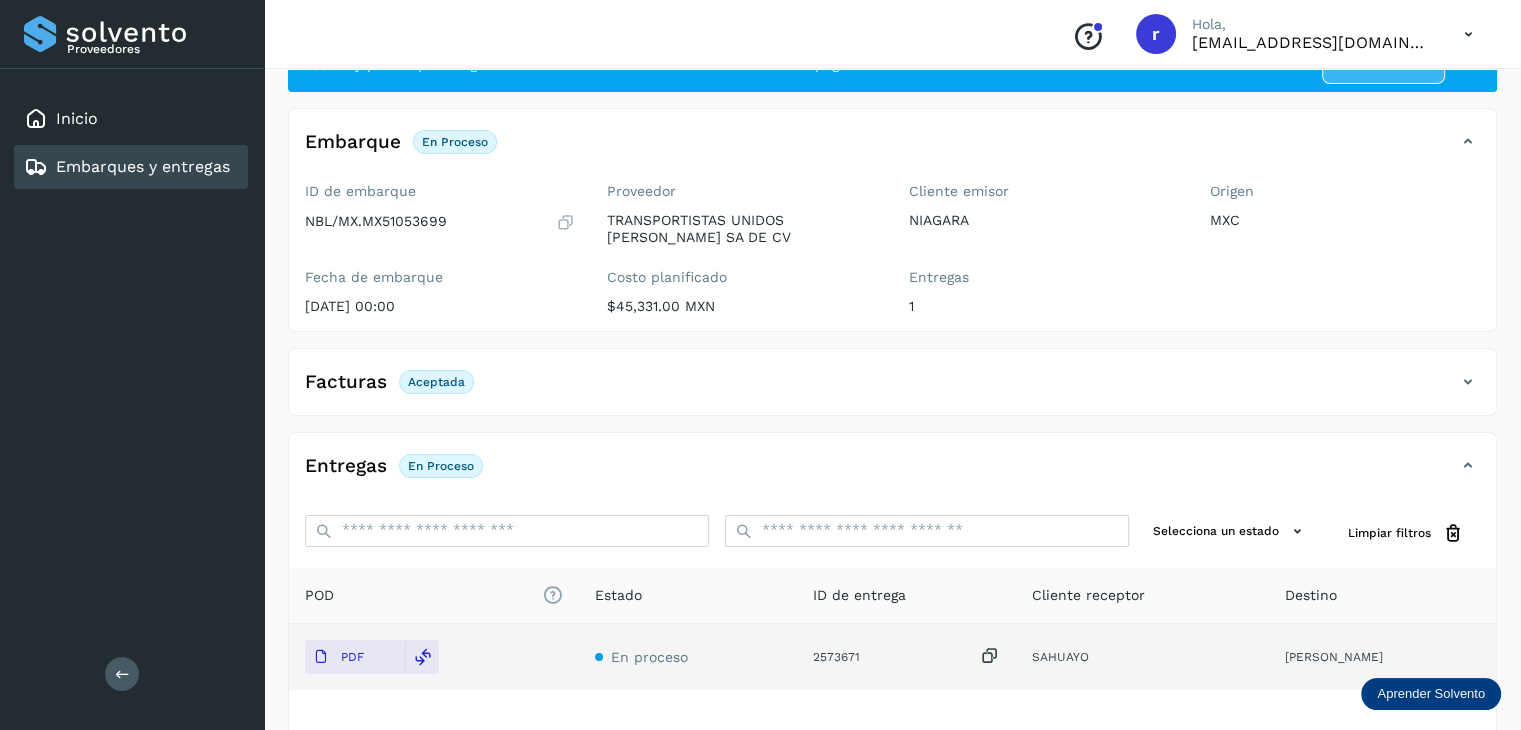 scroll, scrollTop: 229, scrollLeft: 0, axis: vertical 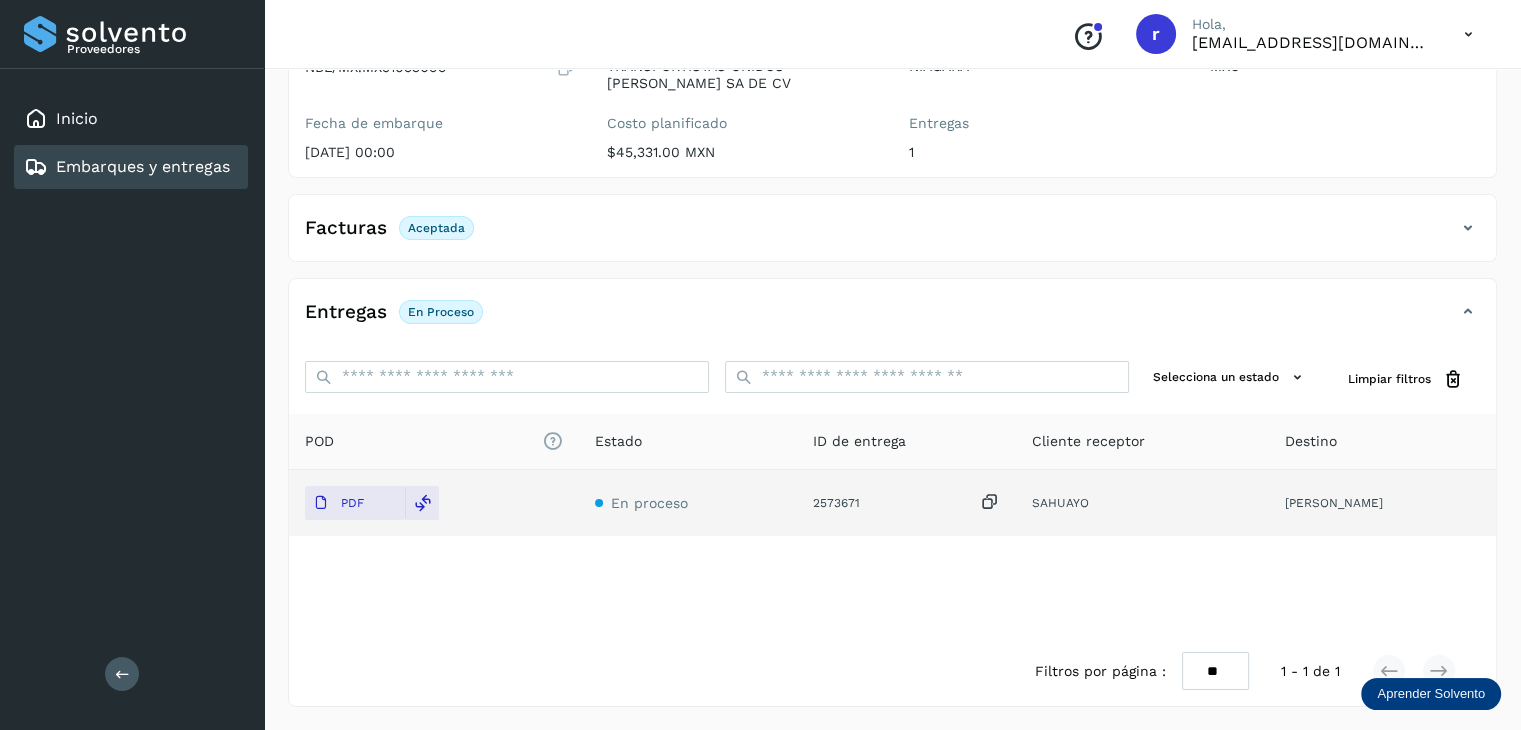 click on "Embarques y entregas" at bounding box center [127, 167] 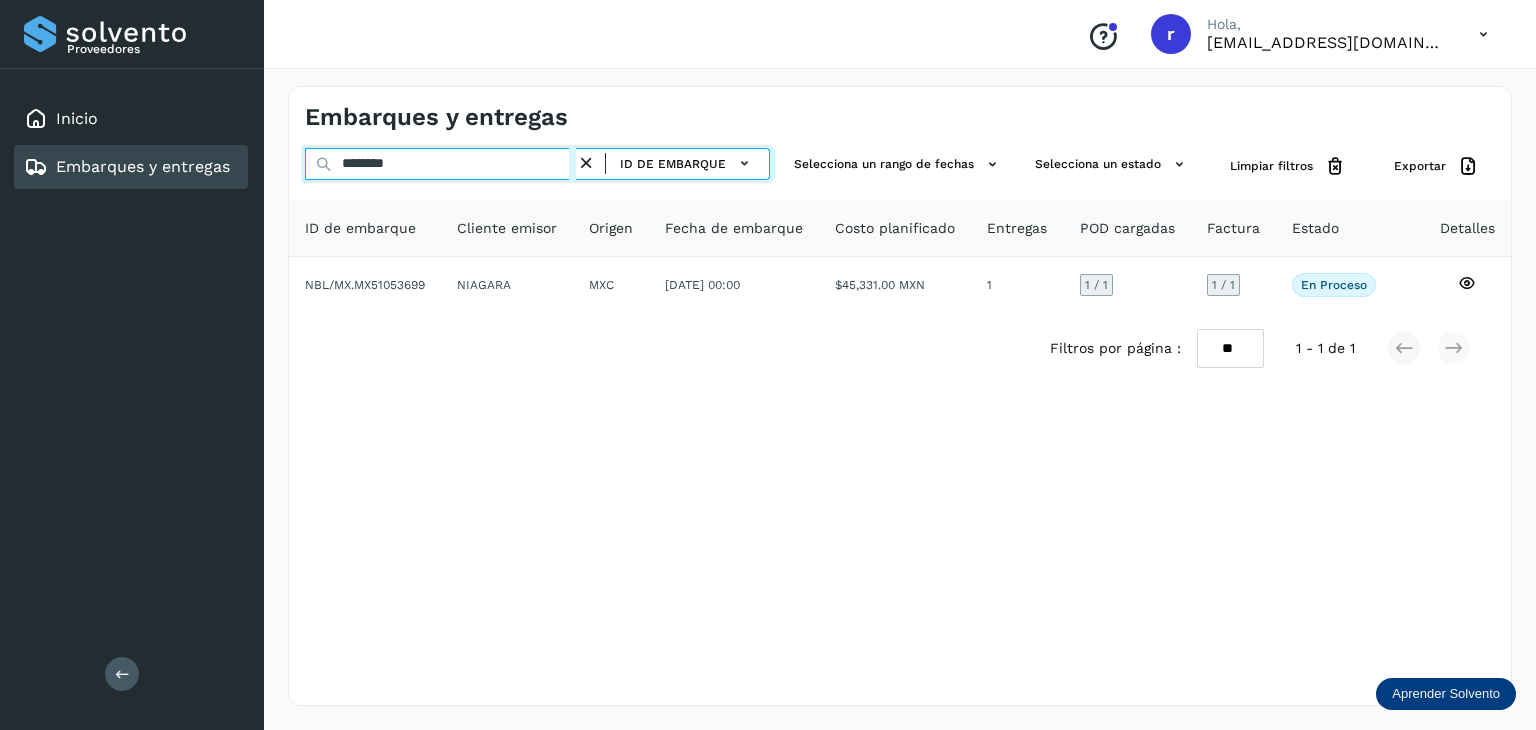 click on "********" at bounding box center (440, 164) 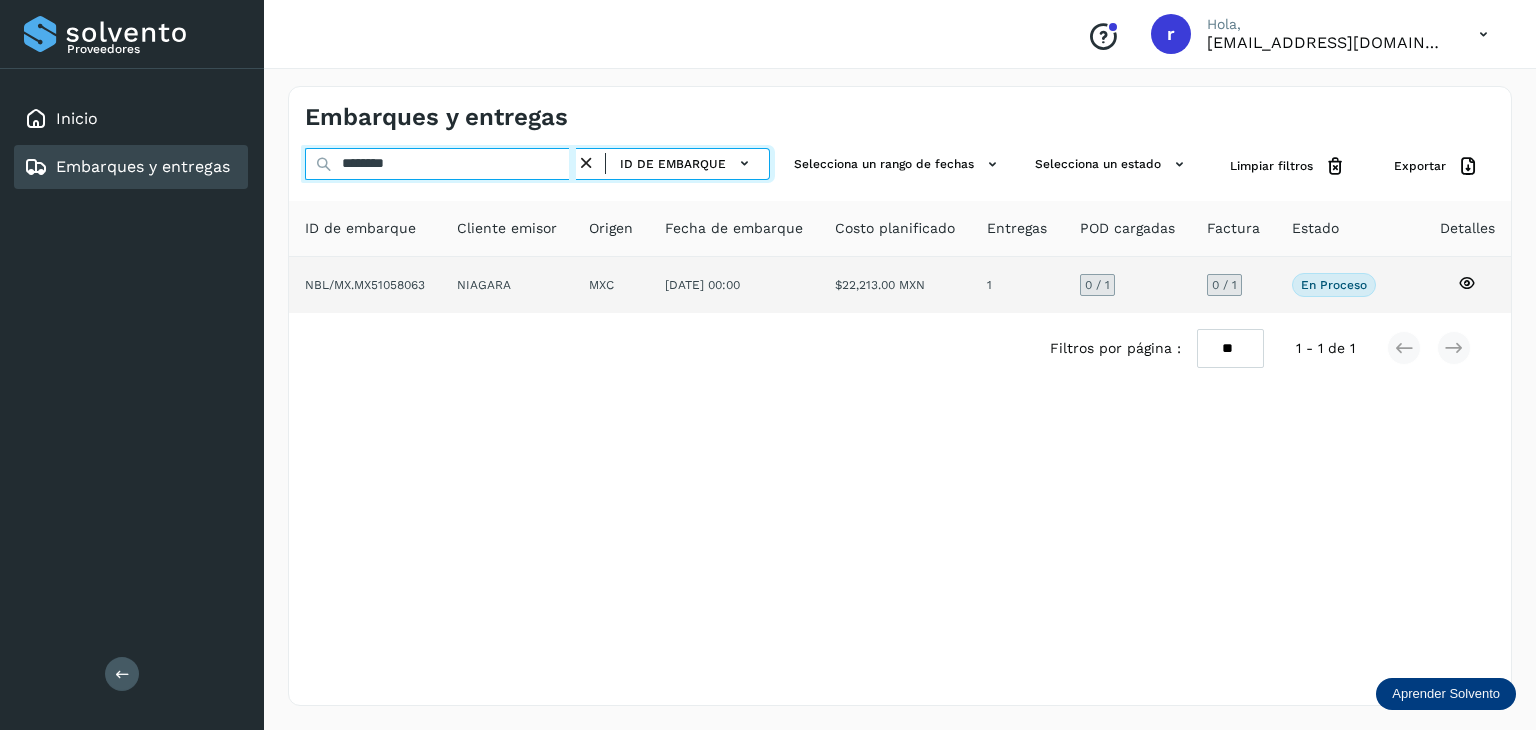 type on "********" 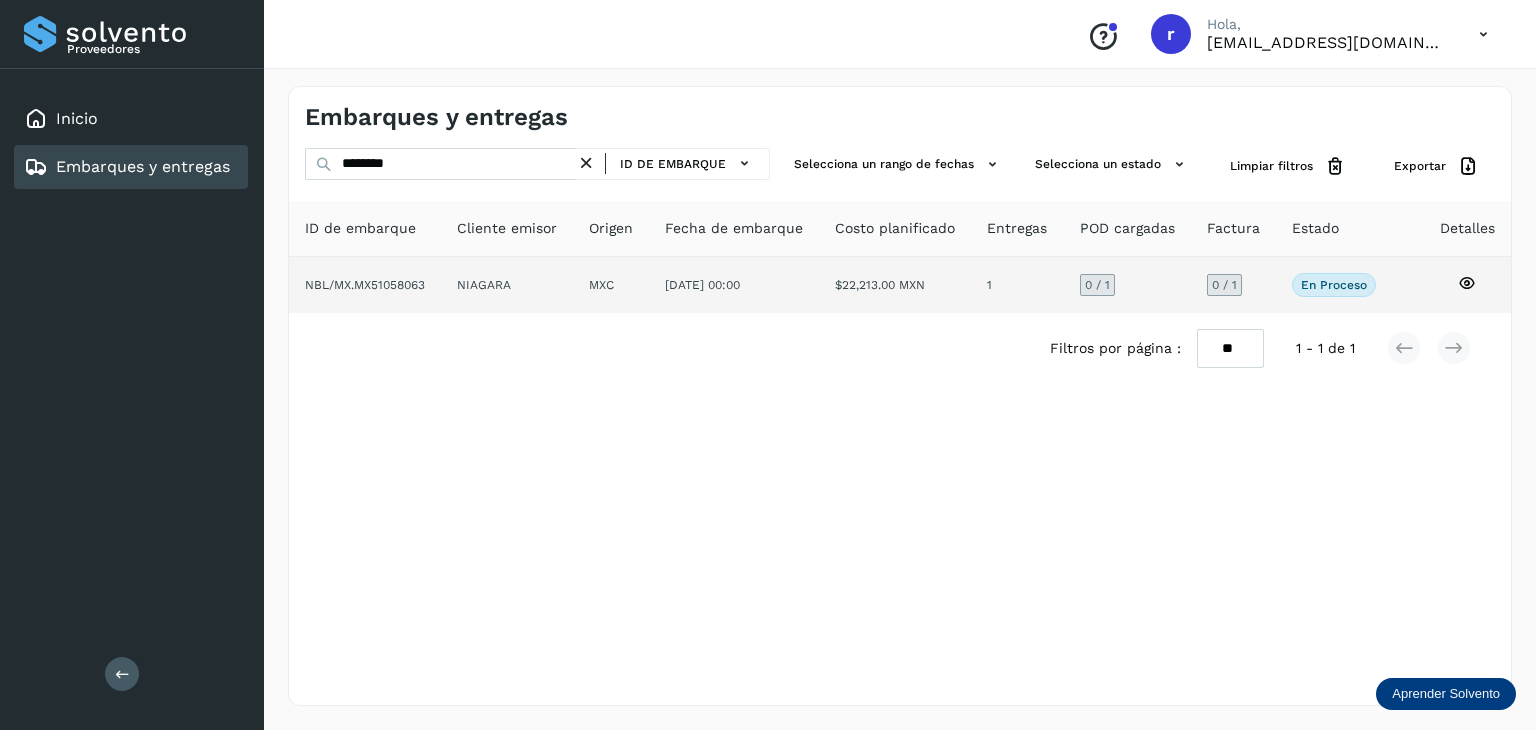click on "NBL/MX.MX51058063" 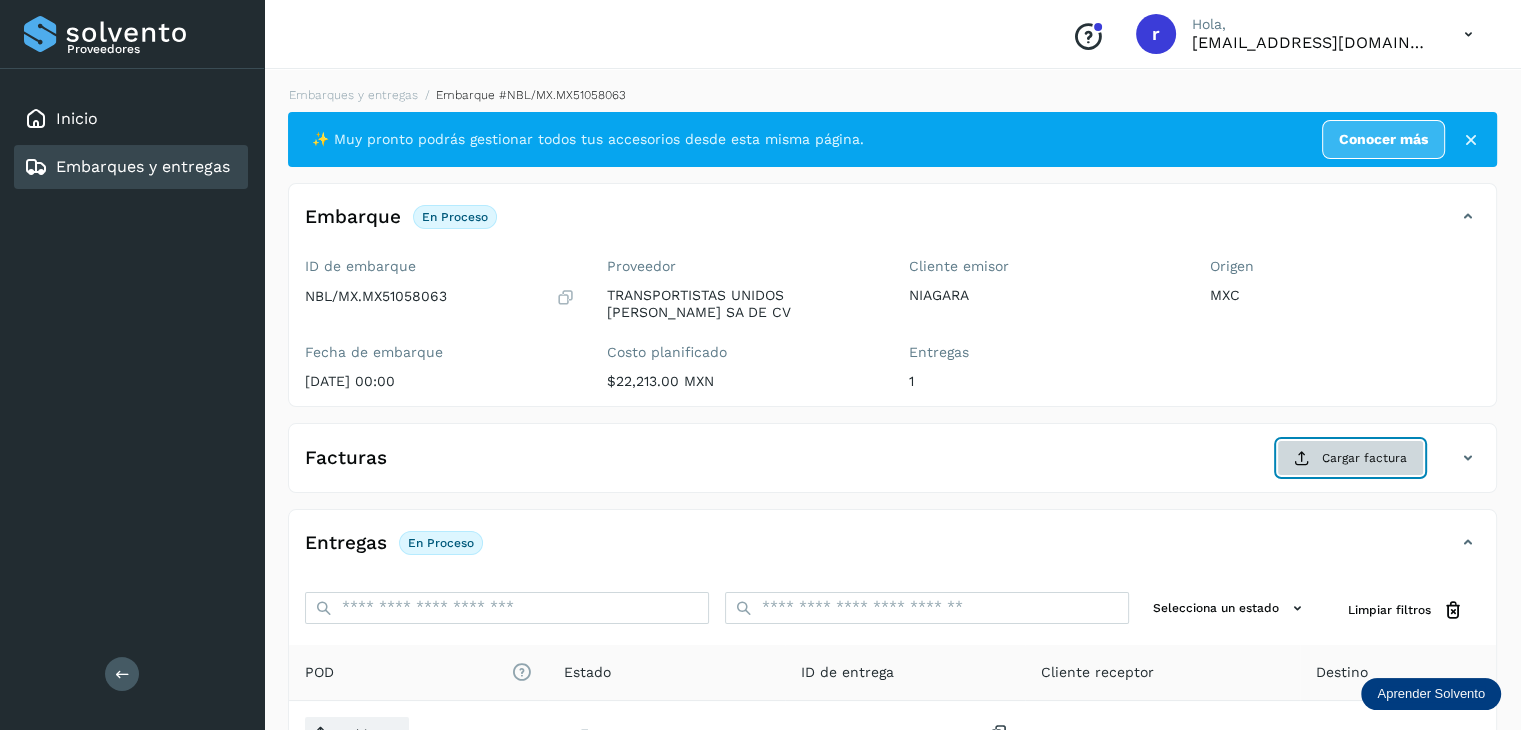 click at bounding box center (1302, 458) 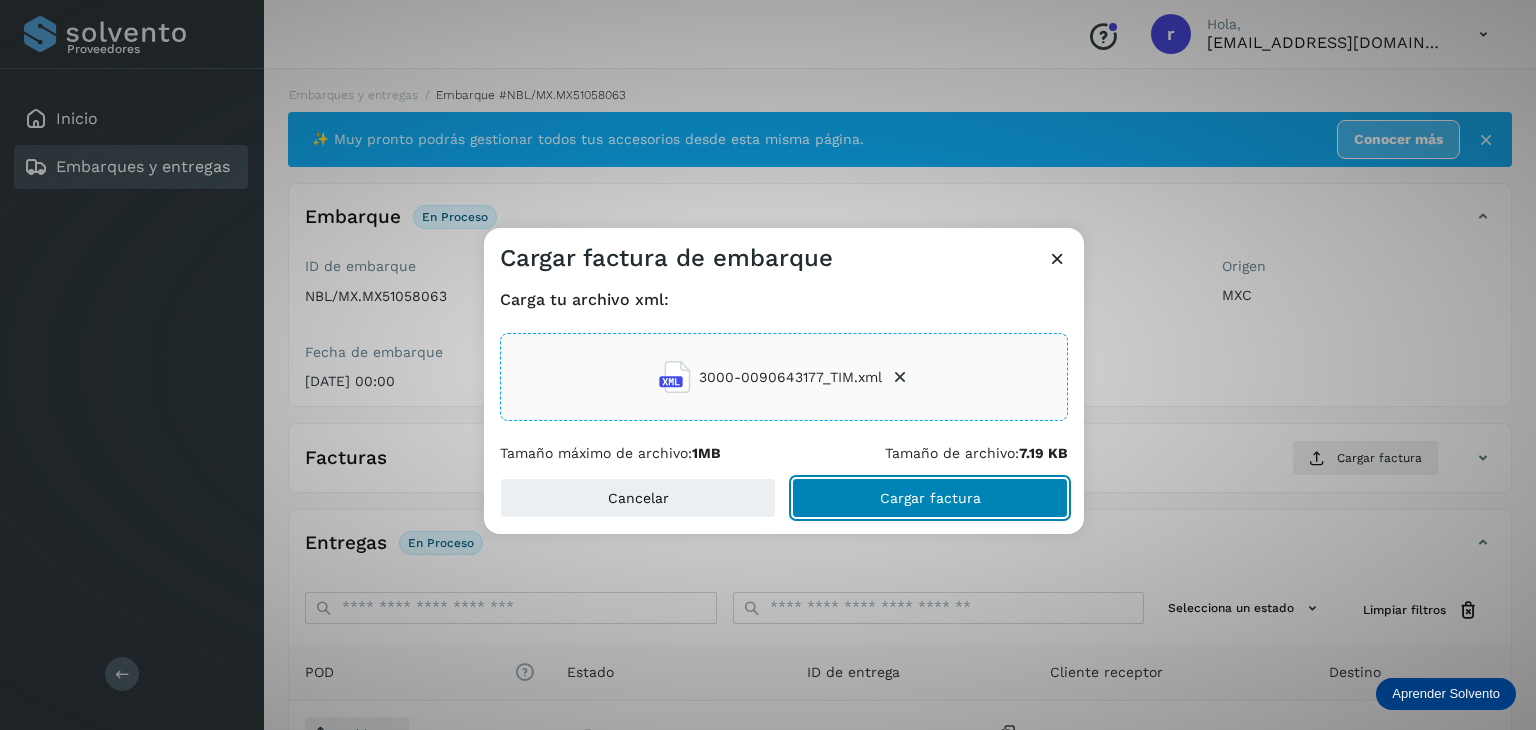 click on "Cargar factura" 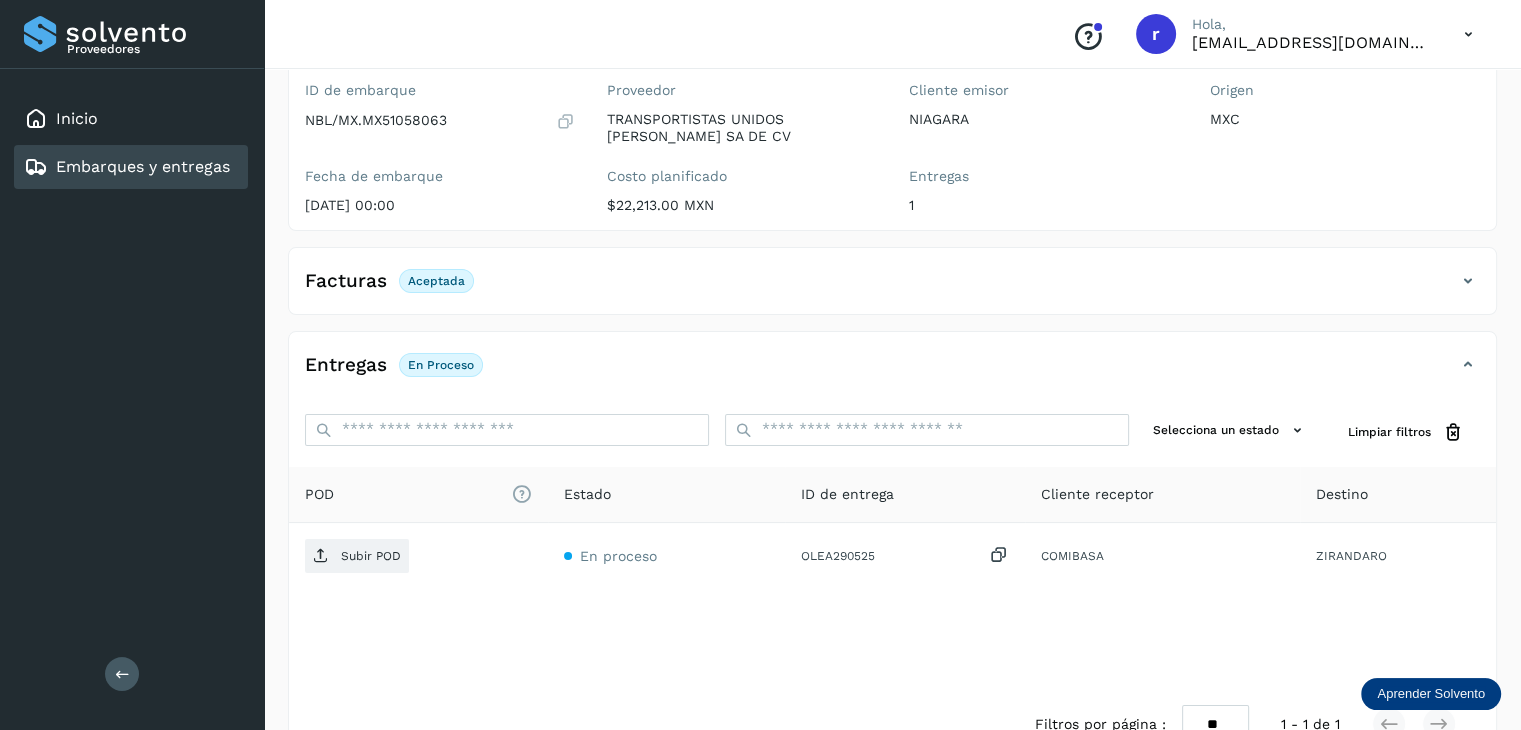 scroll, scrollTop: 200, scrollLeft: 0, axis: vertical 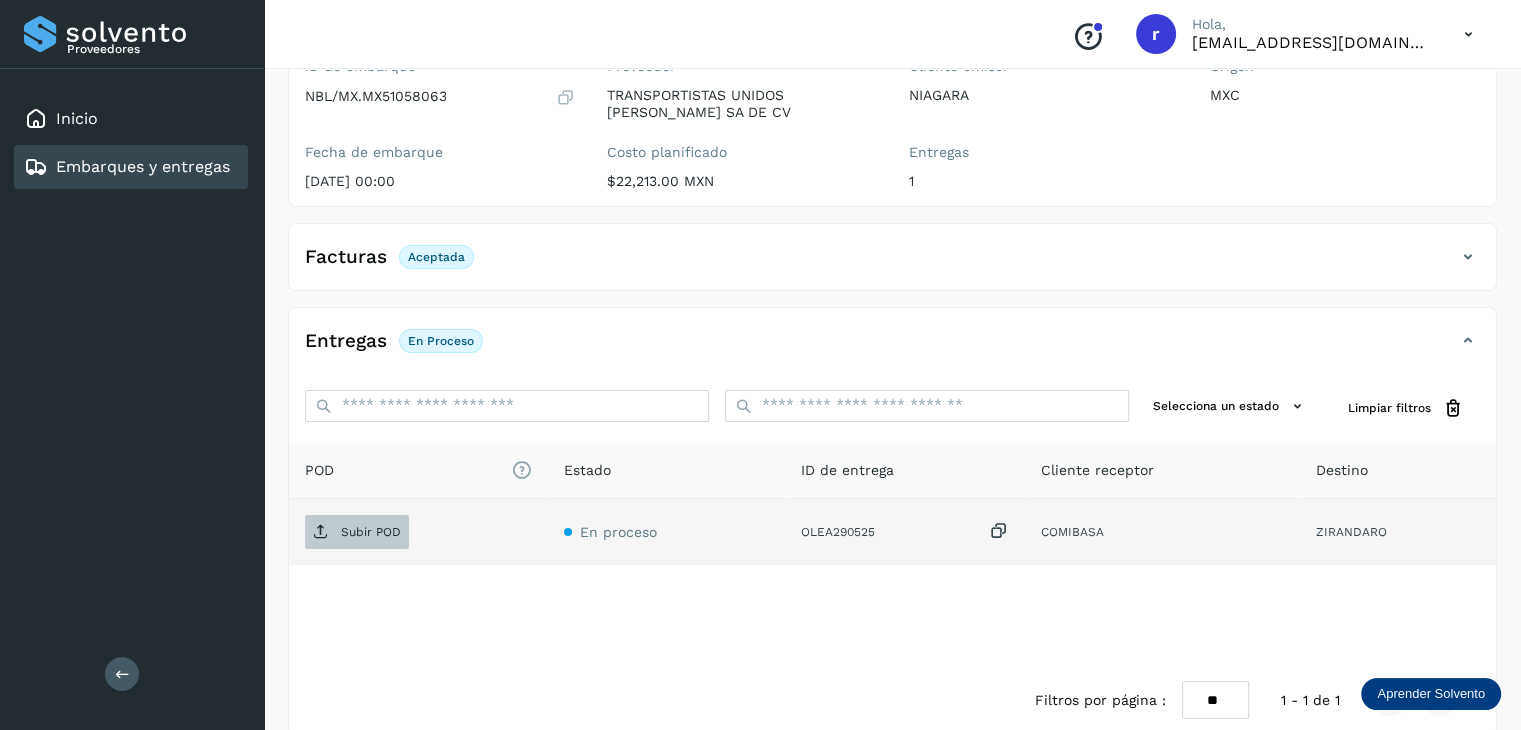 click on "Subir POD" at bounding box center (371, 532) 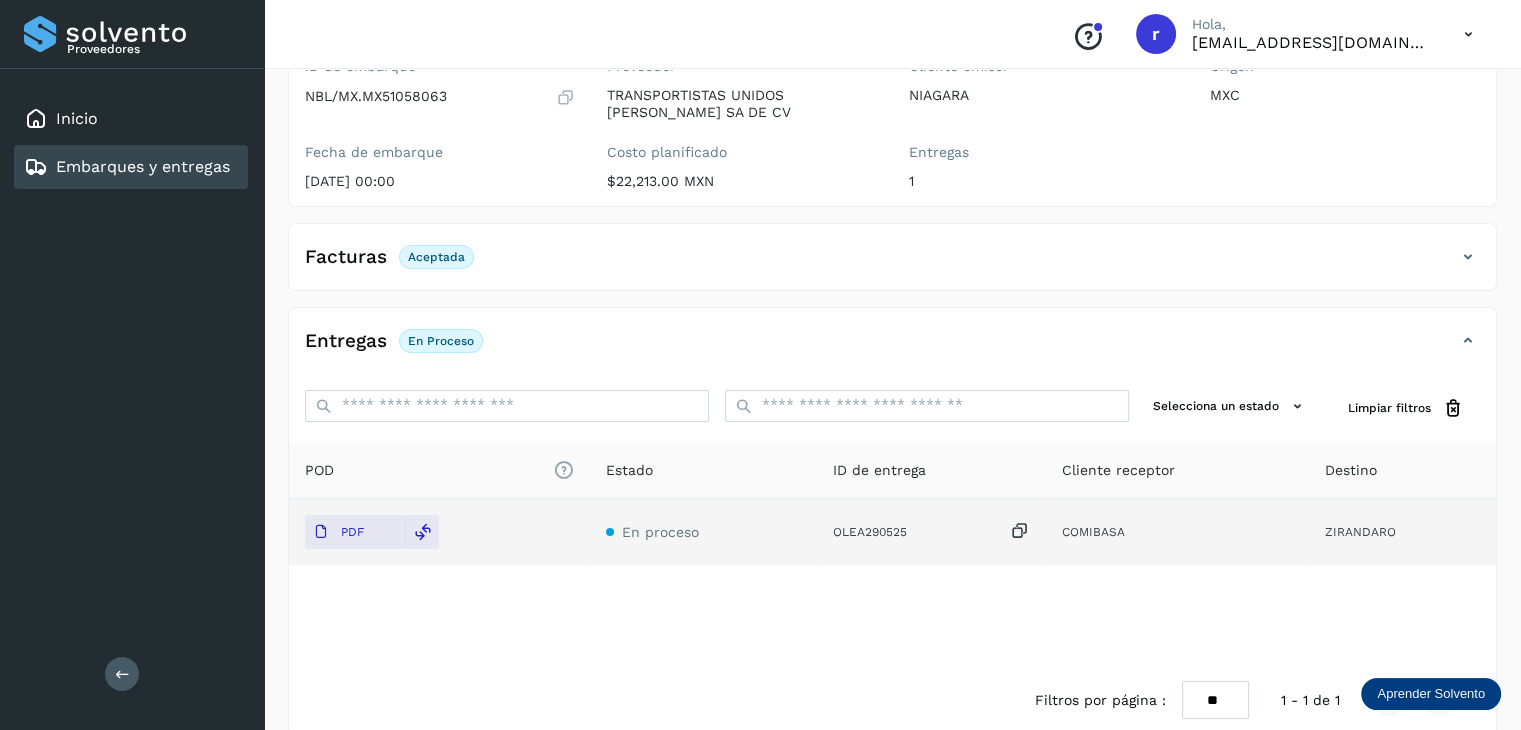 click on "Embarques y entregas" 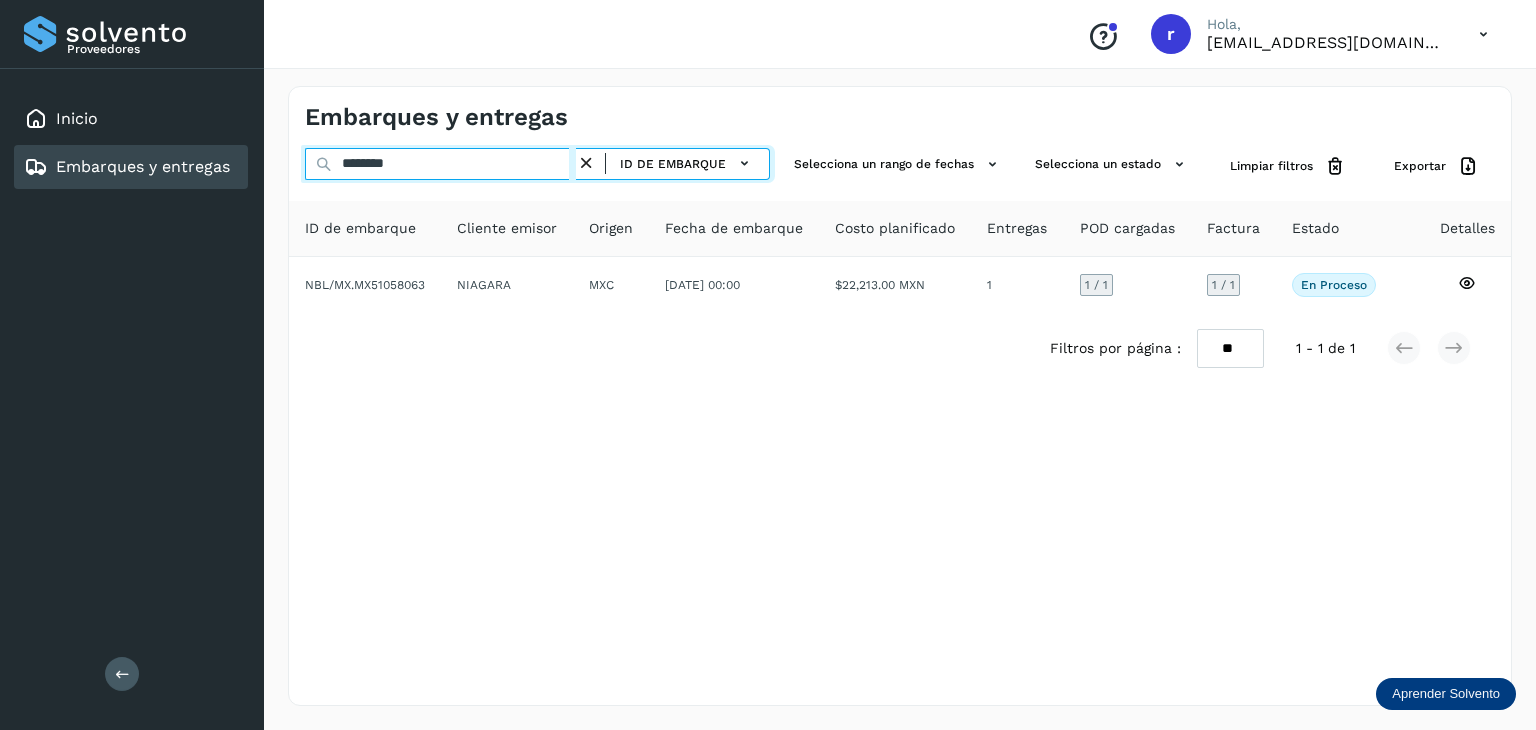 click on "********" at bounding box center (440, 164) 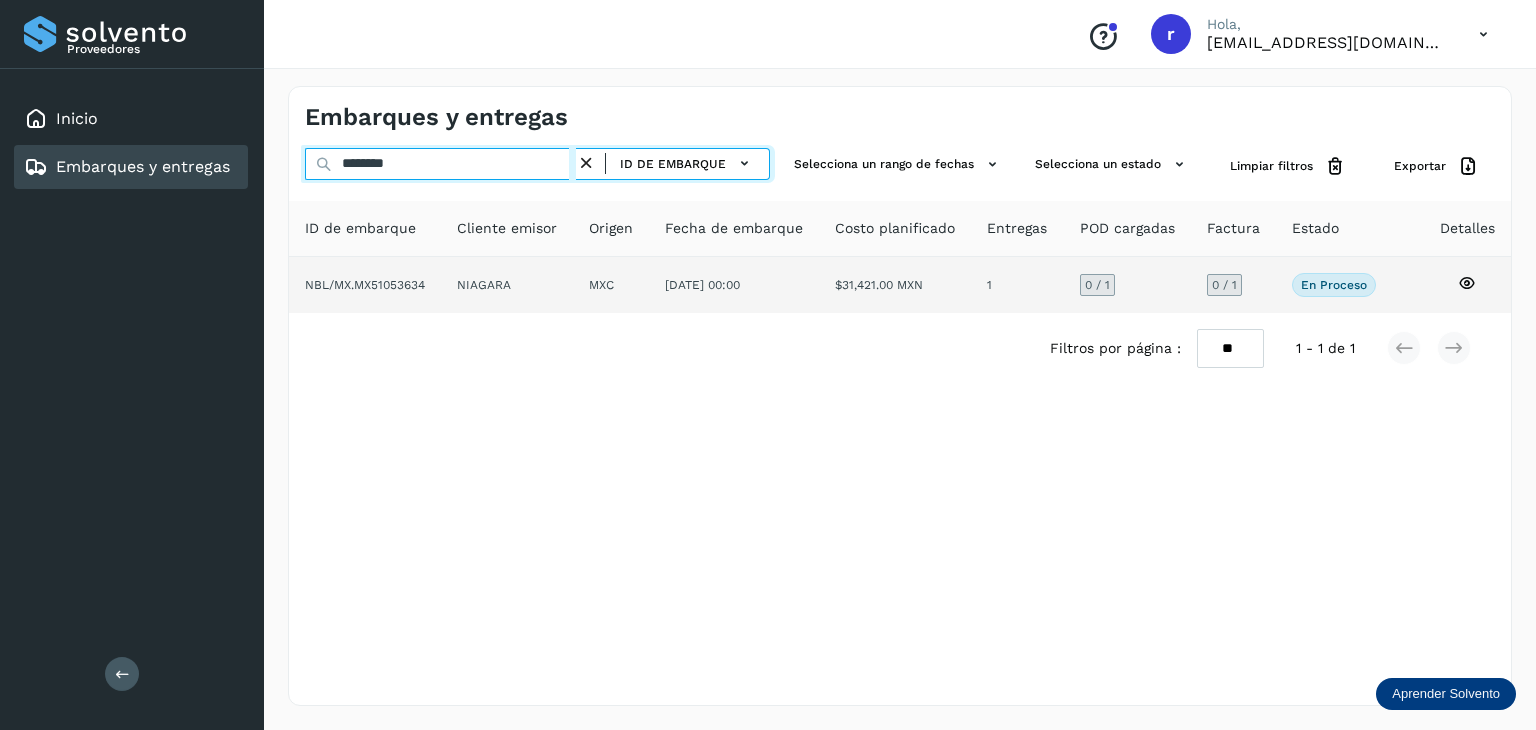 type on "********" 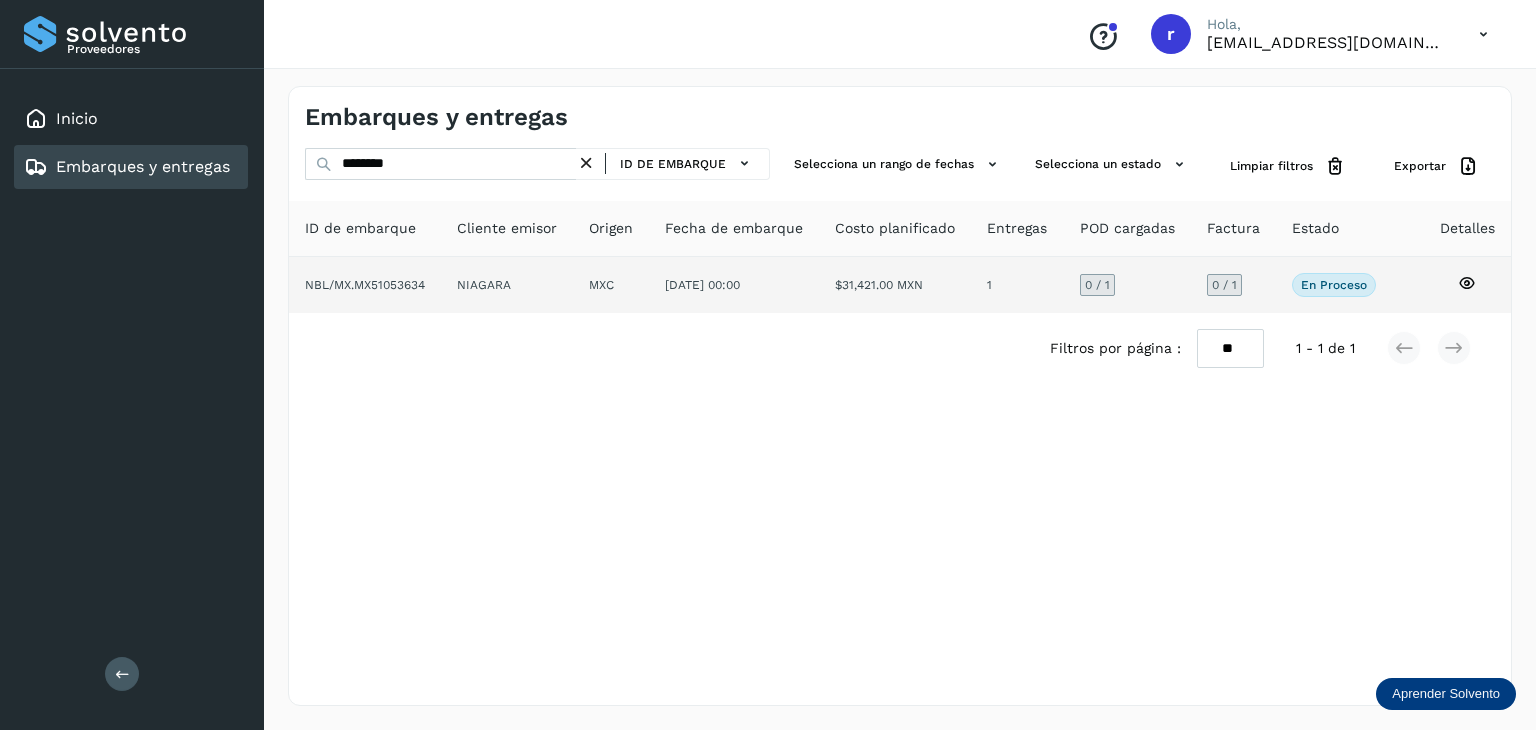 click on "NIAGARA" 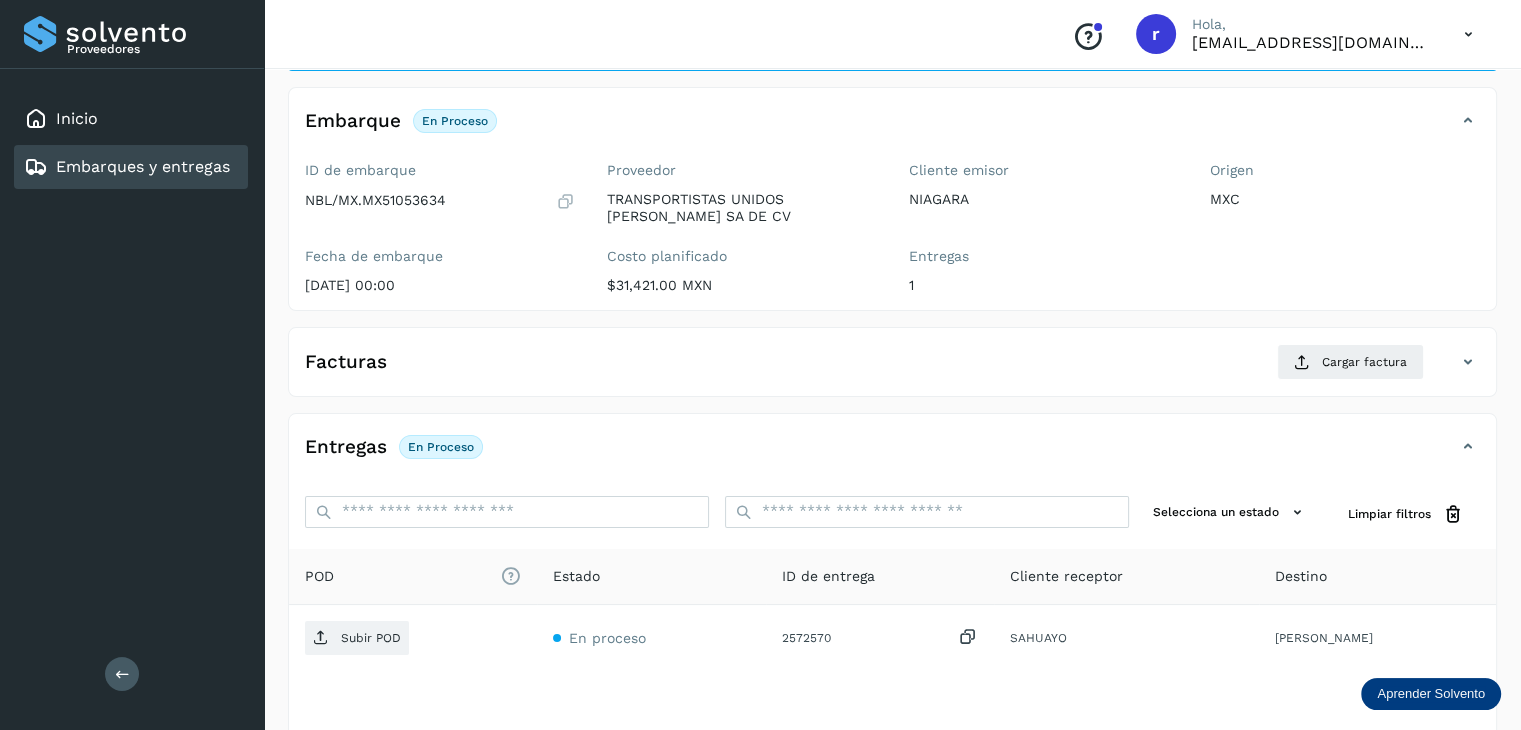 scroll, scrollTop: 100, scrollLeft: 0, axis: vertical 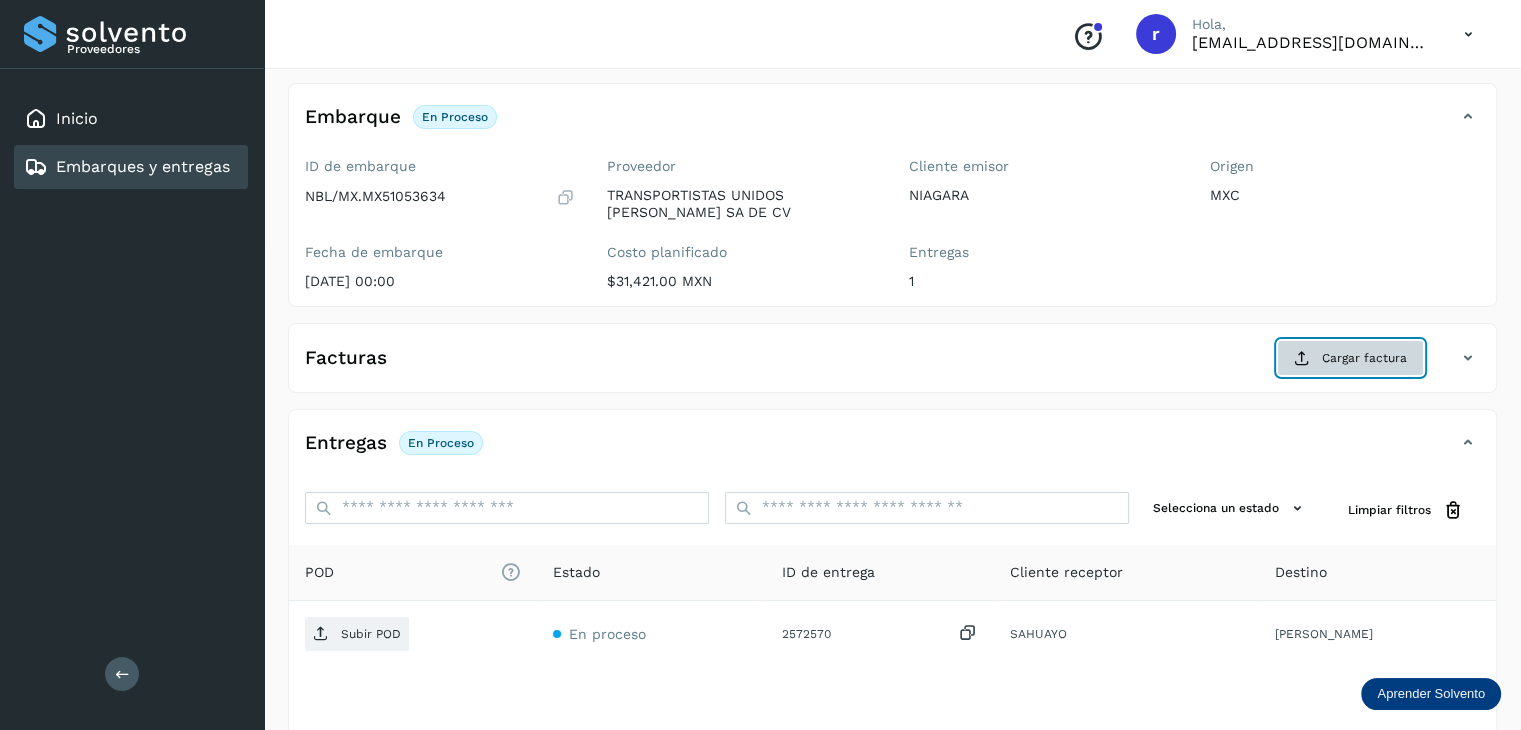 click on "Cargar factura" at bounding box center (1350, 358) 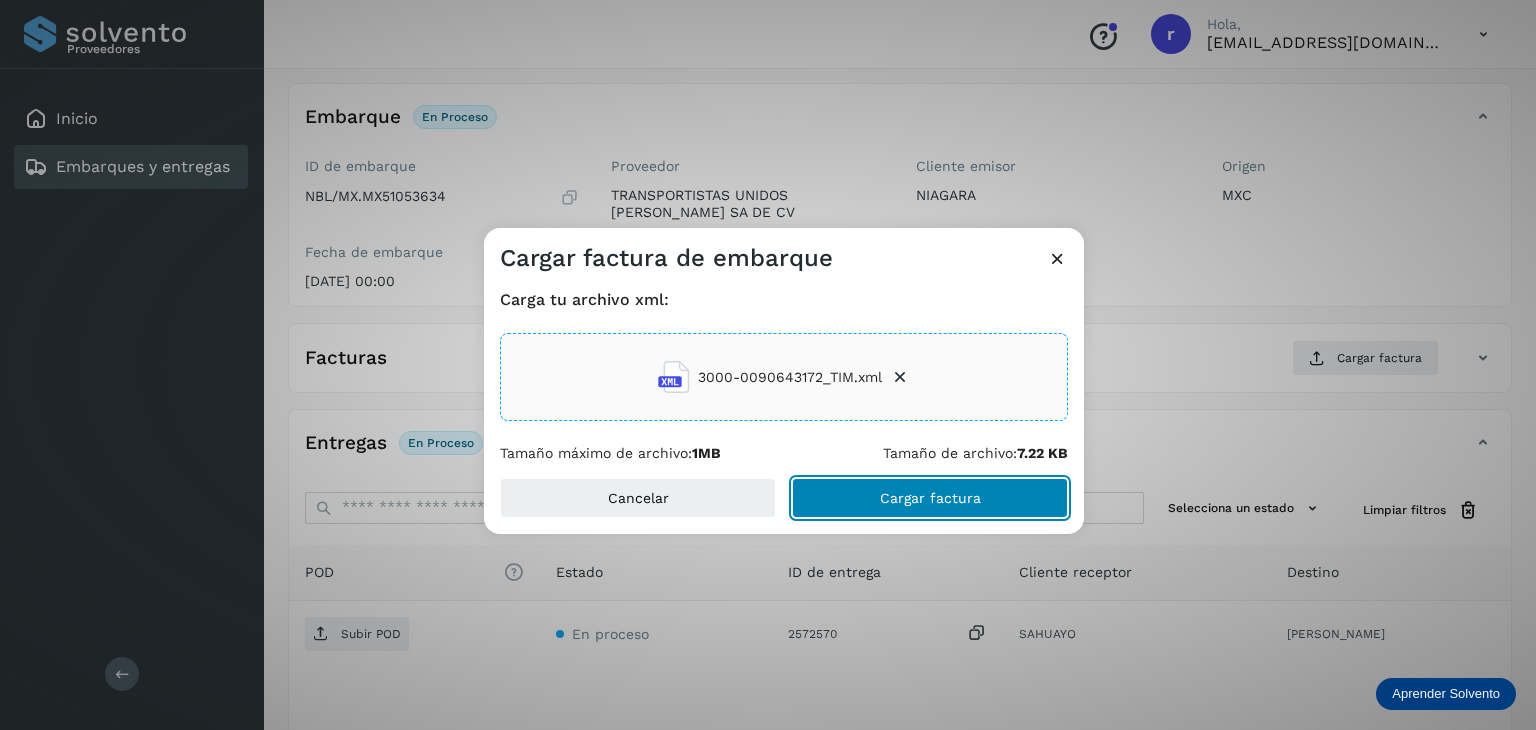 click on "Cargar factura" 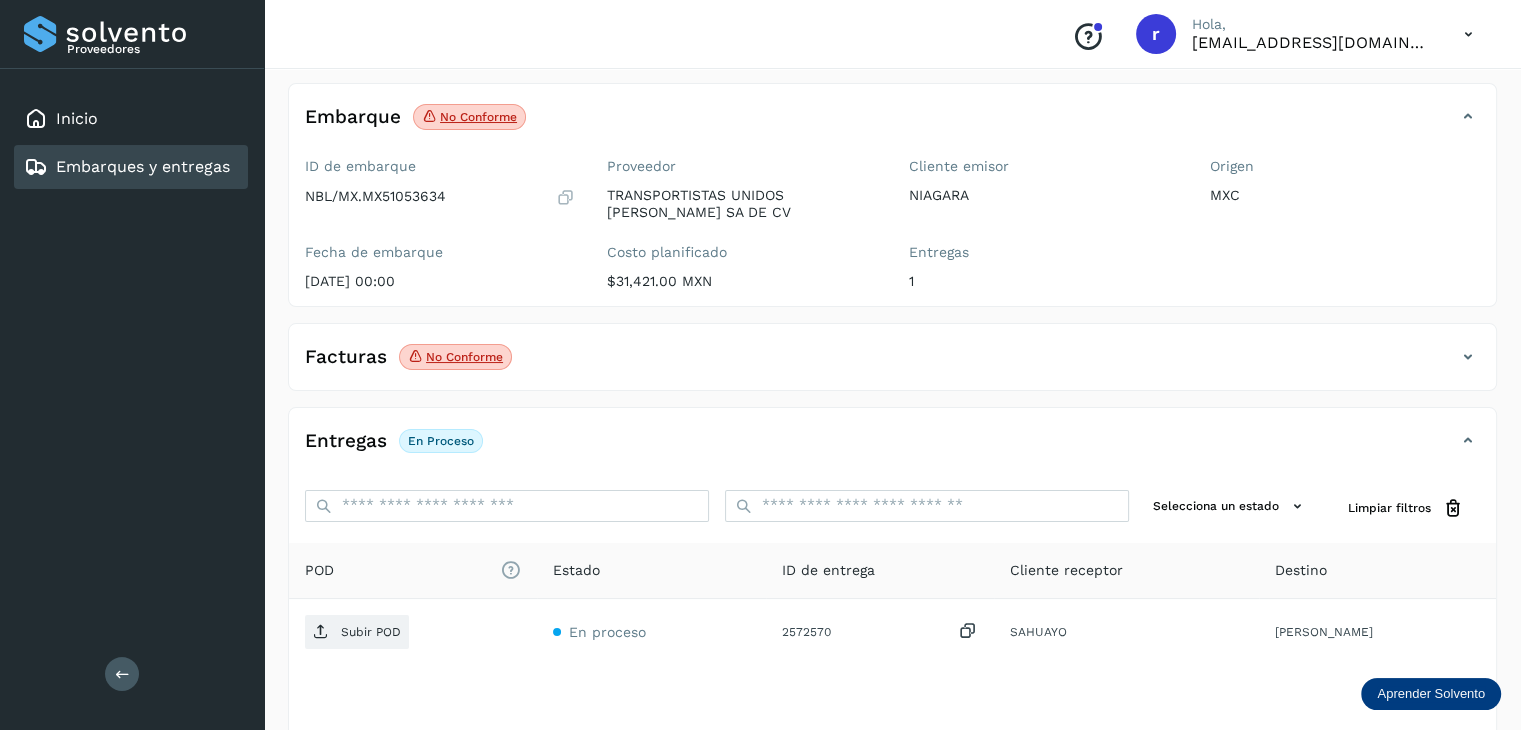 click at bounding box center [1468, 357] 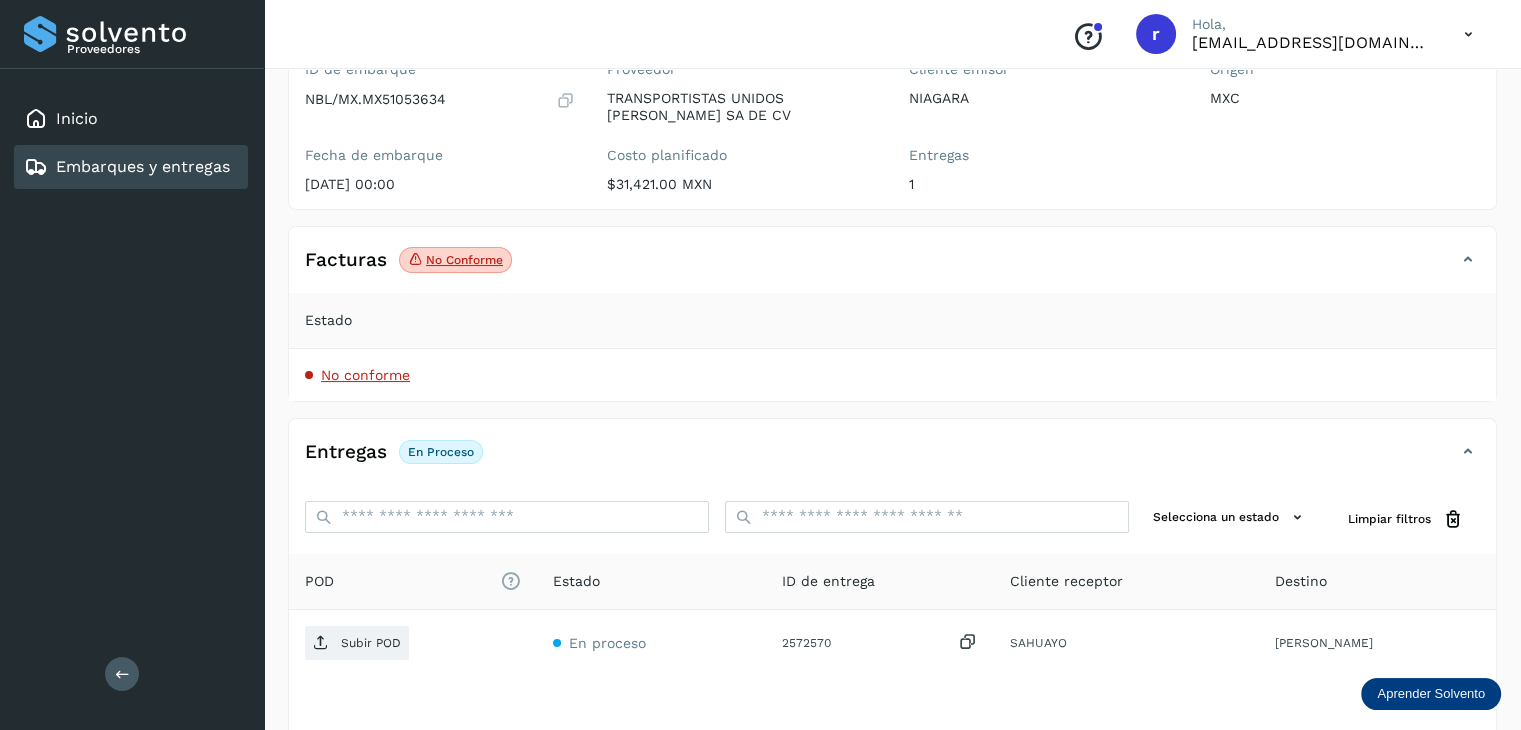 scroll, scrollTop: 200, scrollLeft: 0, axis: vertical 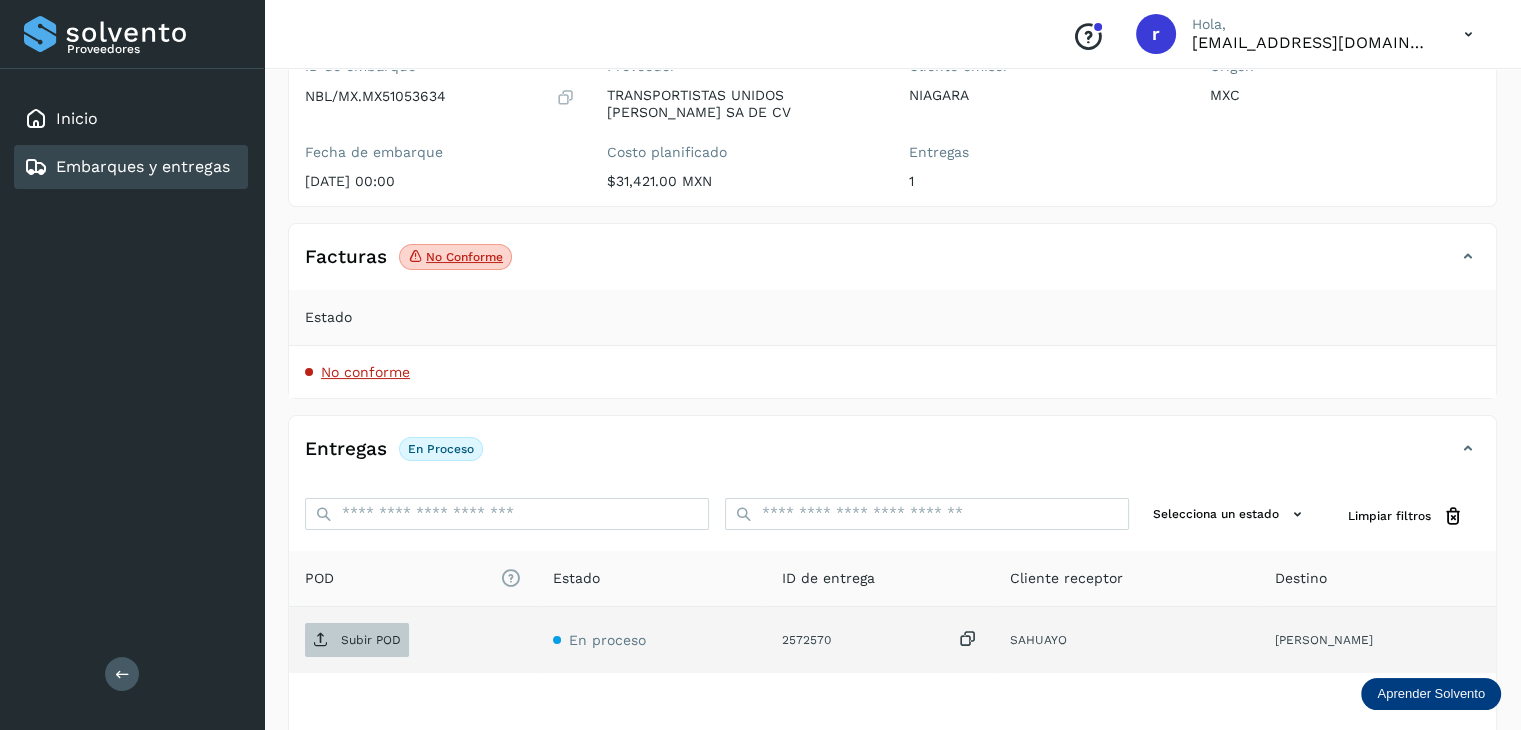 click on "Subir POD" at bounding box center [371, 640] 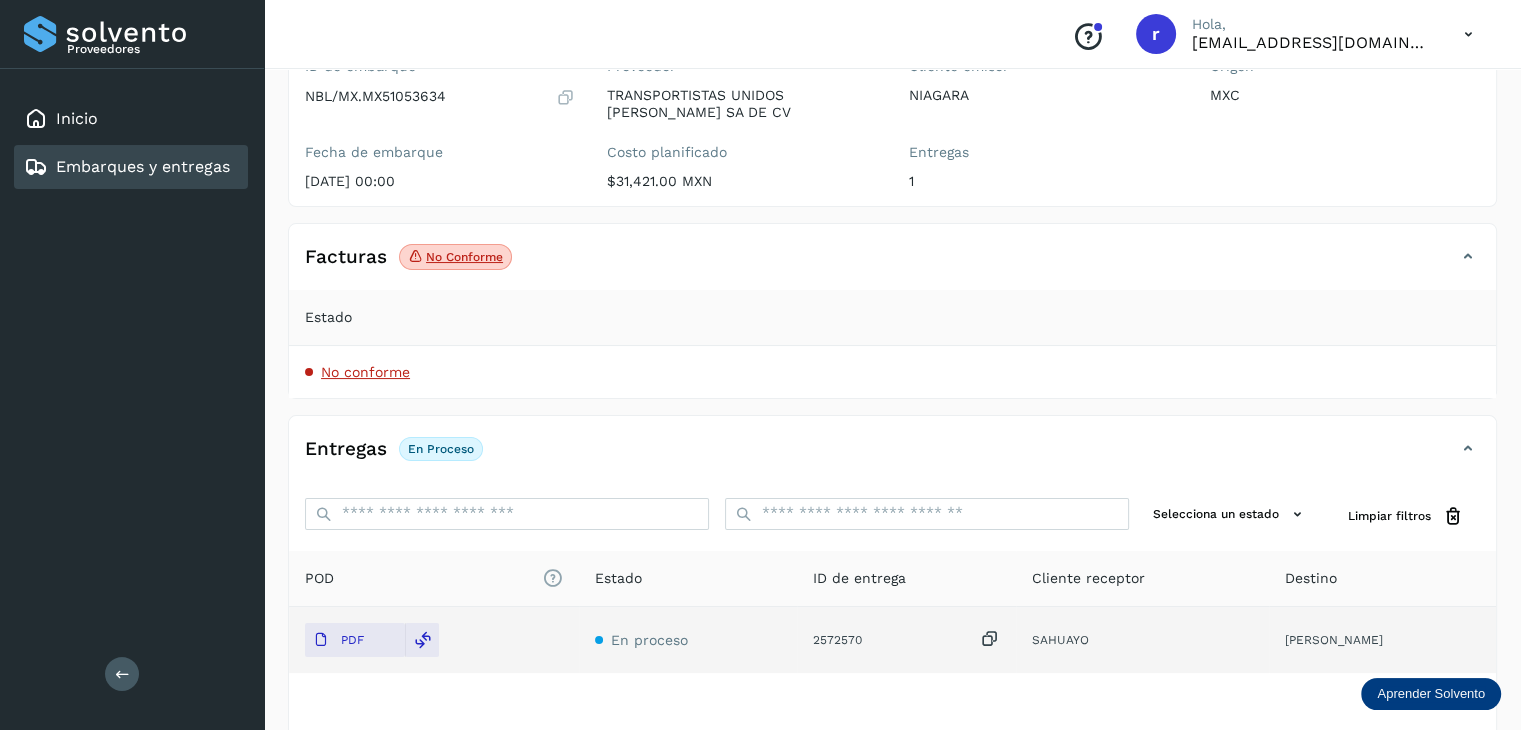 click on "No conforme" at bounding box center [365, 372] 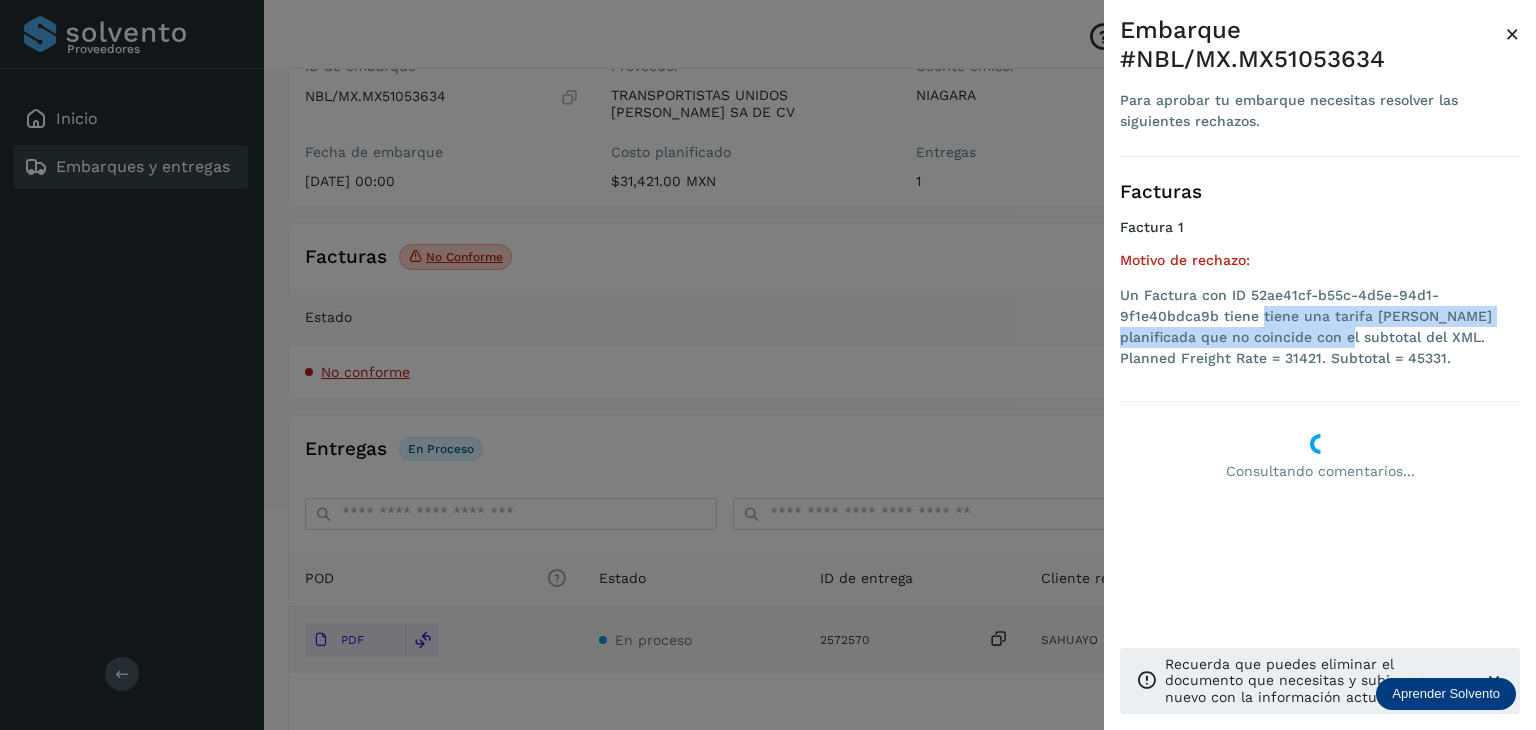 drag, startPoint x: 1257, startPoint y: 318, endPoint x: 1303, endPoint y: 339, distance: 50.566788 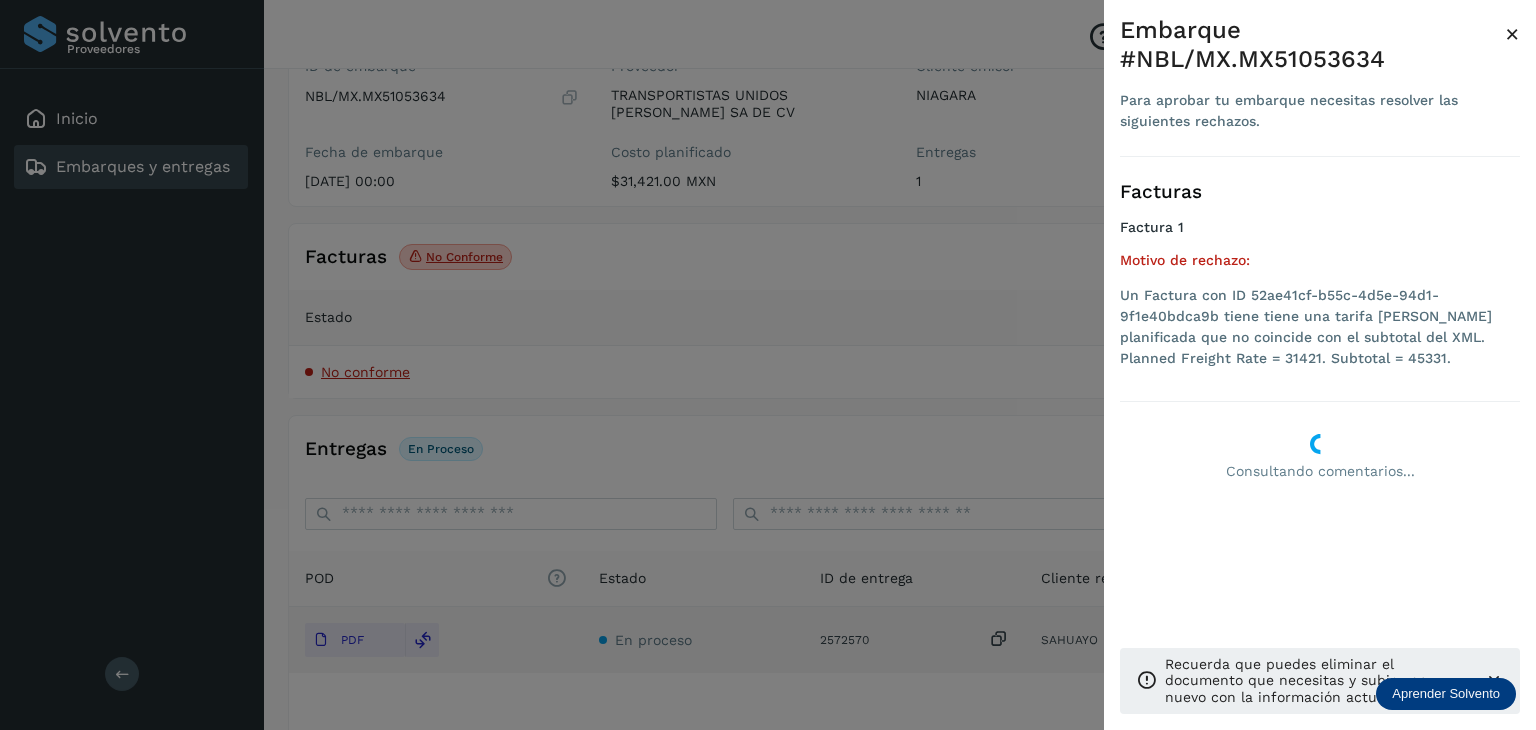 click on "Un Factura con ID 52ae41cf-b55c-4d5e-94d1-9f1e40bdca9b tiene tiene una tarifa [PERSON_NAME] planificada que no coincide con el subtotal del XML. Planned Freight Rate = 31421. Subtotal = 45331." at bounding box center [1320, 331] 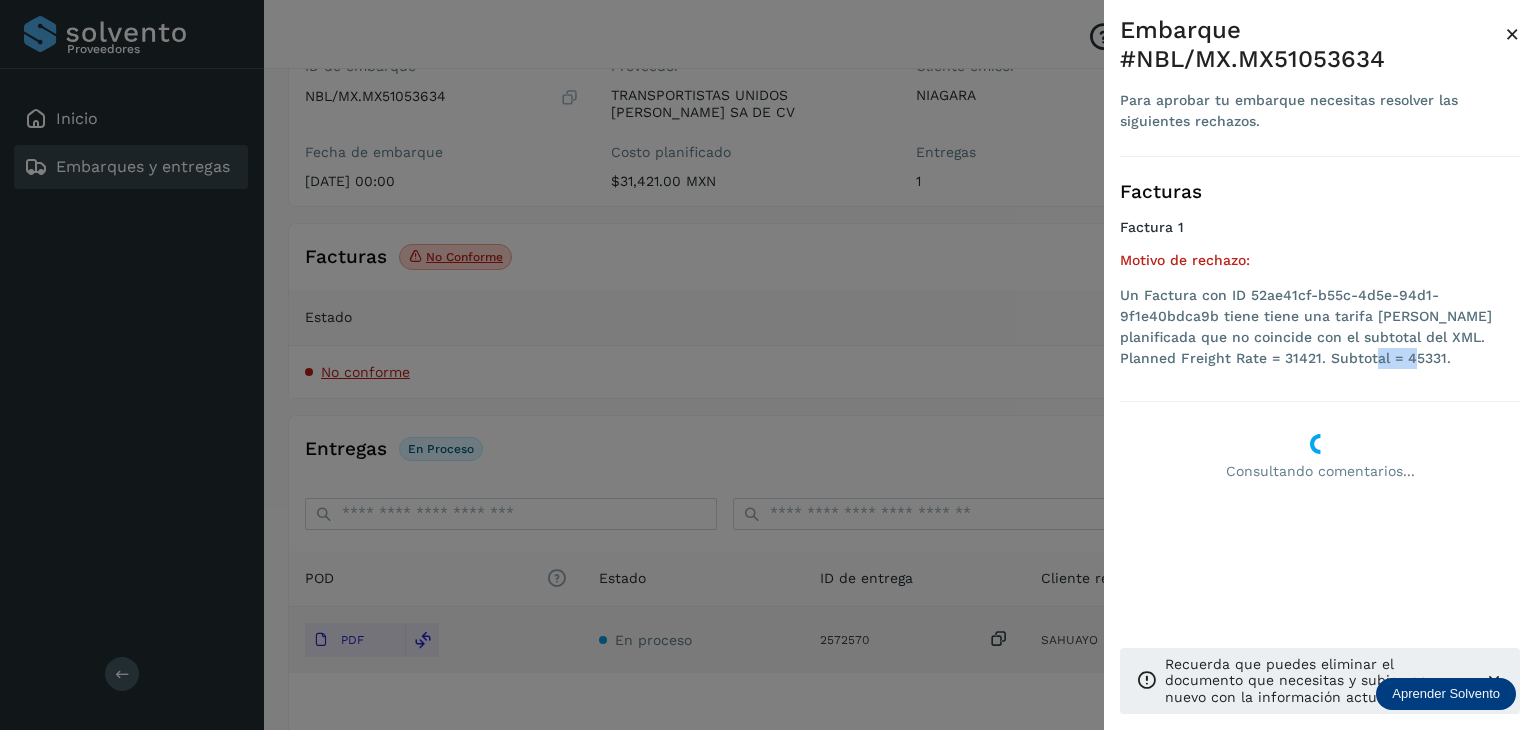 drag, startPoint x: 1289, startPoint y: 359, endPoint x: 1276, endPoint y: 365, distance: 14.3178215 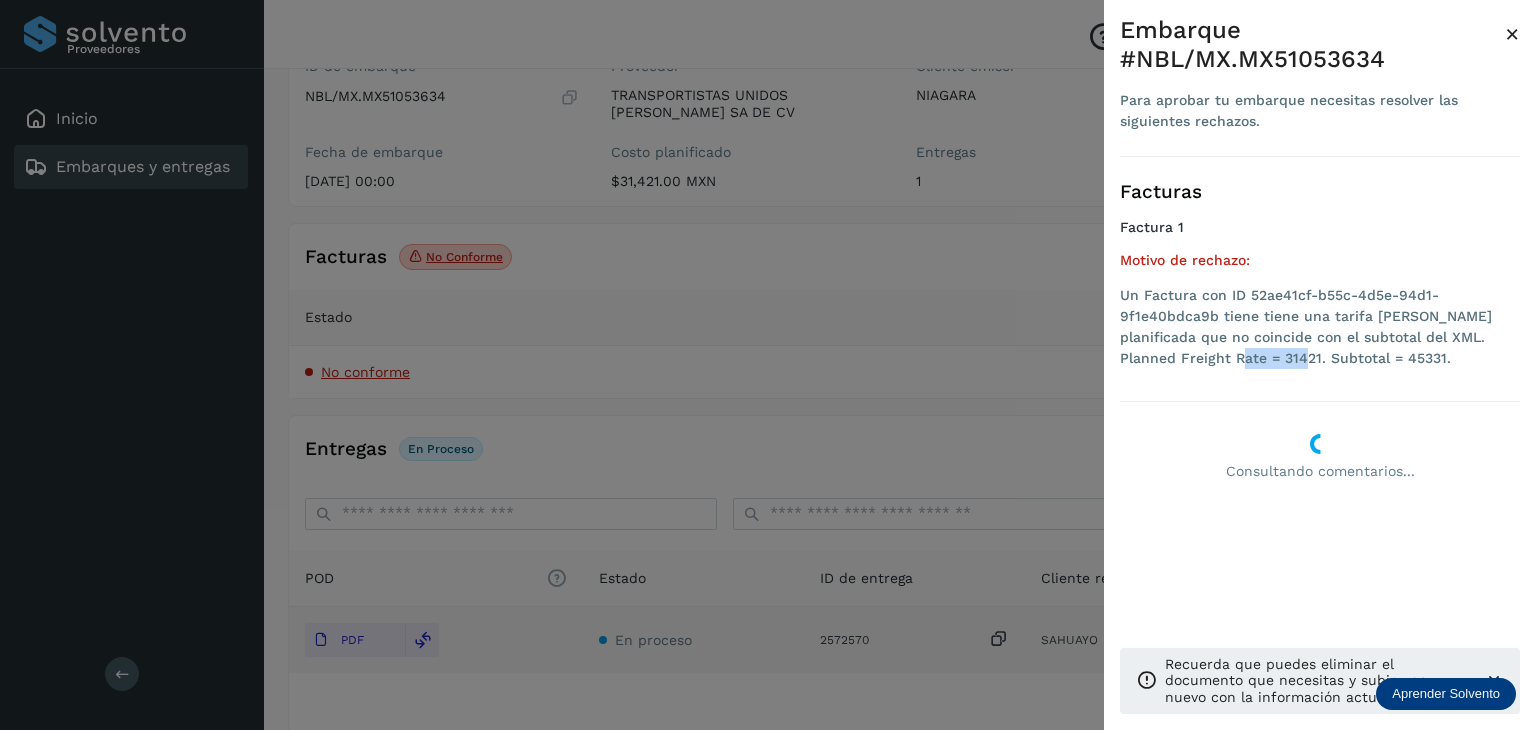 drag, startPoint x: 1166, startPoint y: 355, endPoint x: 1224, endPoint y: 355, distance: 58 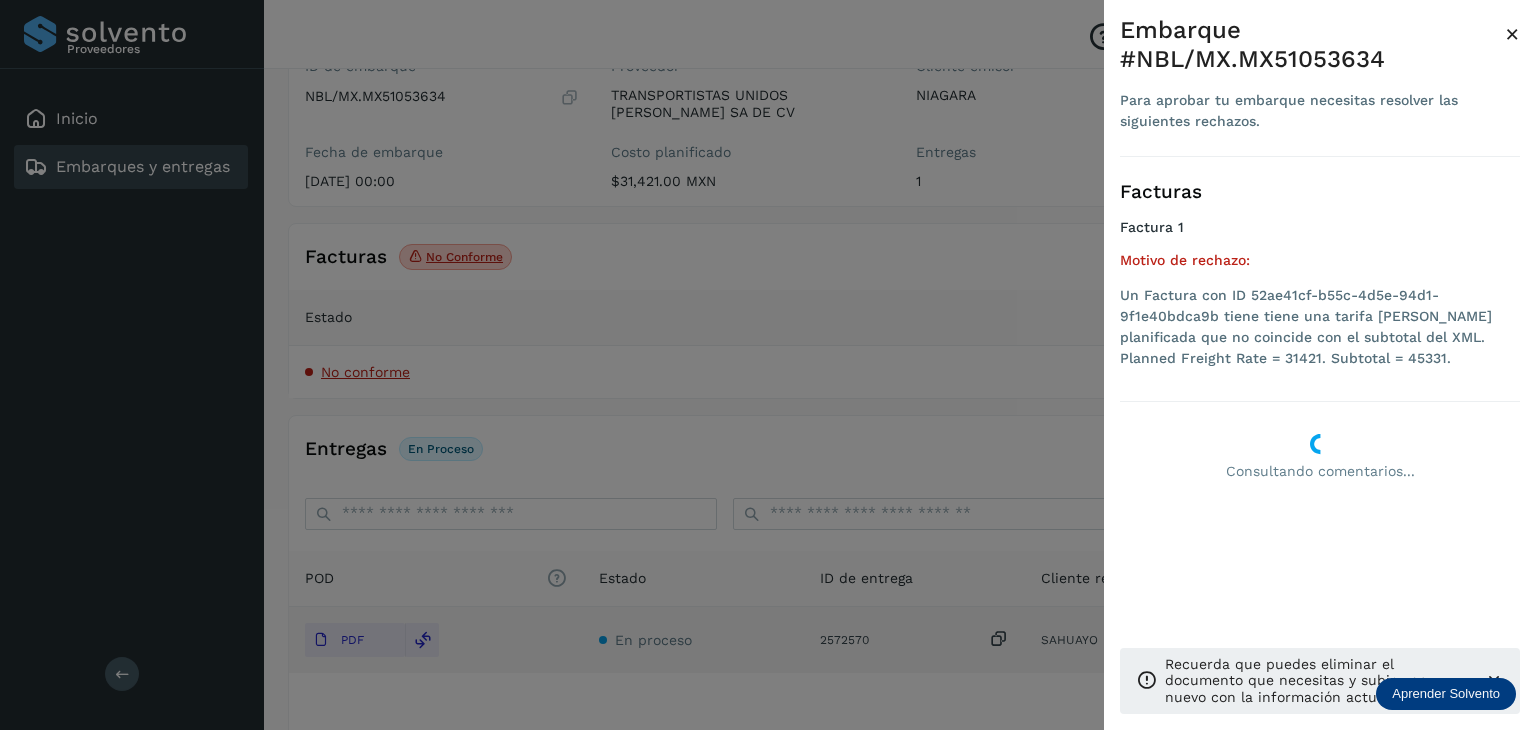 click at bounding box center [768, 365] 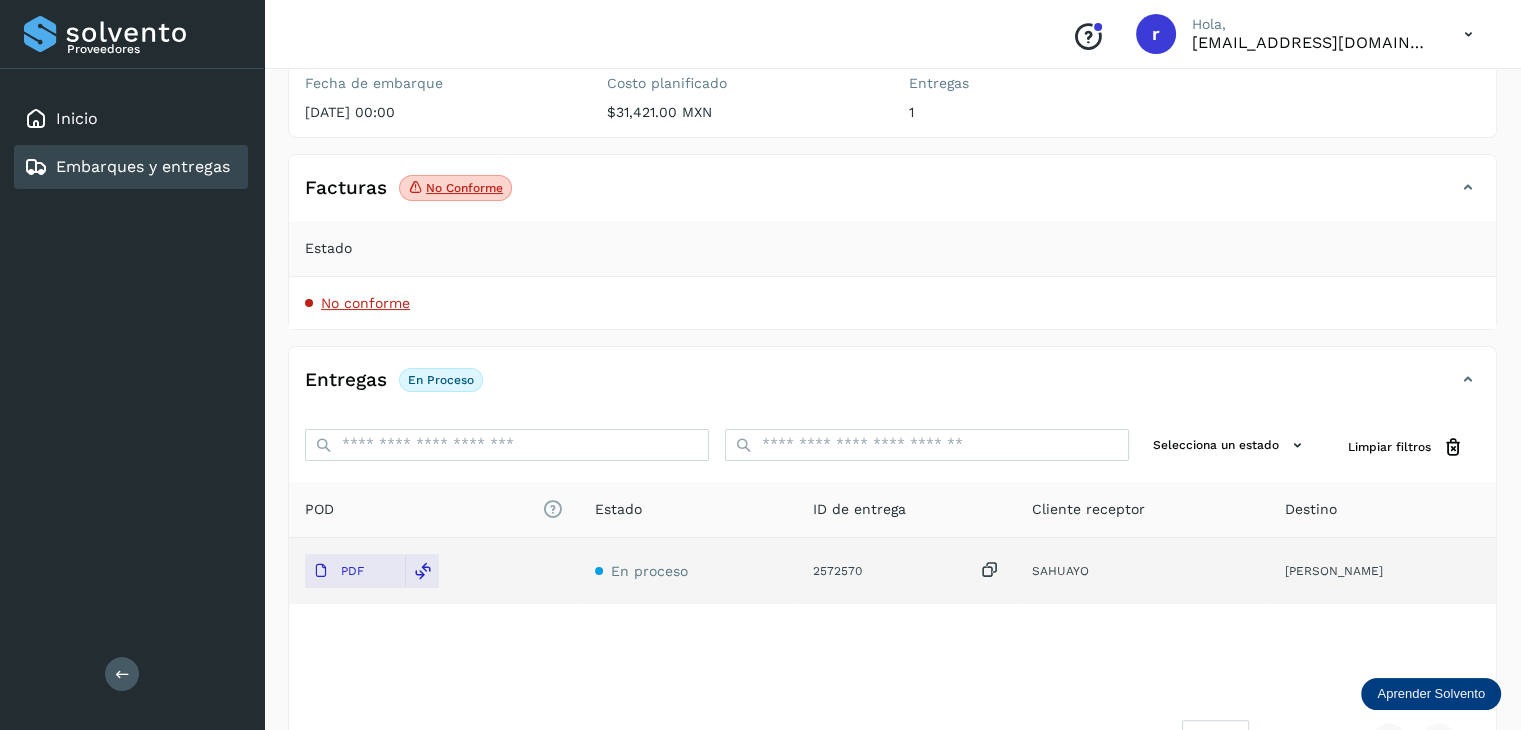 scroll, scrollTop: 337, scrollLeft: 0, axis: vertical 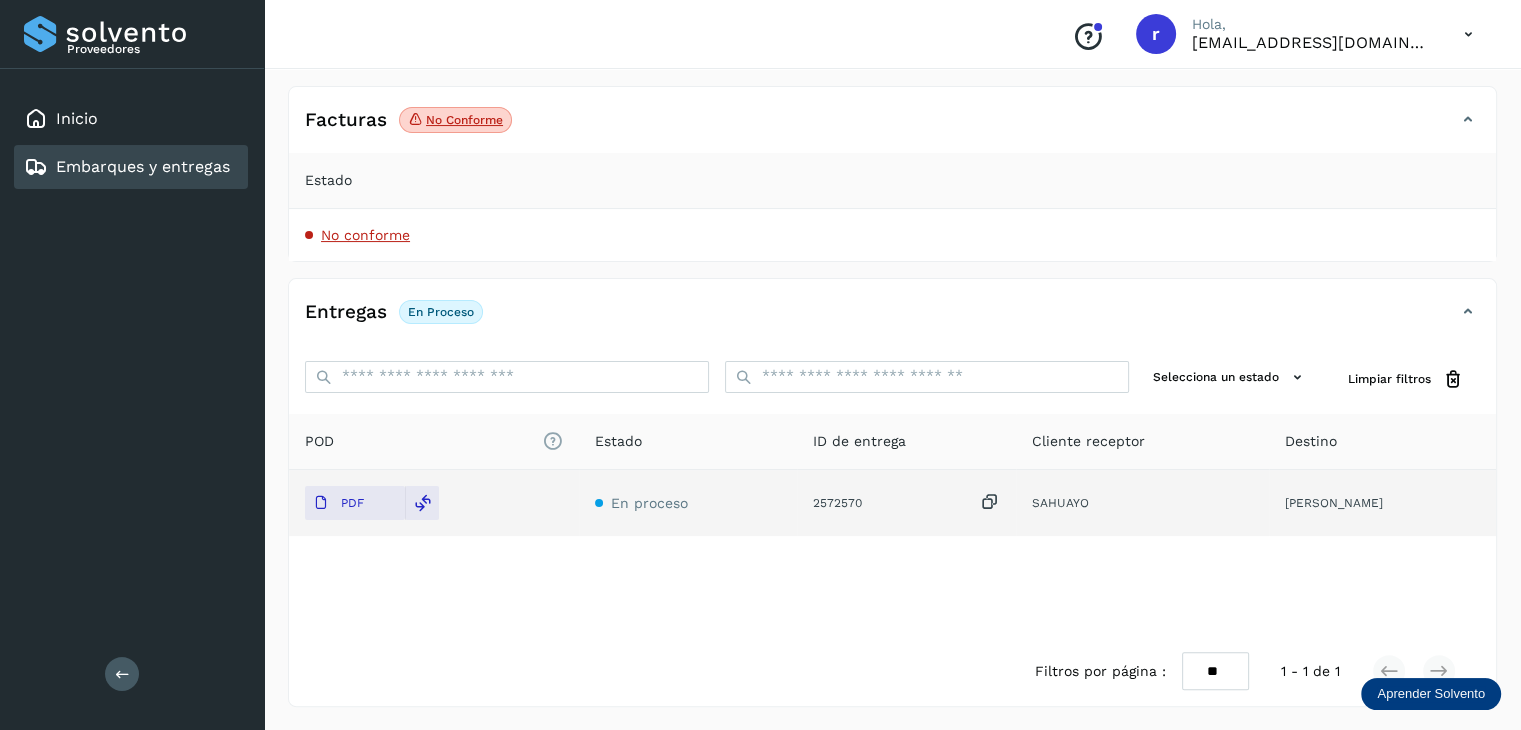 drag, startPoint x: 1235, startPoint y: 492, endPoint x: 1413, endPoint y: 507, distance: 178.6309 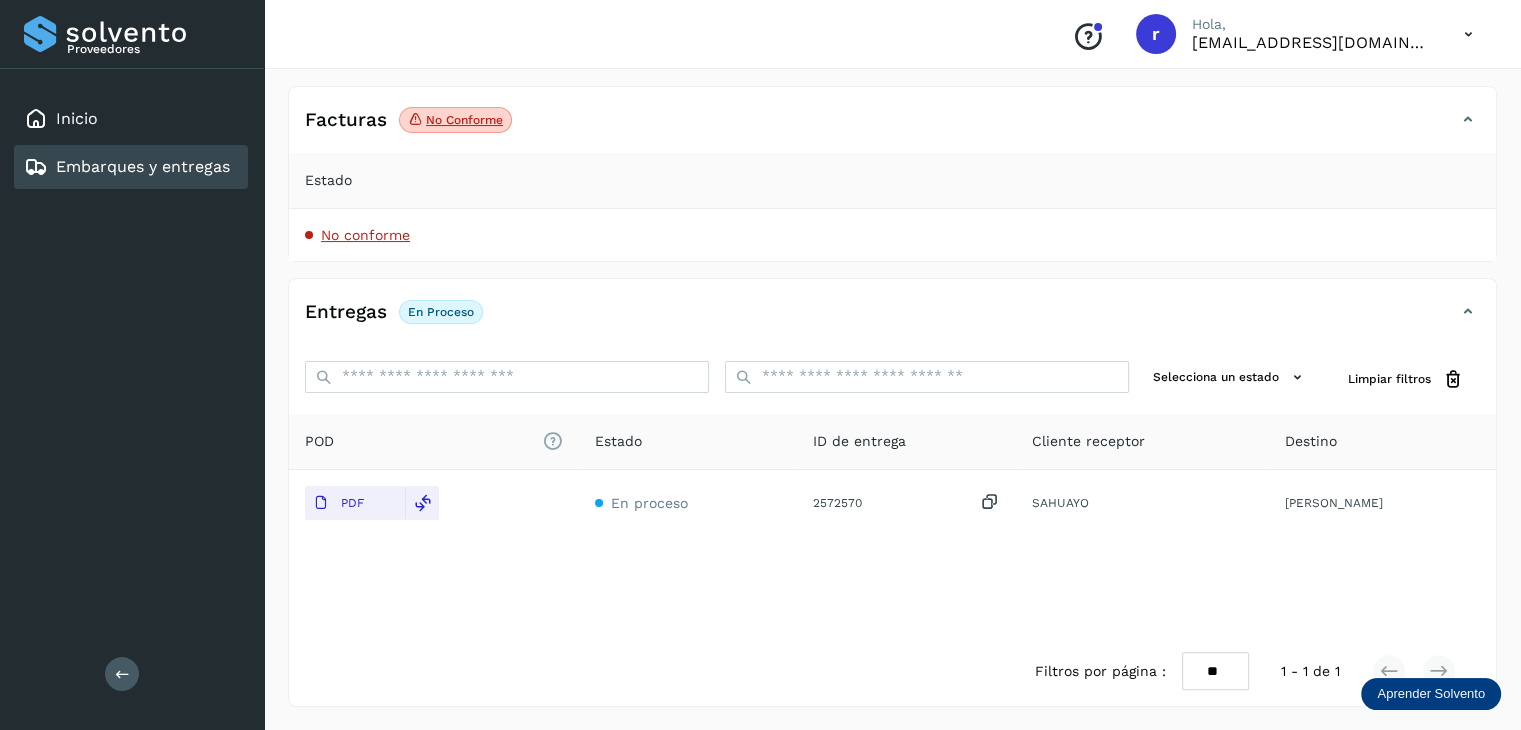click on "POD
El tamaño máximo de archivo es de 20 Mb.
Estado ID de entrega Cliente receptor Destino PDF En proceso 2572570  SAHUAYO Santiago Juxtlahuaca" 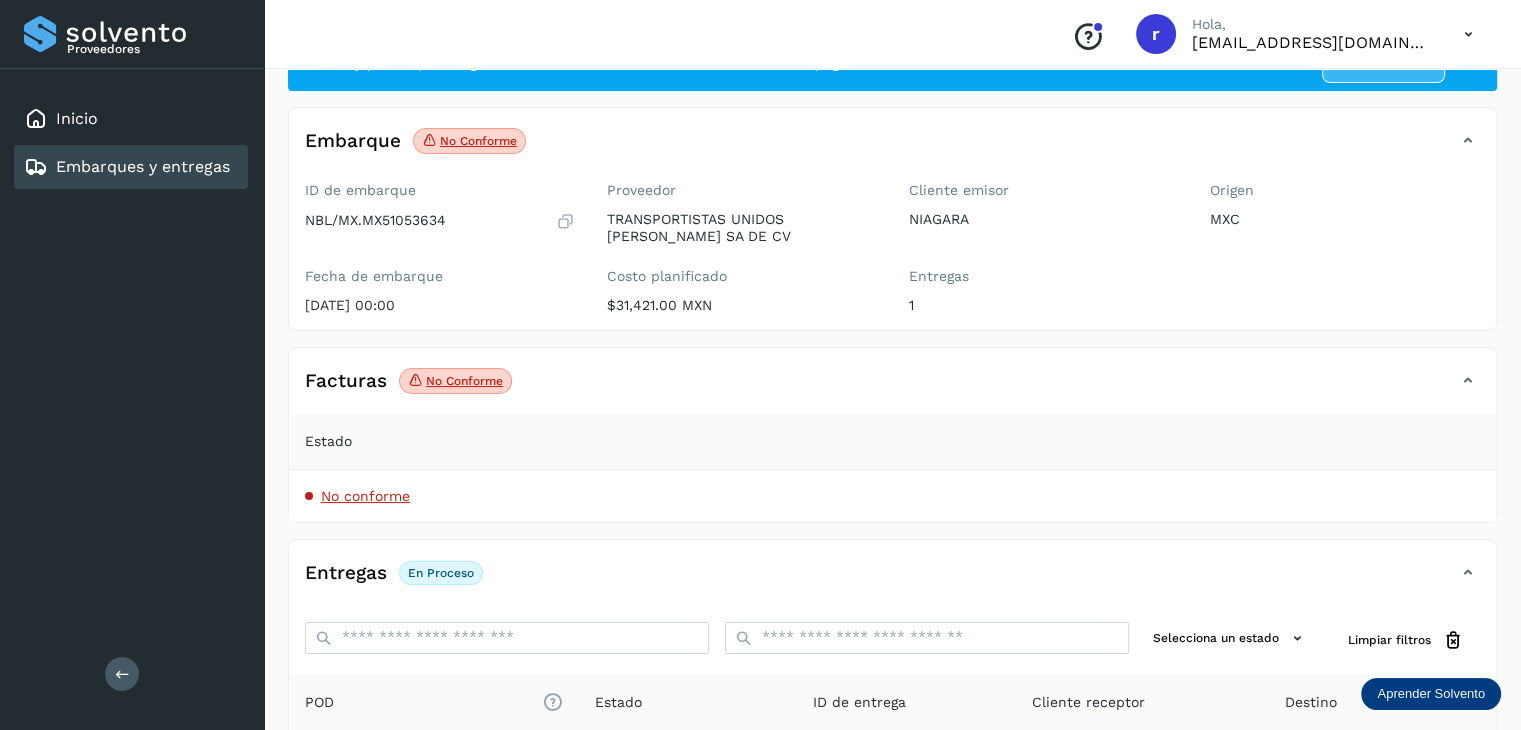 scroll, scrollTop: 0, scrollLeft: 0, axis: both 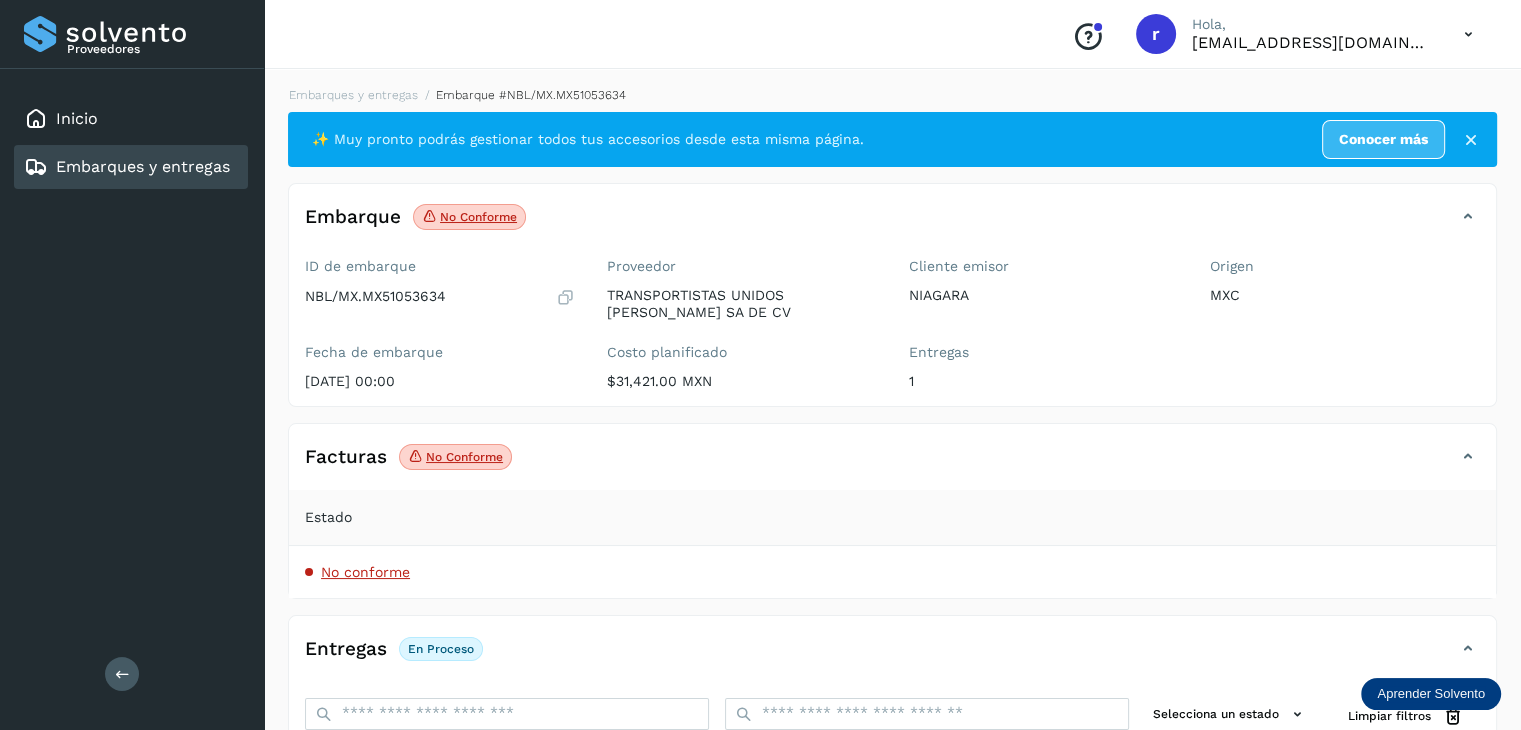 click on "Embarques y entregas" at bounding box center (143, 166) 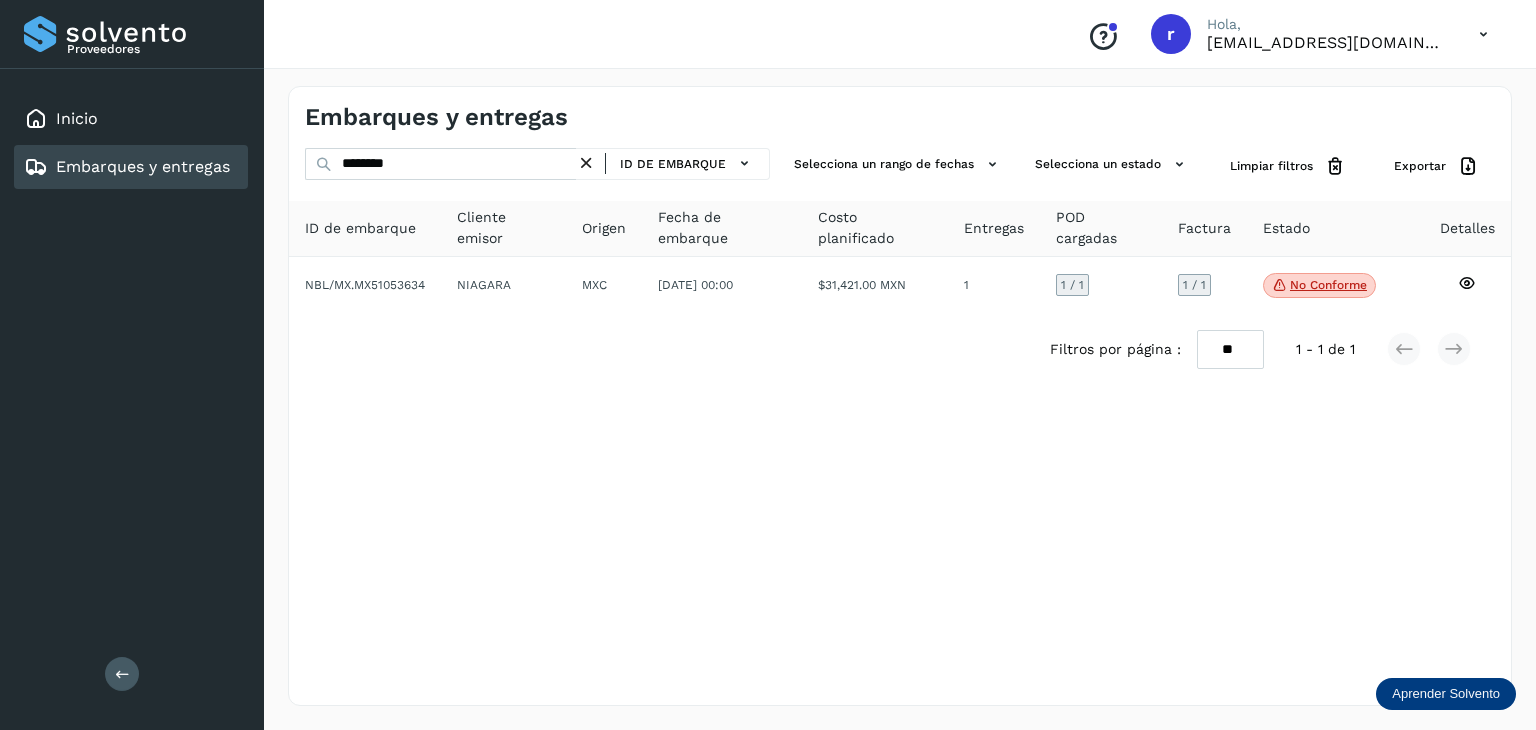 click on "Filtros por página : ** ** ** 1 - 1 de 1" at bounding box center [900, 349] 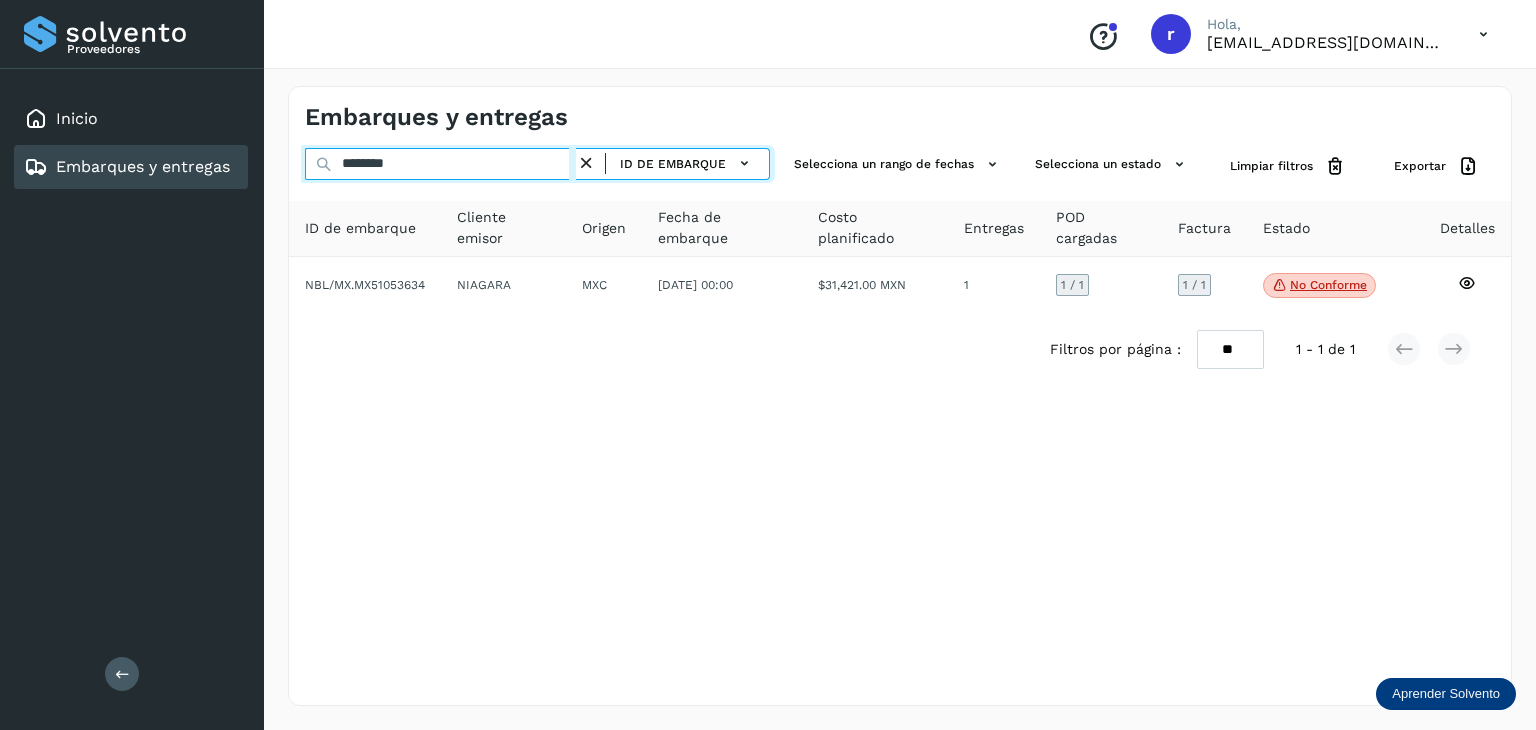 click on "********" at bounding box center [440, 164] 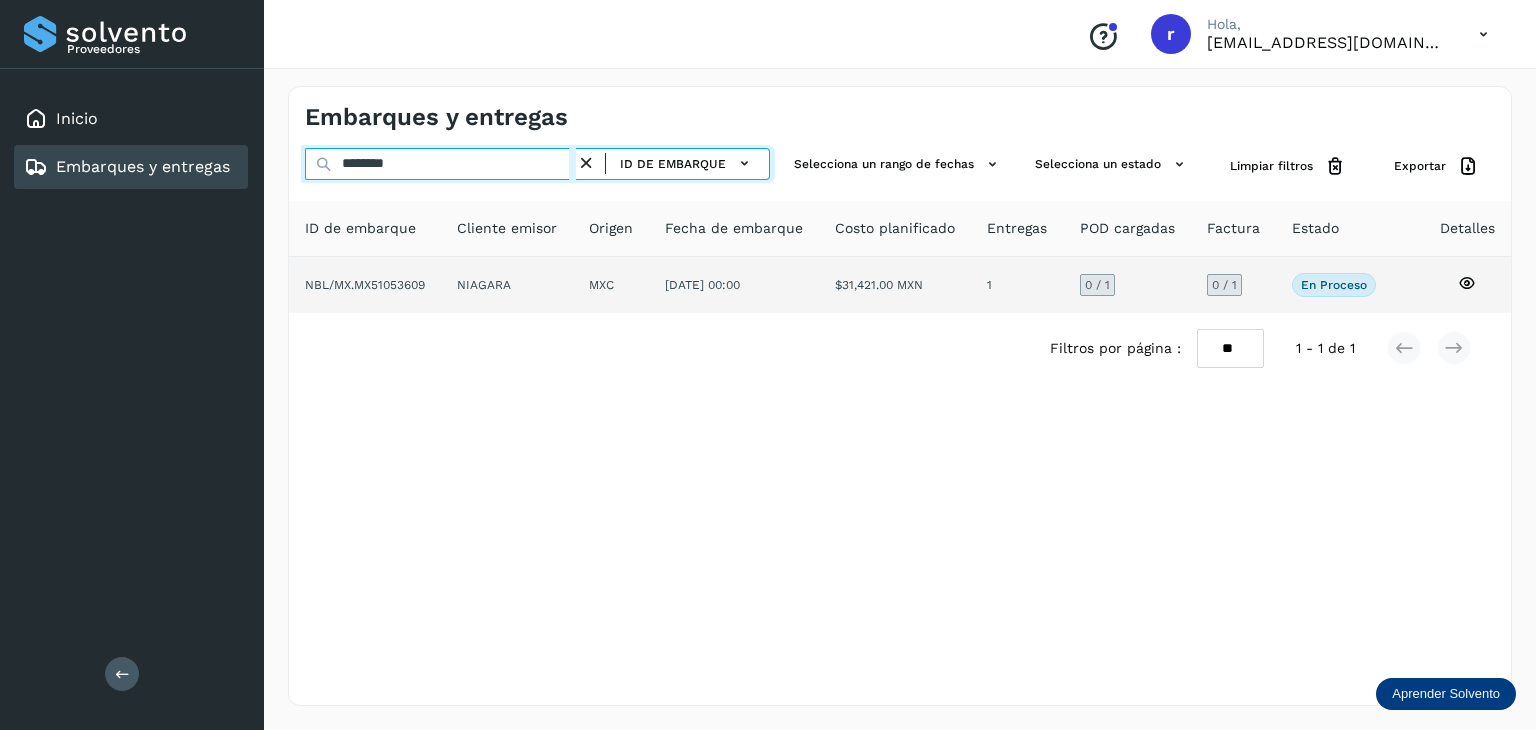 type on "********" 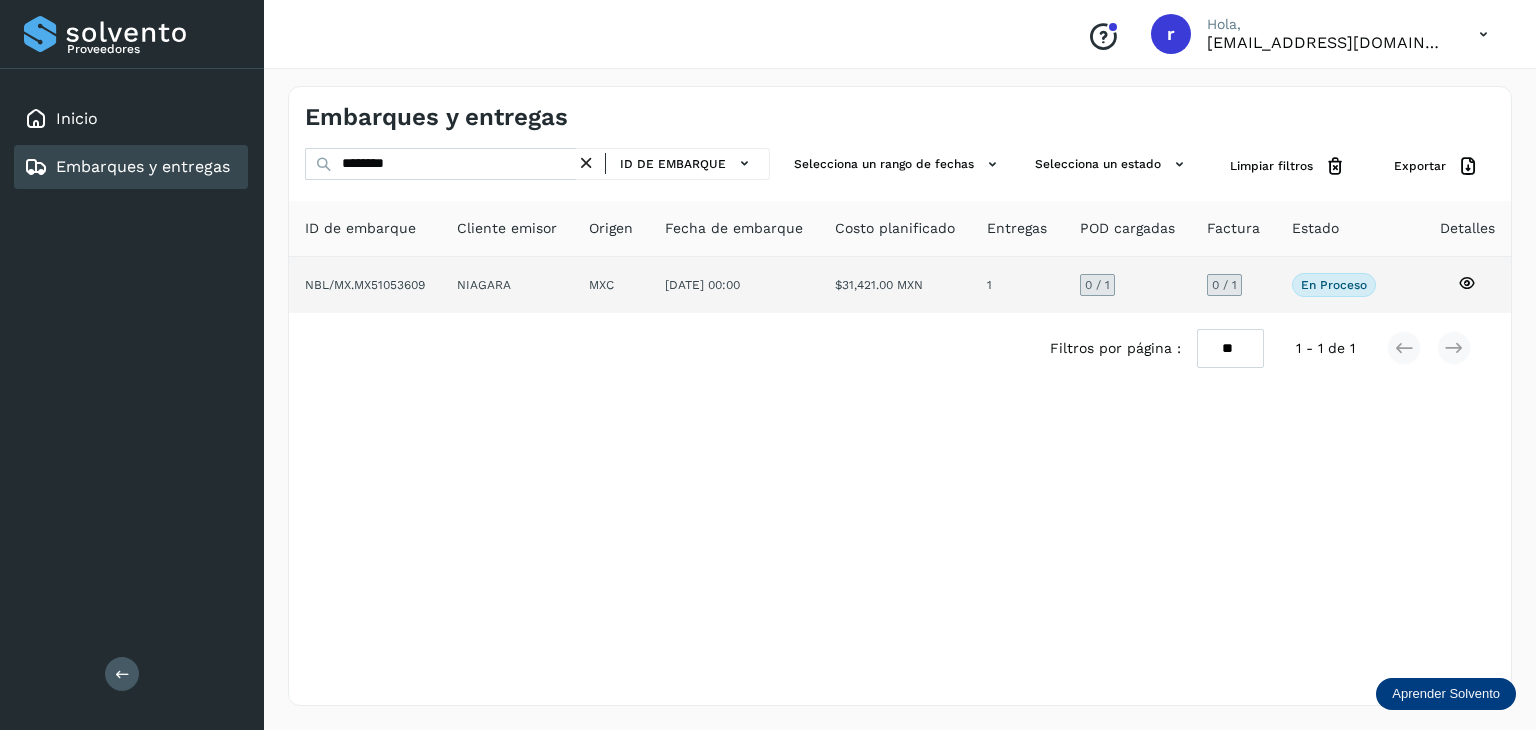 click on "NIAGARA" 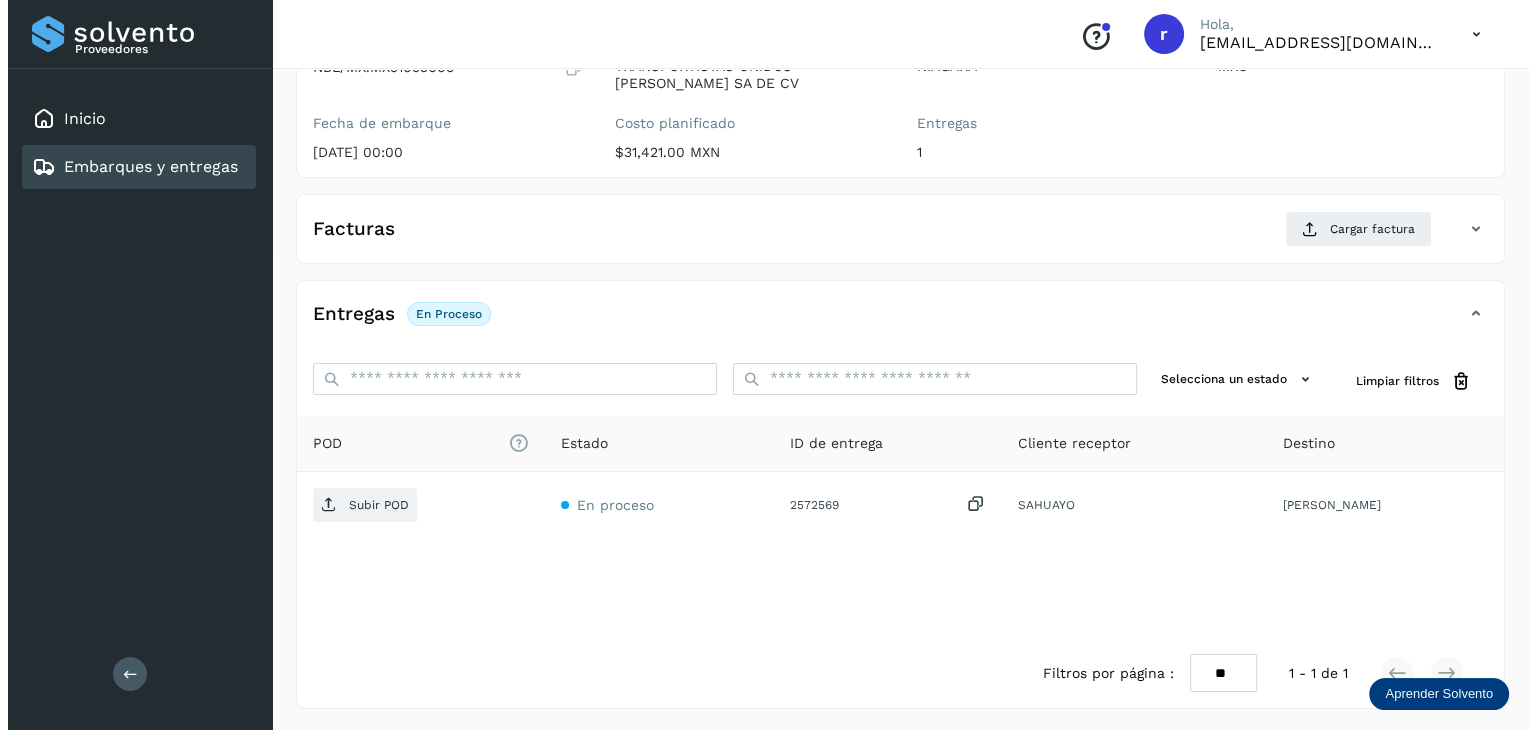 scroll, scrollTop: 231, scrollLeft: 0, axis: vertical 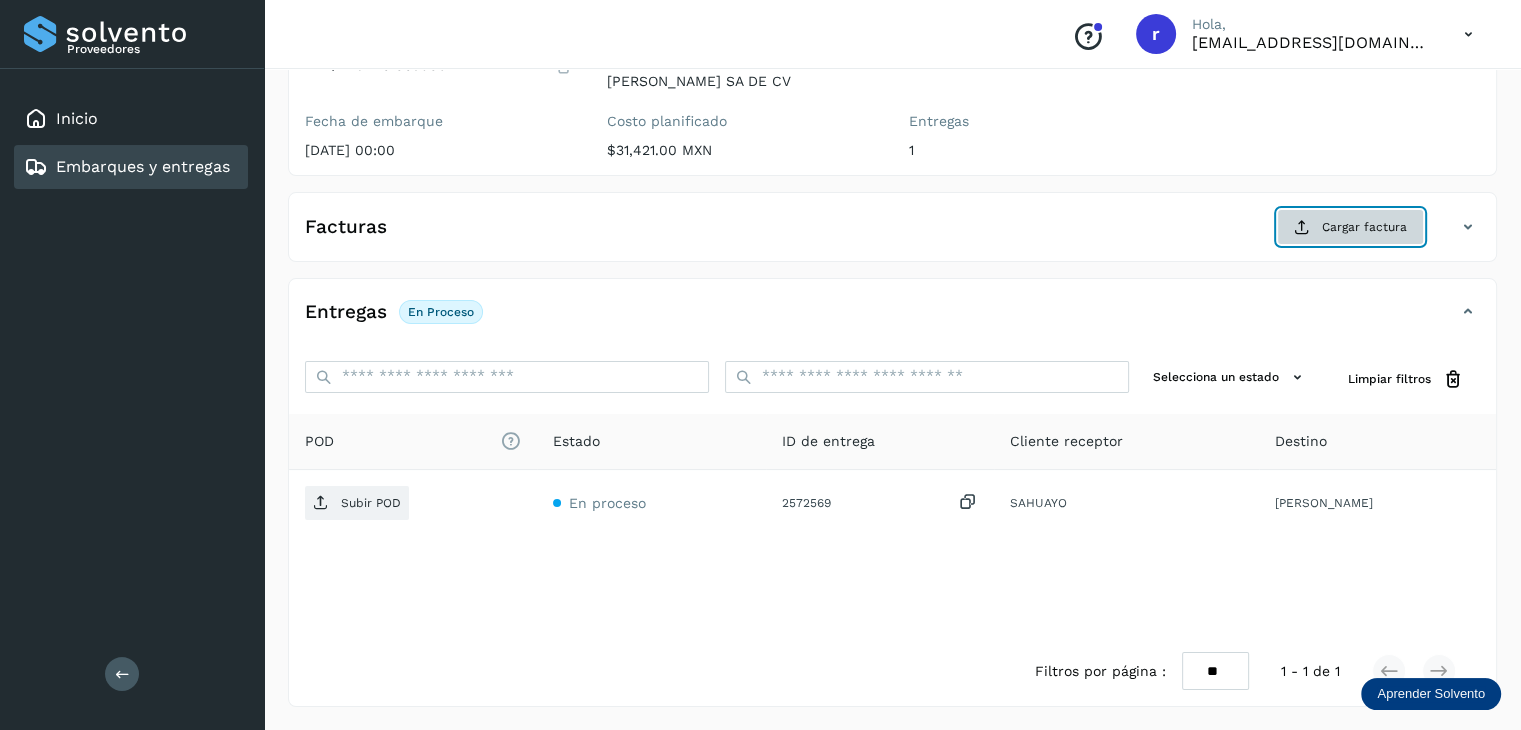 click on "Cargar factura" at bounding box center [1350, 227] 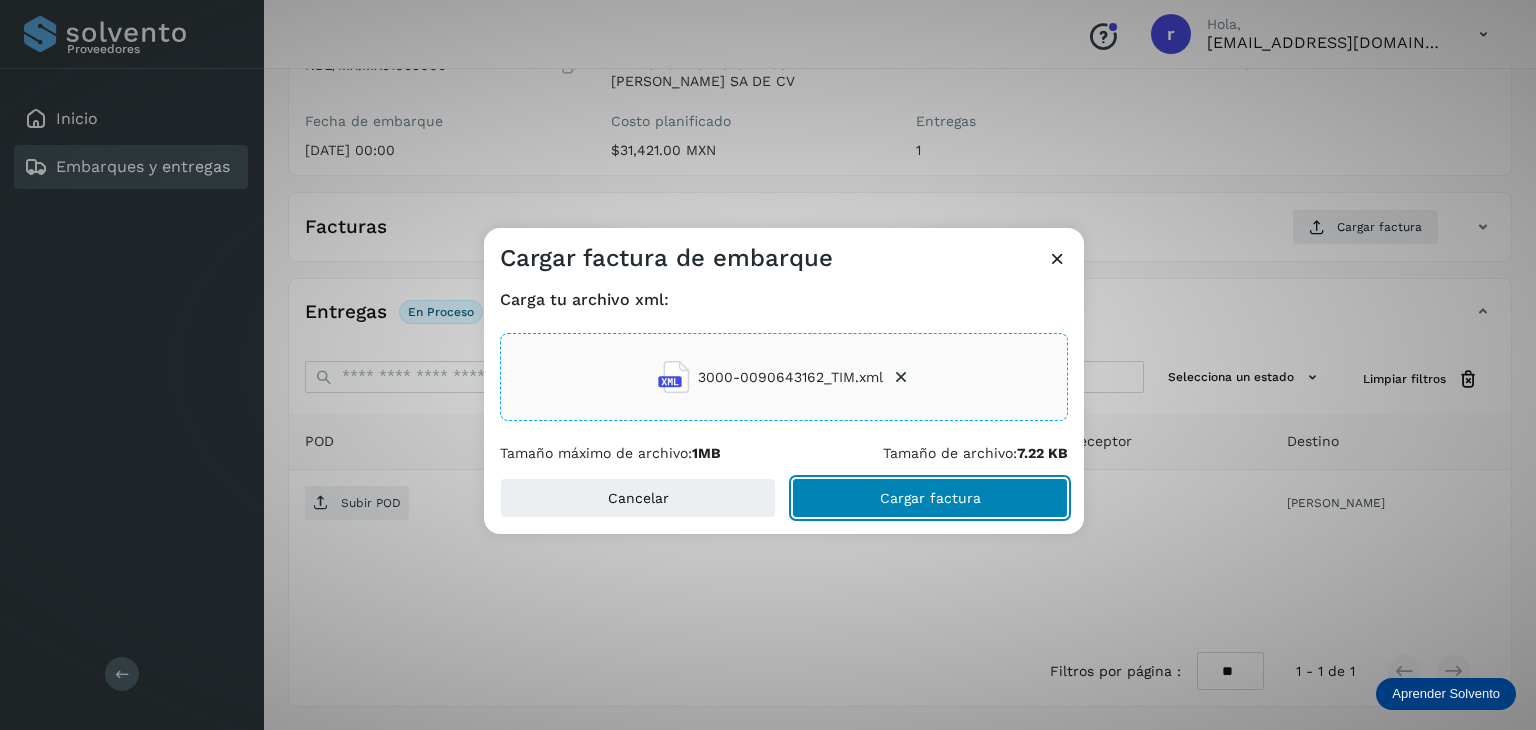 click on "Cargar factura" 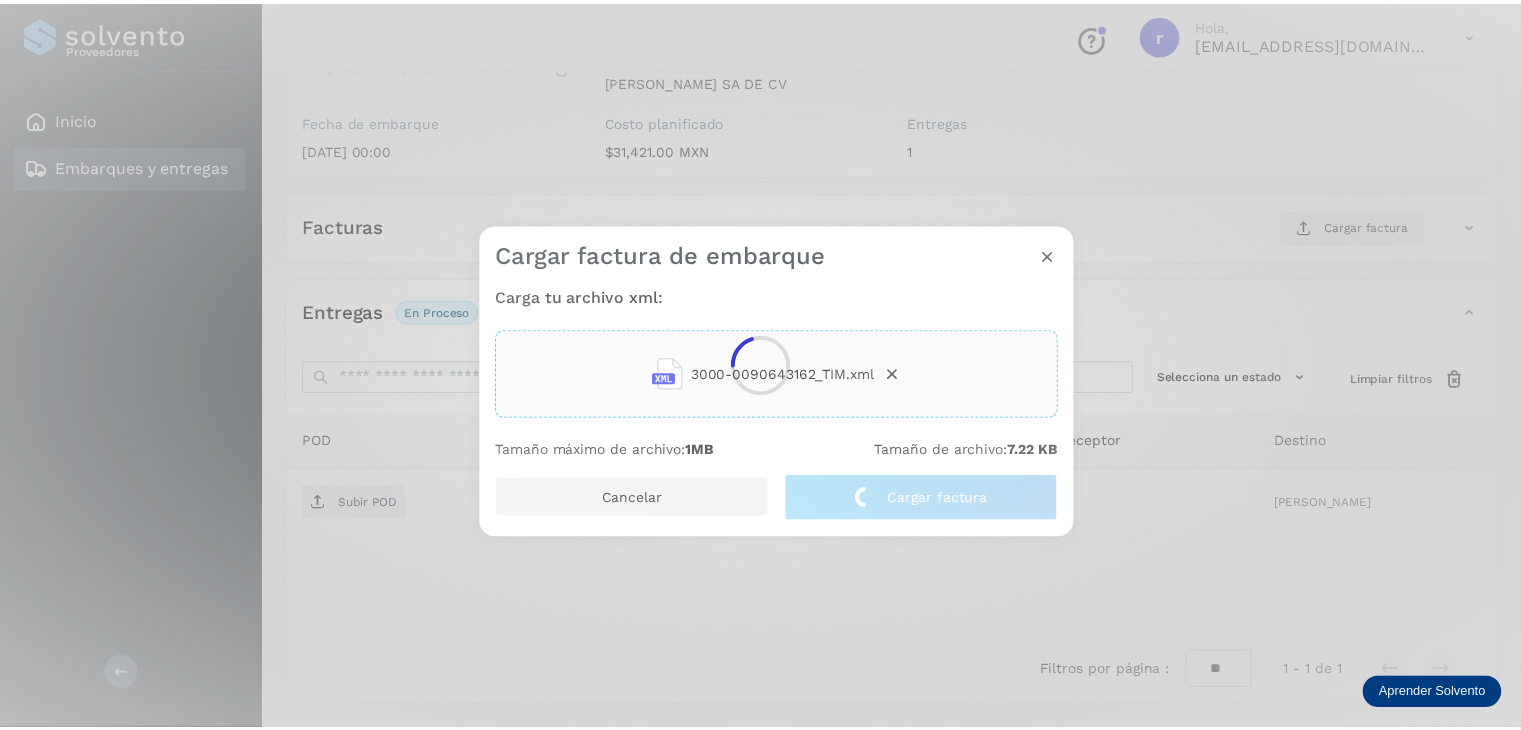 scroll, scrollTop: 229, scrollLeft: 0, axis: vertical 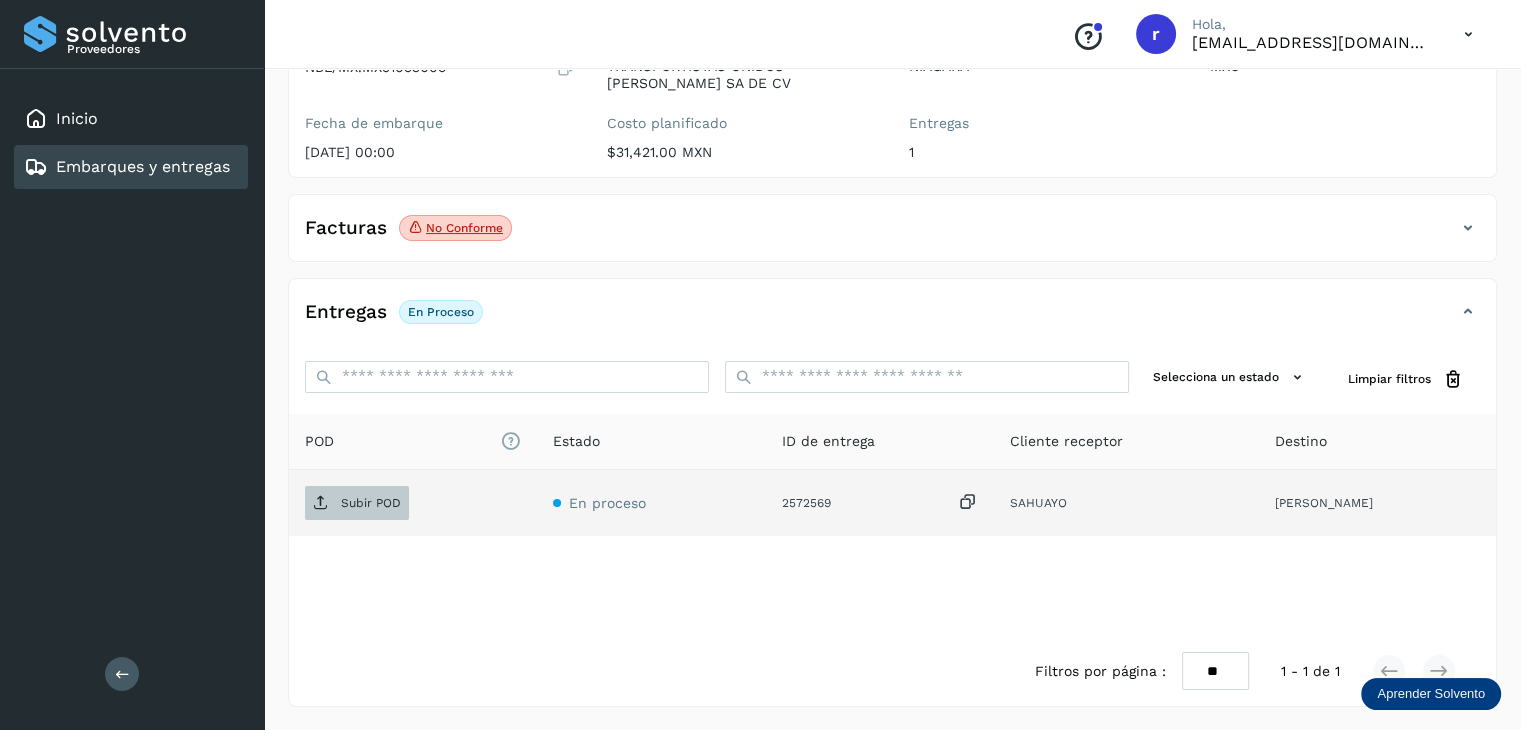 click on "Subir POD" at bounding box center [371, 503] 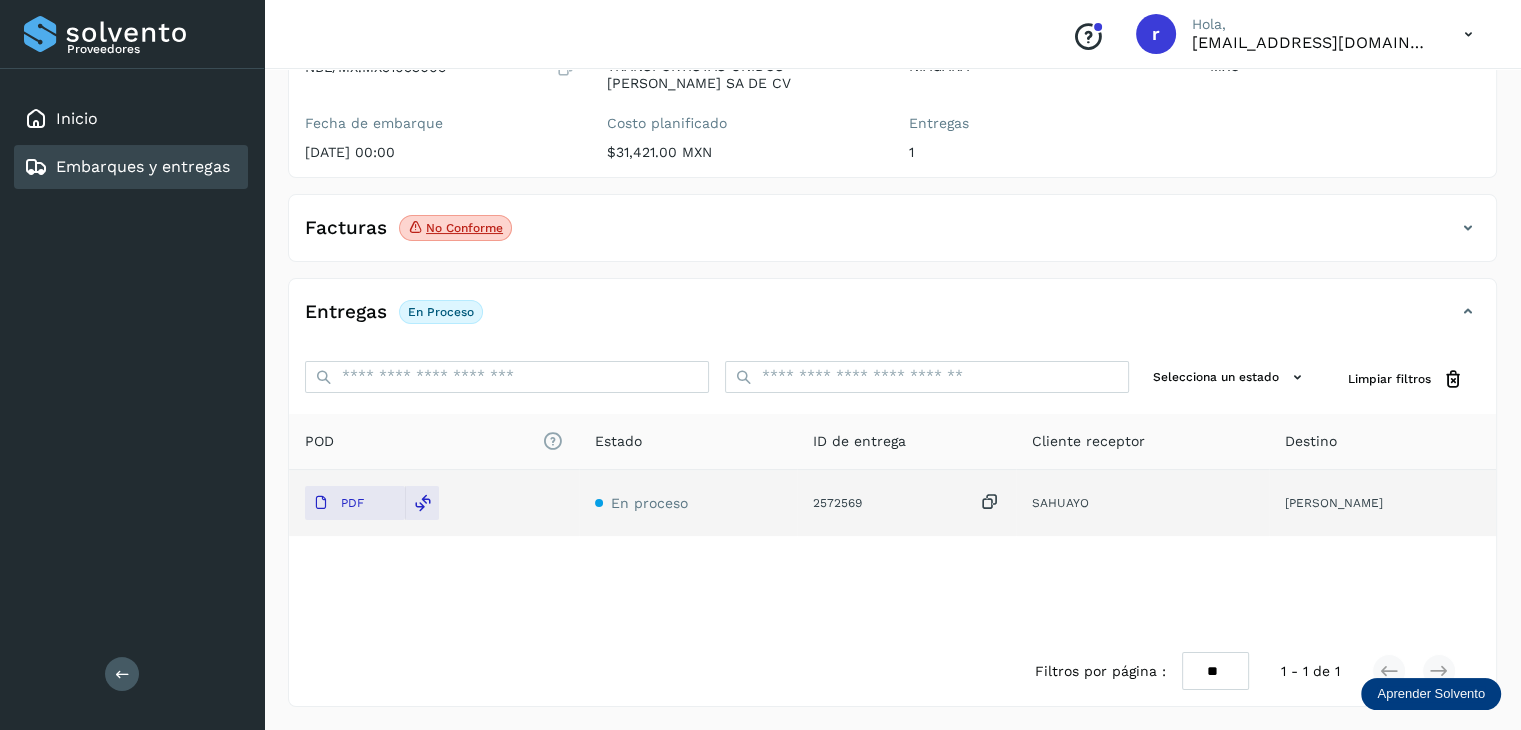 click on "Embarques y entregas" at bounding box center [143, 166] 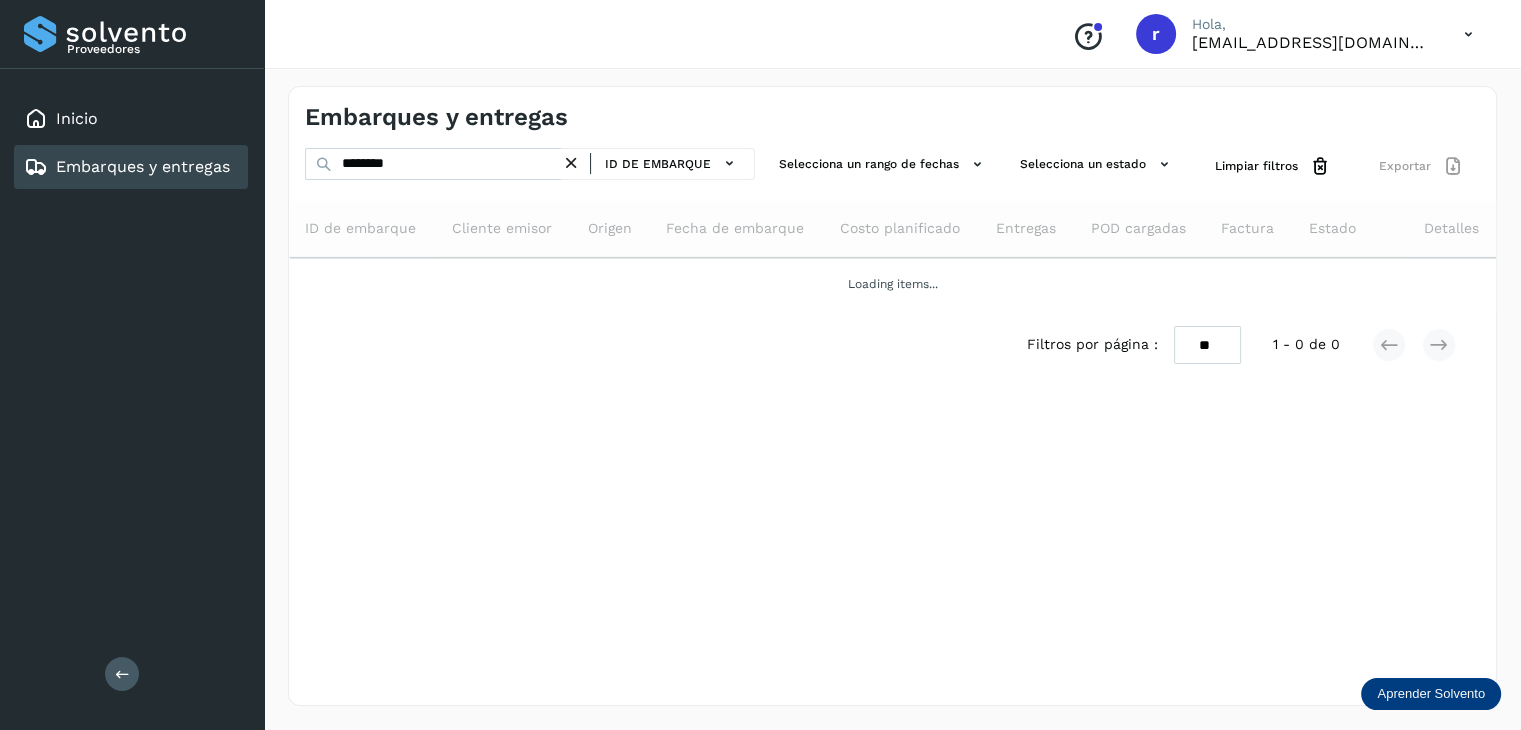 scroll, scrollTop: 0, scrollLeft: 0, axis: both 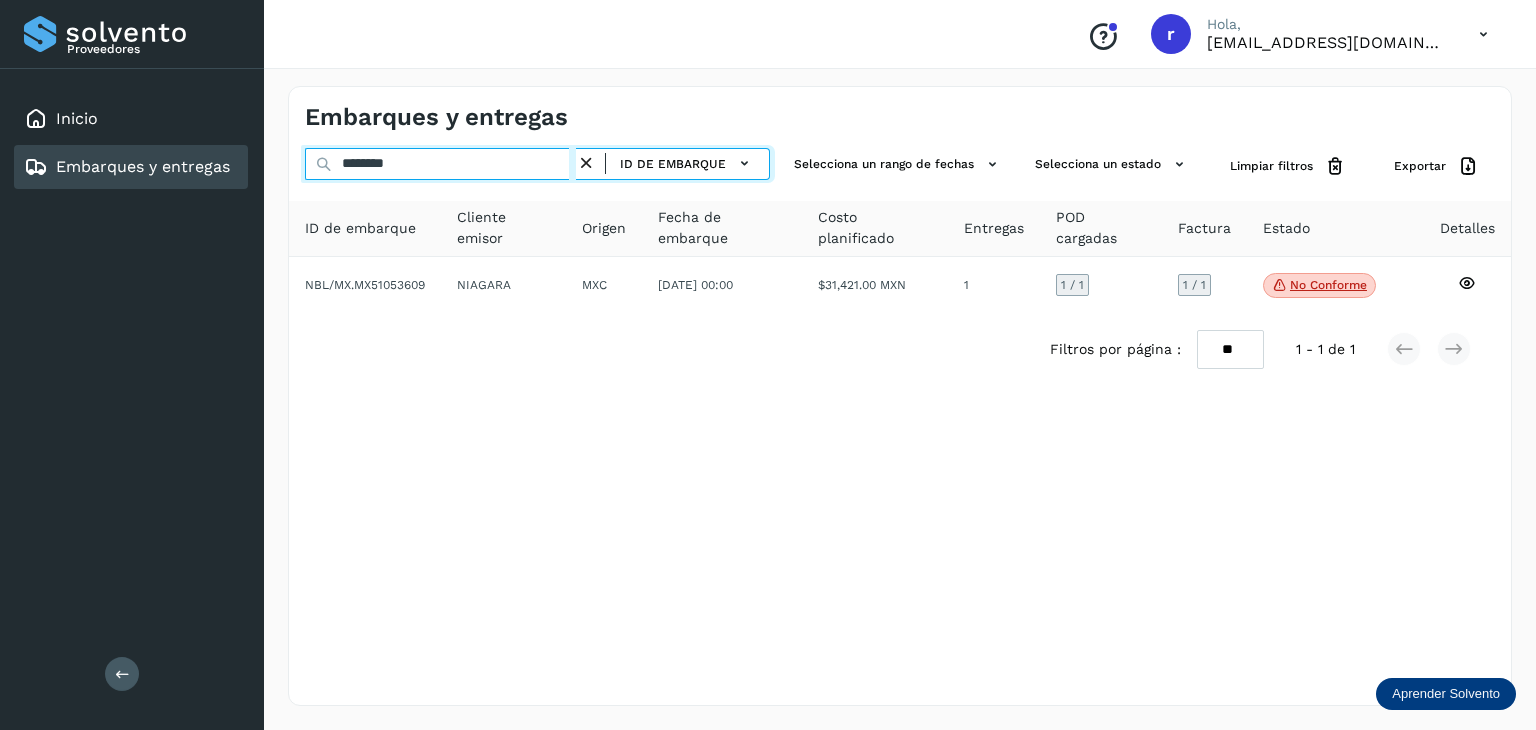 click on "********" at bounding box center [440, 164] 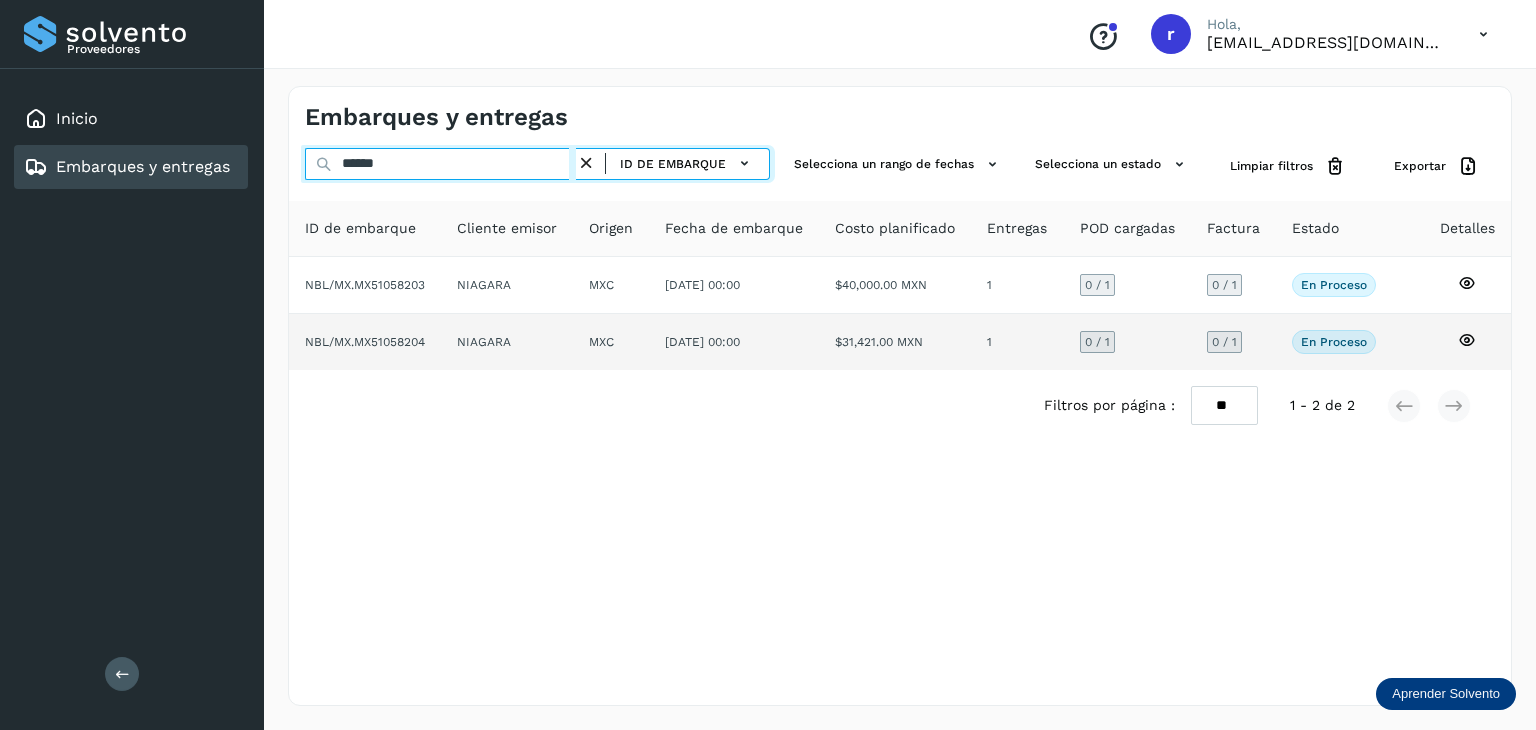 type on "******" 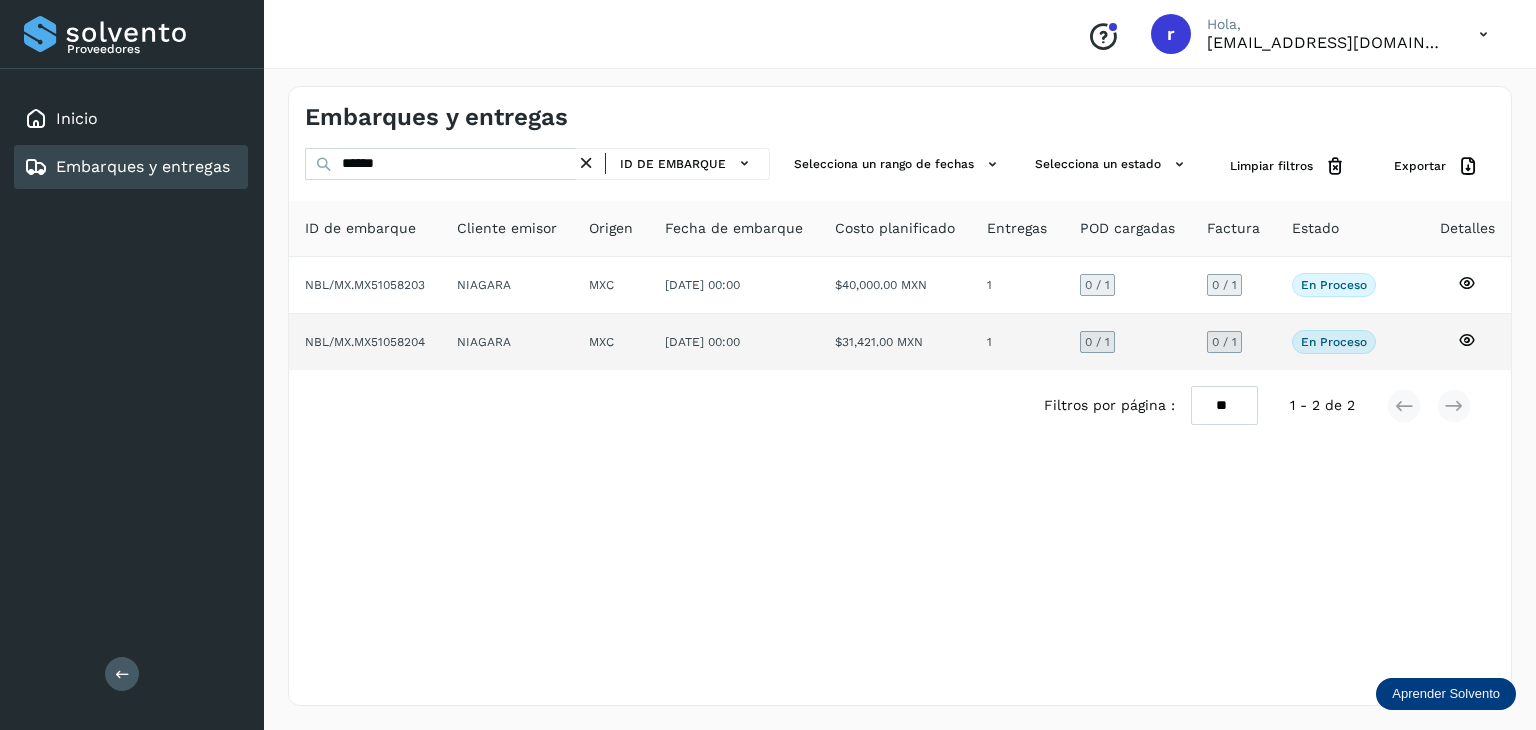 click on "NBL/MX.MX51058204" 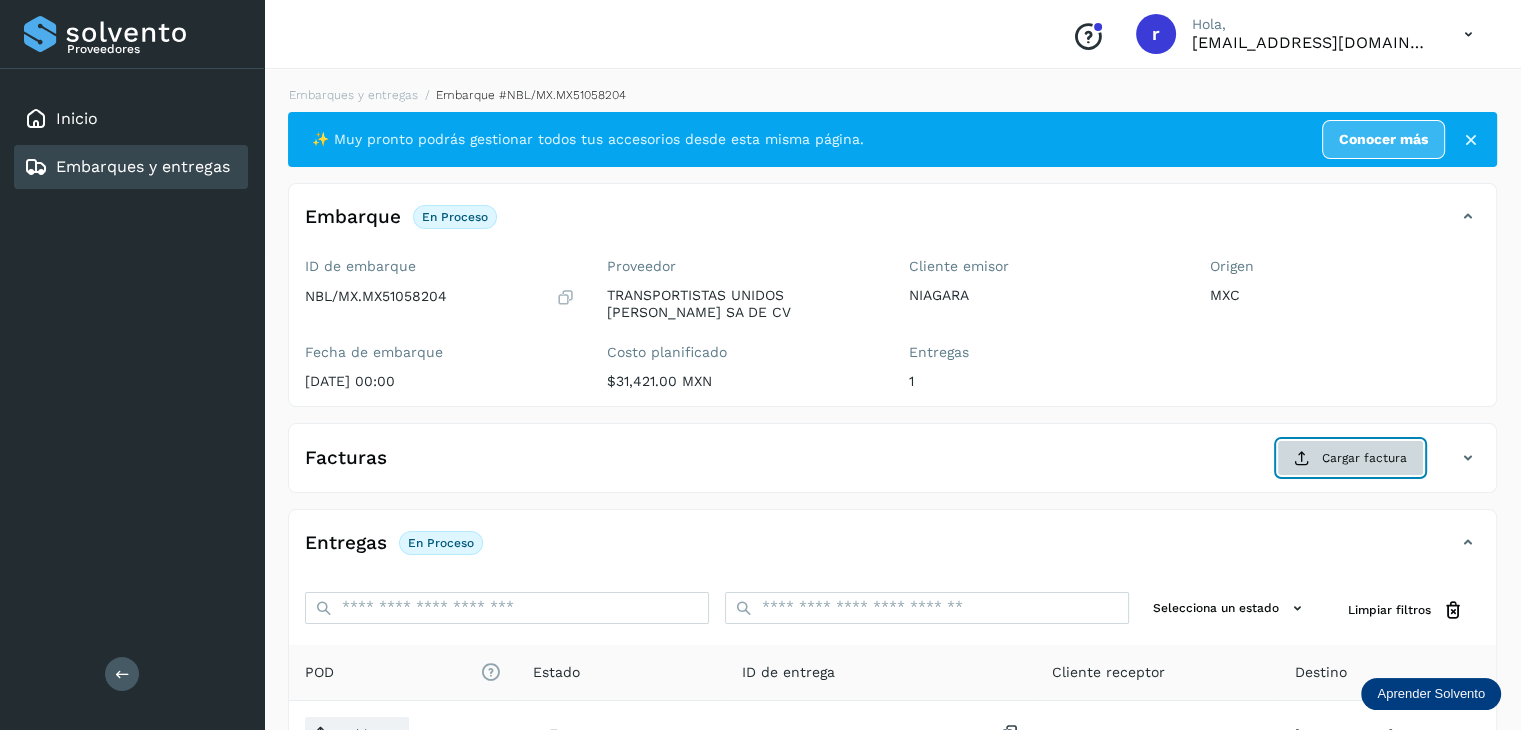 click on "Cargar factura" 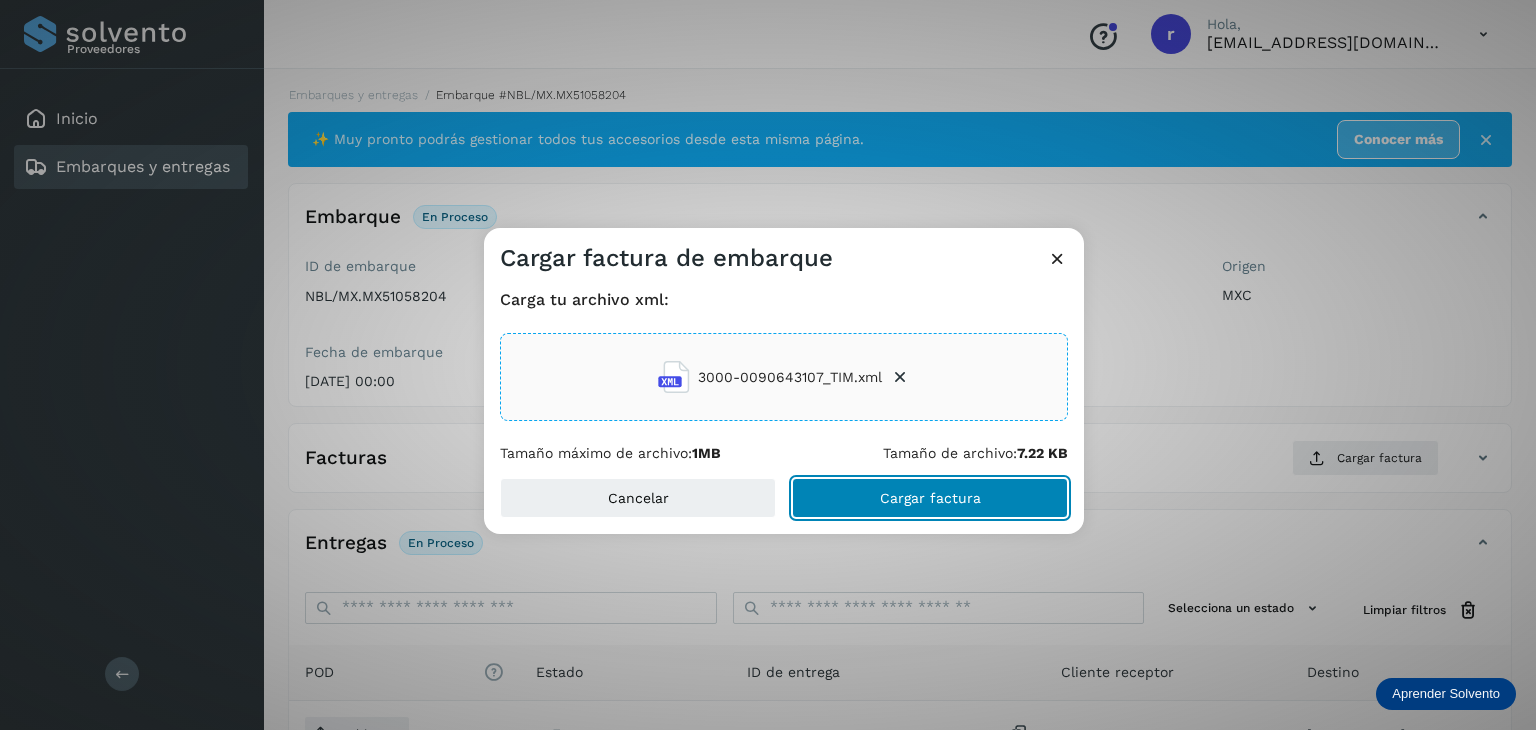 click on "Cargar factura" 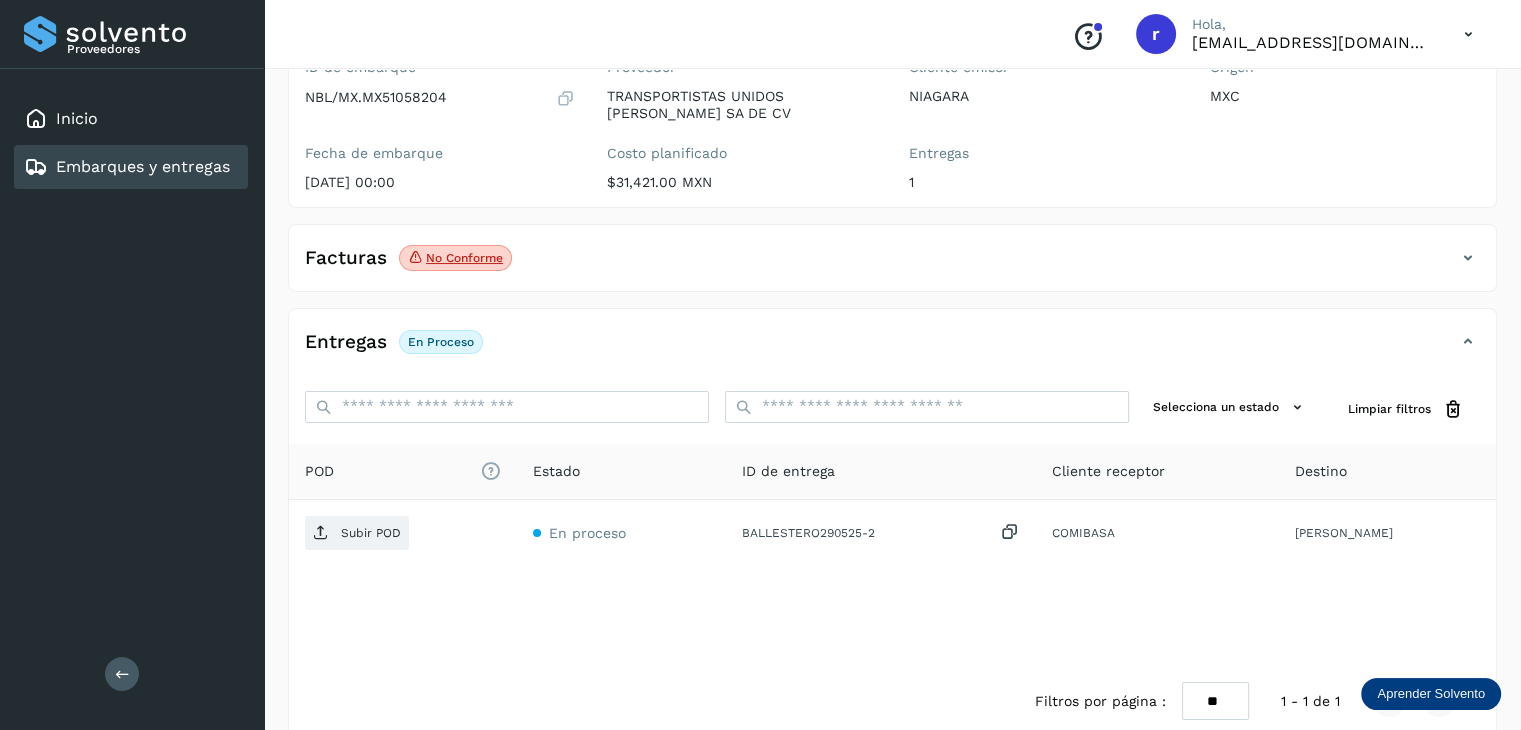 scroll, scrollTop: 200, scrollLeft: 0, axis: vertical 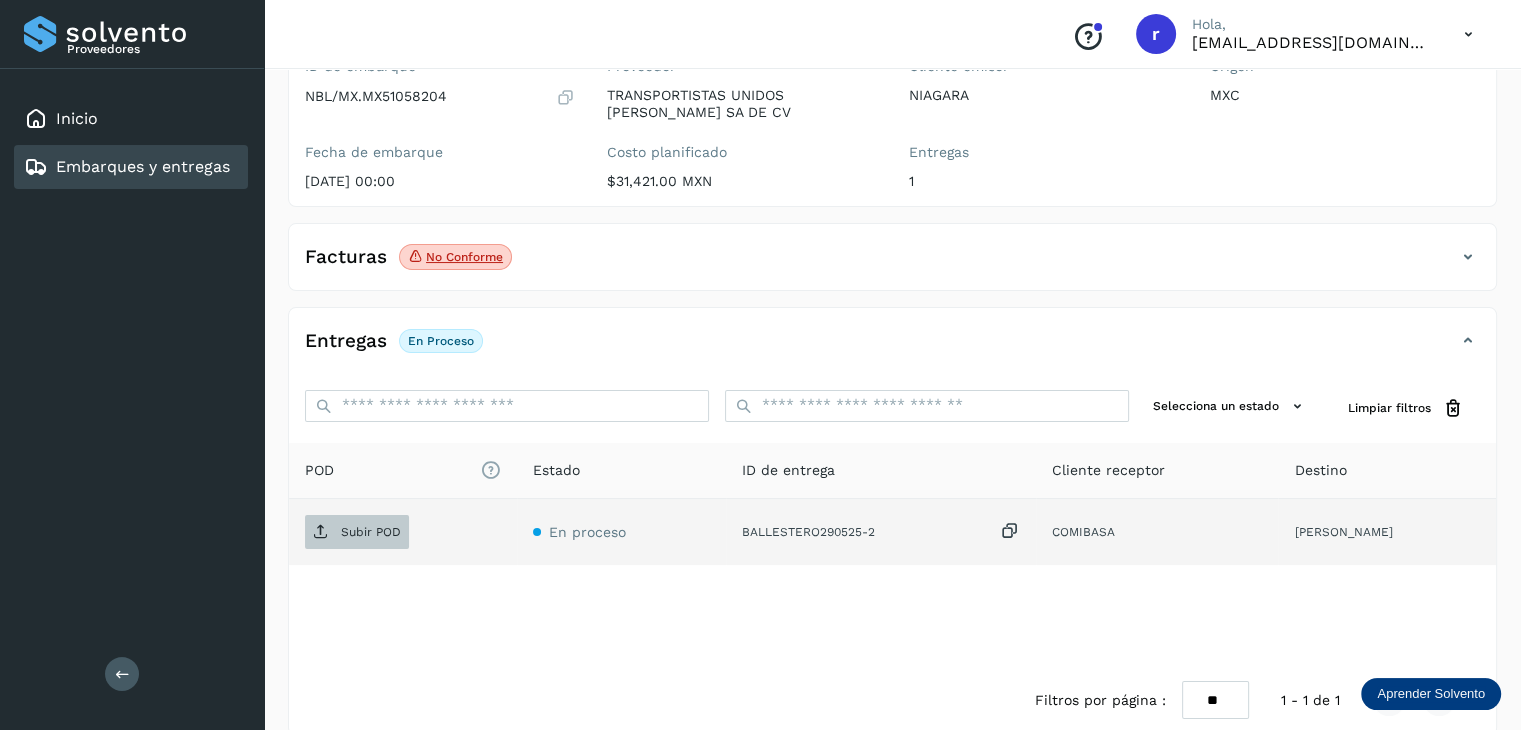 click on "Subir POD" at bounding box center (371, 532) 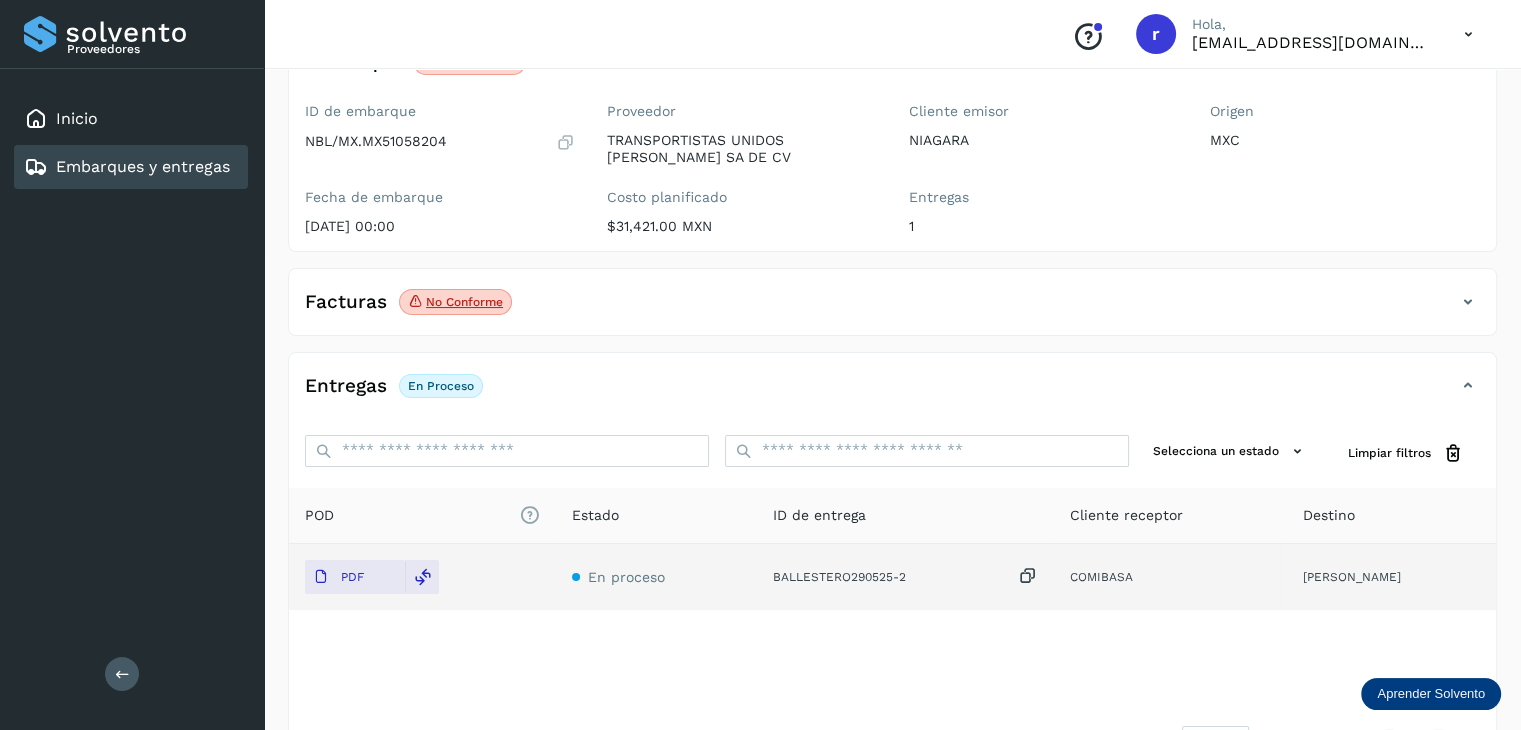 scroll, scrollTop: 229, scrollLeft: 0, axis: vertical 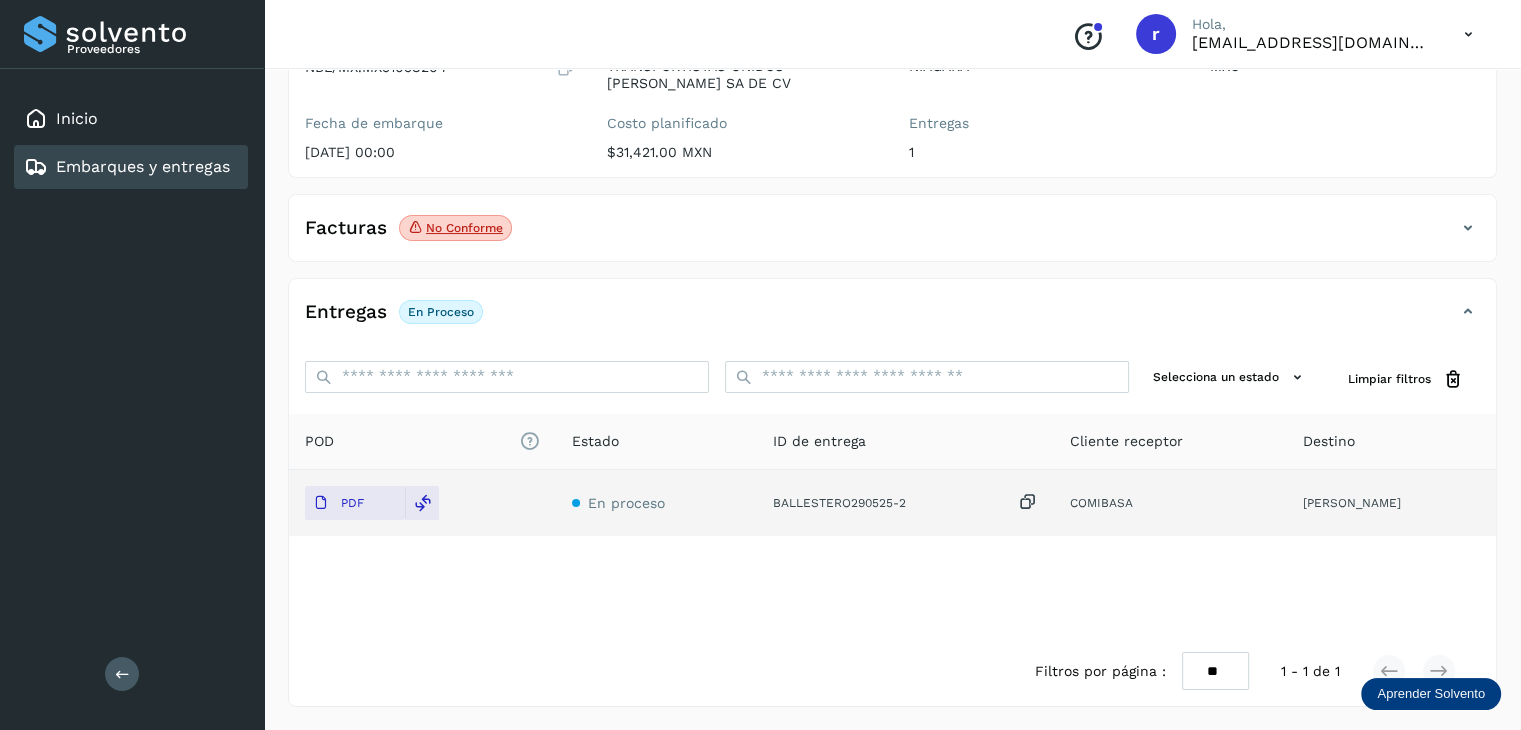click on "Embarques y entregas" at bounding box center [143, 166] 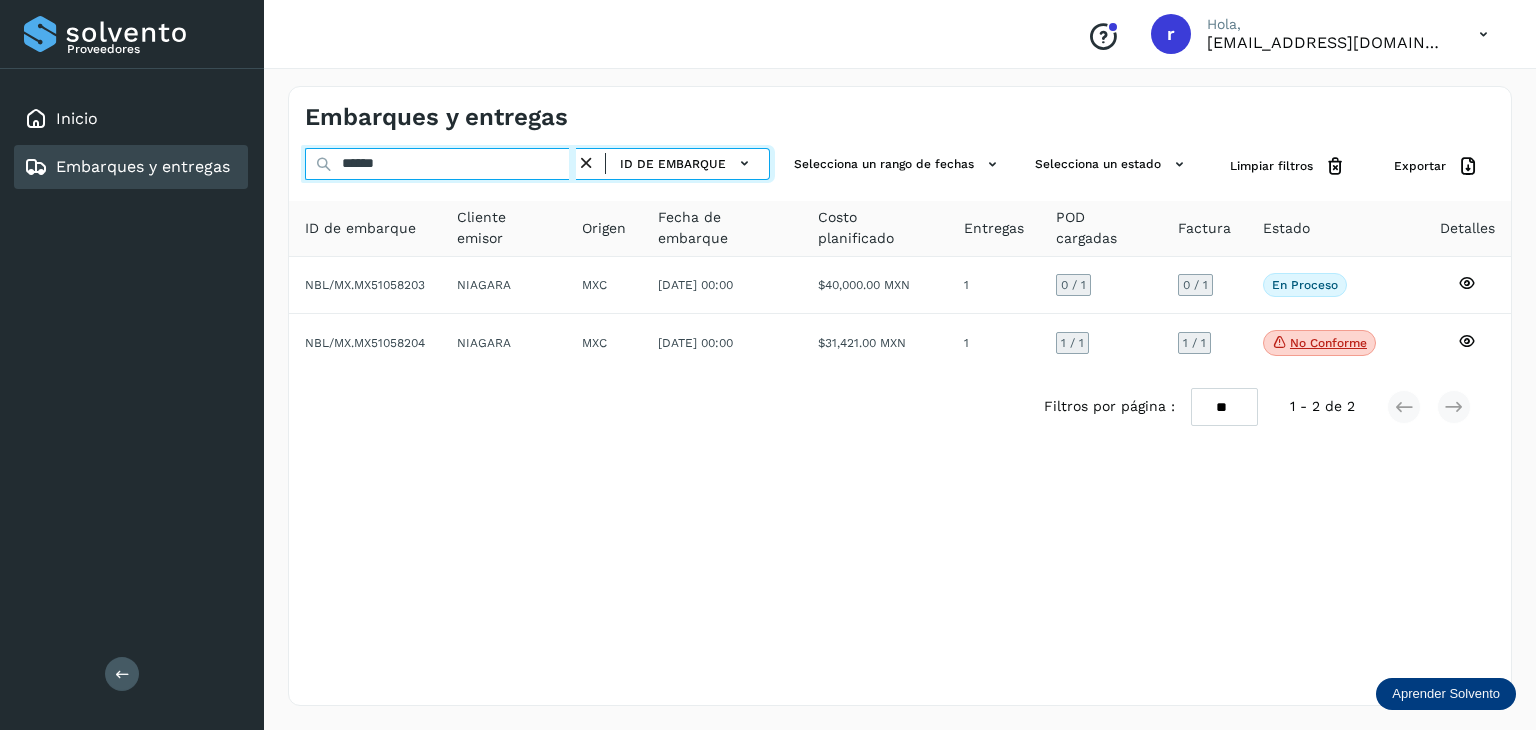 click on "******" at bounding box center (440, 164) 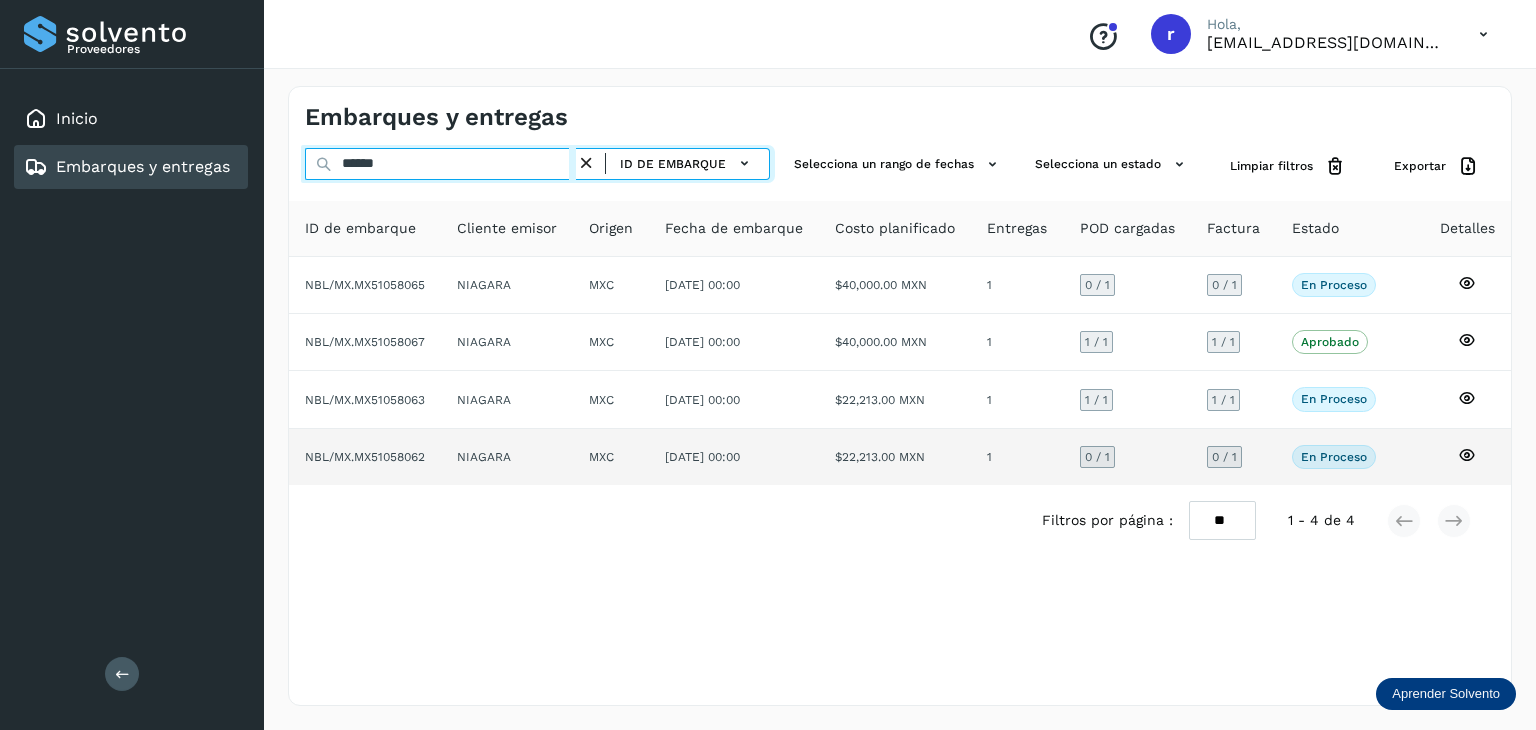 type on "******" 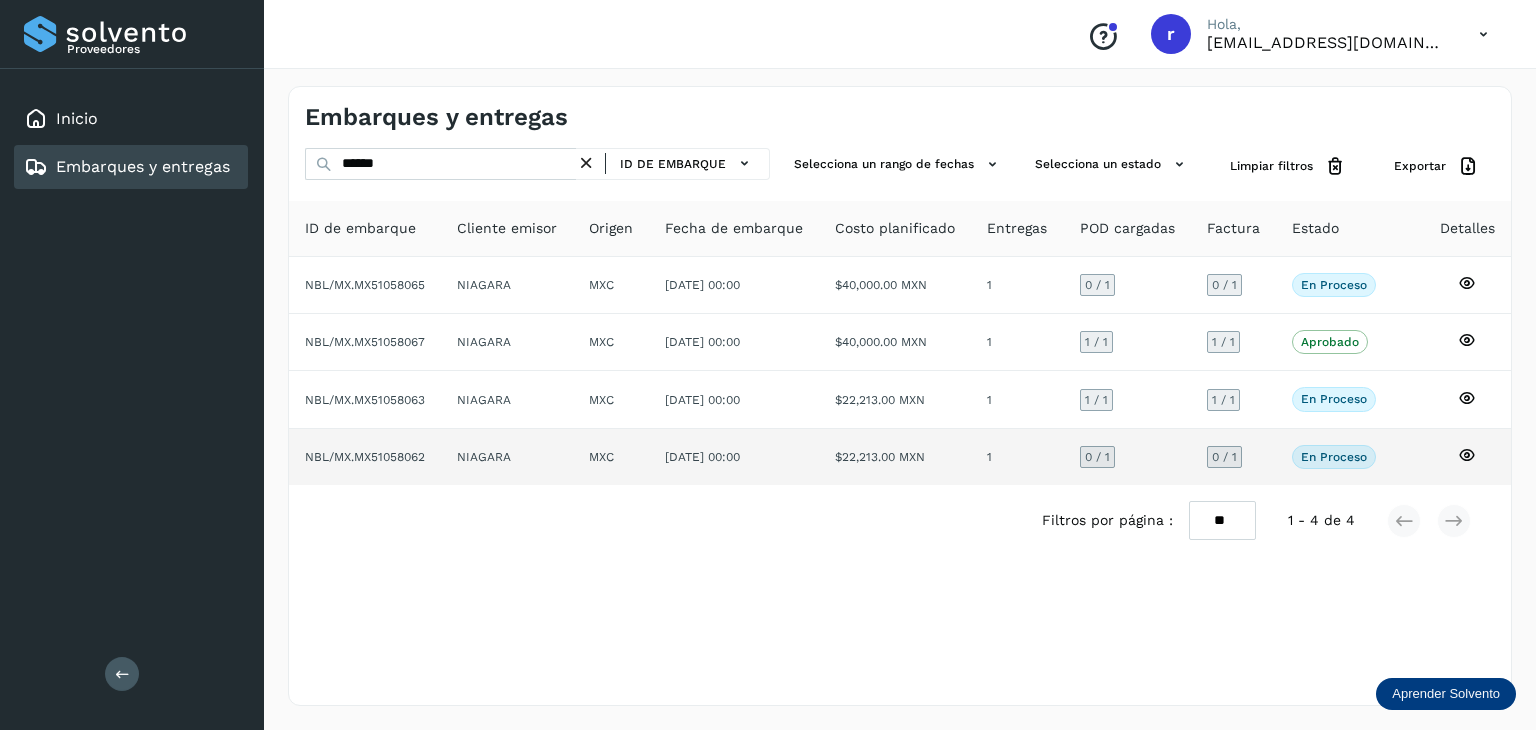click on "NBL/MX.MX51058062" 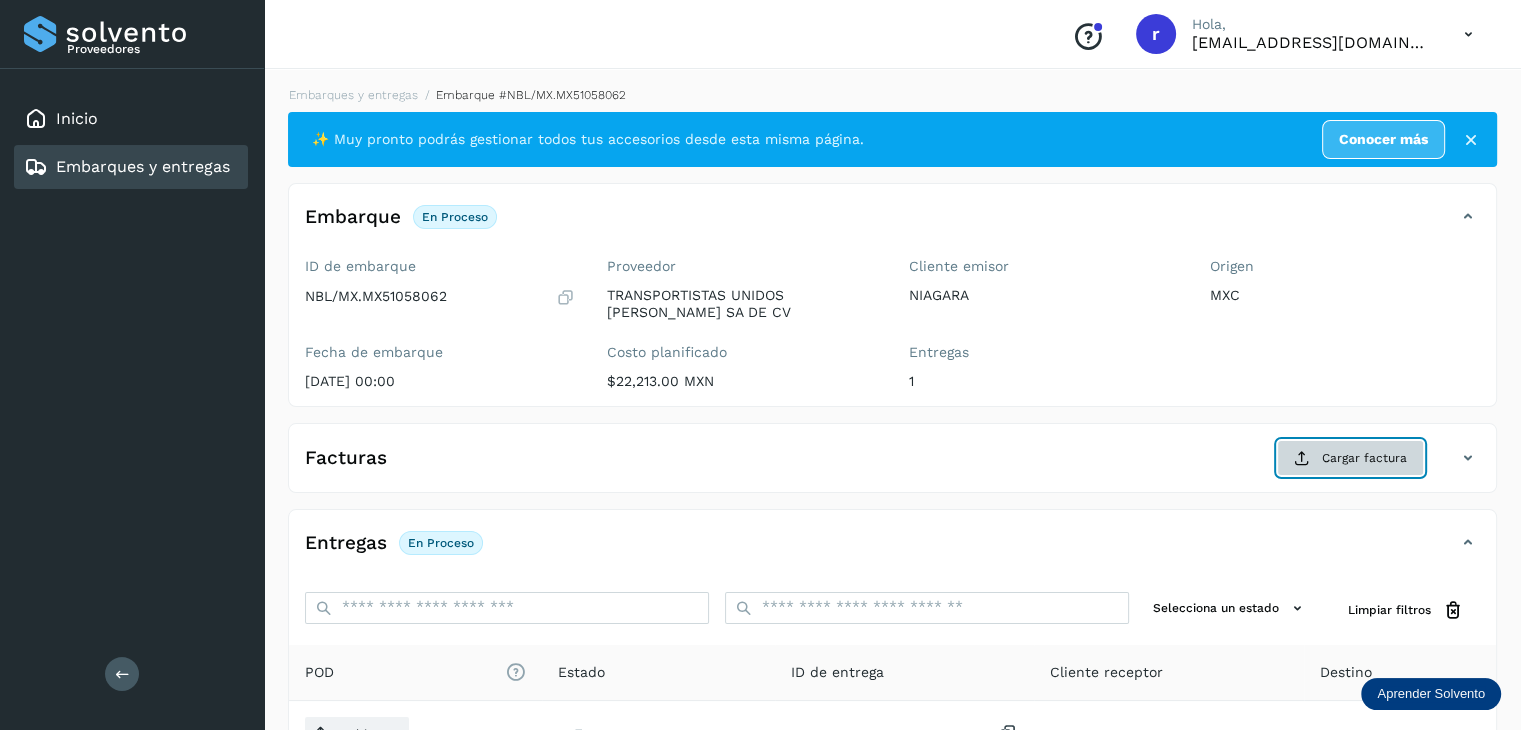 click on "Cargar factura" 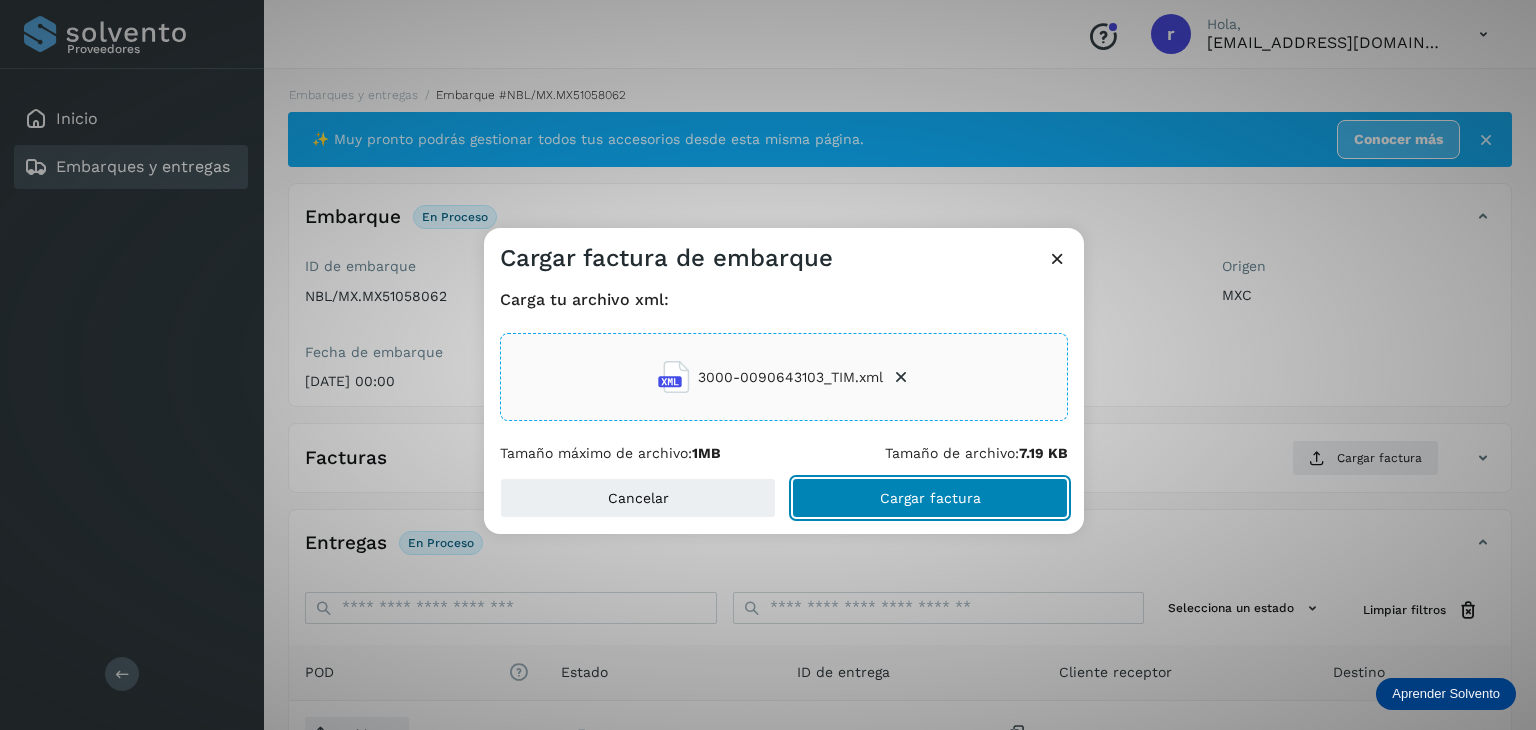 click on "Cargar factura" 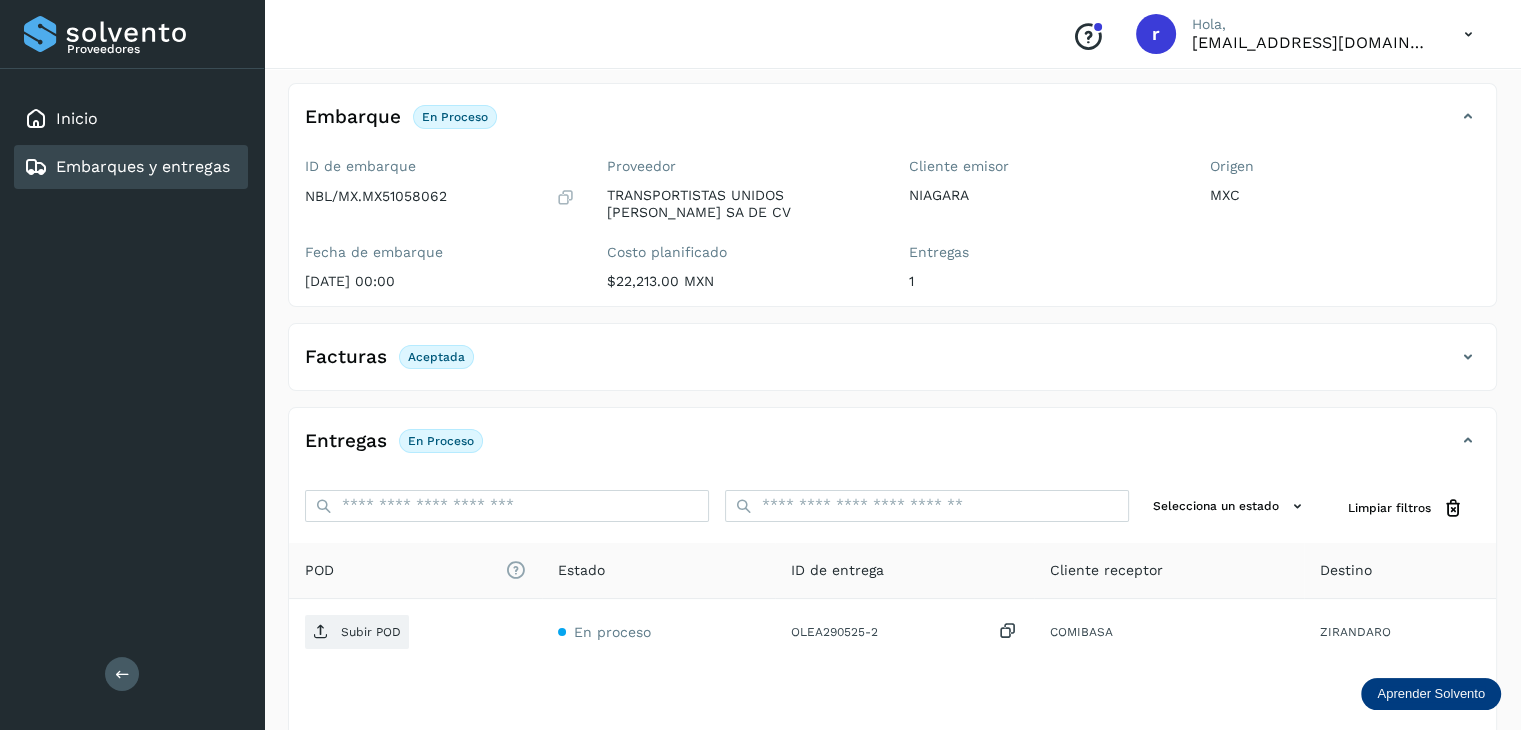 scroll, scrollTop: 200, scrollLeft: 0, axis: vertical 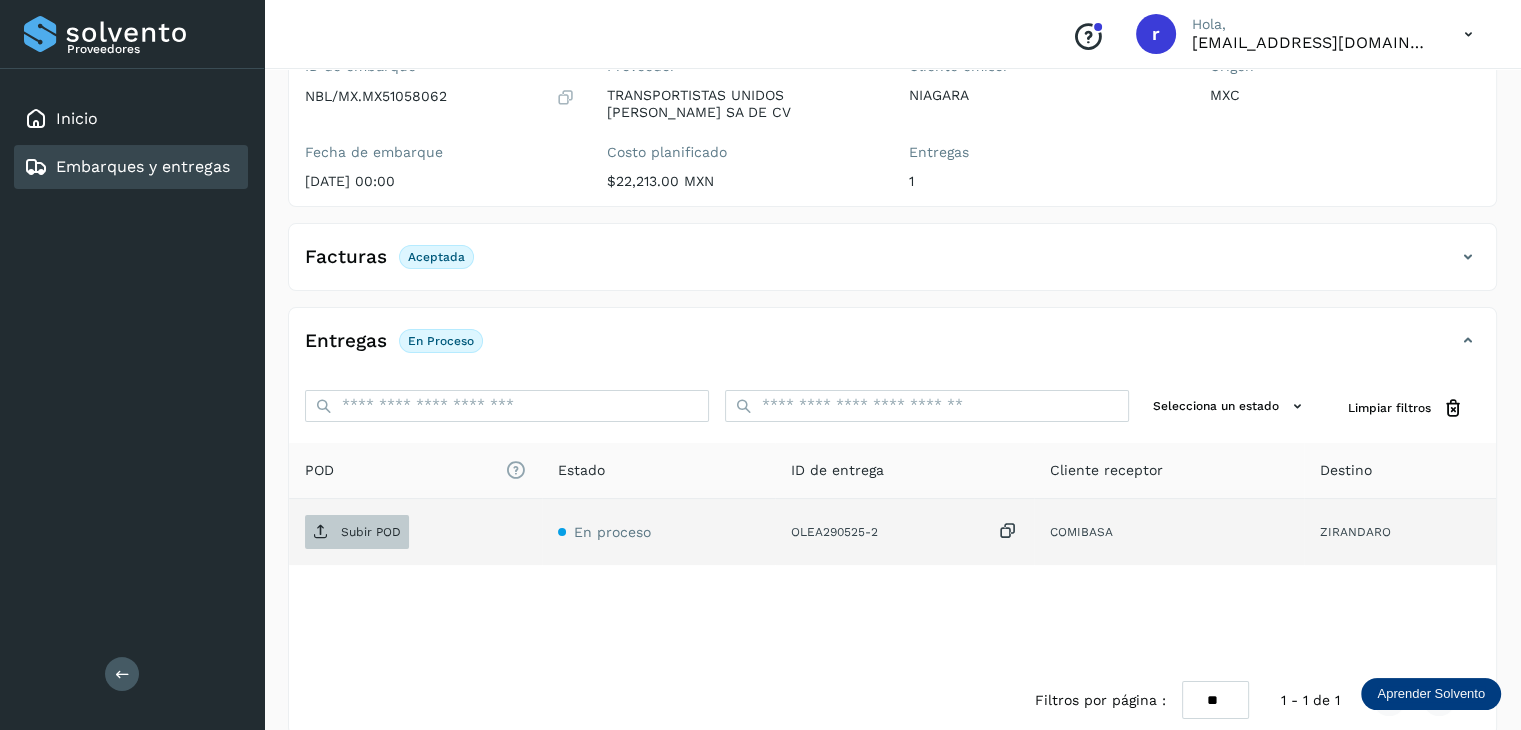 click on "Subir POD" at bounding box center (371, 532) 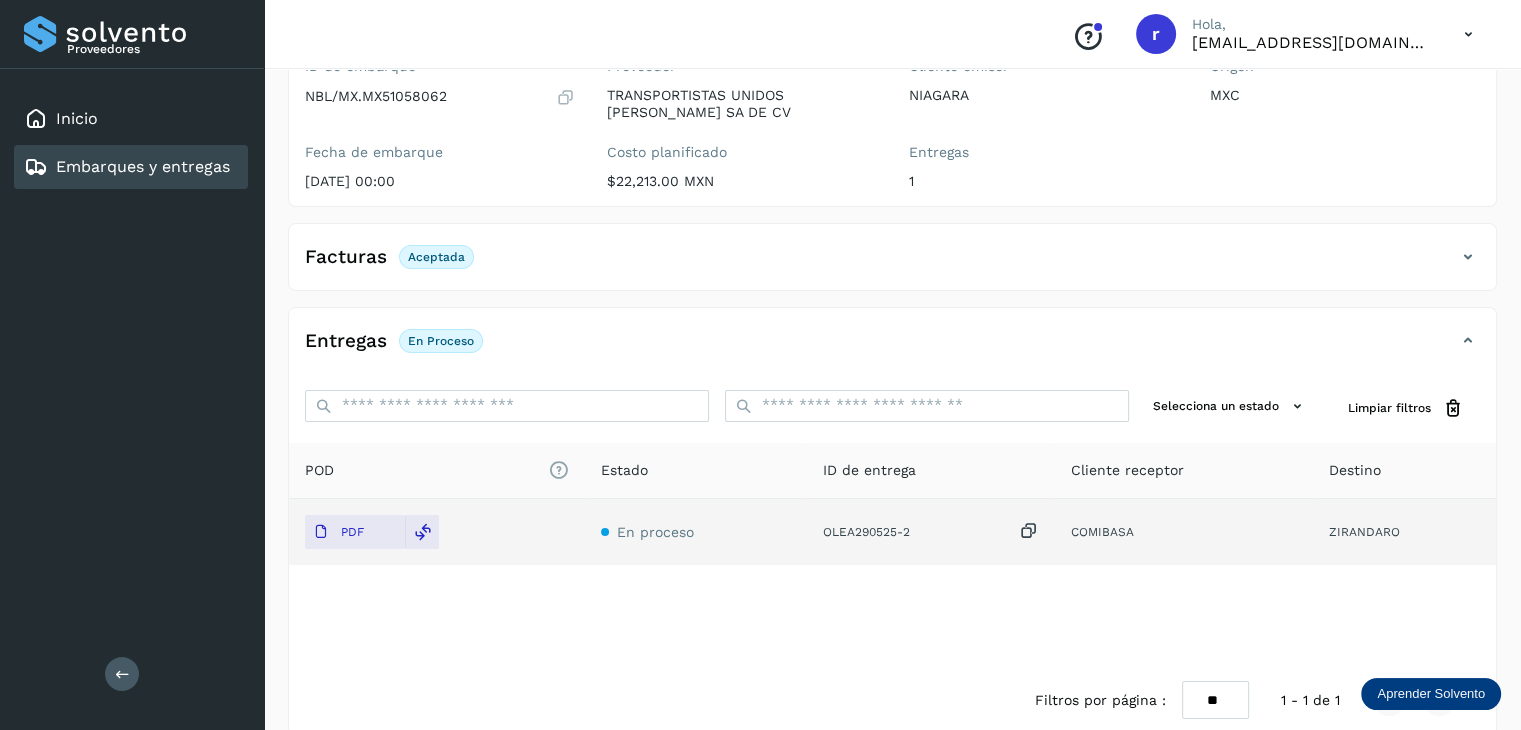 click on "Embarques y entregas" at bounding box center [143, 166] 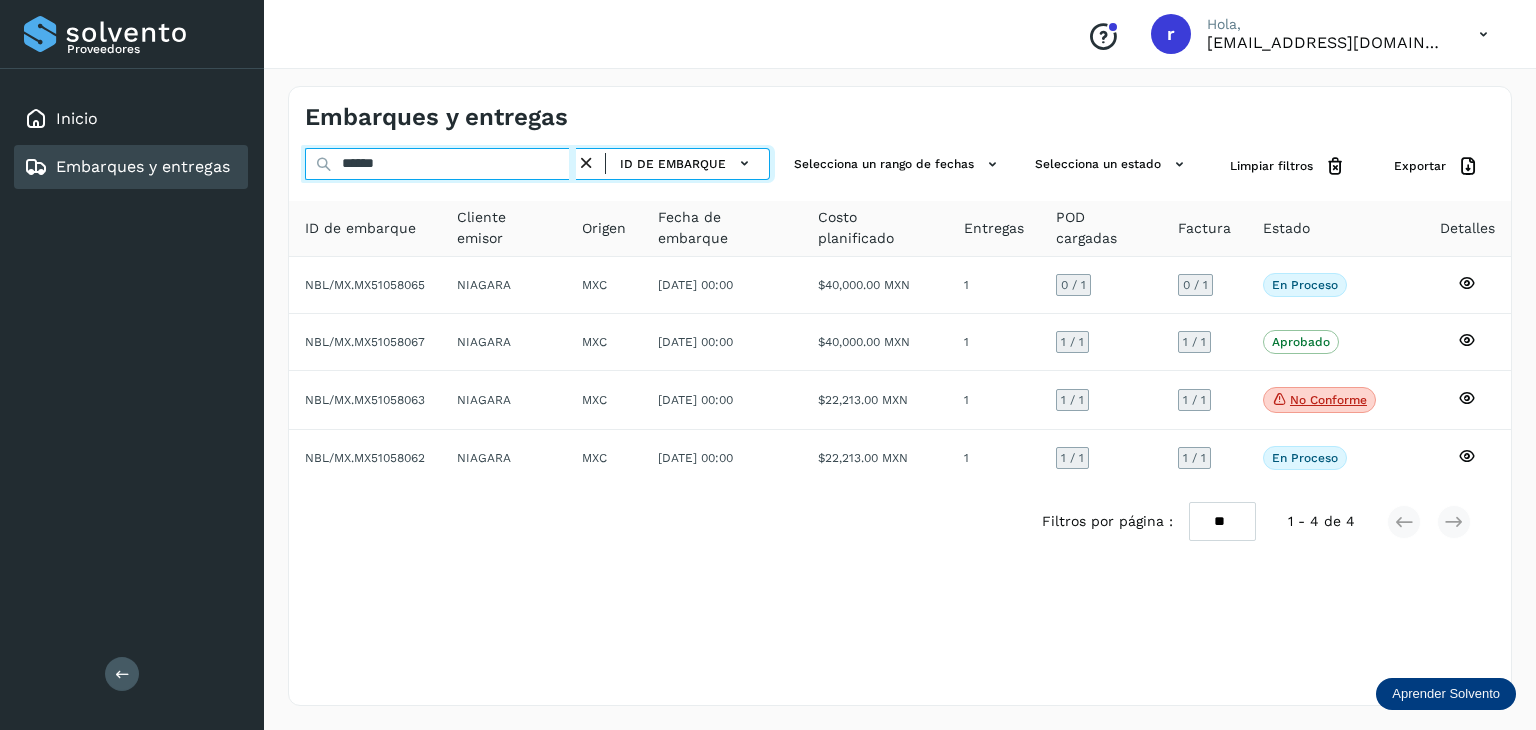 click on "******" at bounding box center [440, 164] 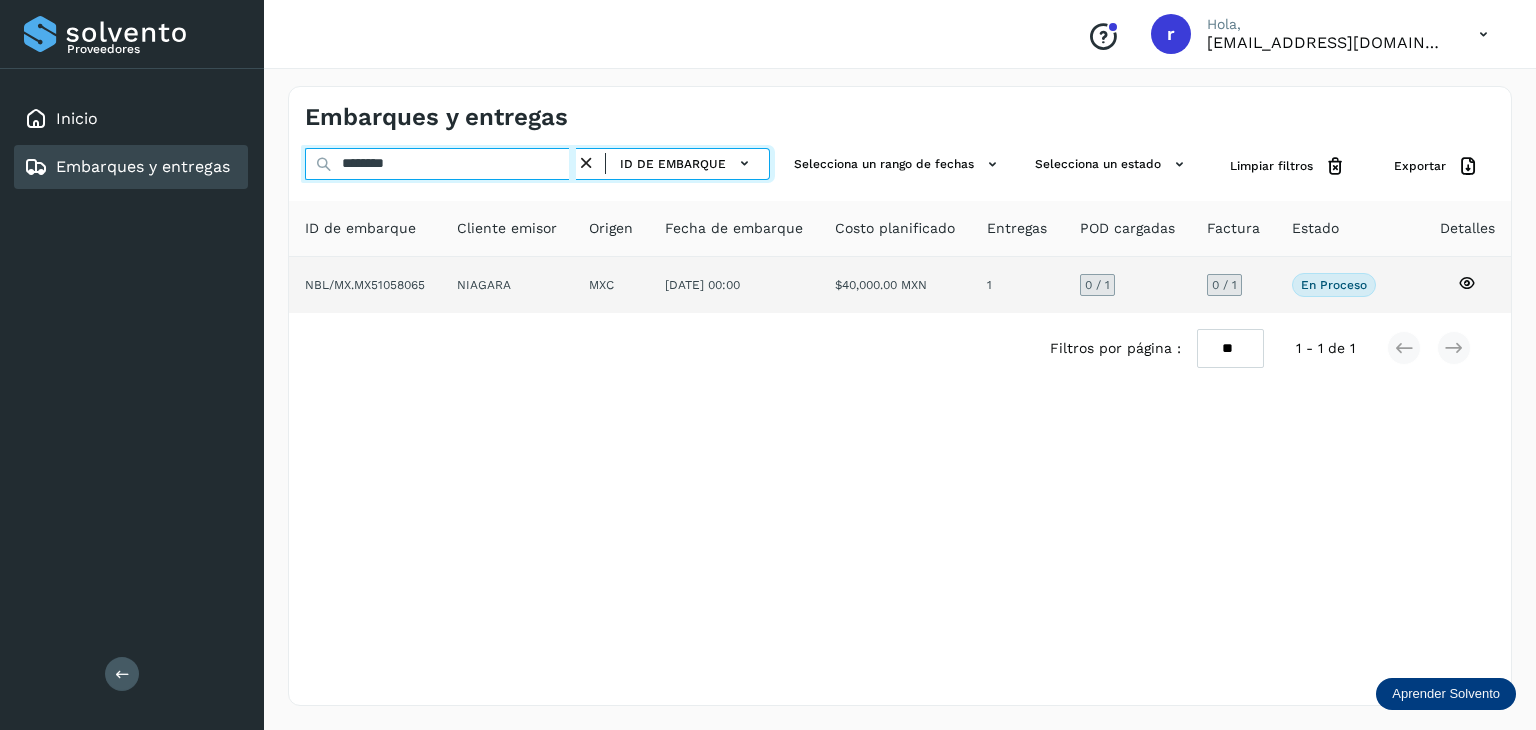 type on "********" 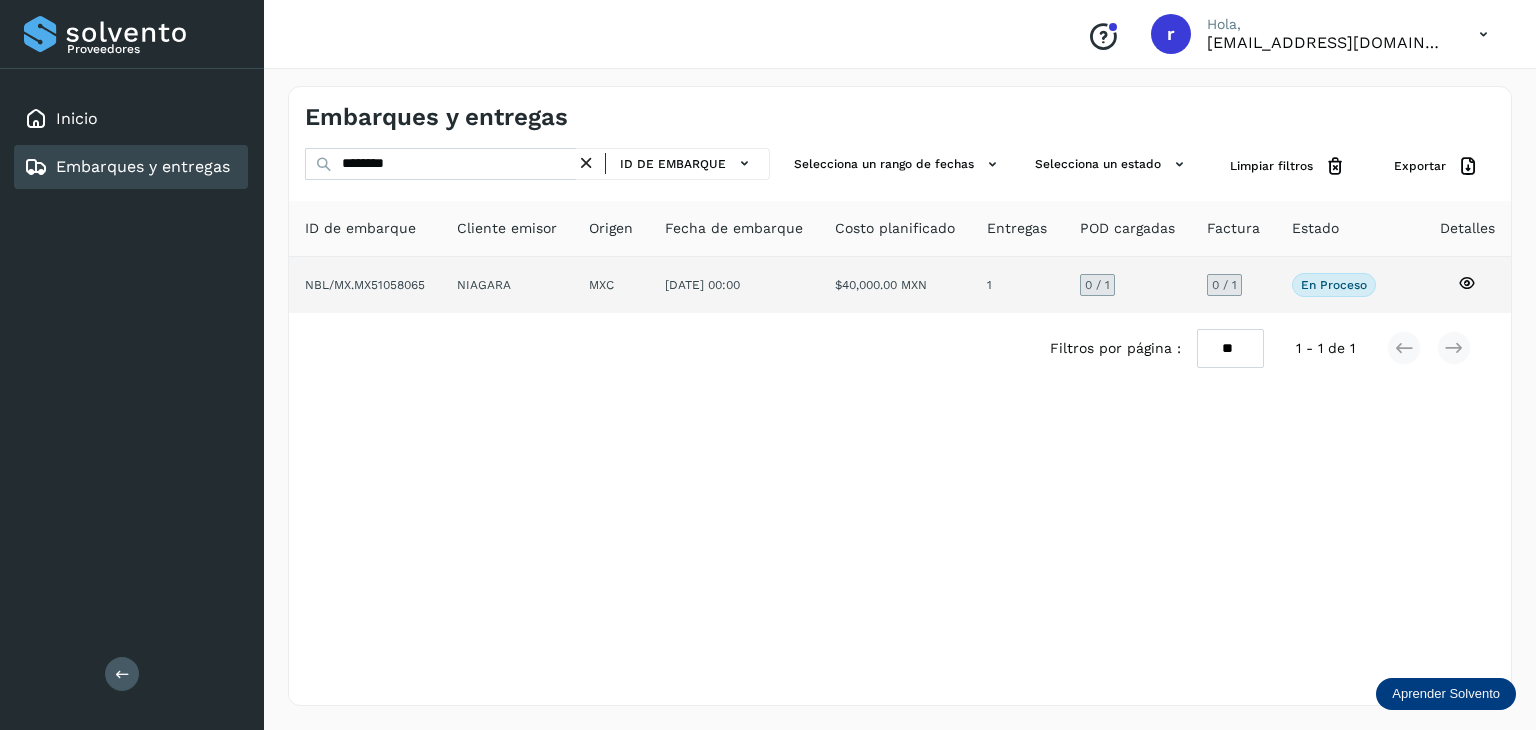 click on "[DATE] 00:00" 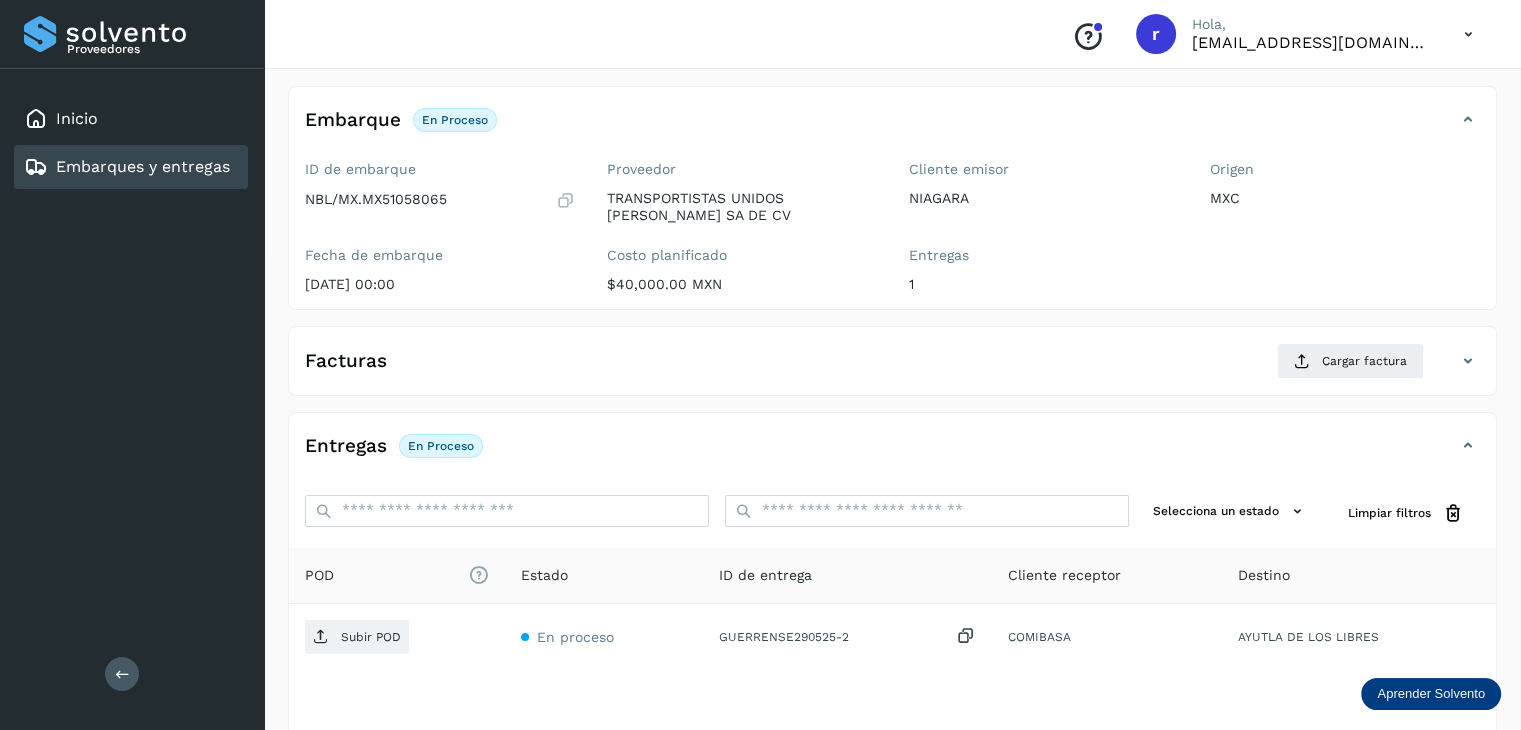 scroll, scrollTop: 100, scrollLeft: 0, axis: vertical 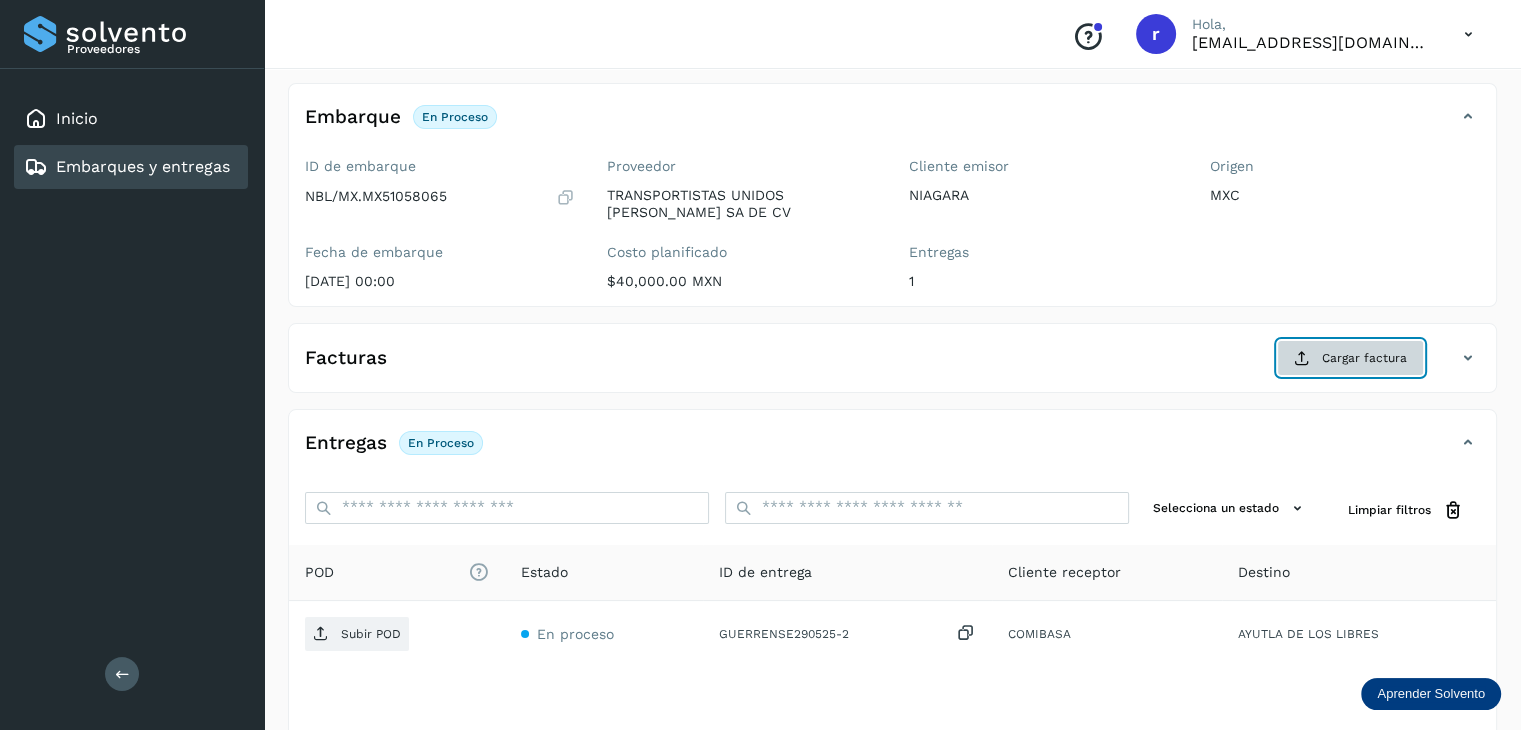 click on "Cargar factura" 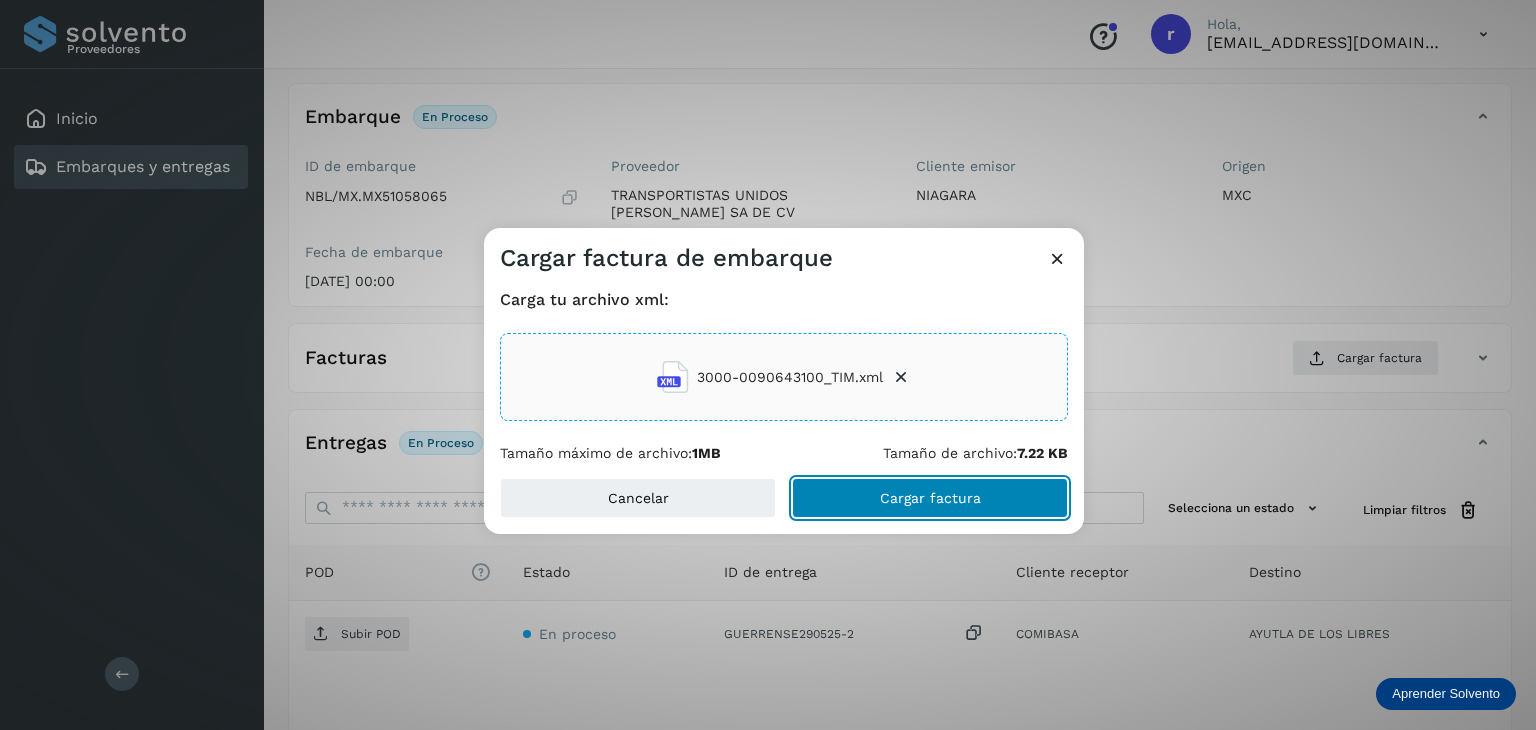 click on "Cargar factura" 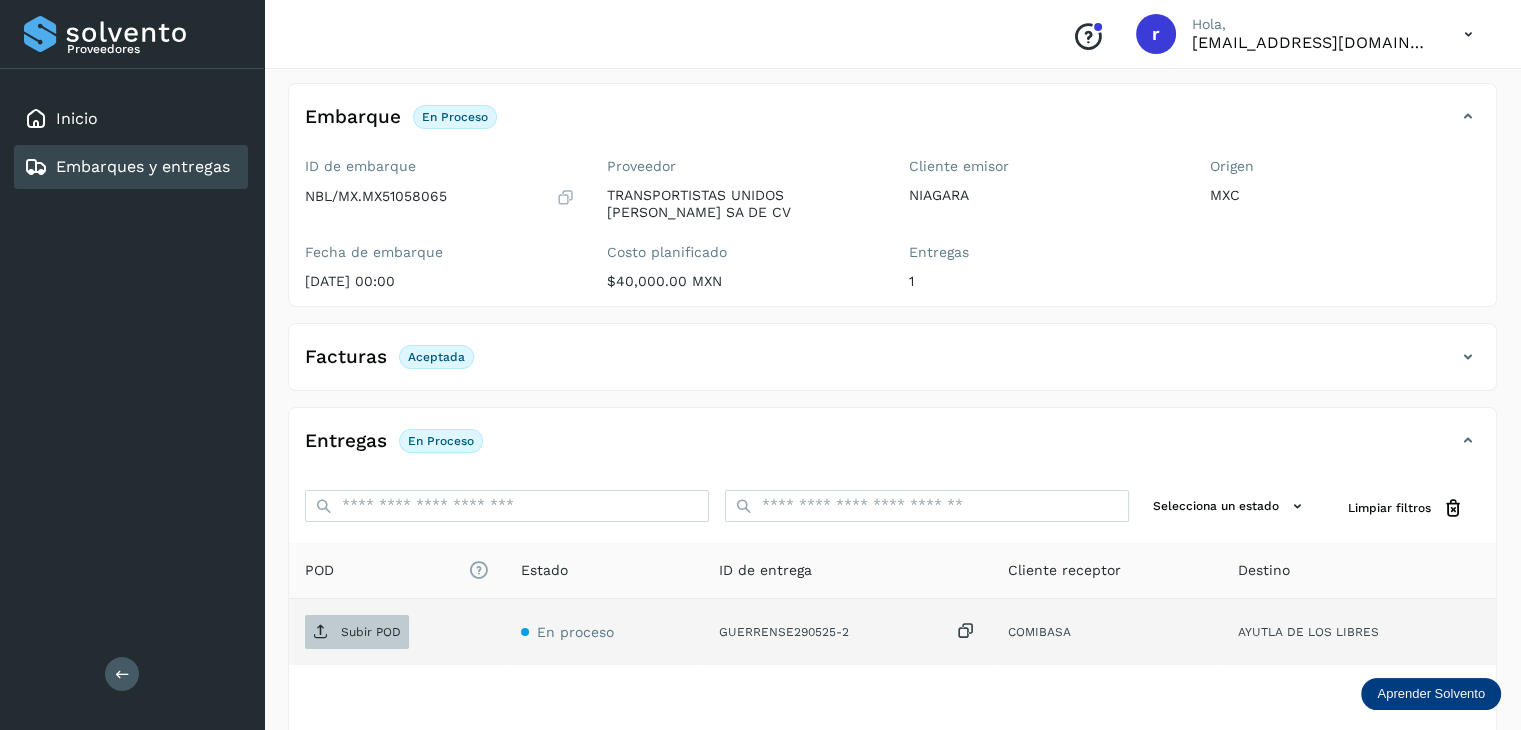 click on "Subir POD" at bounding box center (357, 632) 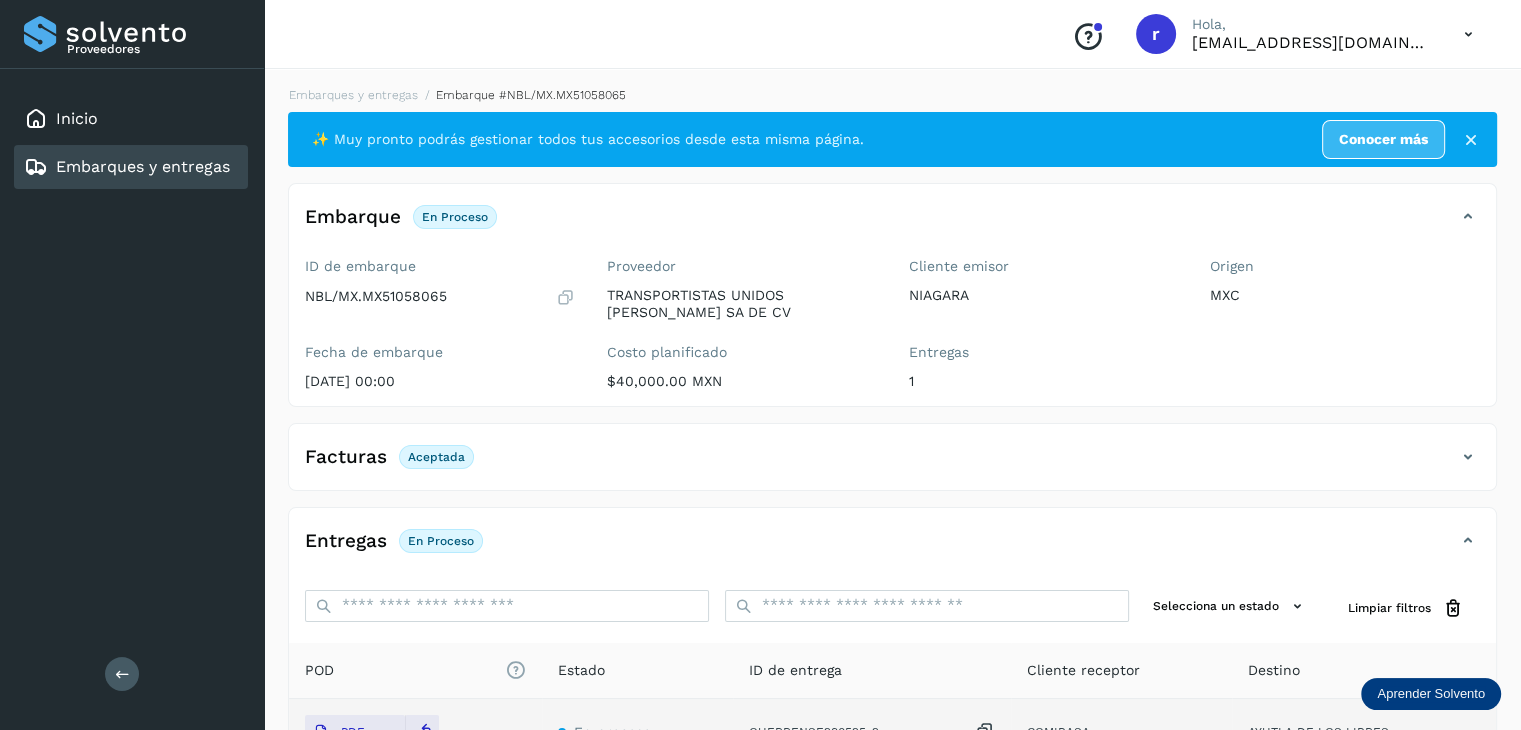 scroll, scrollTop: 0, scrollLeft: 0, axis: both 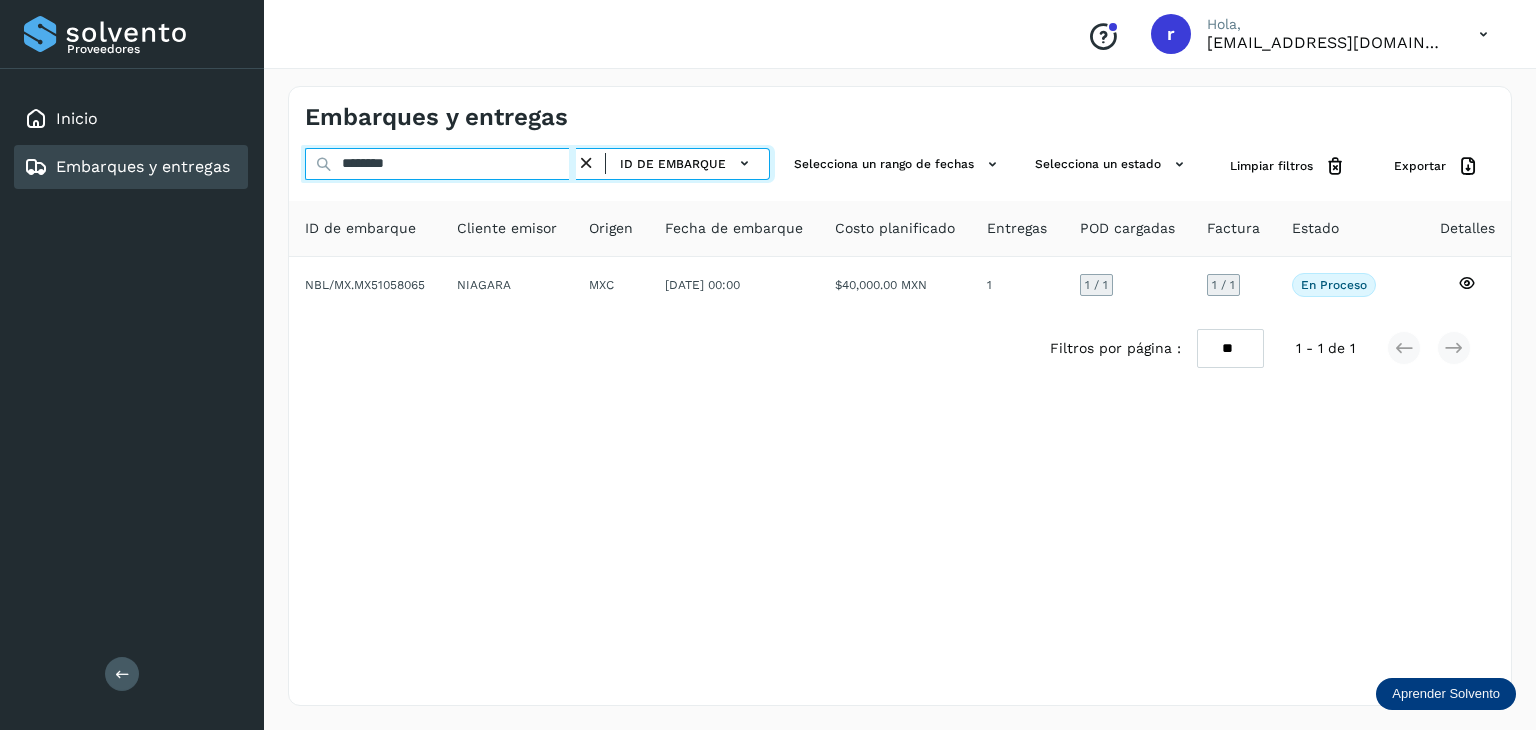 click on "********" at bounding box center [440, 164] 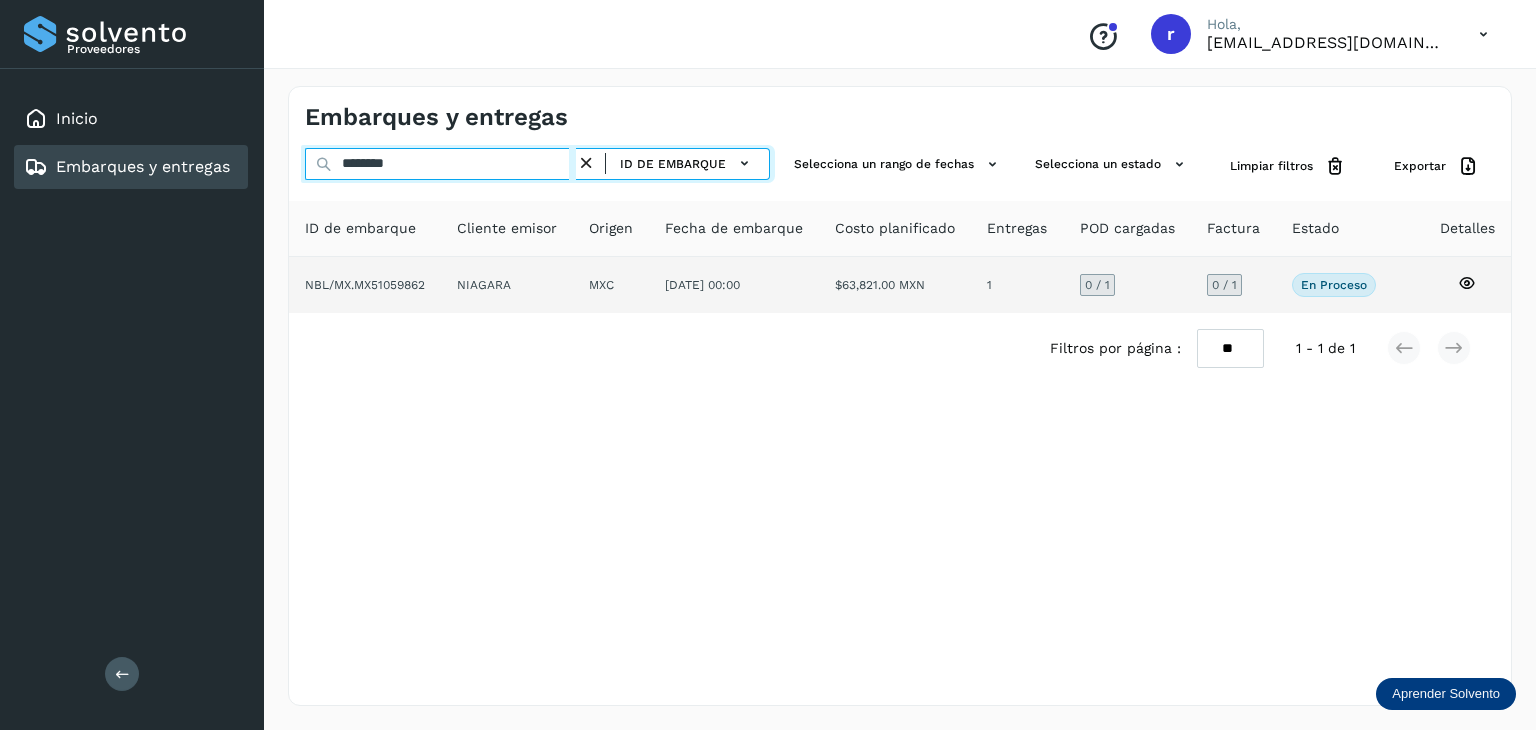 type on "********" 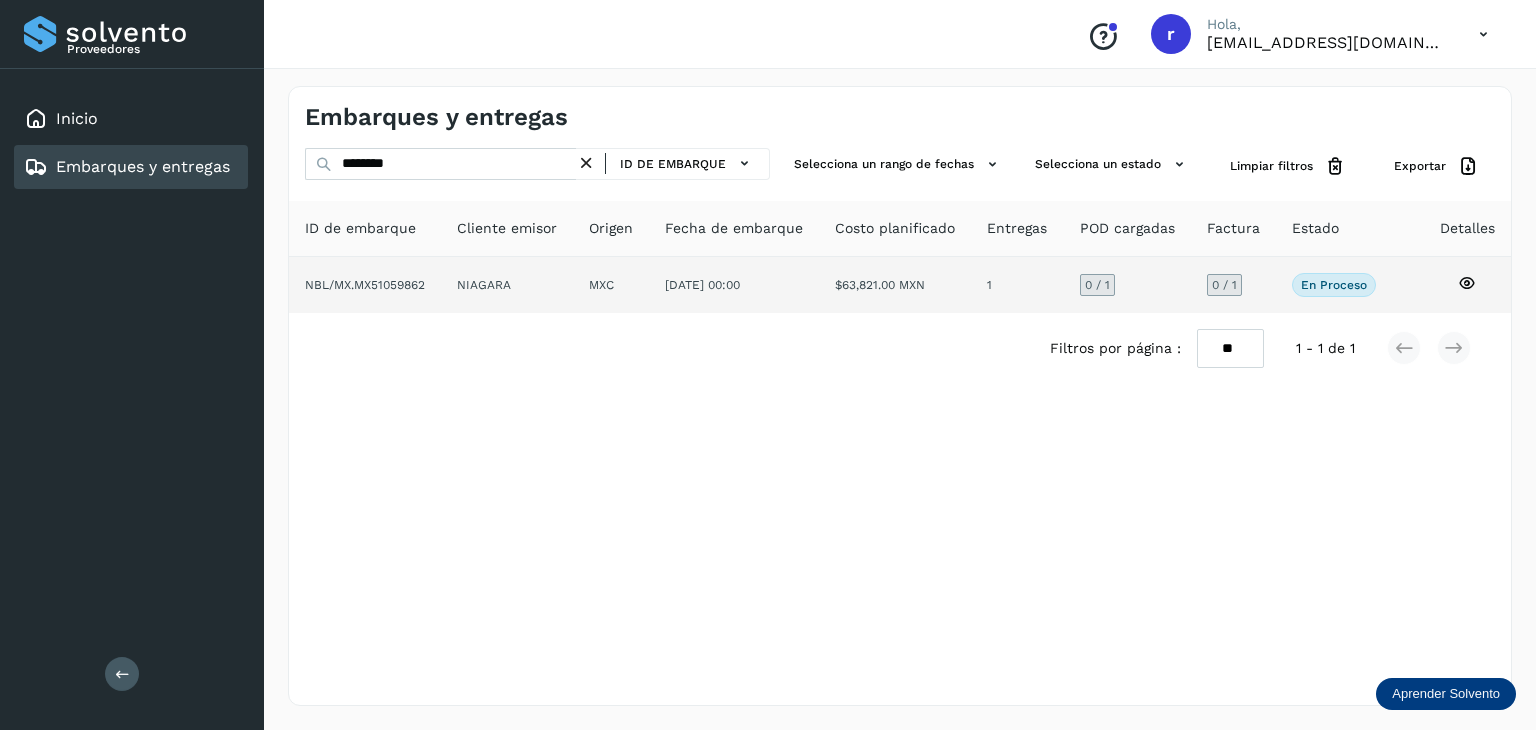 click on "NIAGARA" 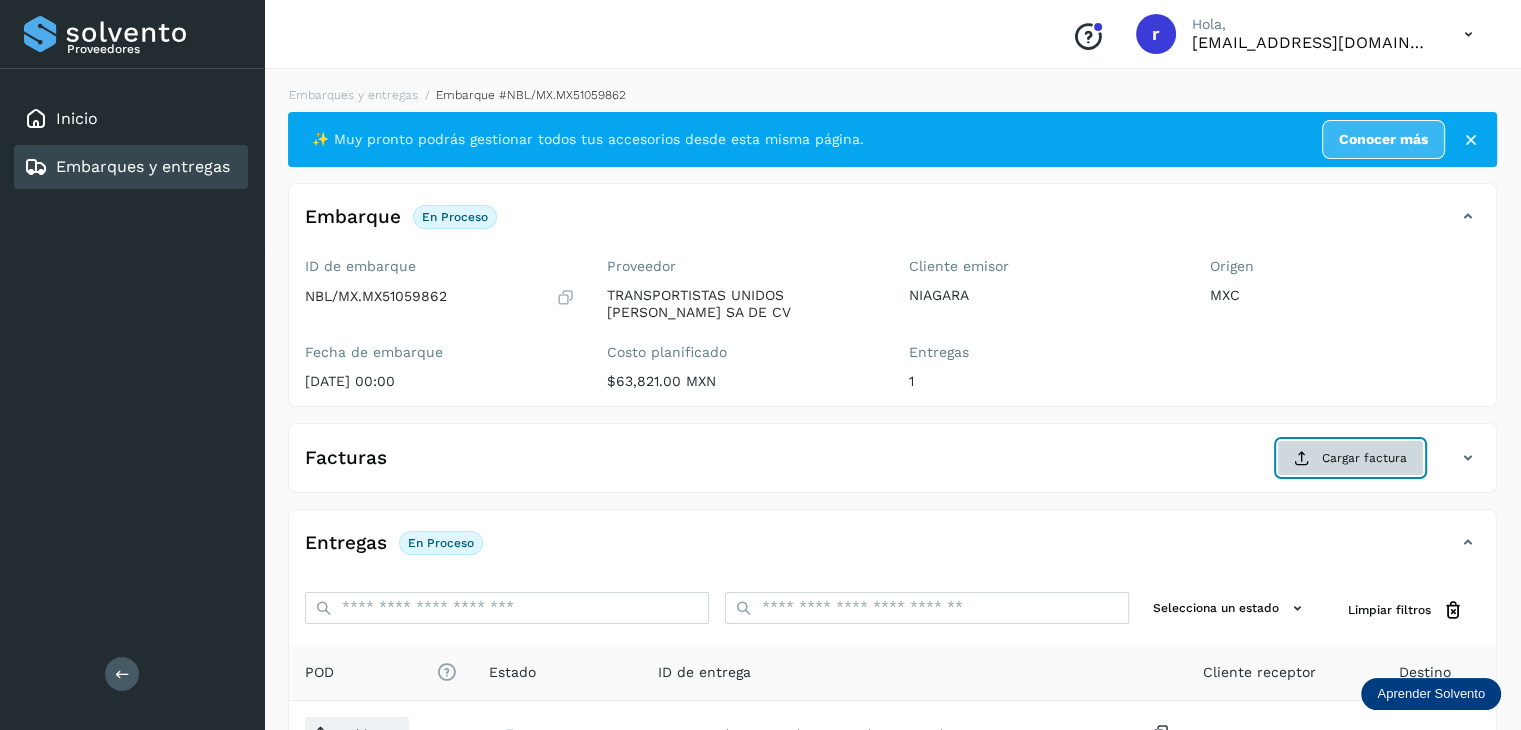 click on "Cargar factura" 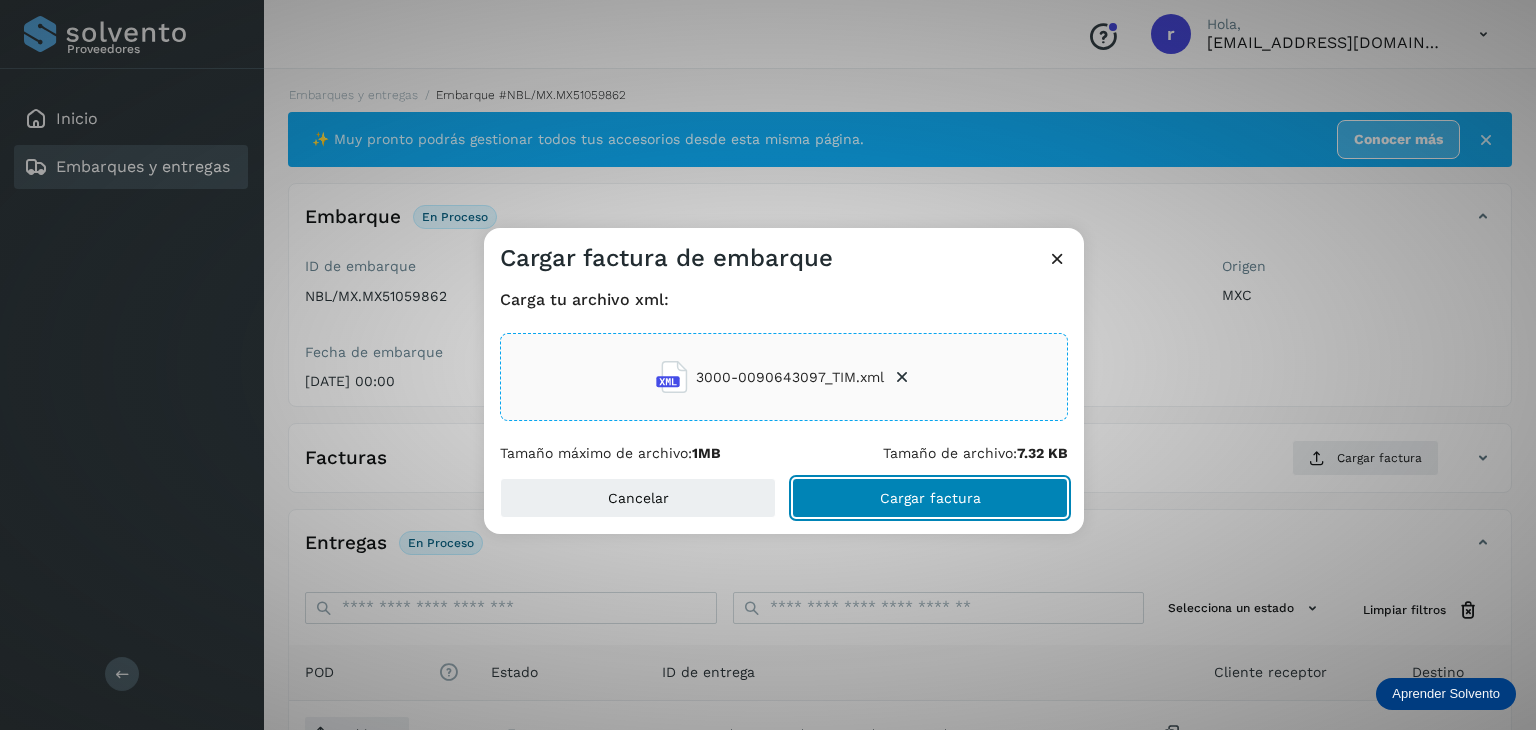 click on "Cargar factura" 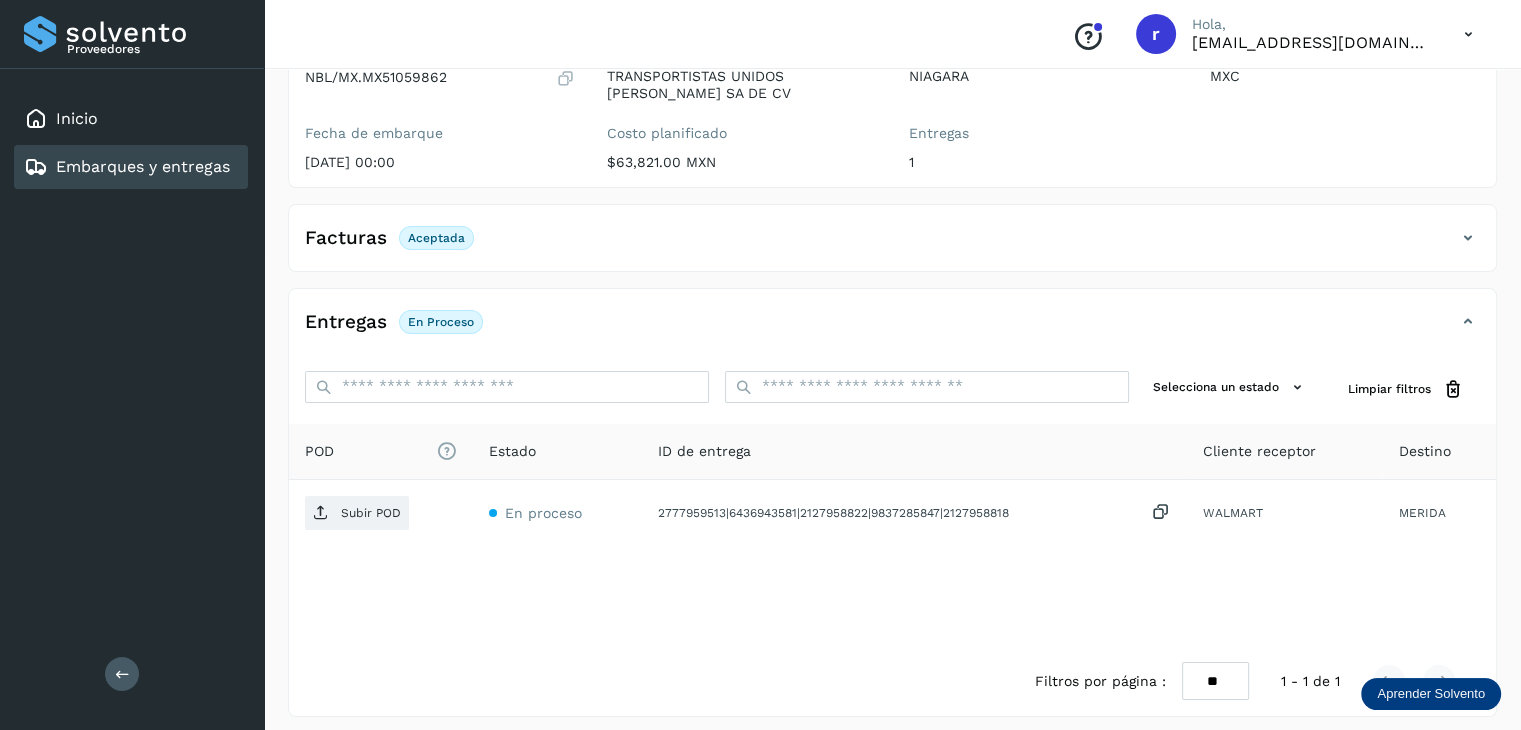 scroll, scrollTop: 229, scrollLeft: 0, axis: vertical 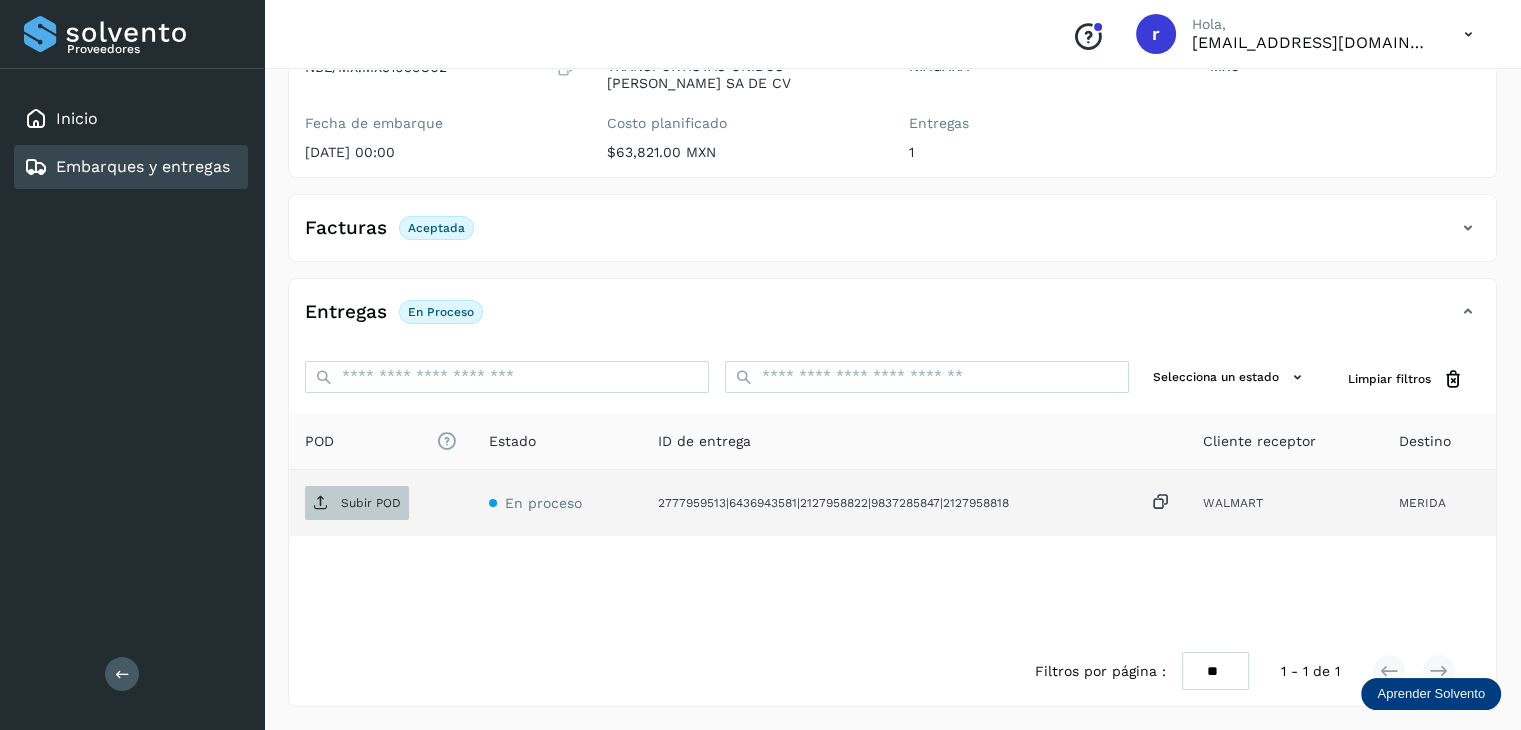 click on "Subir POD" at bounding box center (371, 503) 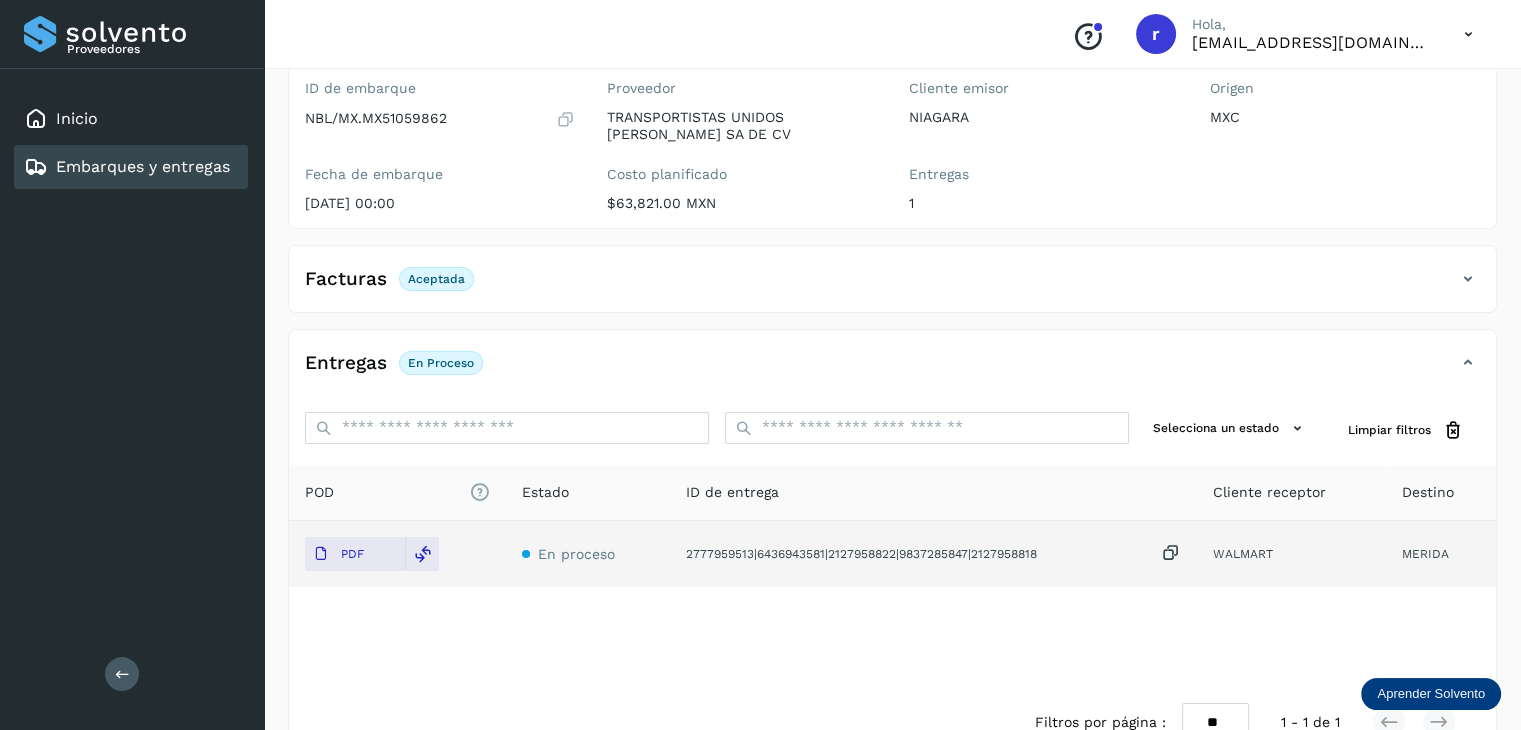 scroll, scrollTop: 229, scrollLeft: 0, axis: vertical 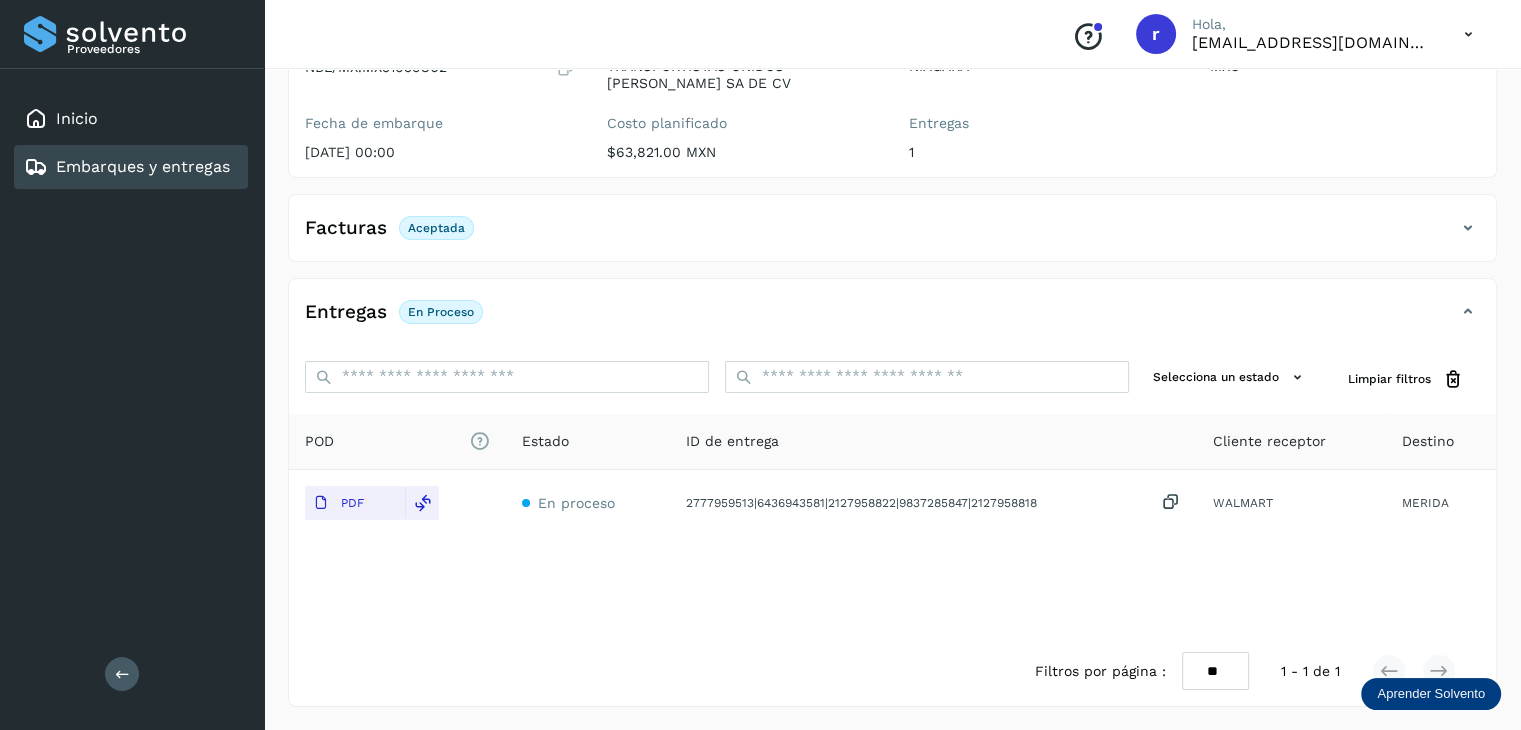 click on "Embarques y entregas" at bounding box center (143, 166) 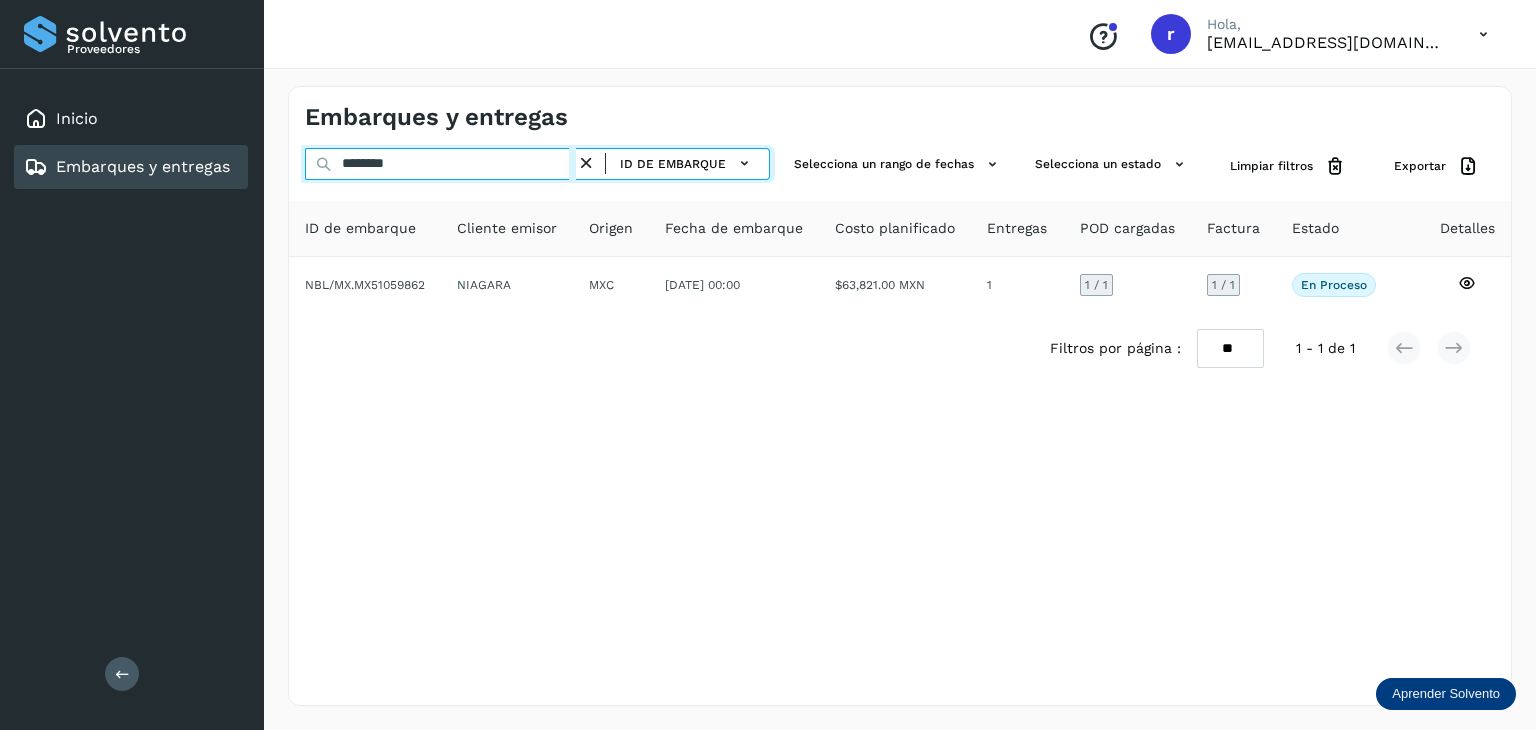 click on "********" at bounding box center [440, 164] 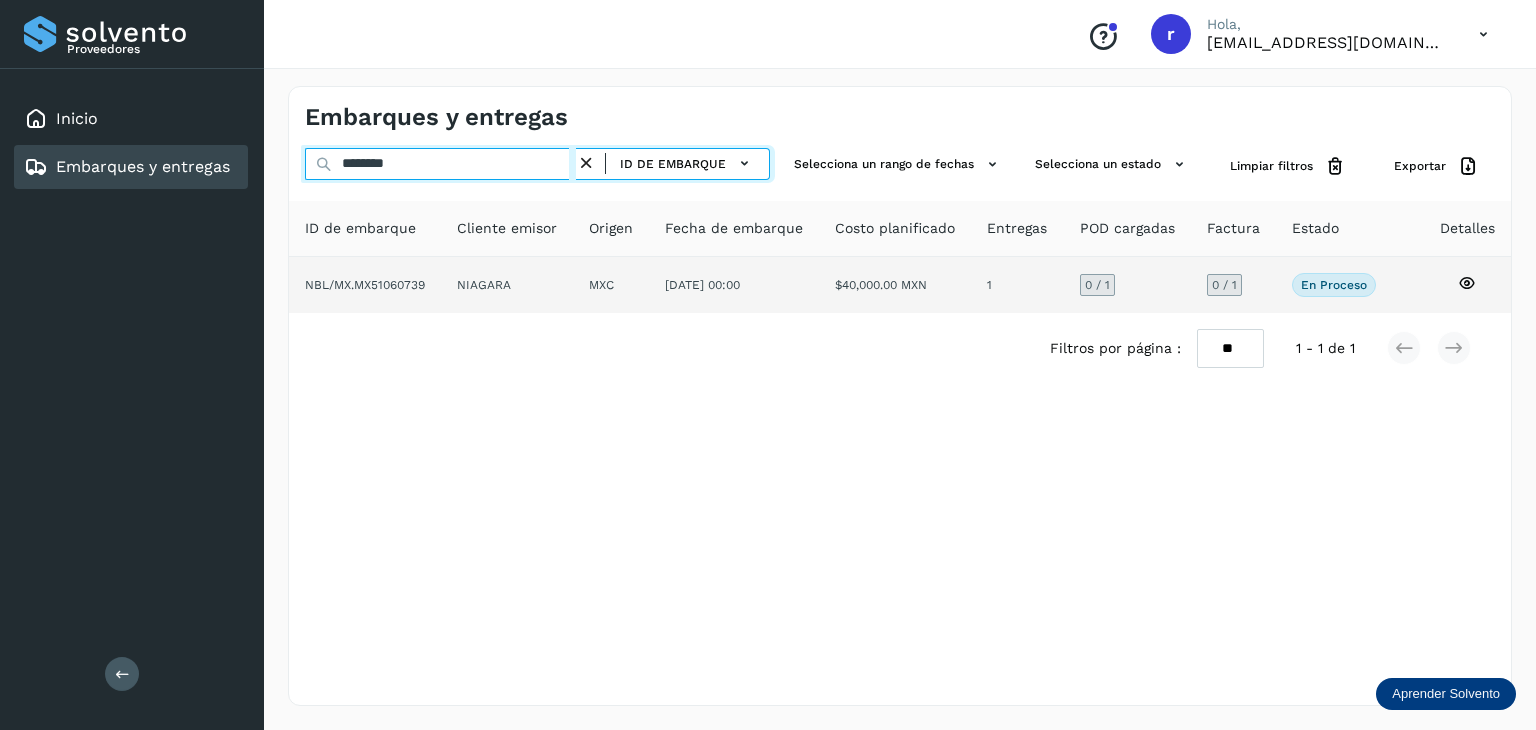 type on "********" 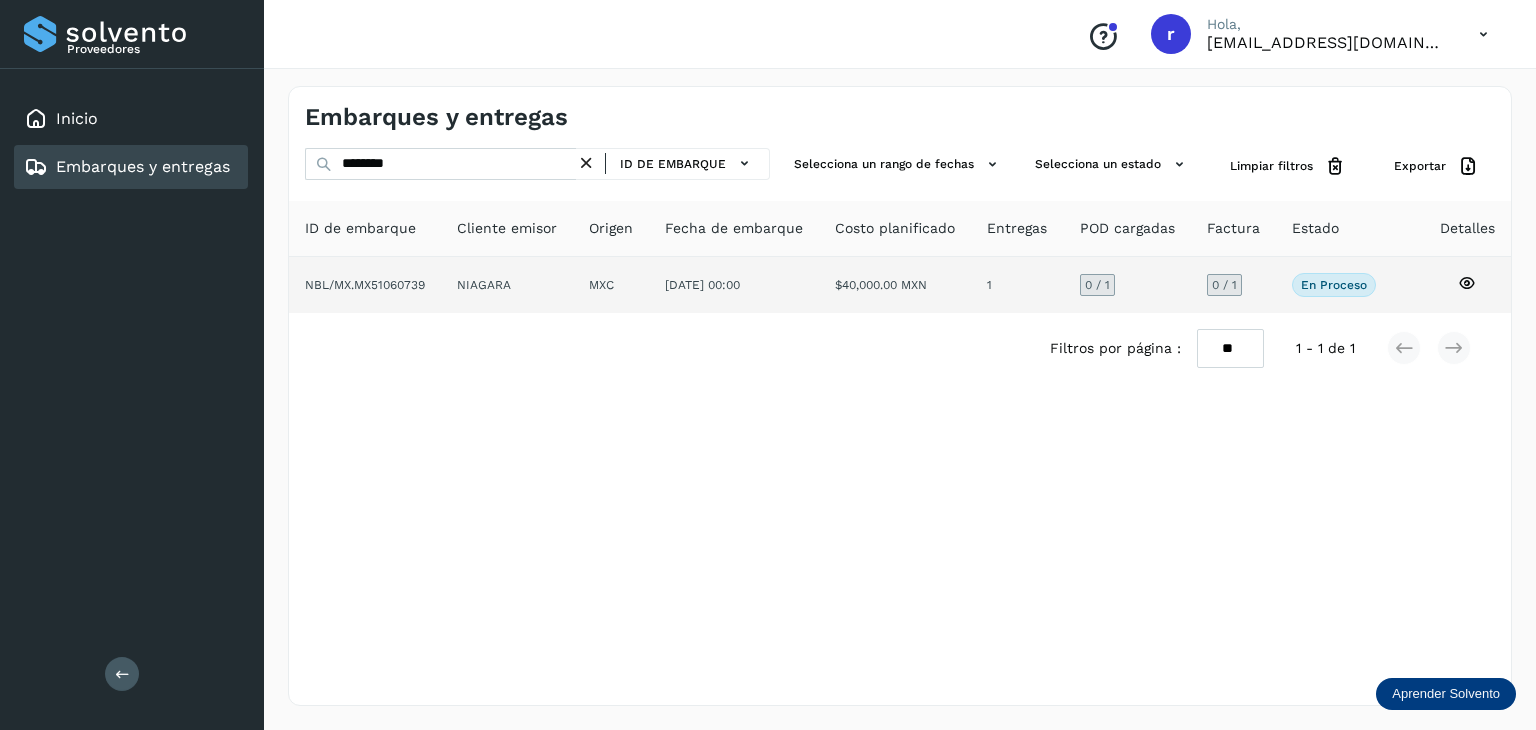 click on "NIAGARA" 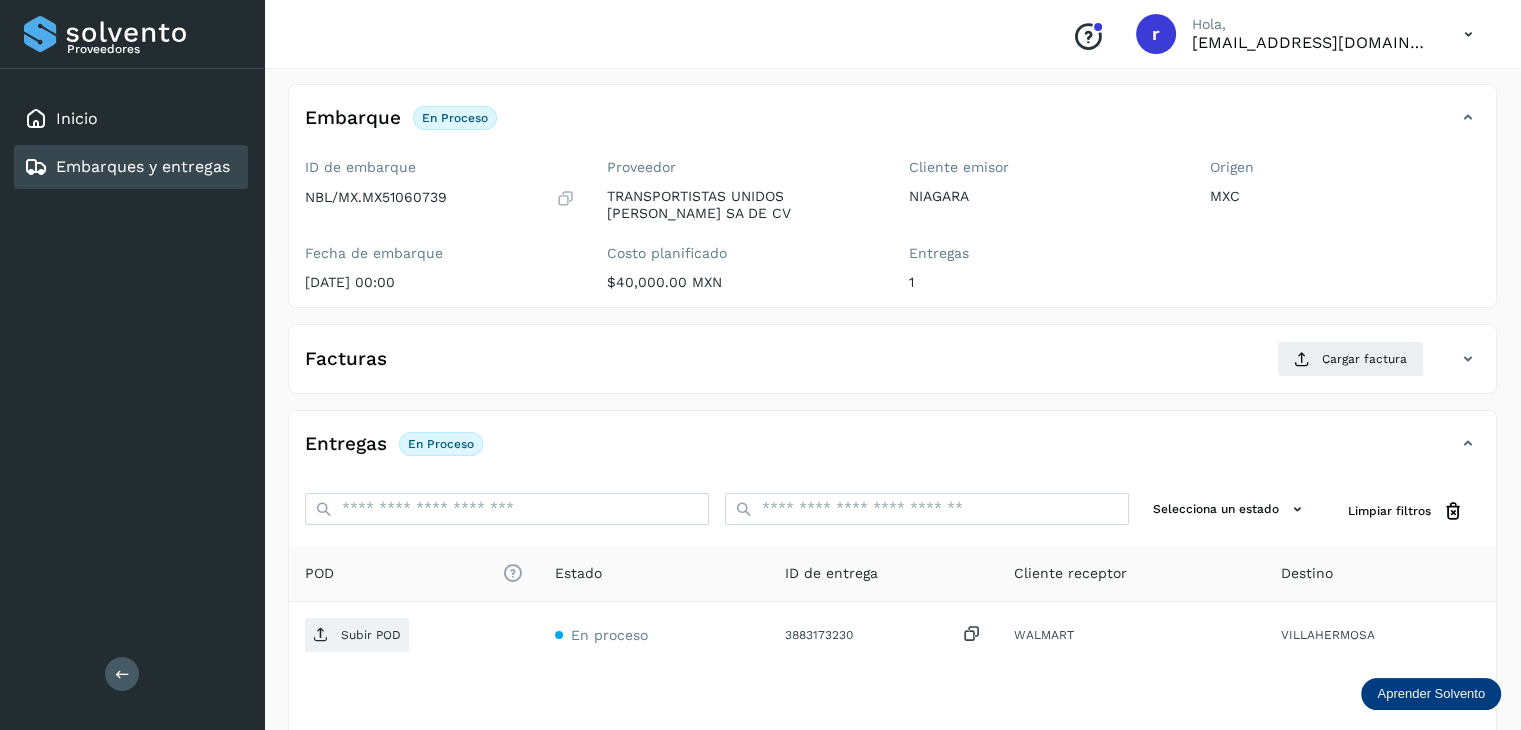 scroll, scrollTop: 100, scrollLeft: 0, axis: vertical 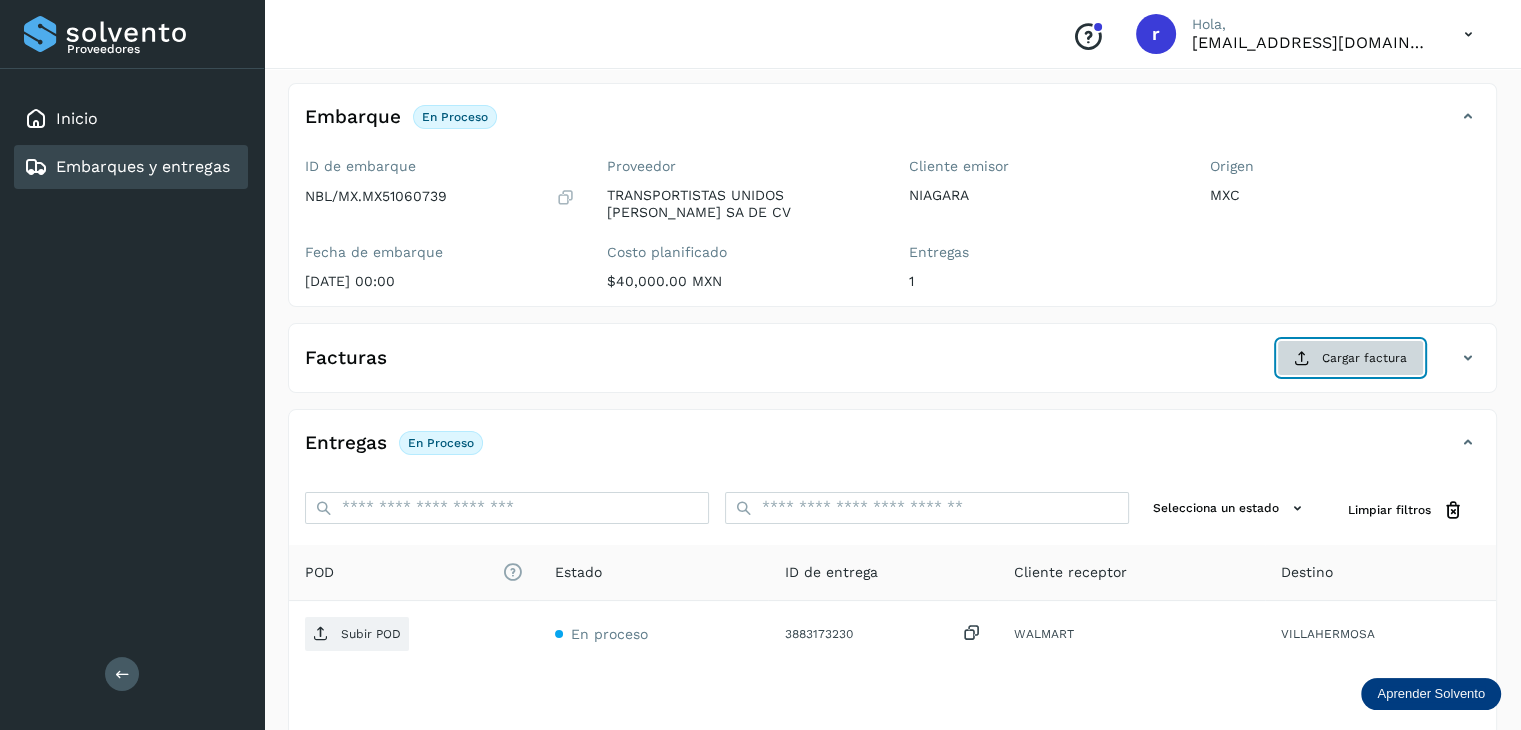 click on "Cargar factura" at bounding box center [1350, 358] 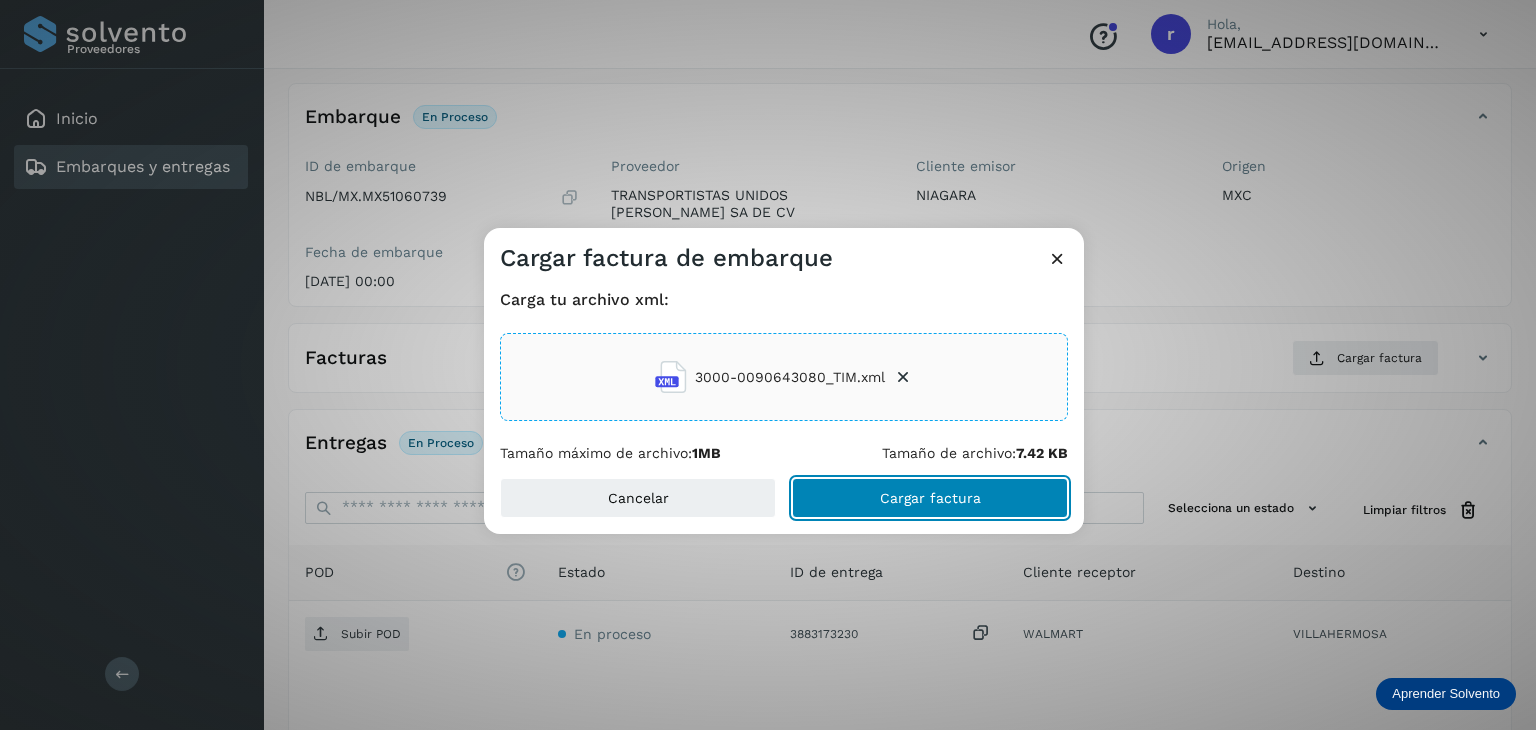 click on "Cargar factura" 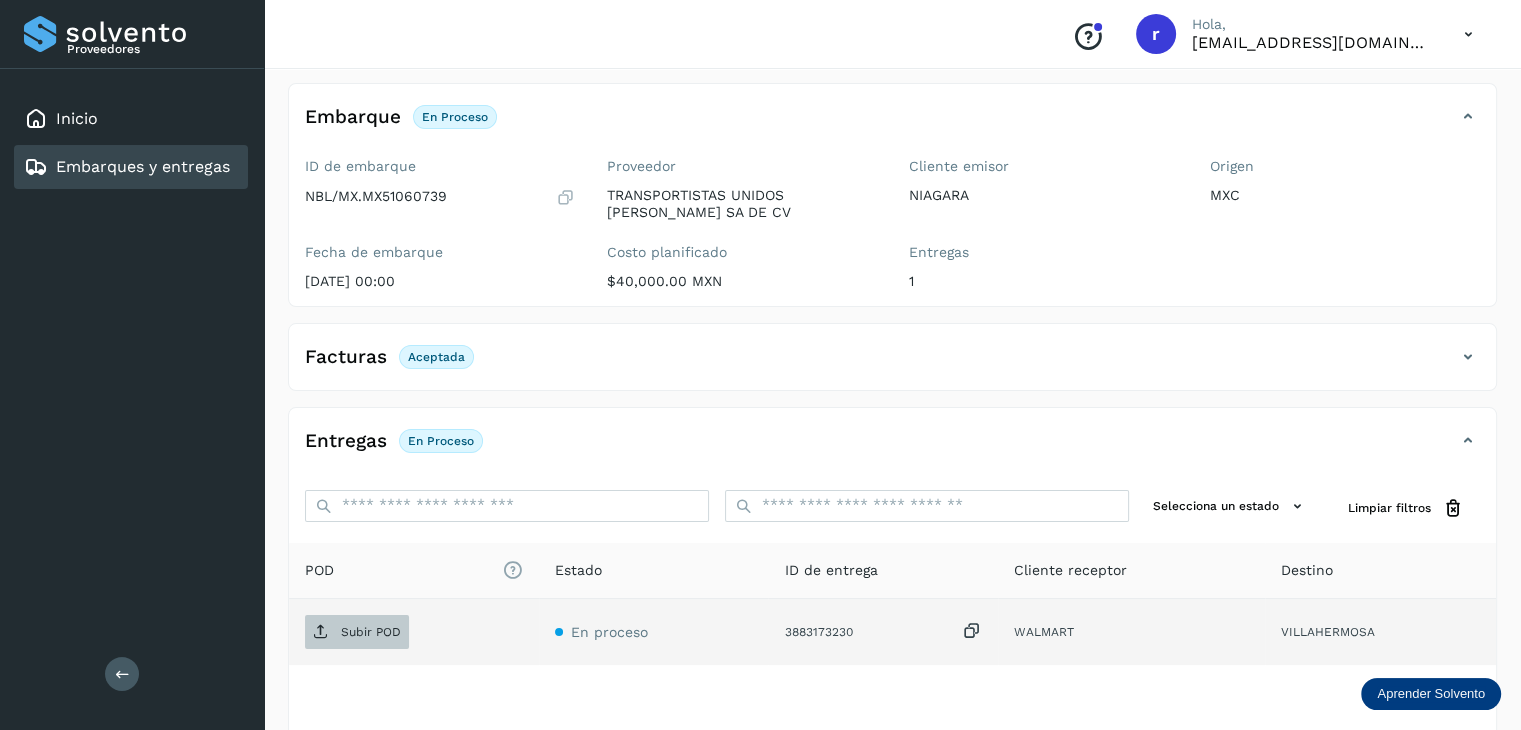 click on "Subir POD" at bounding box center (371, 632) 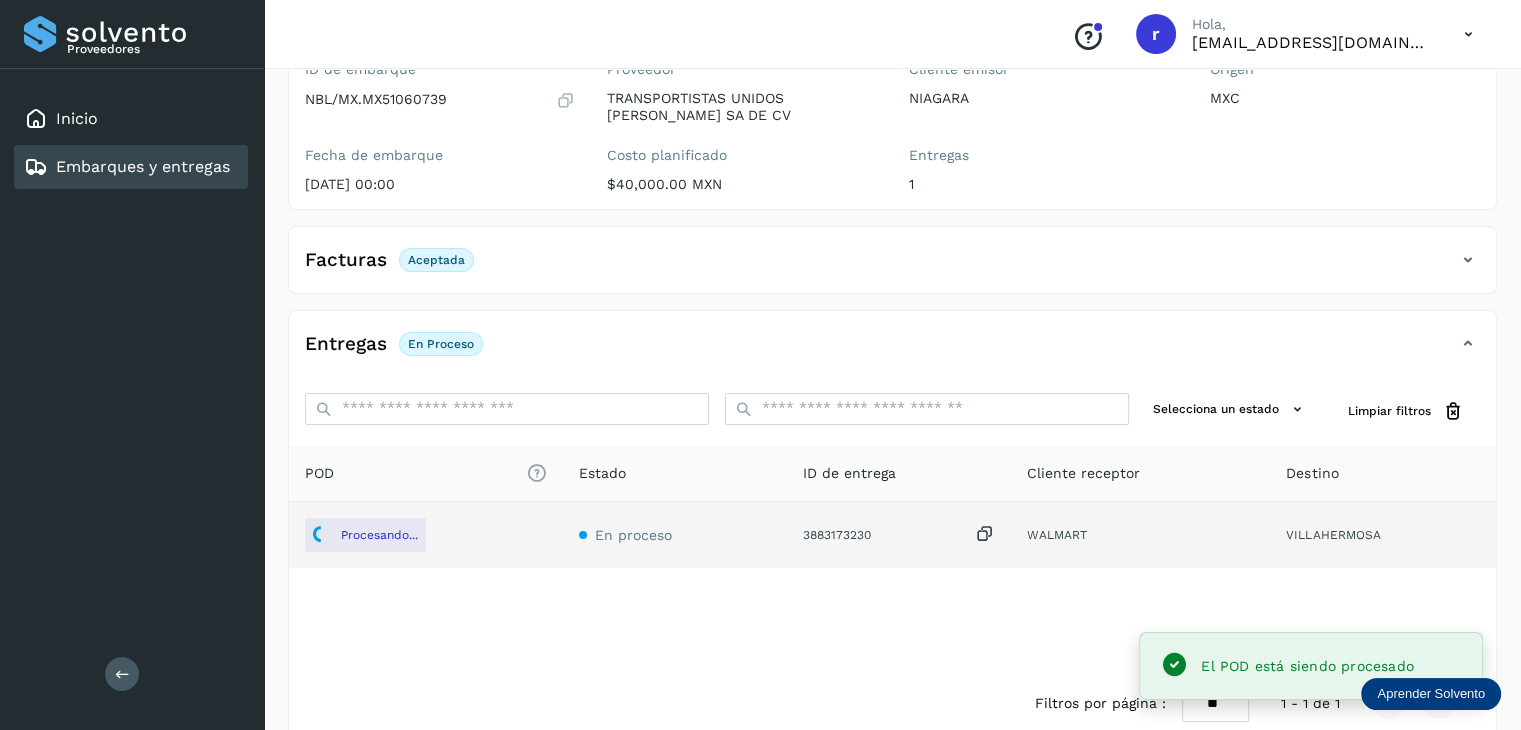 scroll, scrollTop: 200, scrollLeft: 0, axis: vertical 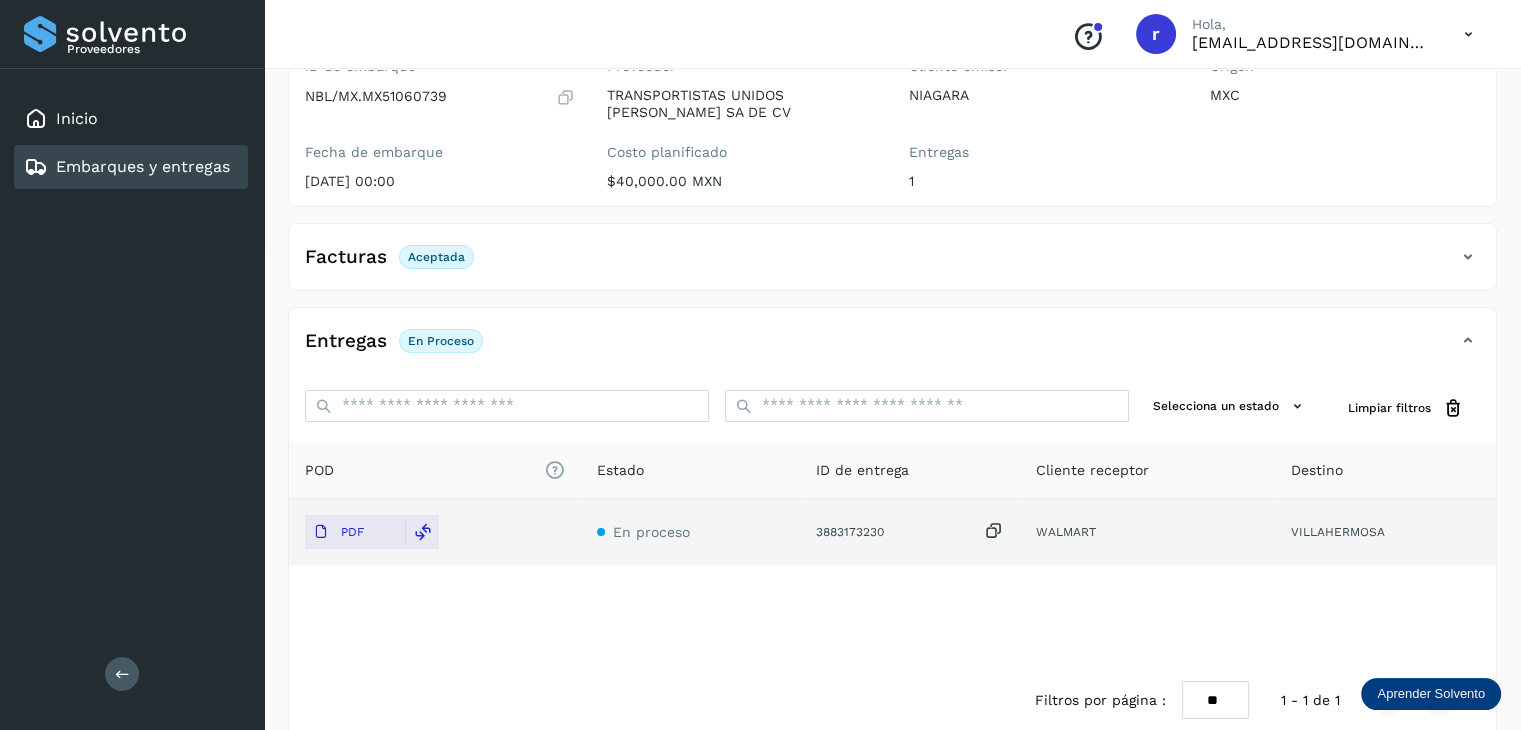 click on "Embarques y entregas" at bounding box center [143, 166] 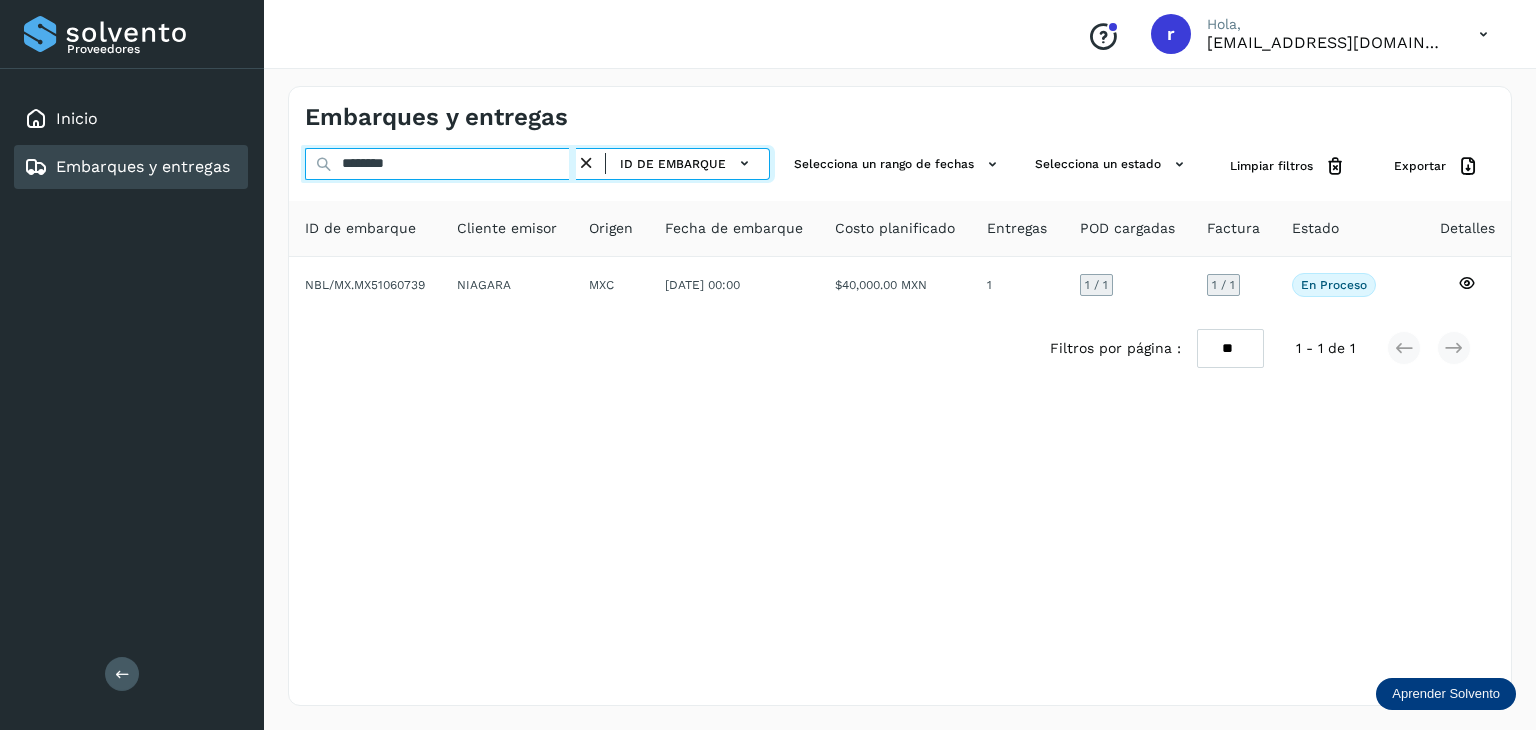 click on "********" at bounding box center [440, 164] 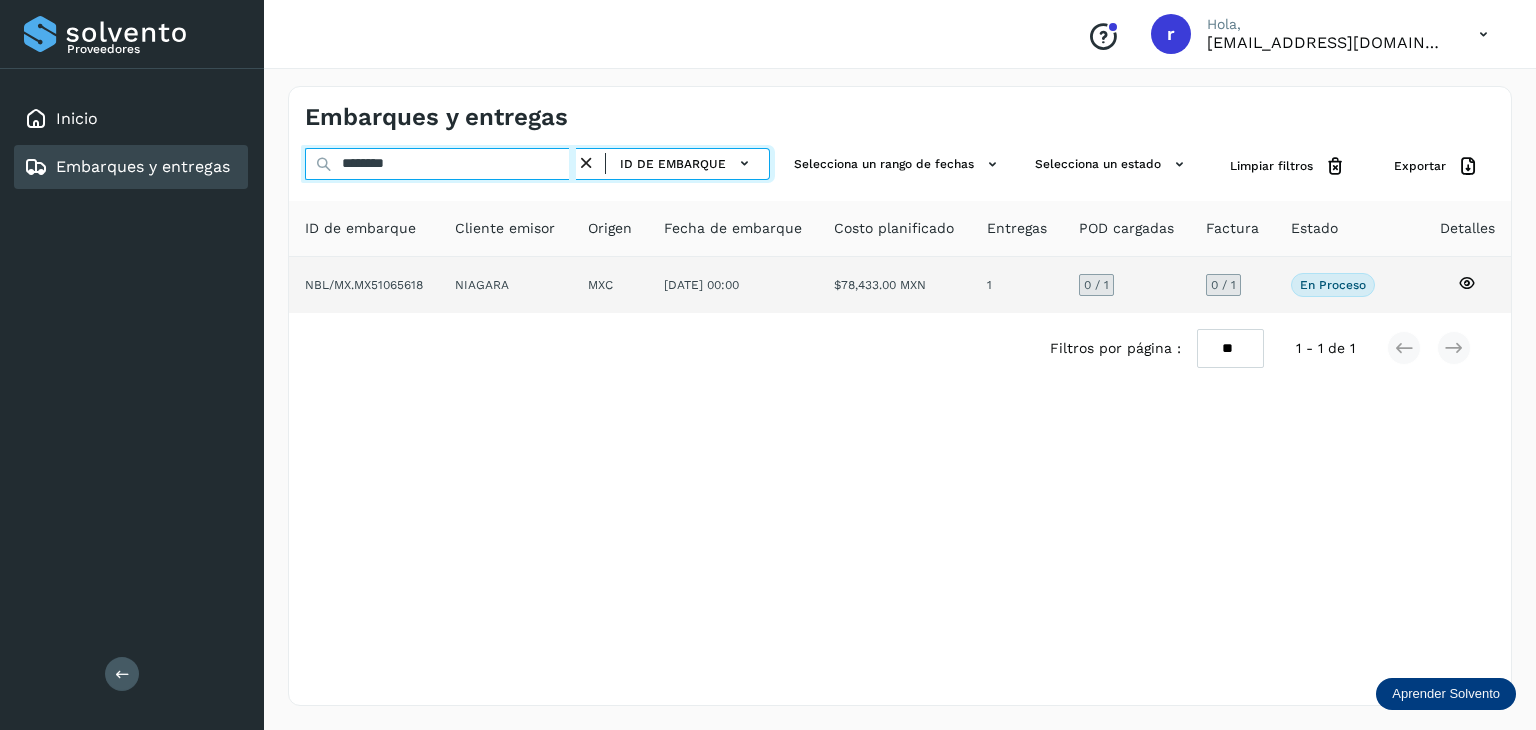 type on "********" 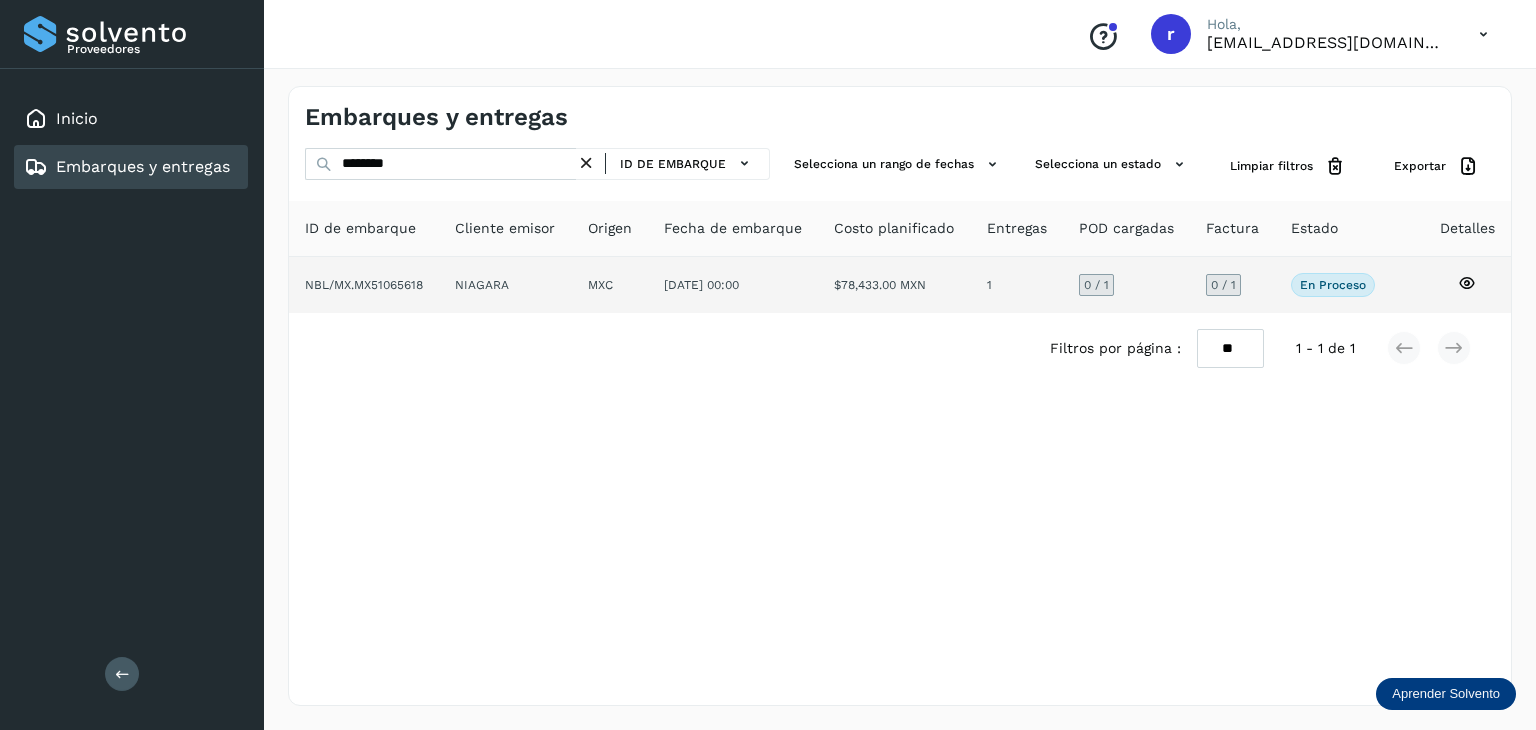 click on "NIAGARA" 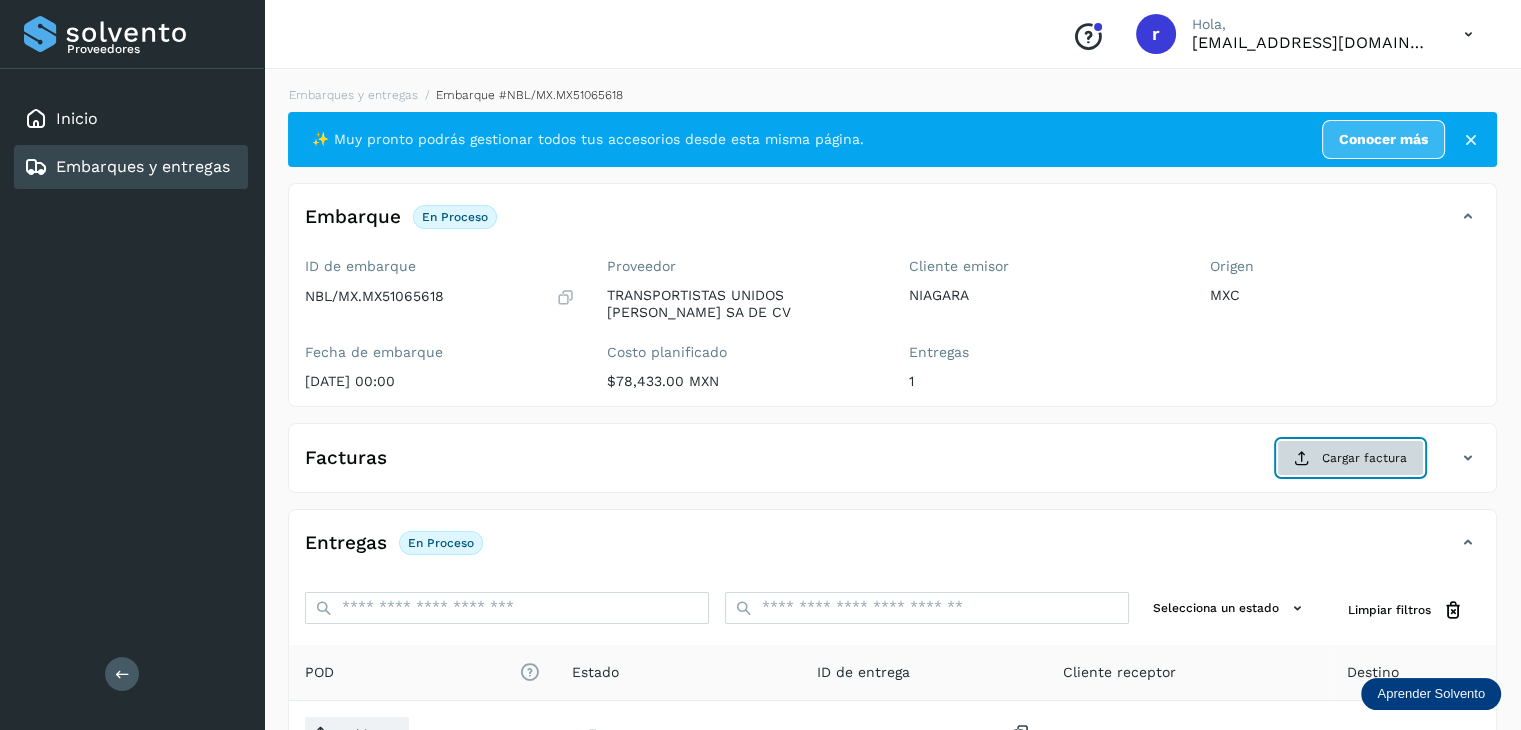 click on "Cargar factura" at bounding box center (1350, 458) 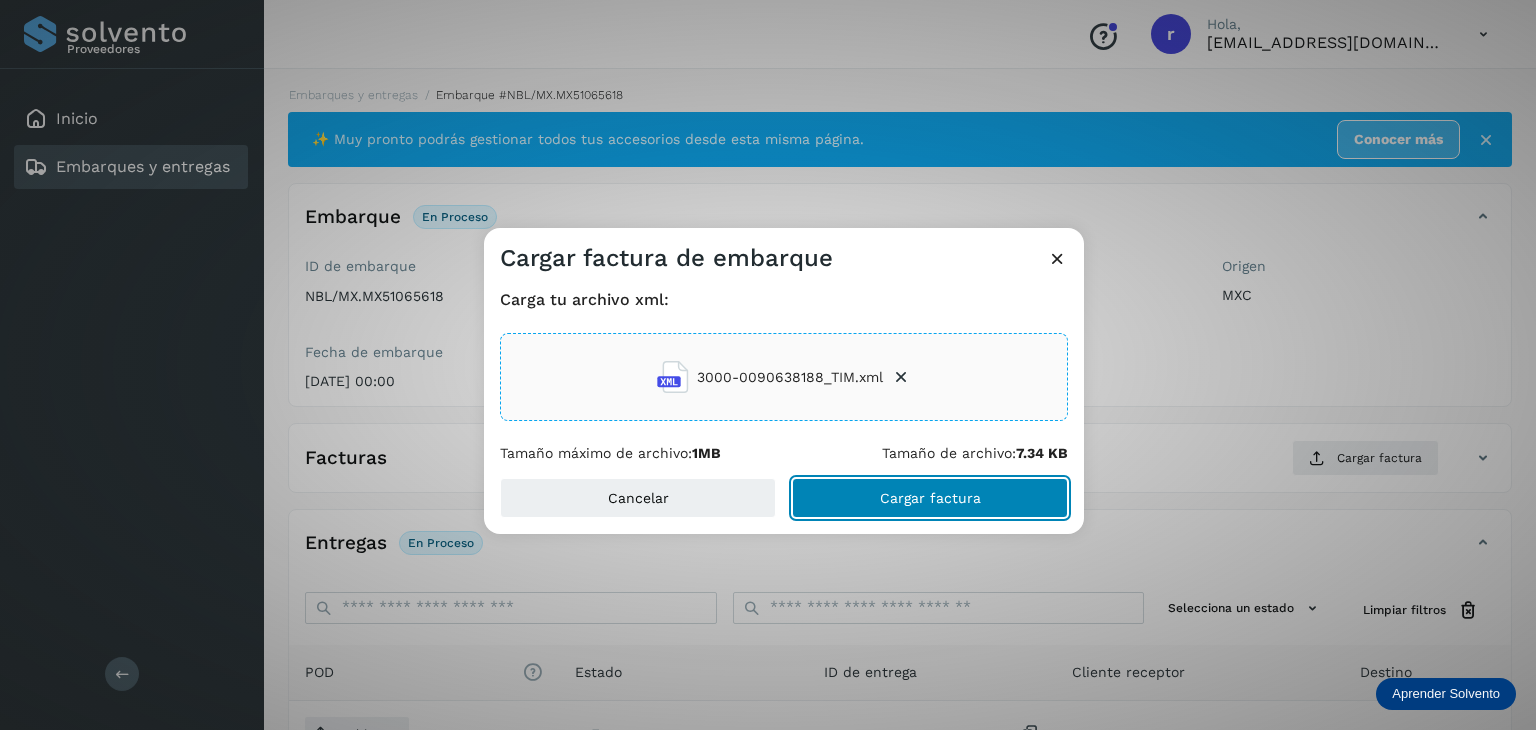 click on "Cargar factura" 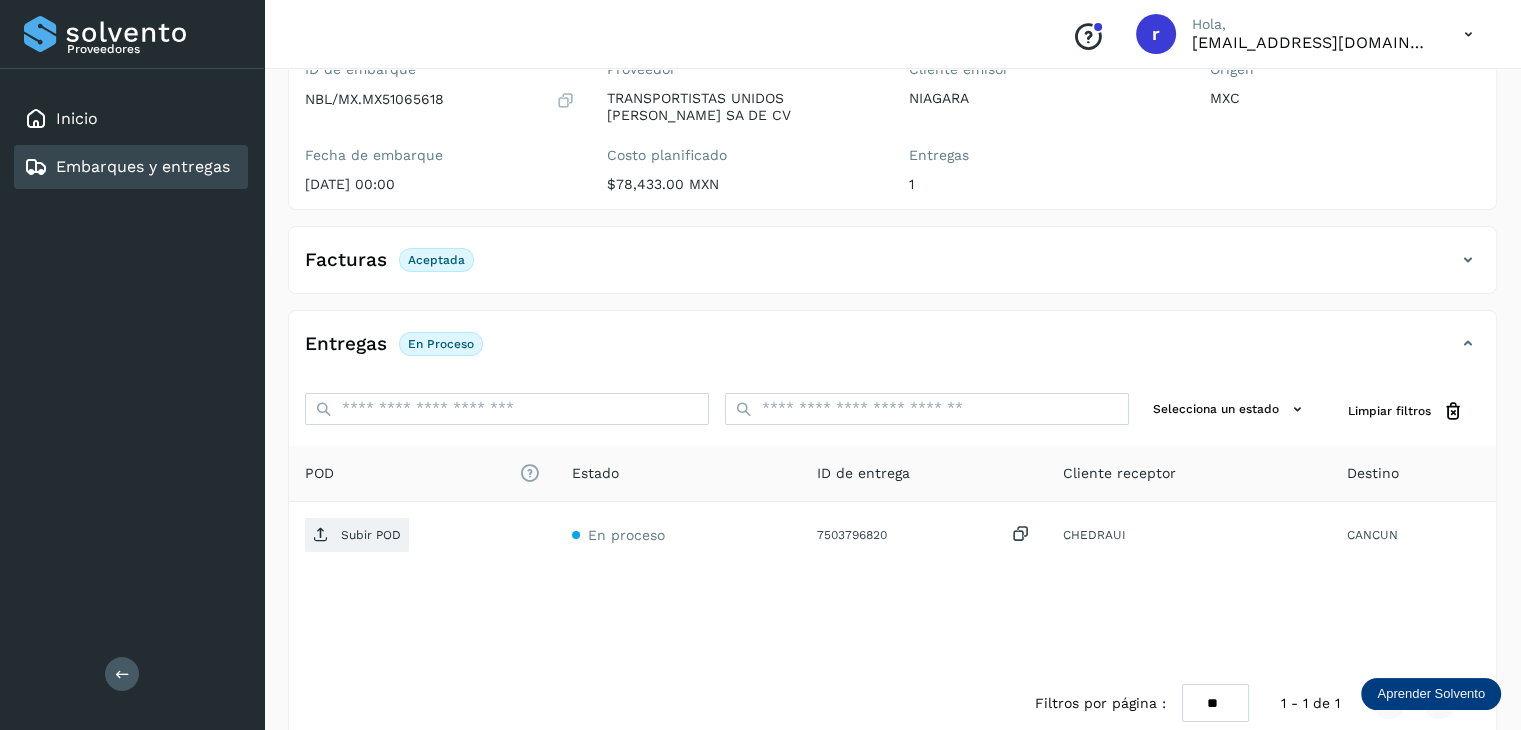scroll, scrollTop: 200, scrollLeft: 0, axis: vertical 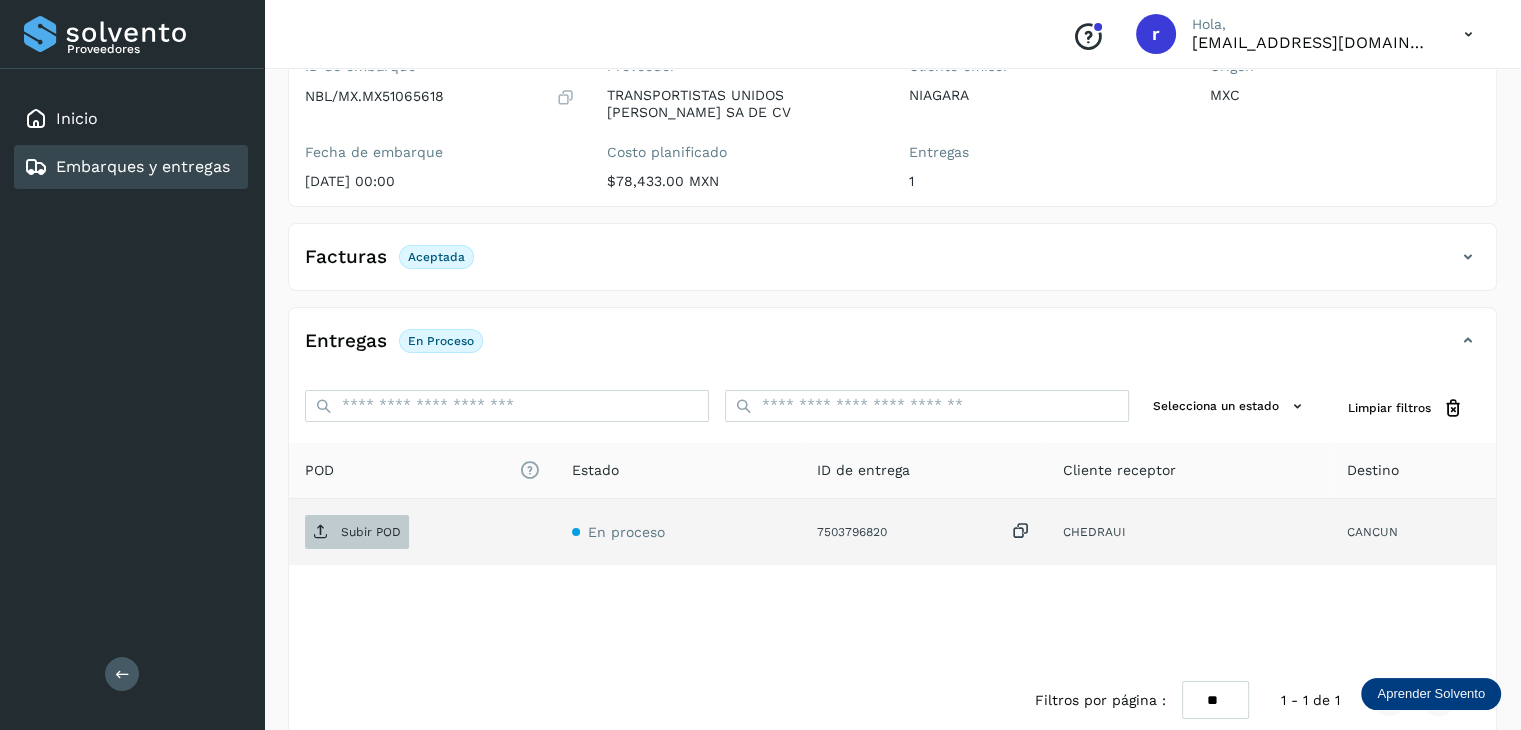 click on "Subir POD" at bounding box center (371, 532) 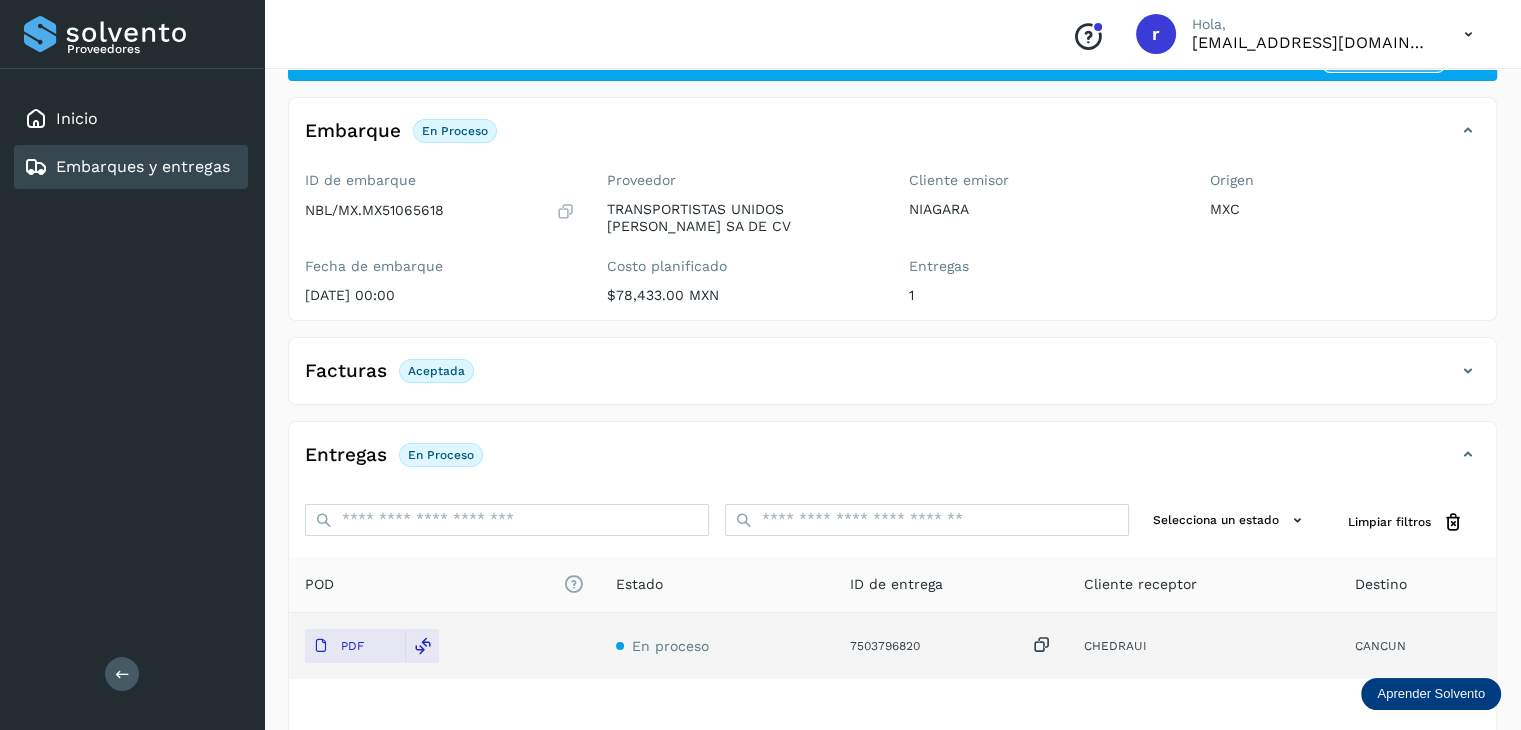 scroll, scrollTop: 0, scrollLeft: 0, axis: both 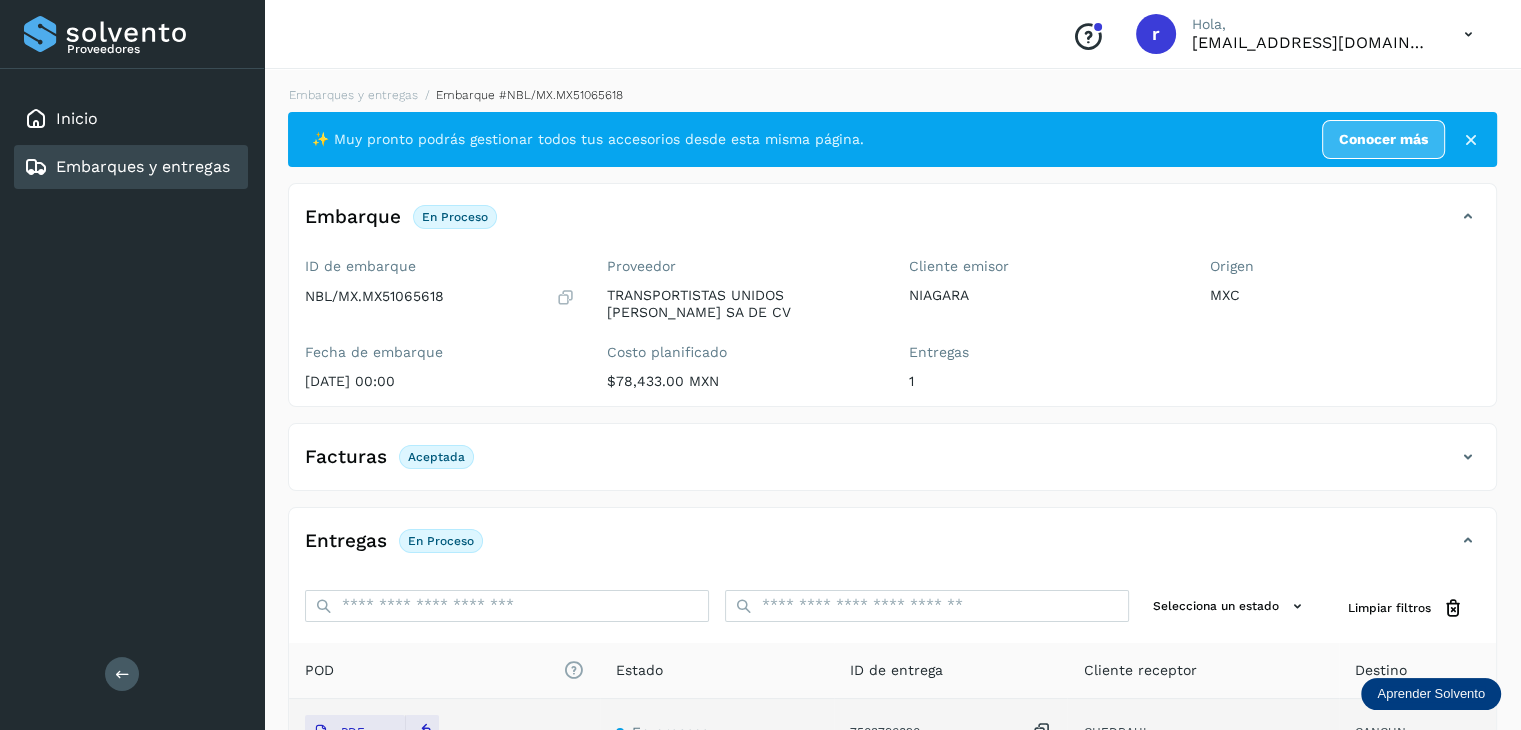 click on "Embarques y entregas" at bounding box center [143, 166] 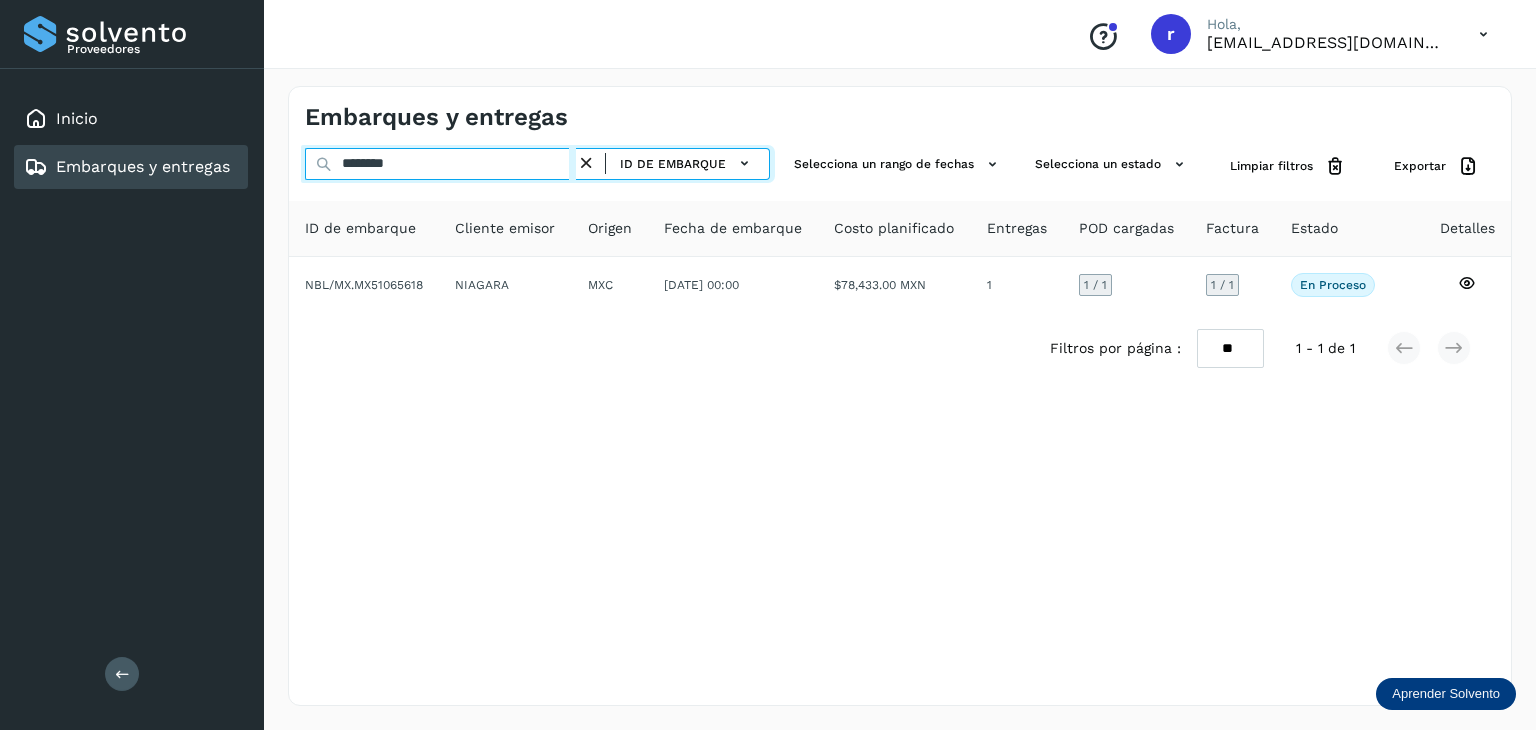 click on "********" at bounding box center (440, 164) 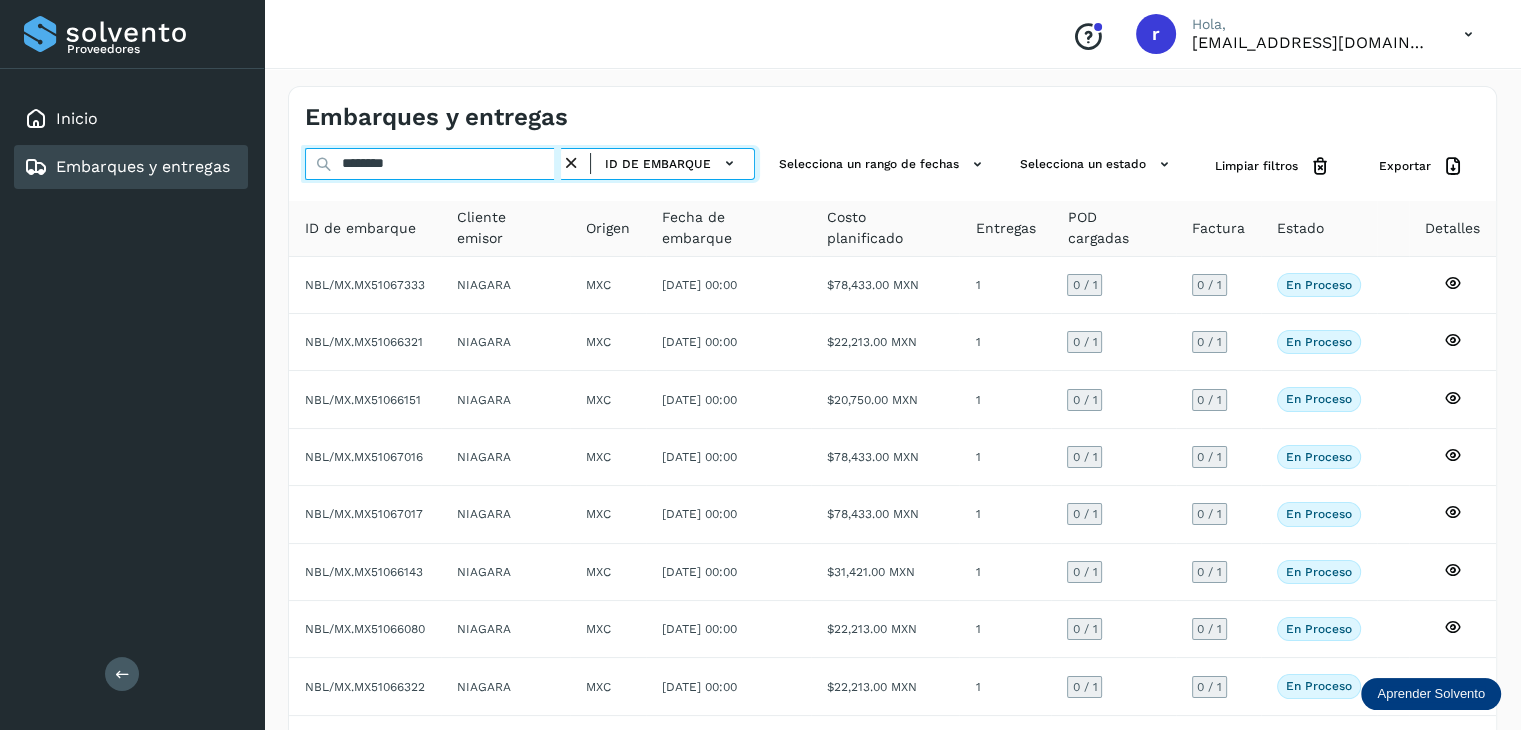 click on "********" at bounding box center (433, 164) 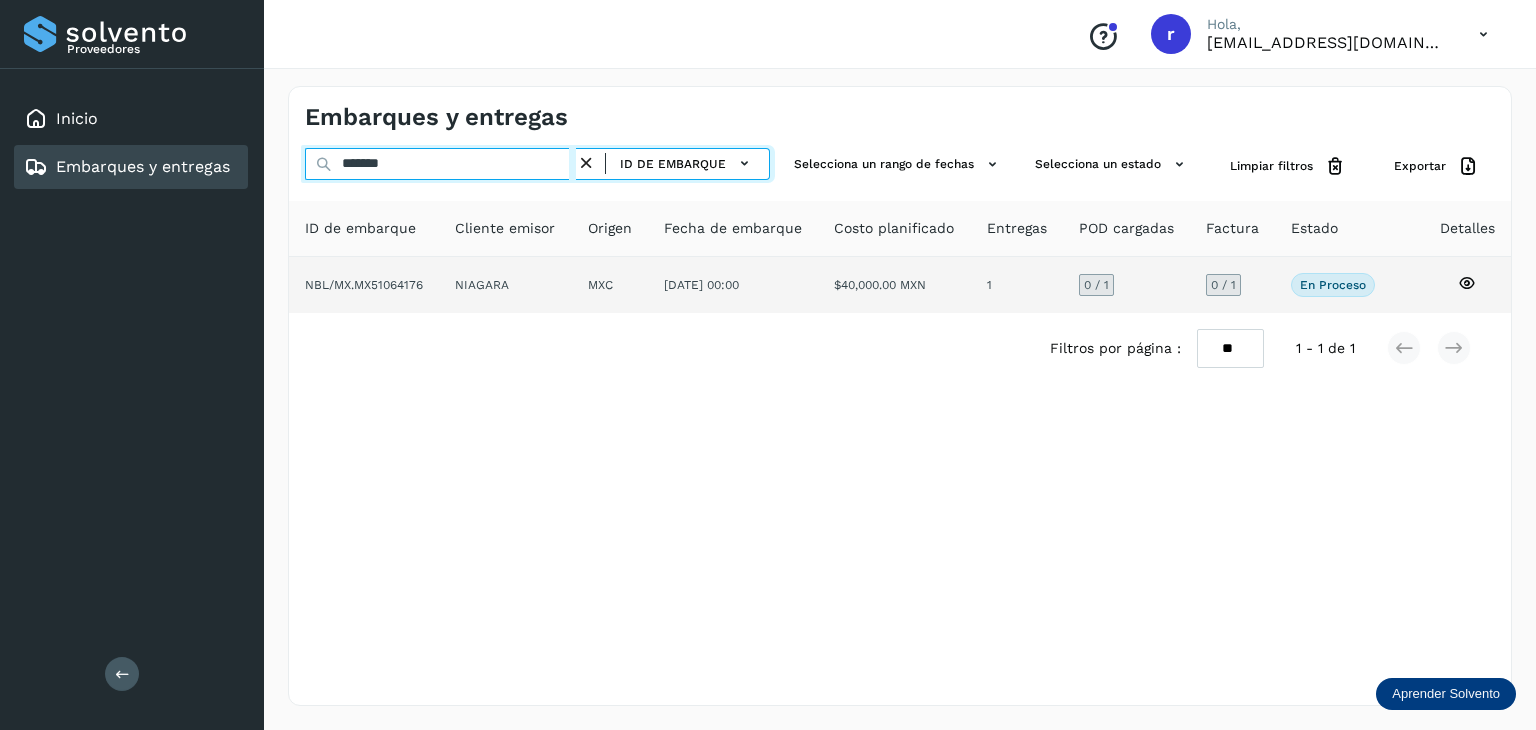 type on "*******" 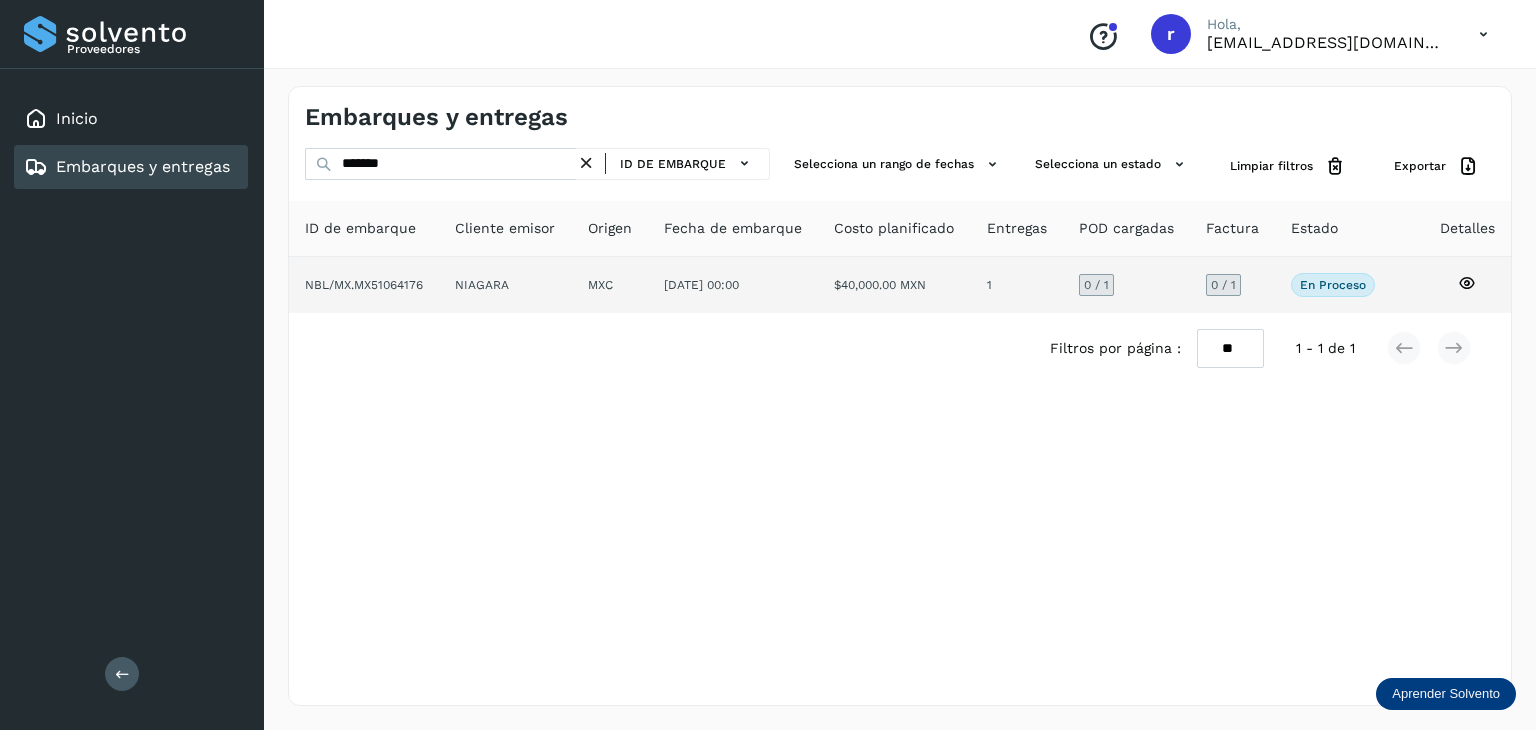 click on "NBL/MX.MX51064176" 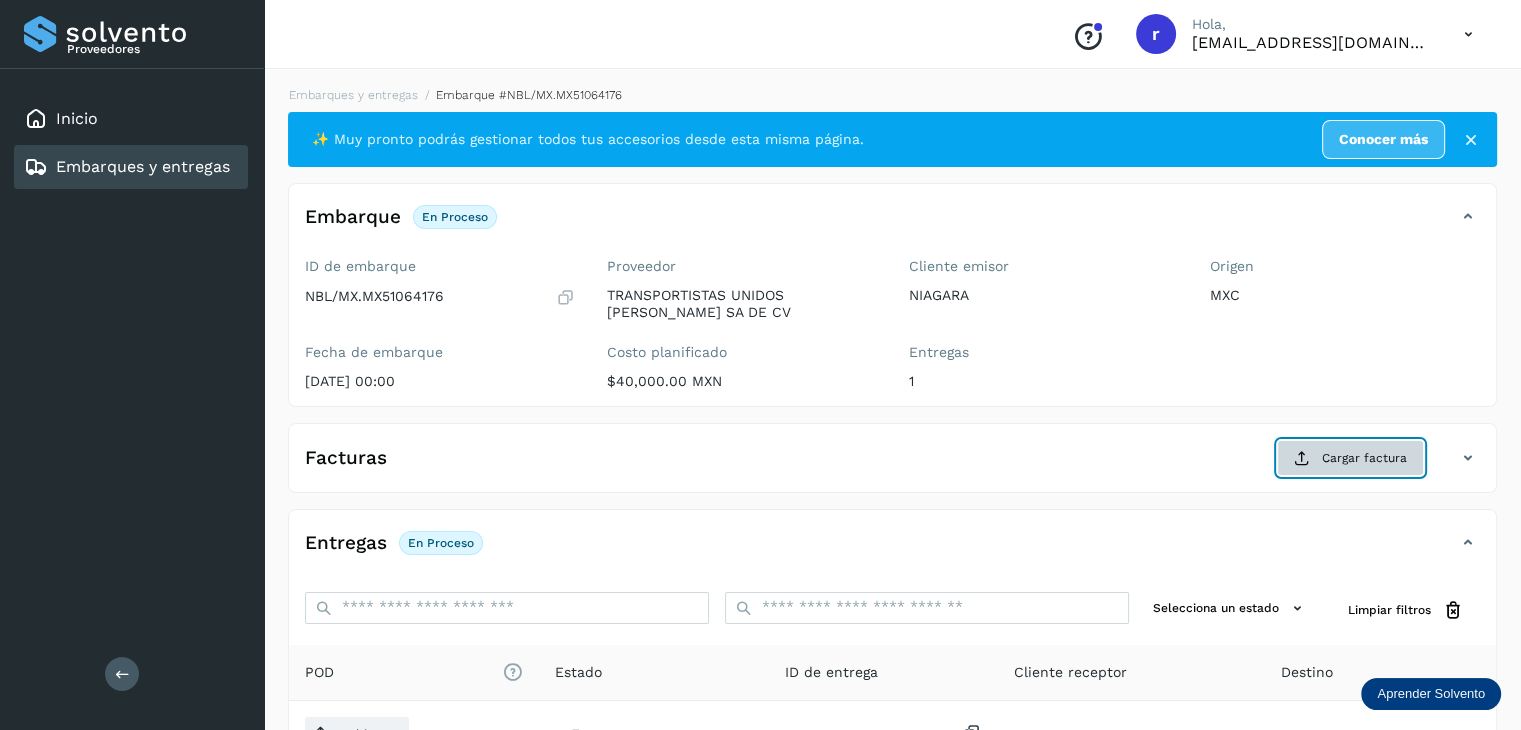 click on "Cargar factura" at bounding box center [1350, 458] 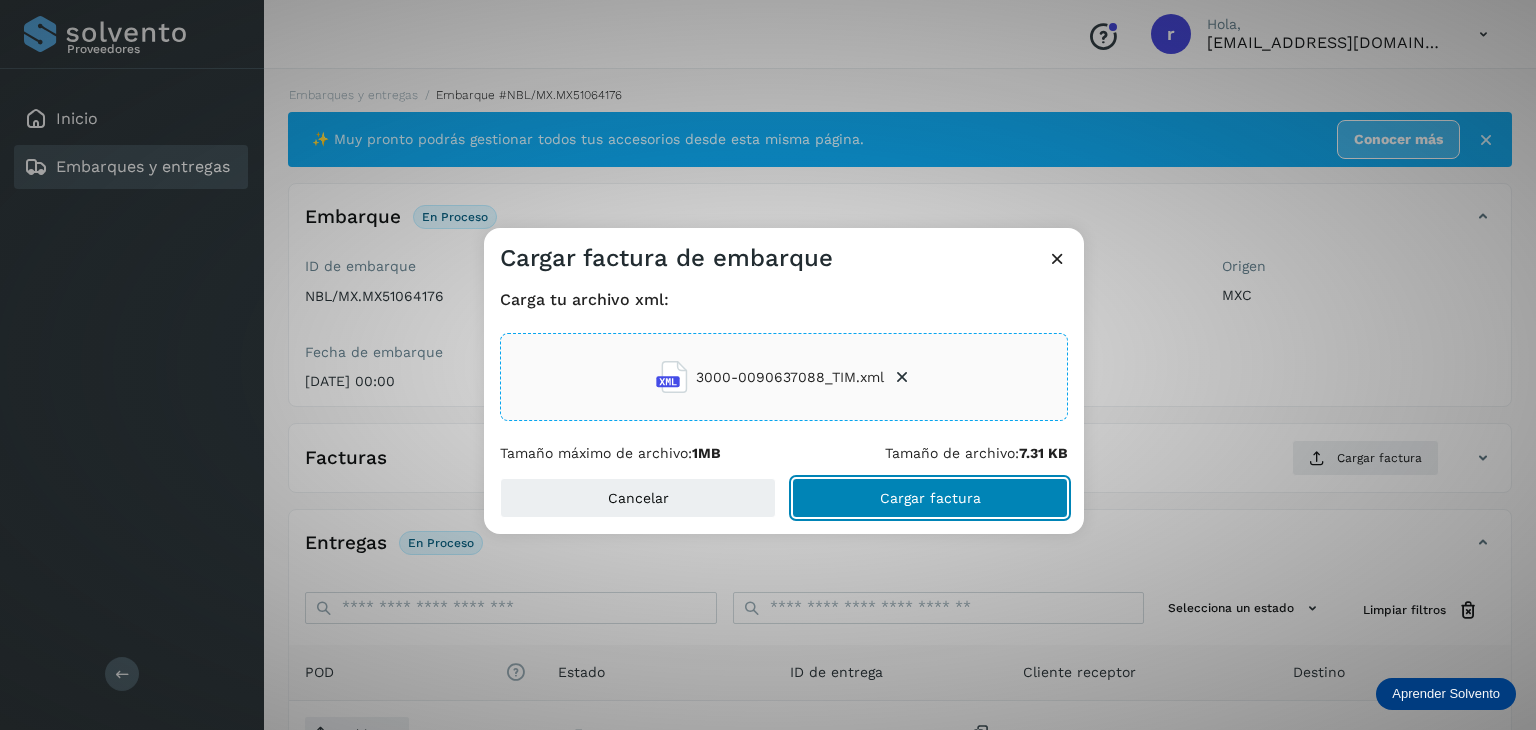 click on "Cargar factura" 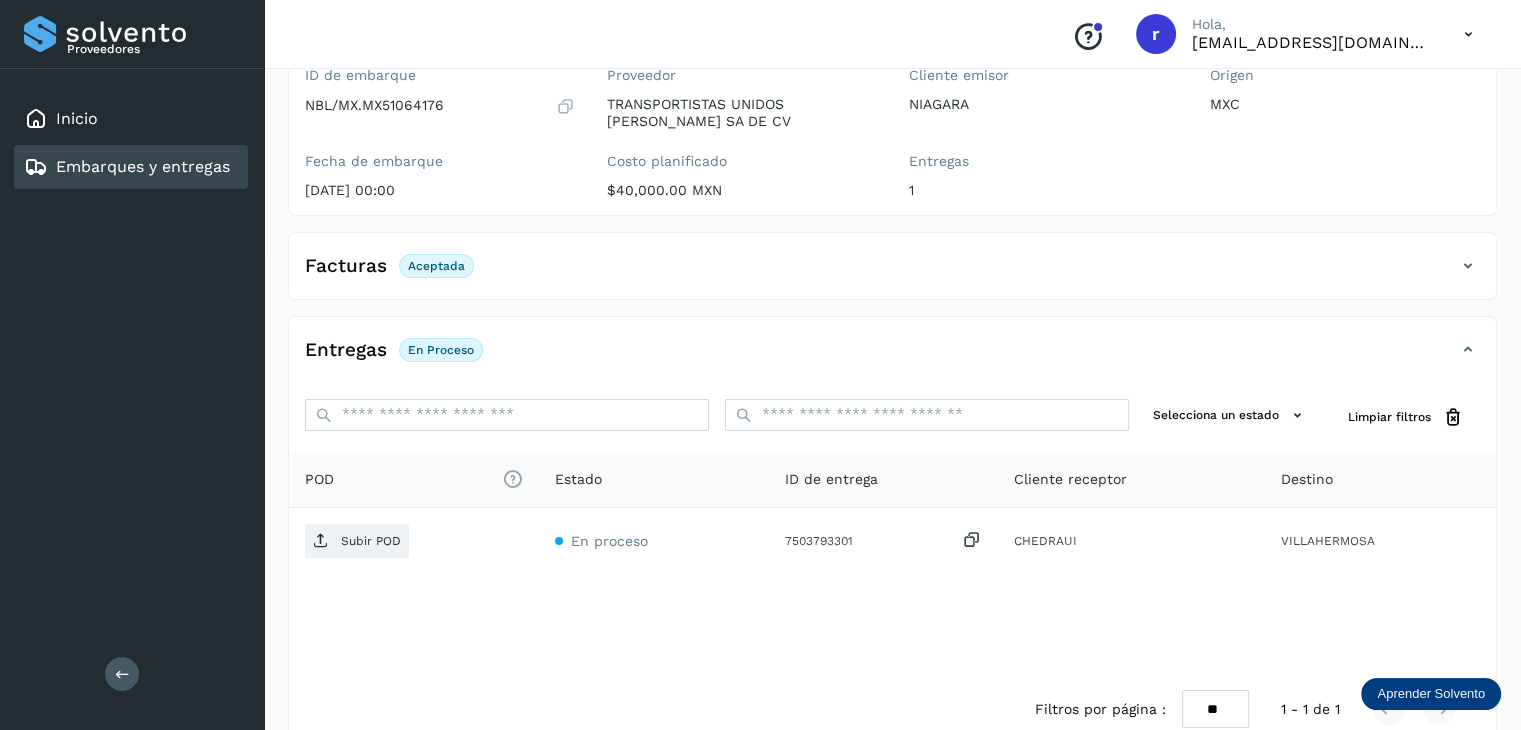 scroll, scrollTop: 200, scrollLeft: 0, axis: vertical 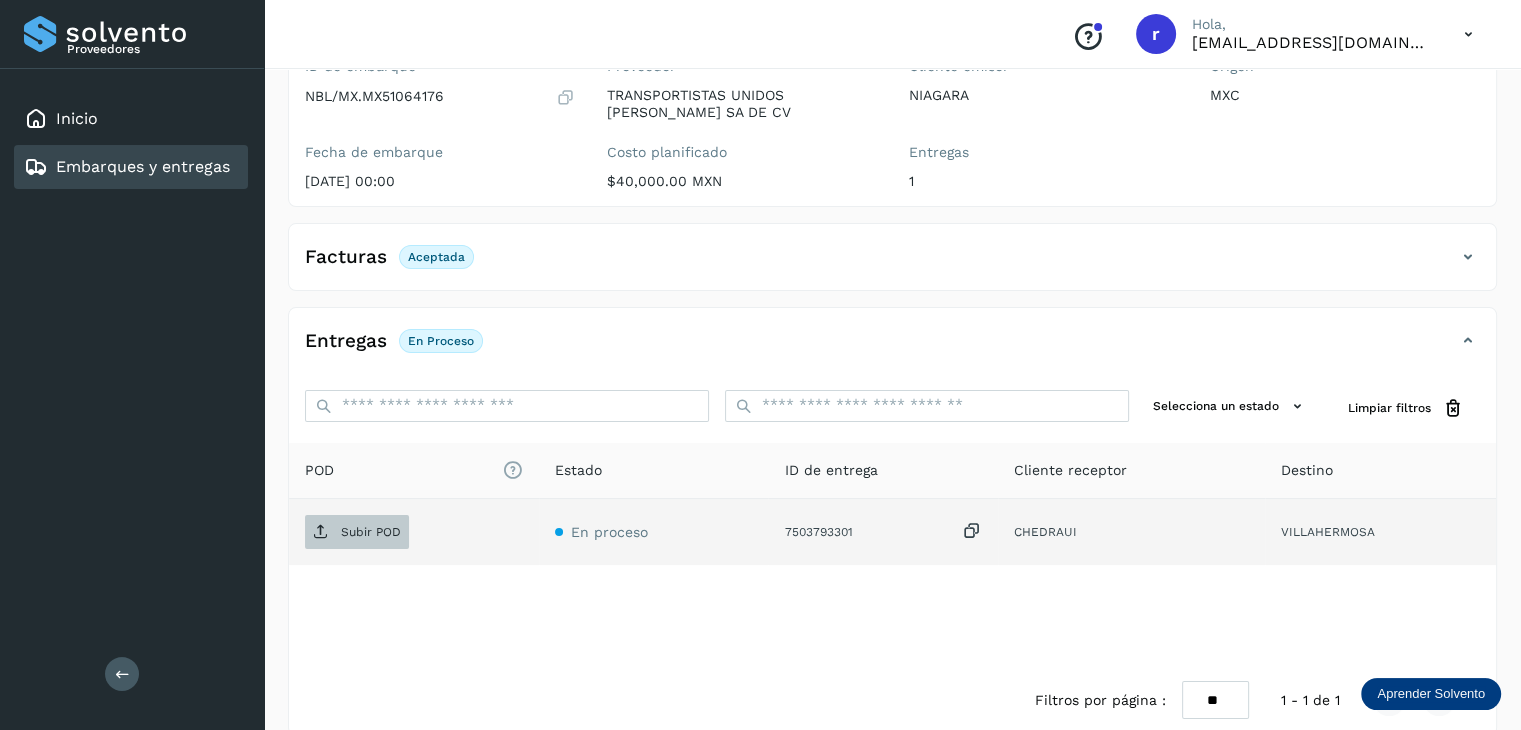 click on "Subir POD" at bounding box center (371, 532) 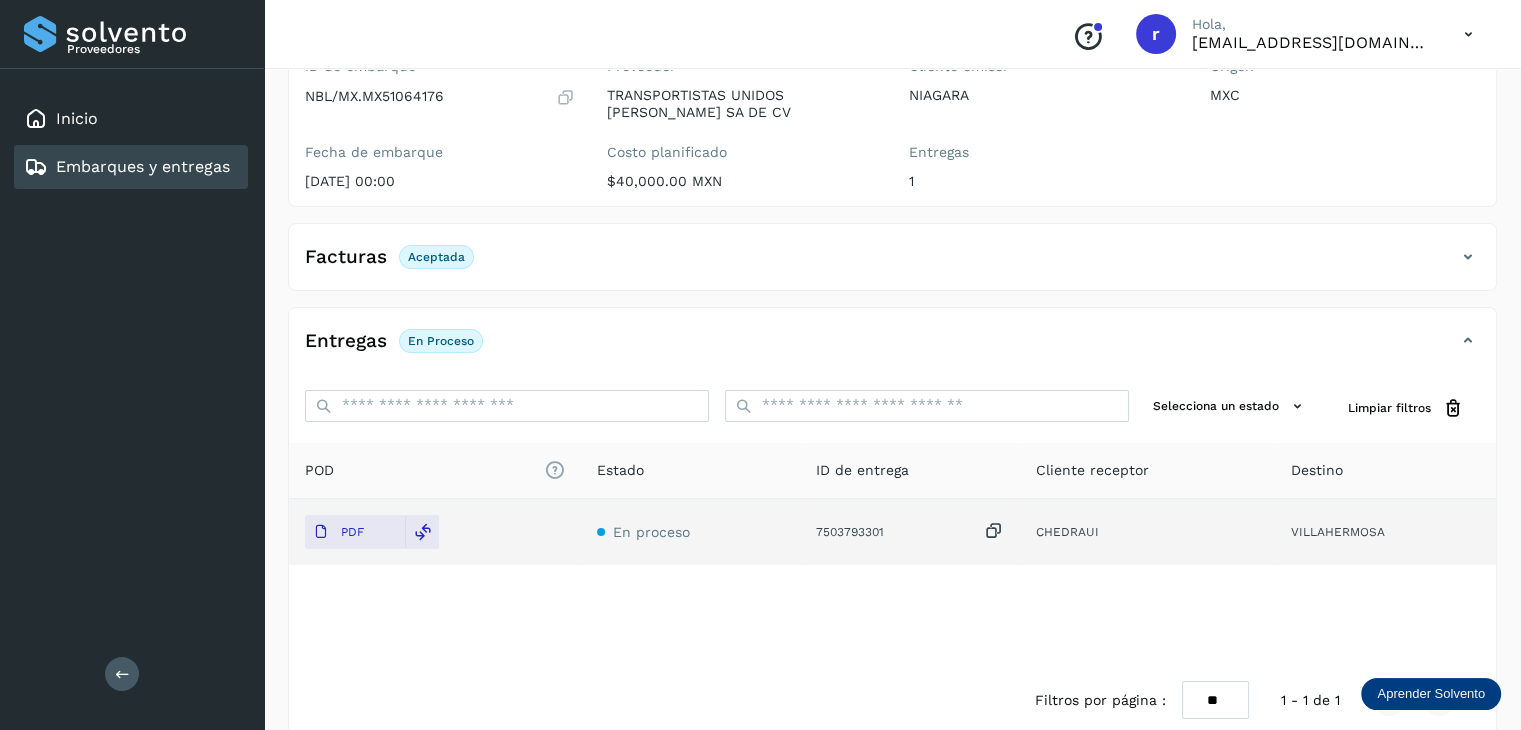 click on "POD
El tamaño máximo de archivo es de 20 Mb.
Estado ID de entrega Cliente receptor Destino PDF En proceso 7503793301  CHEDRAUI VILLAHERMOSA" 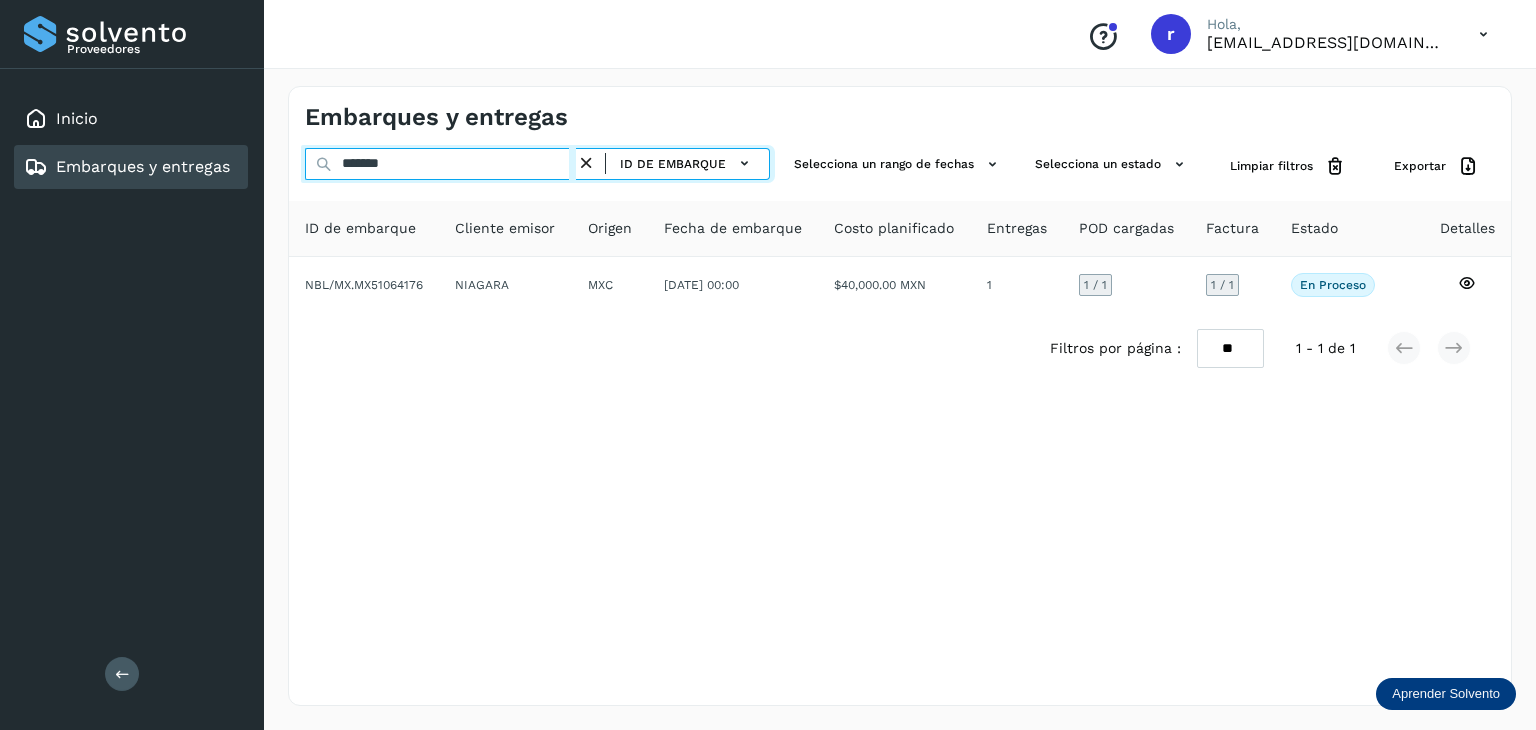 click on "*******" at bounding box center [440, 164] 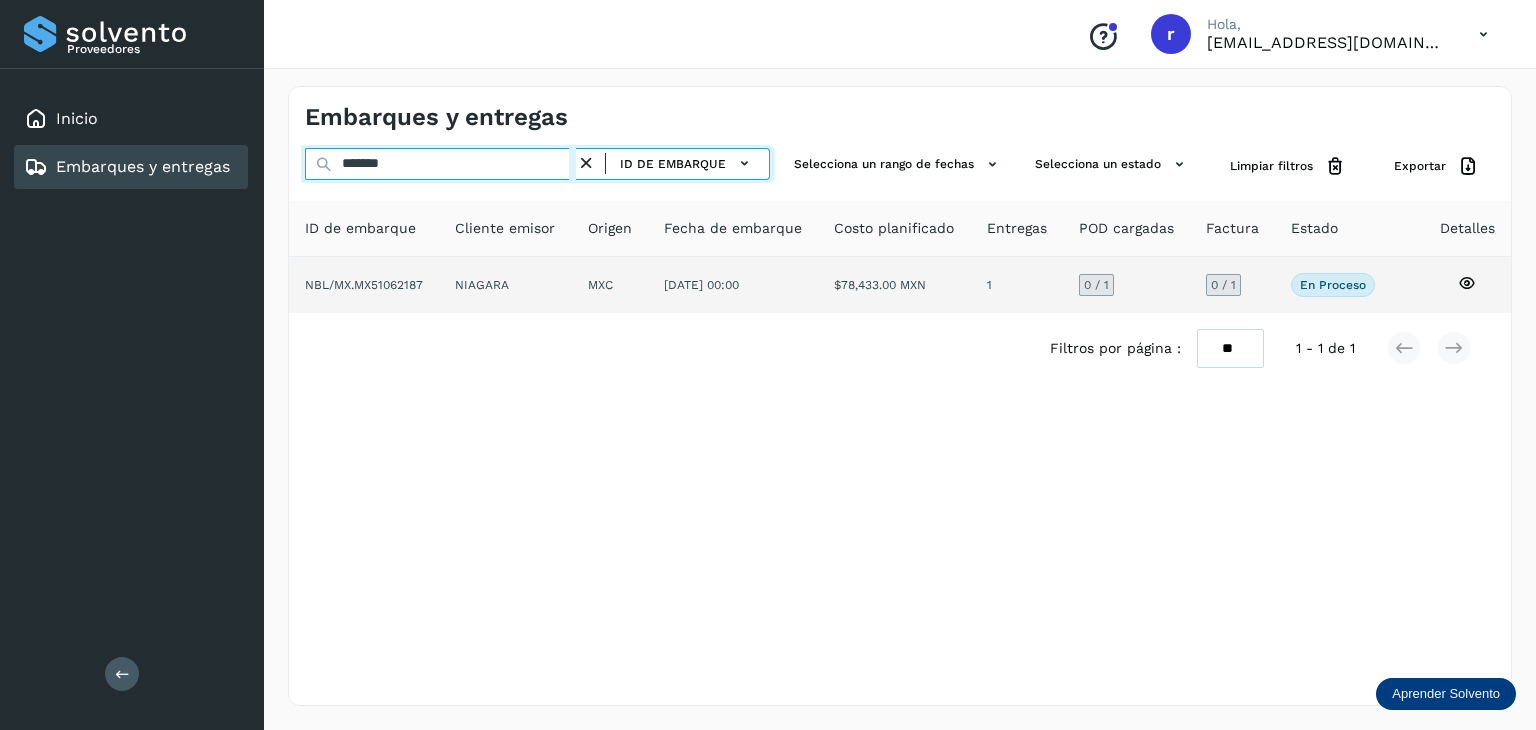 type on "*******" 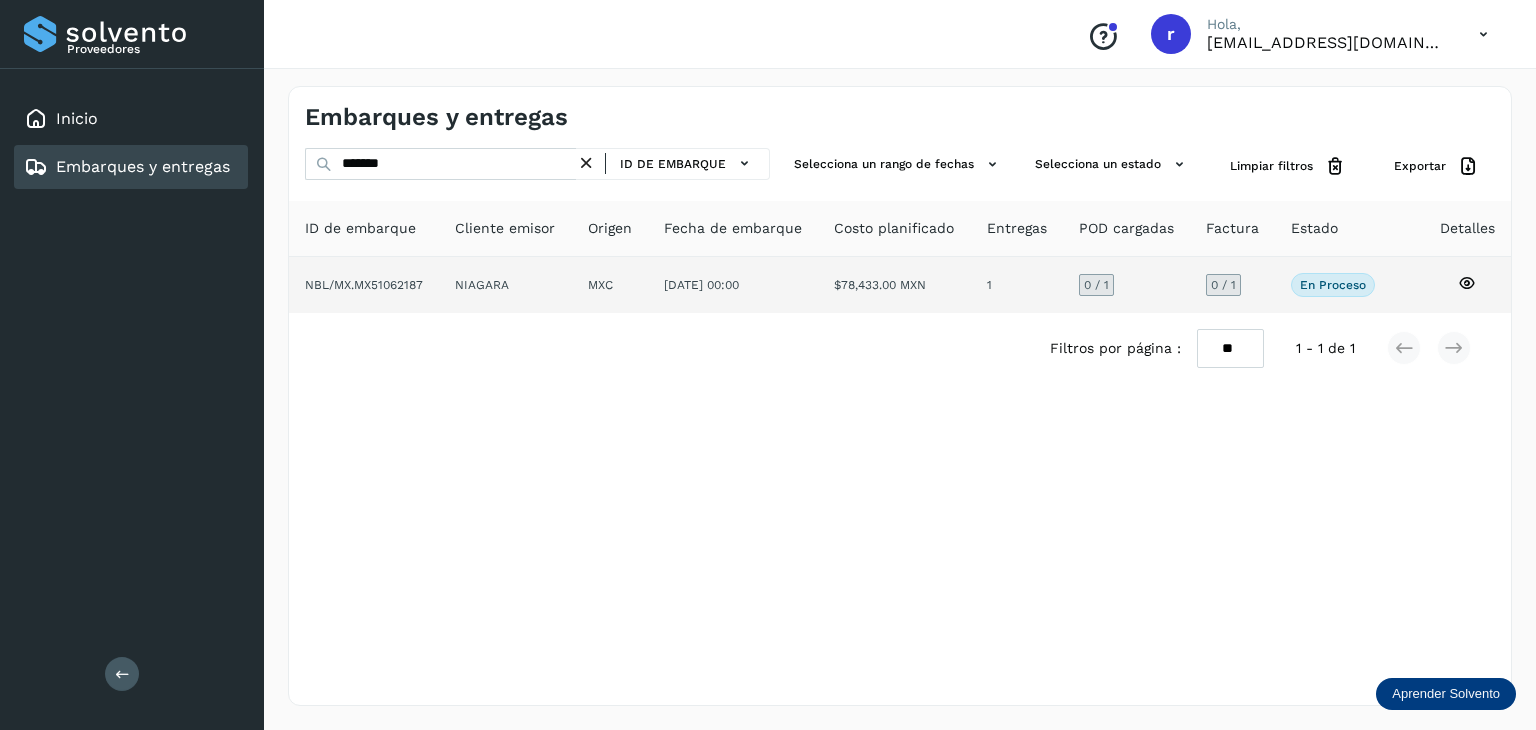 click on "NBL/MX.MX51062187" 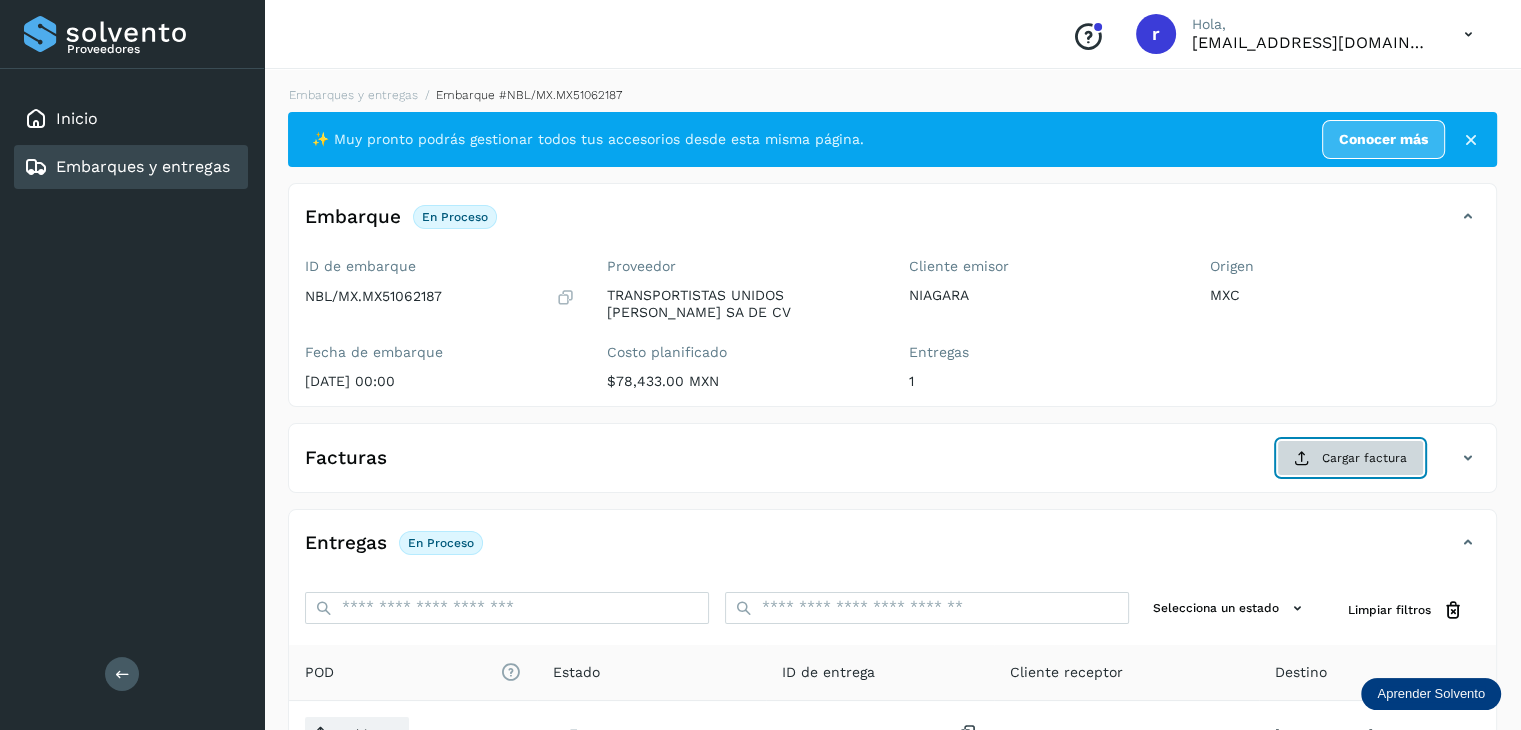 click on "Cargar factura" 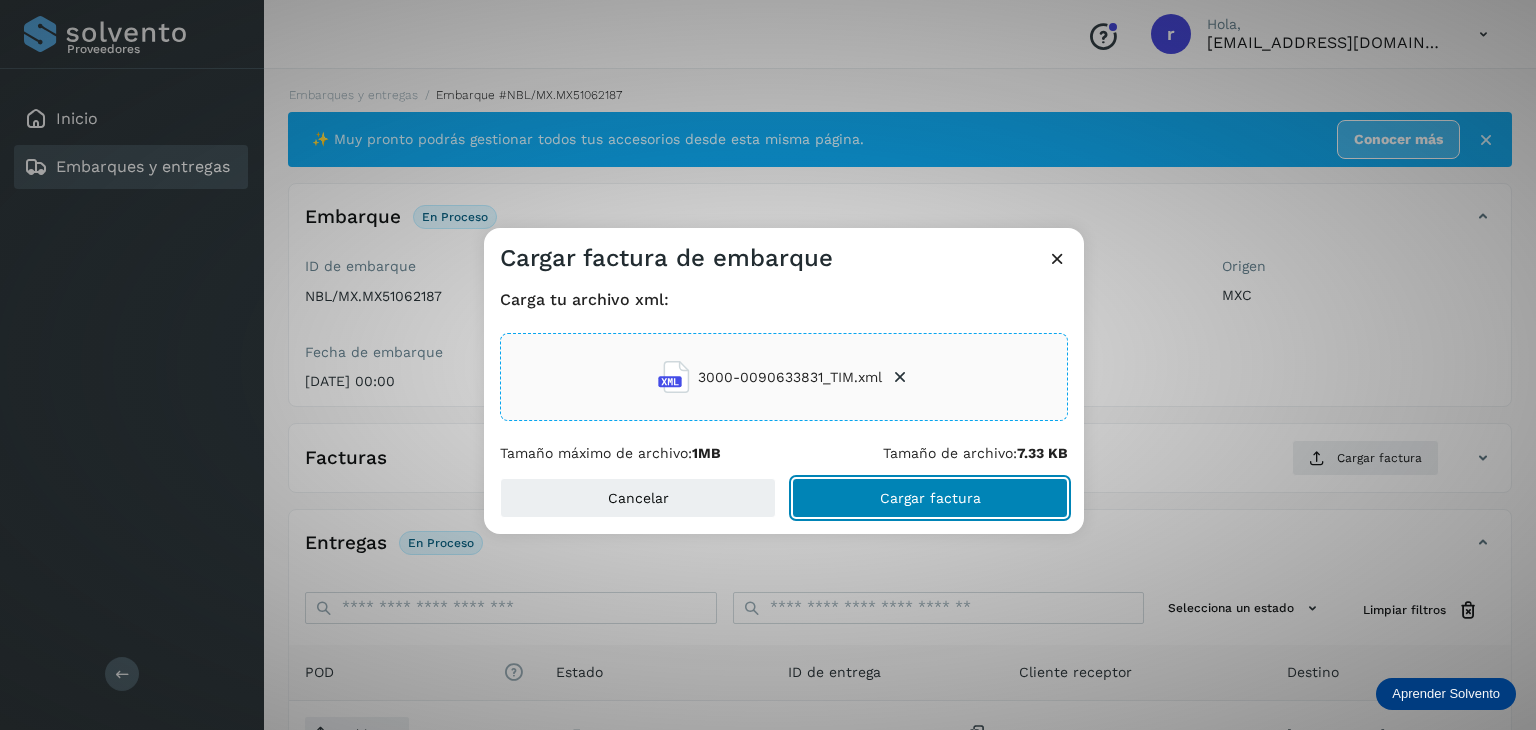 click on "Cargar factura" 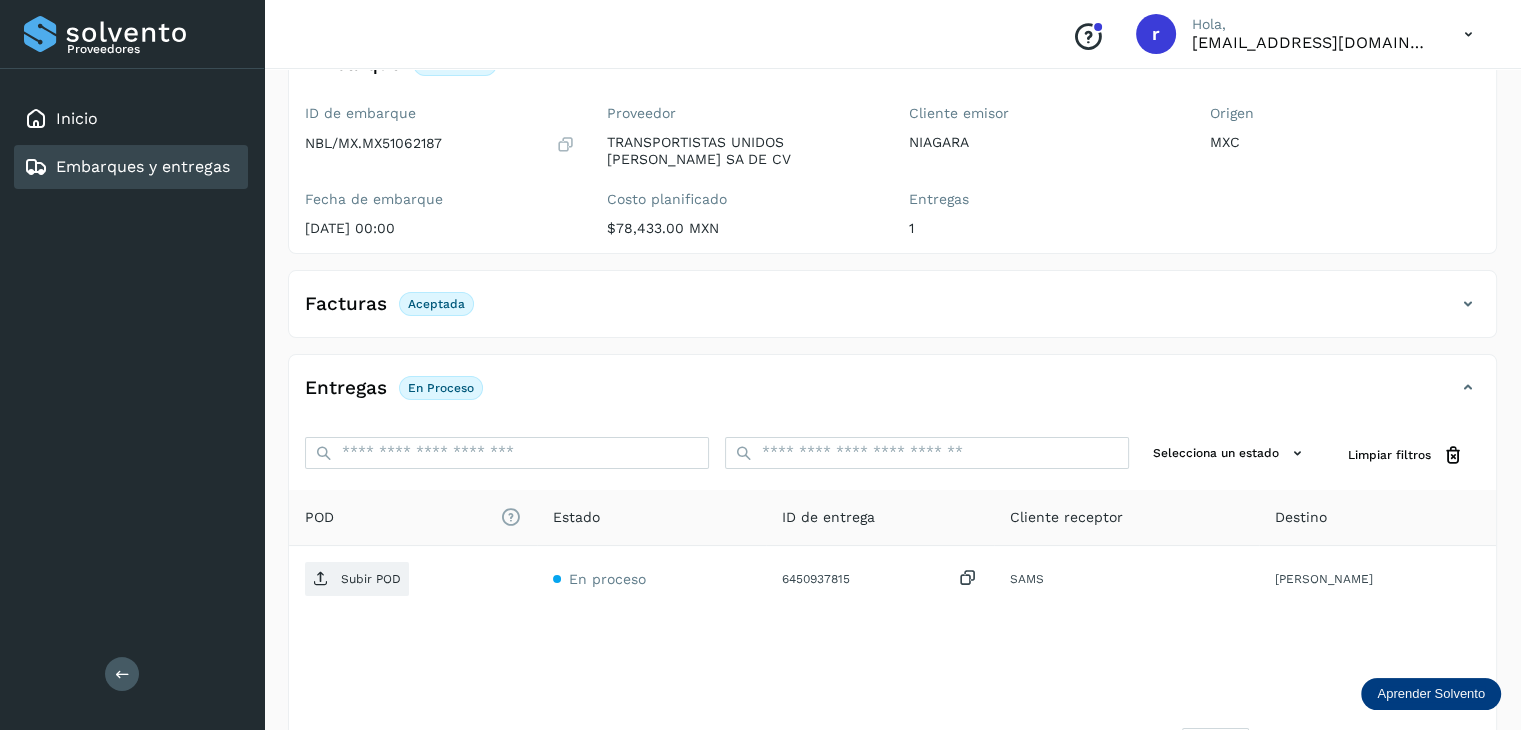 scroll, scrollTop: 200, scrollLeft: 0, axis: vertical 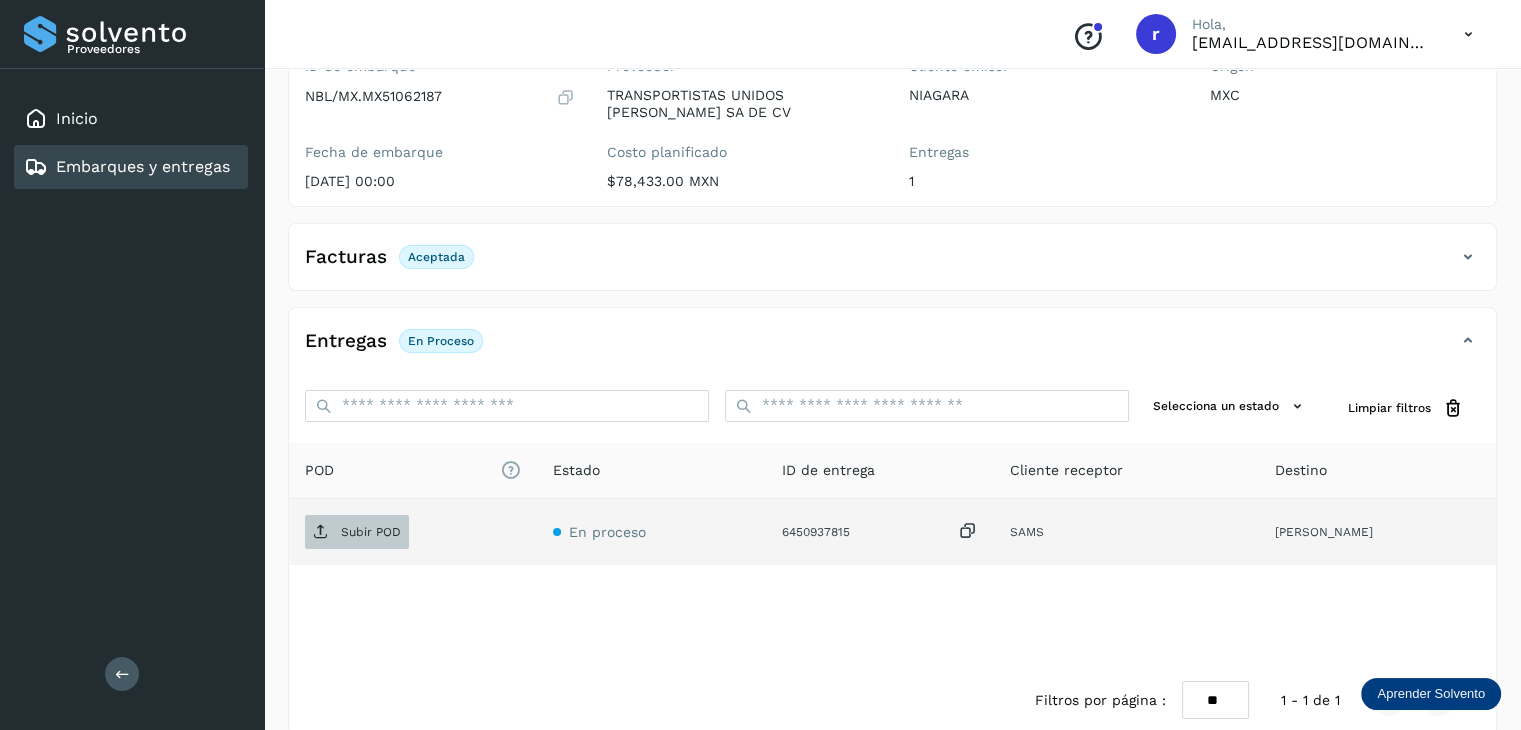 click on "Subir POD" at bounding box center (371, 532) 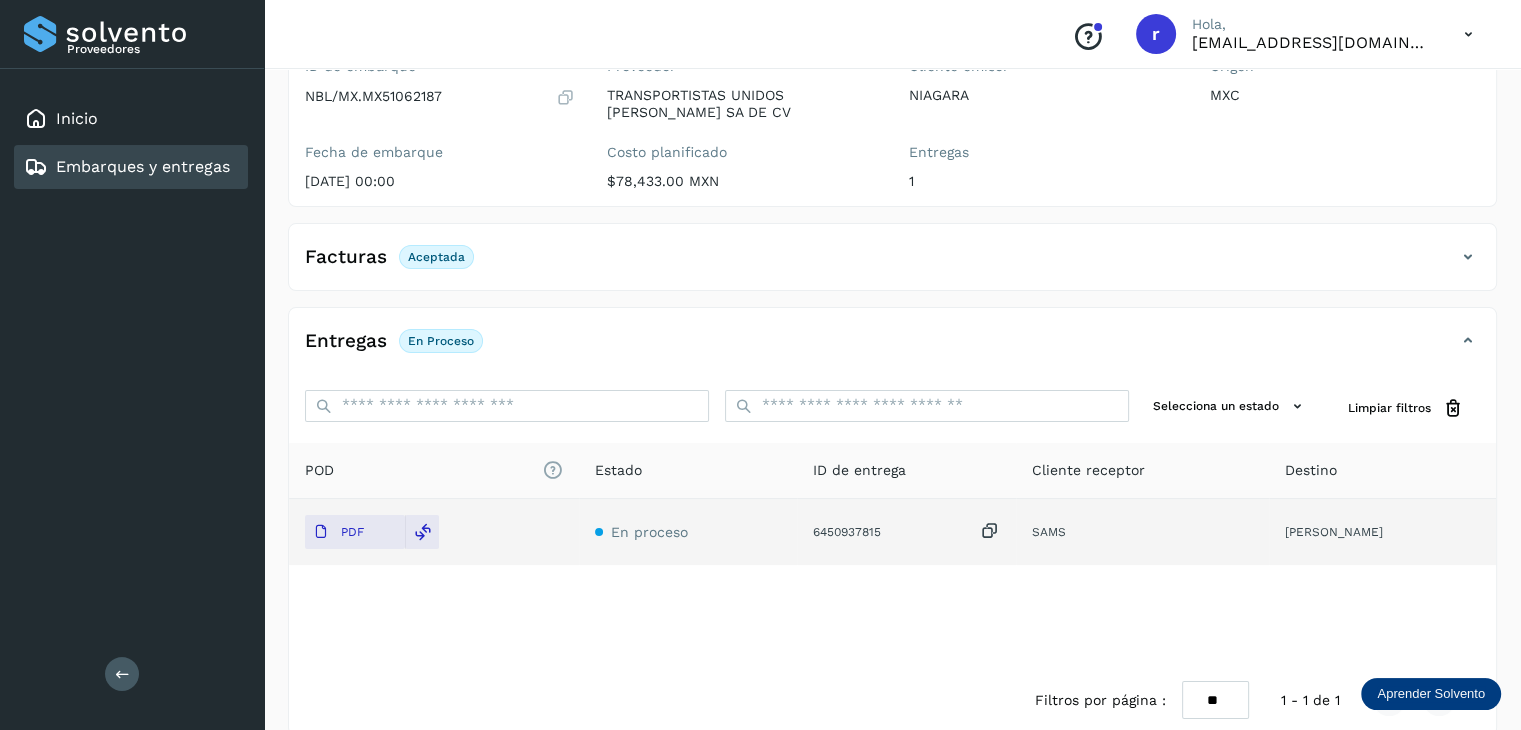 click at bounding box center (1468, 257) 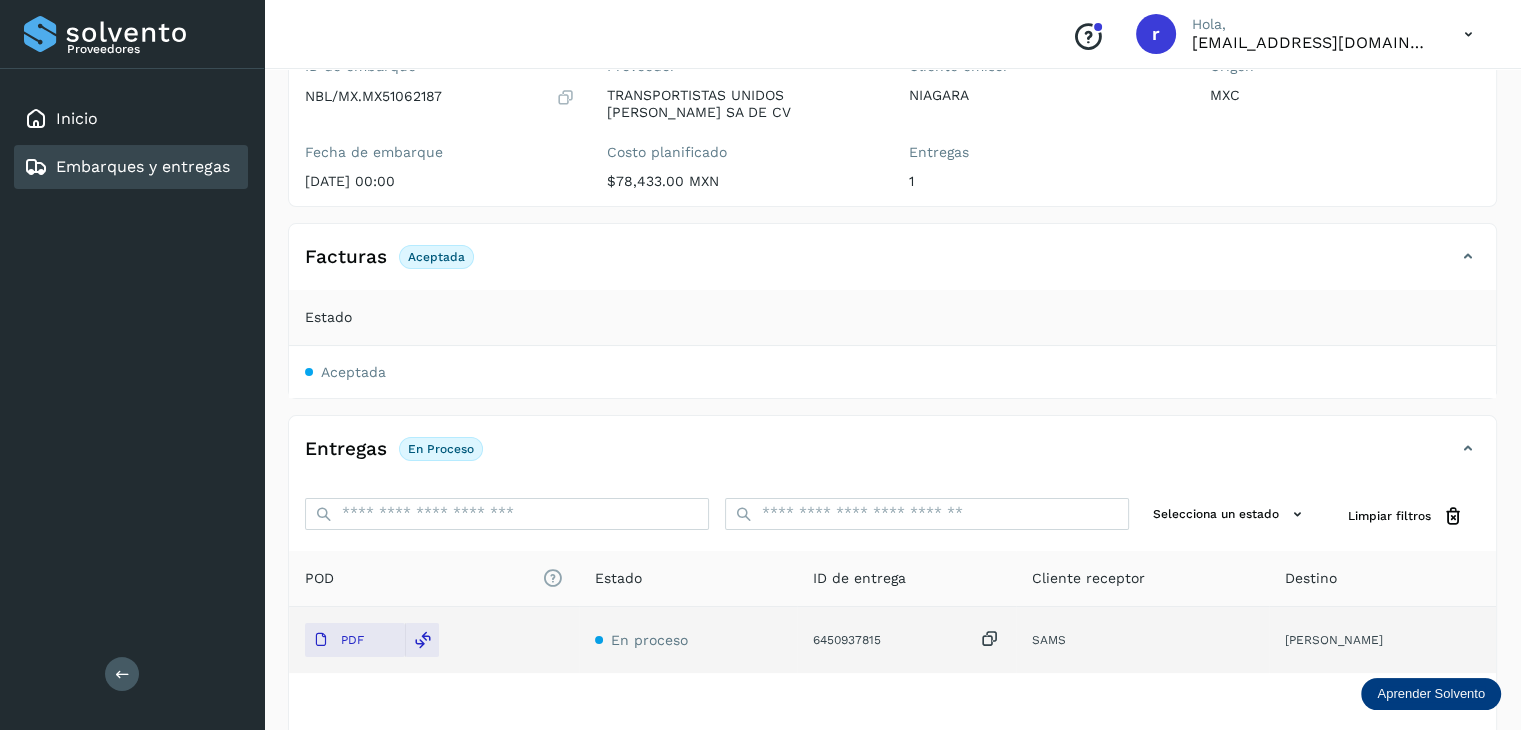 click on "Aceptada" at bounding box center (353, 372) 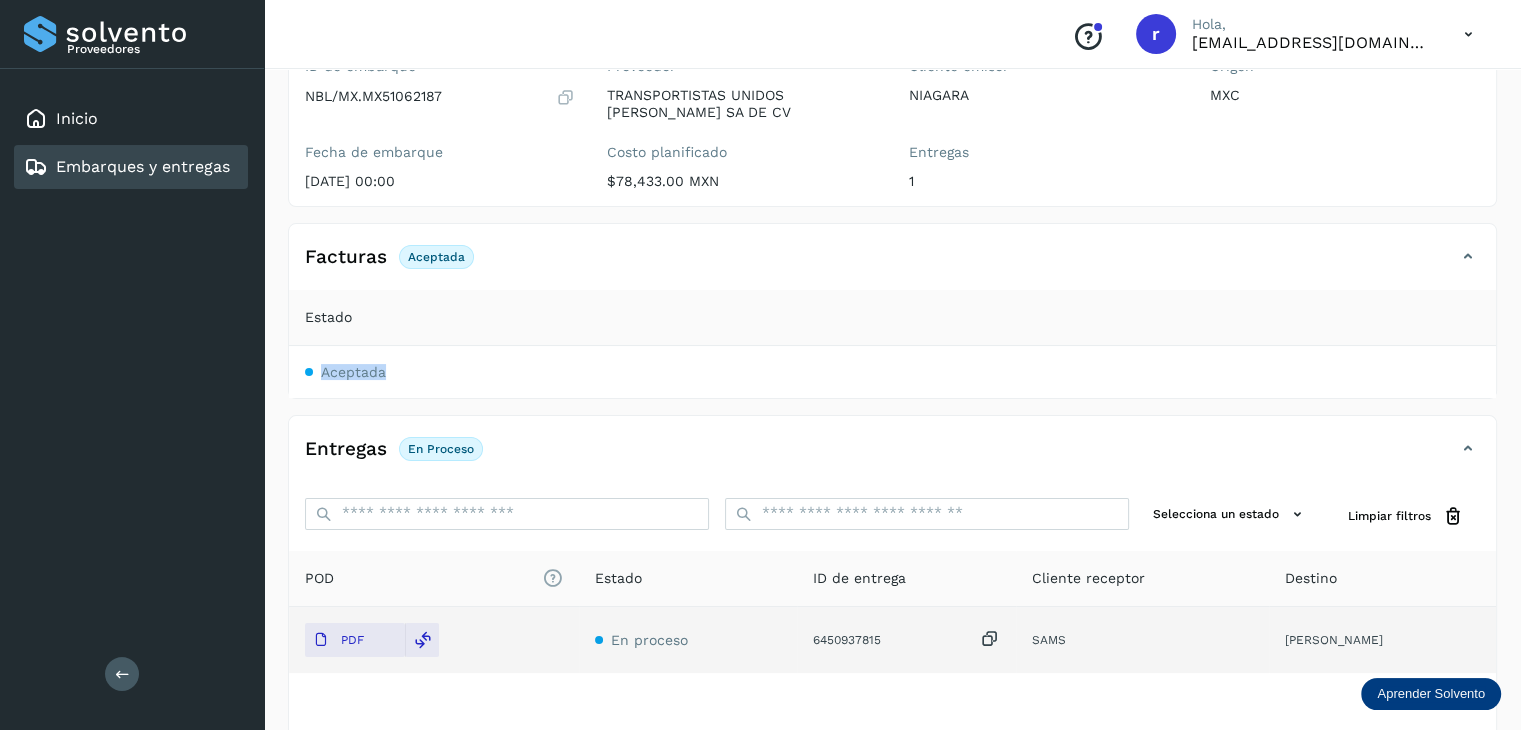 click on "Aceptada" at bounding box center (353, 372) 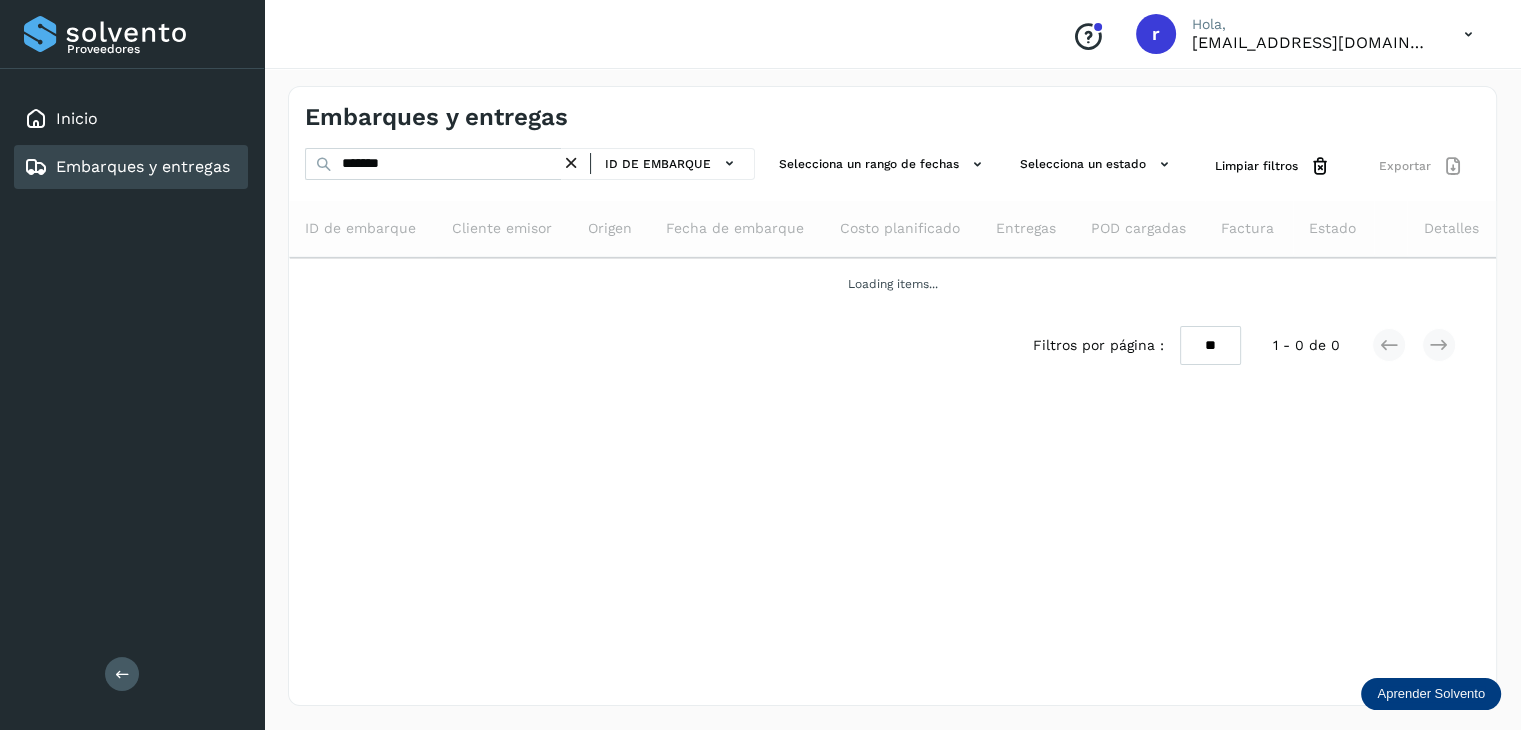 scroll, scrollTop: 0, scrollLeft: 0, axis: both 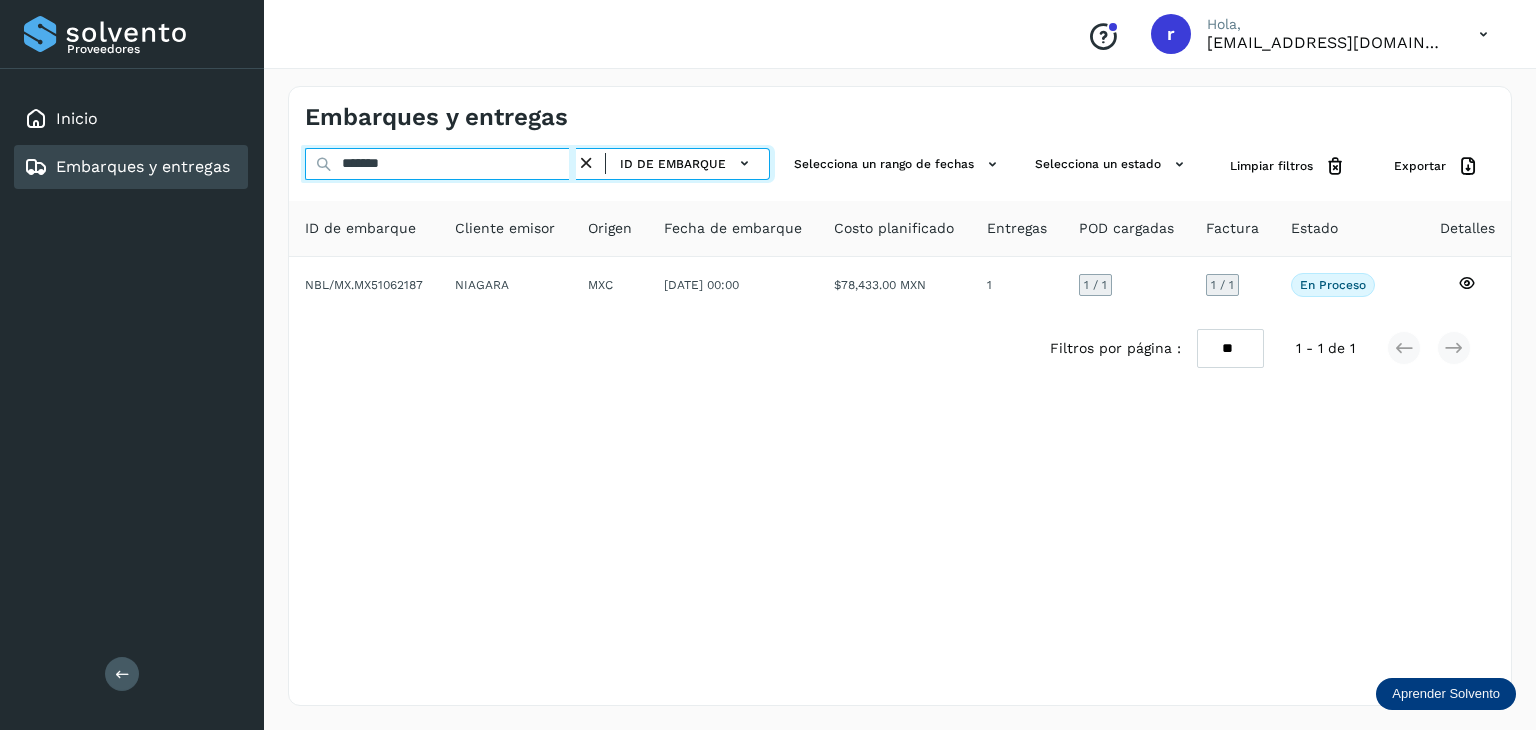 click on "*******" at bounding box center (440, 164) 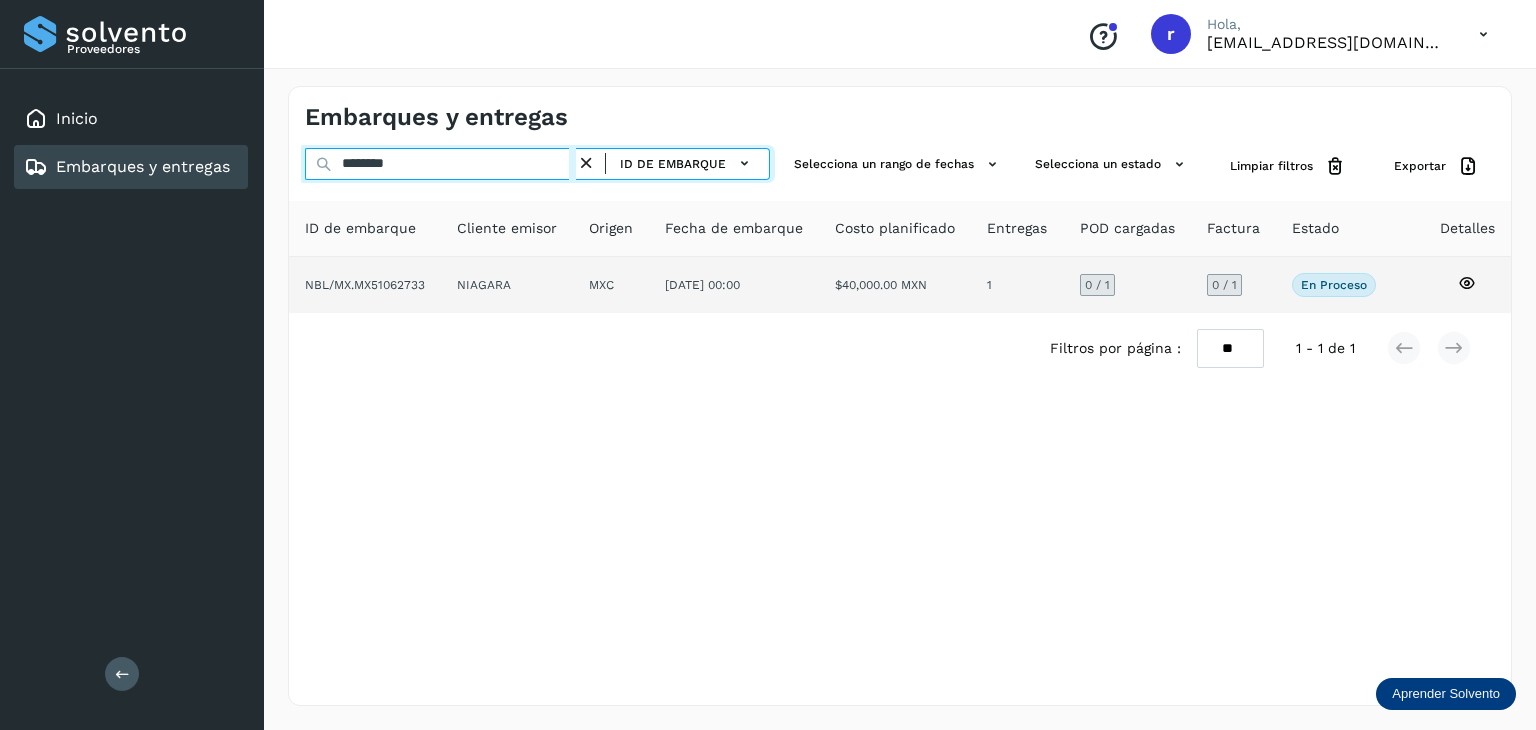 type on "********" 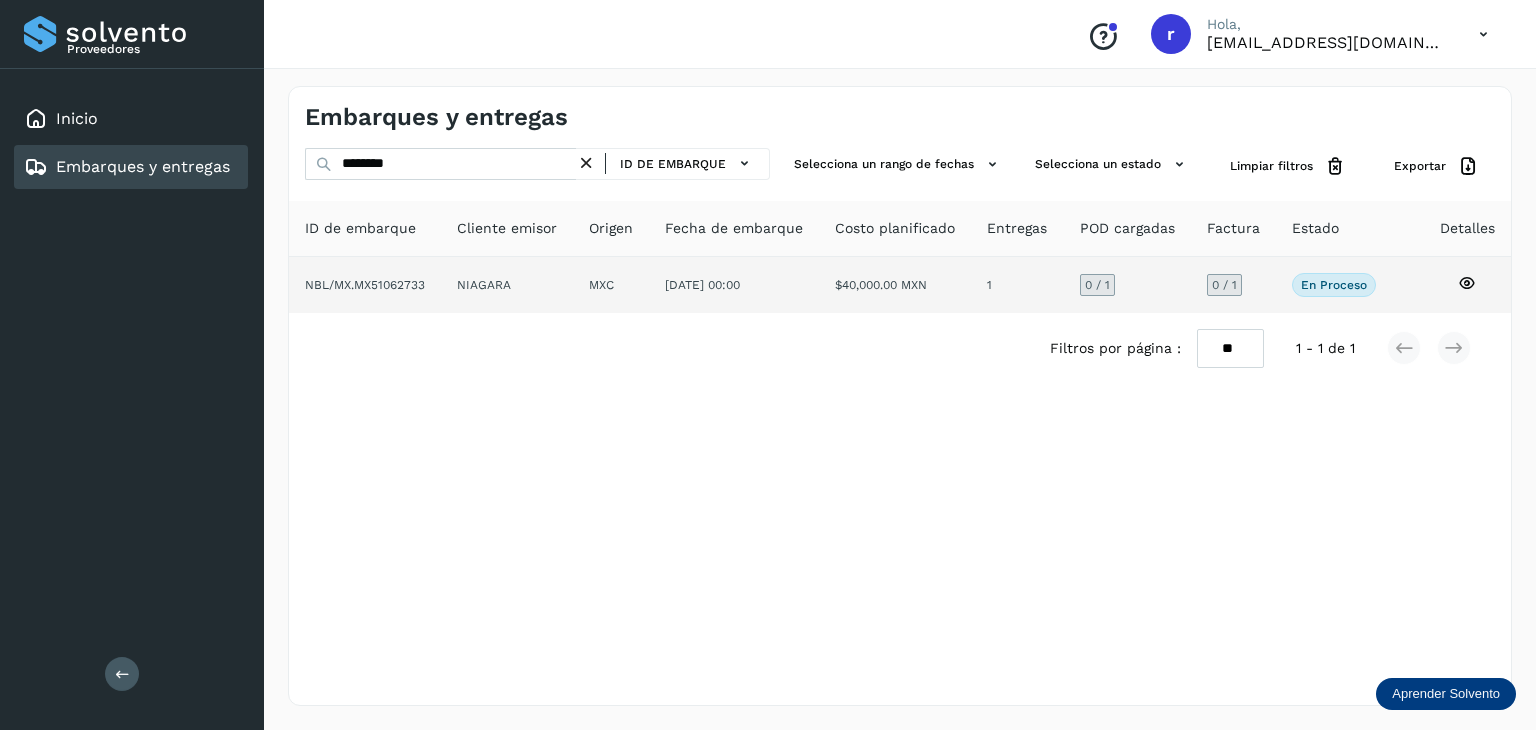 click on "NIAGARA" 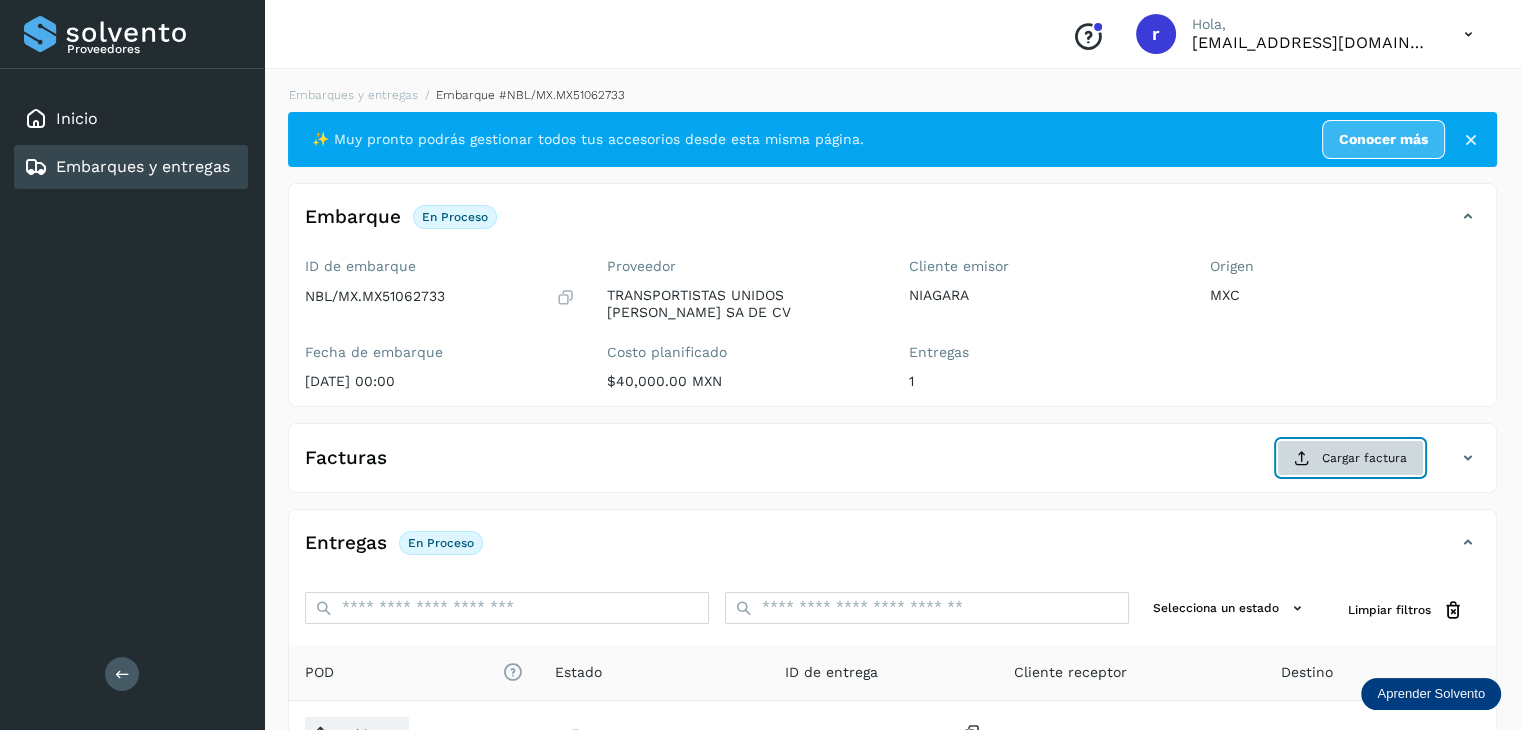 click on "Cargar factura" at bounding box center [1350, 458] 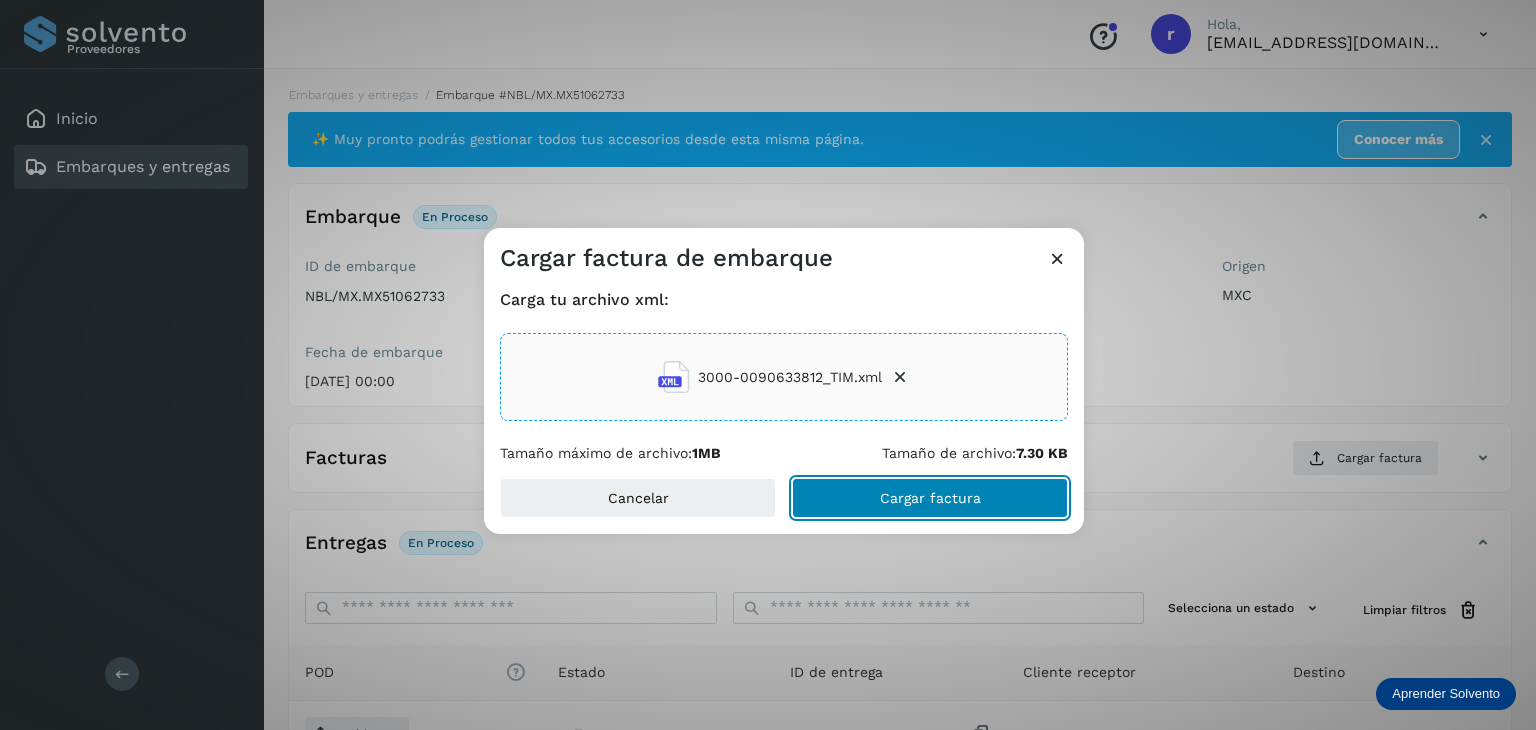 click on "Cargar factura" 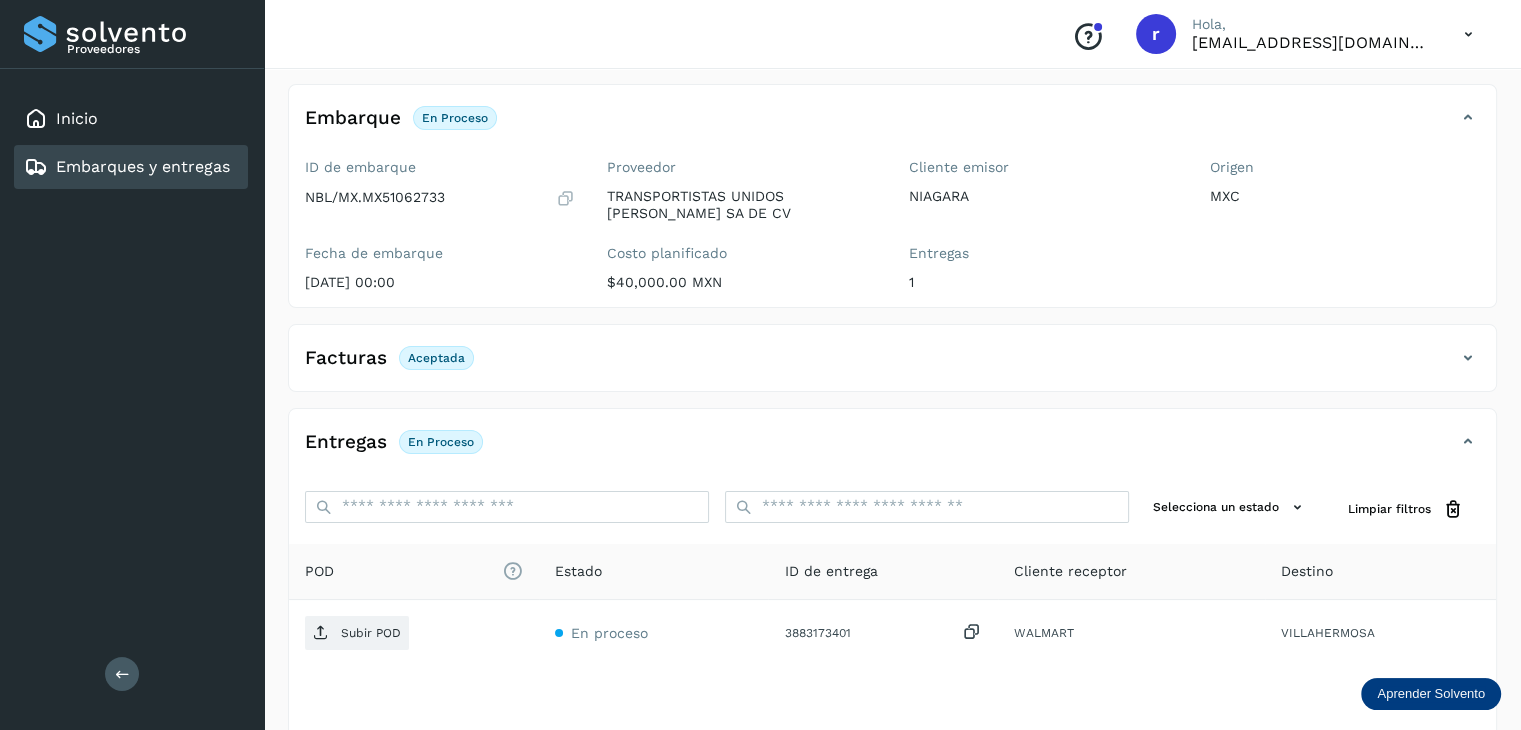 scroll, scrollTop: 100, scrollLeft: 0, axis: vertical 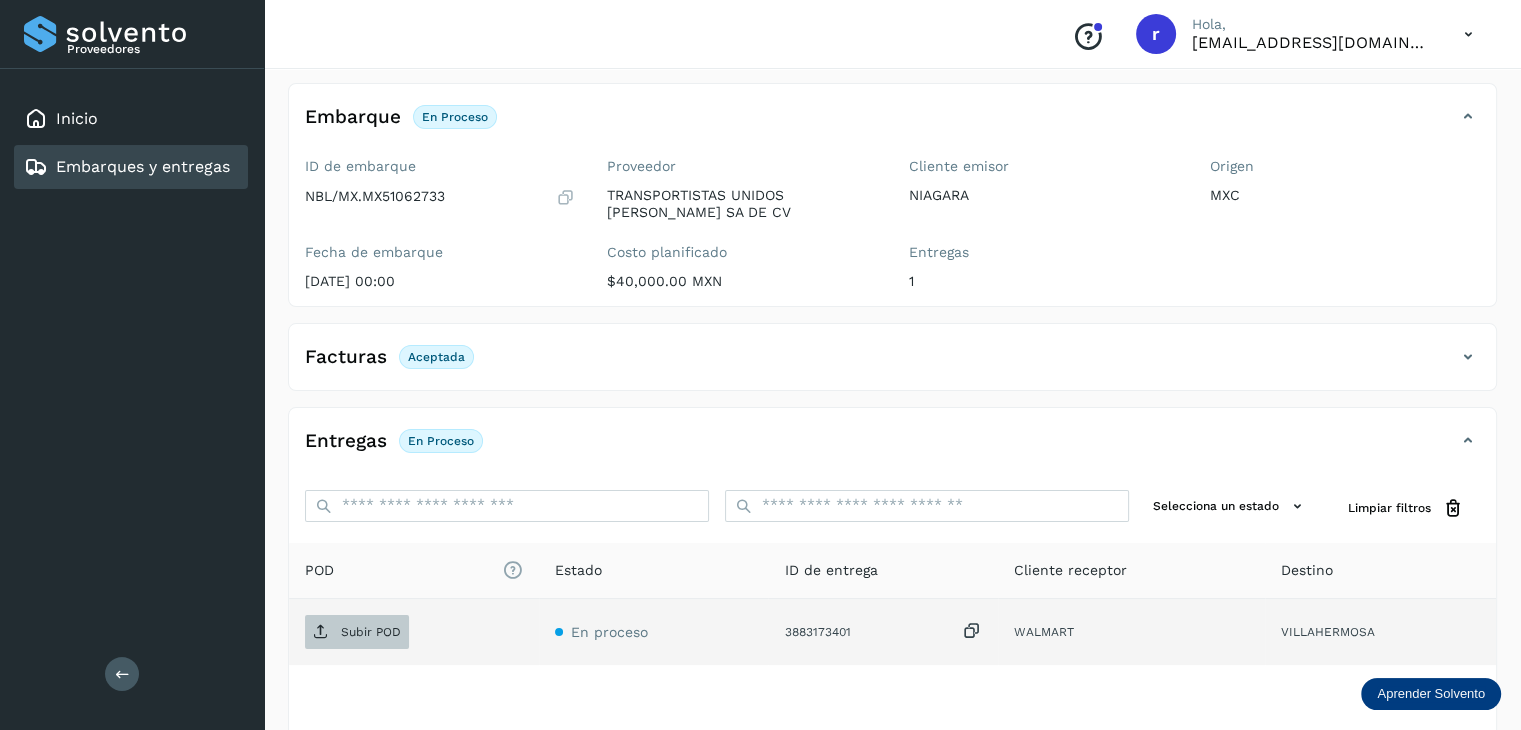 click on "Subir POD" at bounding box center [371, 632] 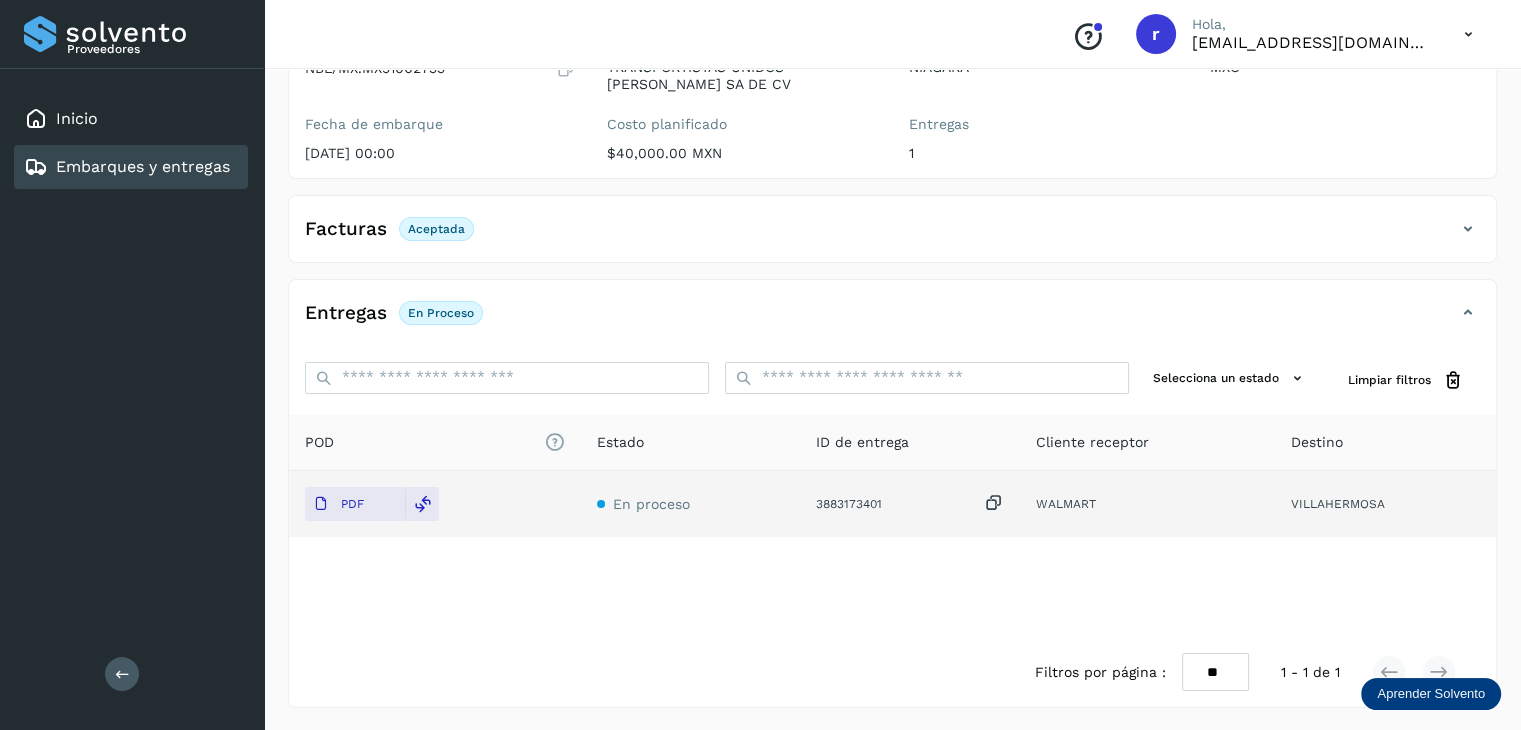 scroll, scrollTop: 229, scrollLeft: 0, axis: vertical 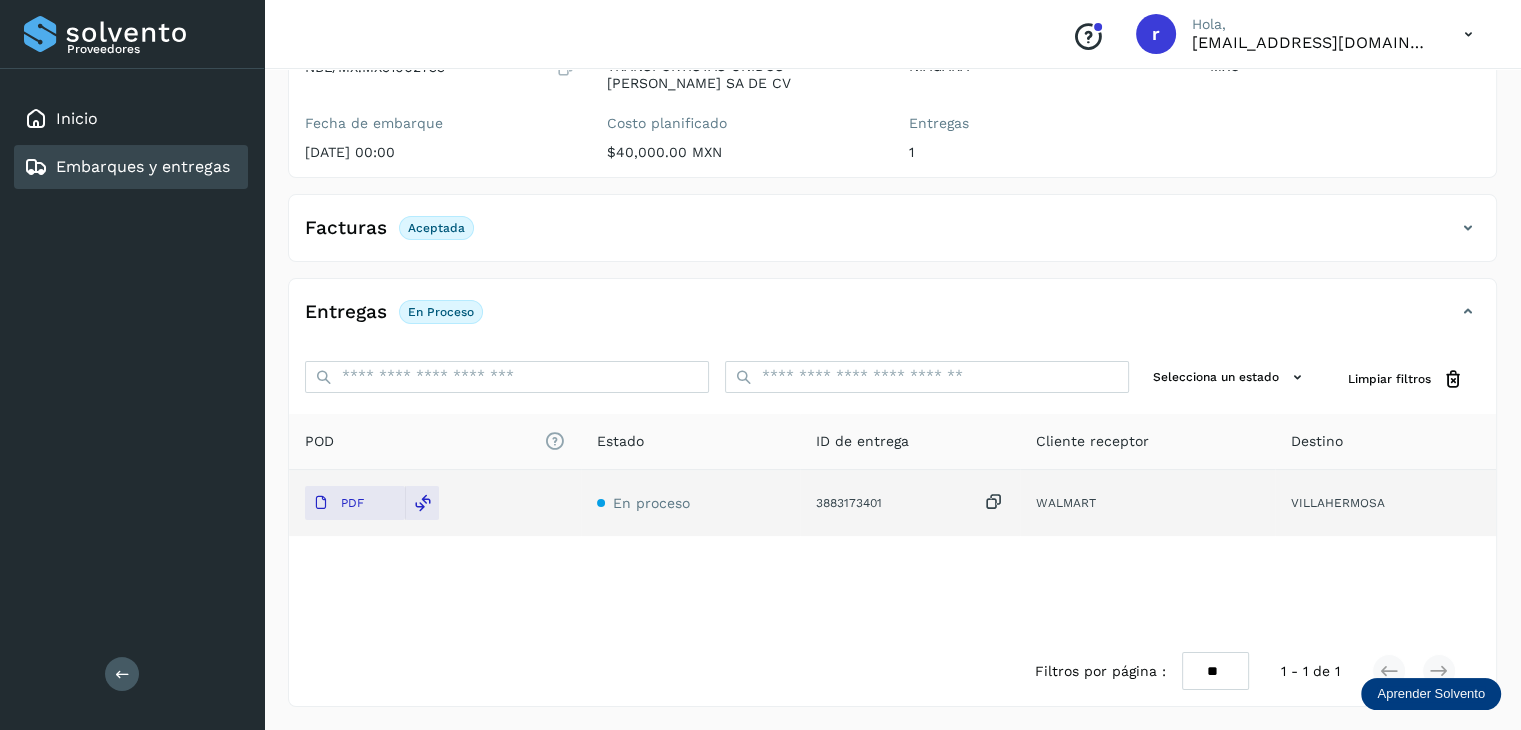 click on "Embarques y entregas" at bounding box center (143, 166) 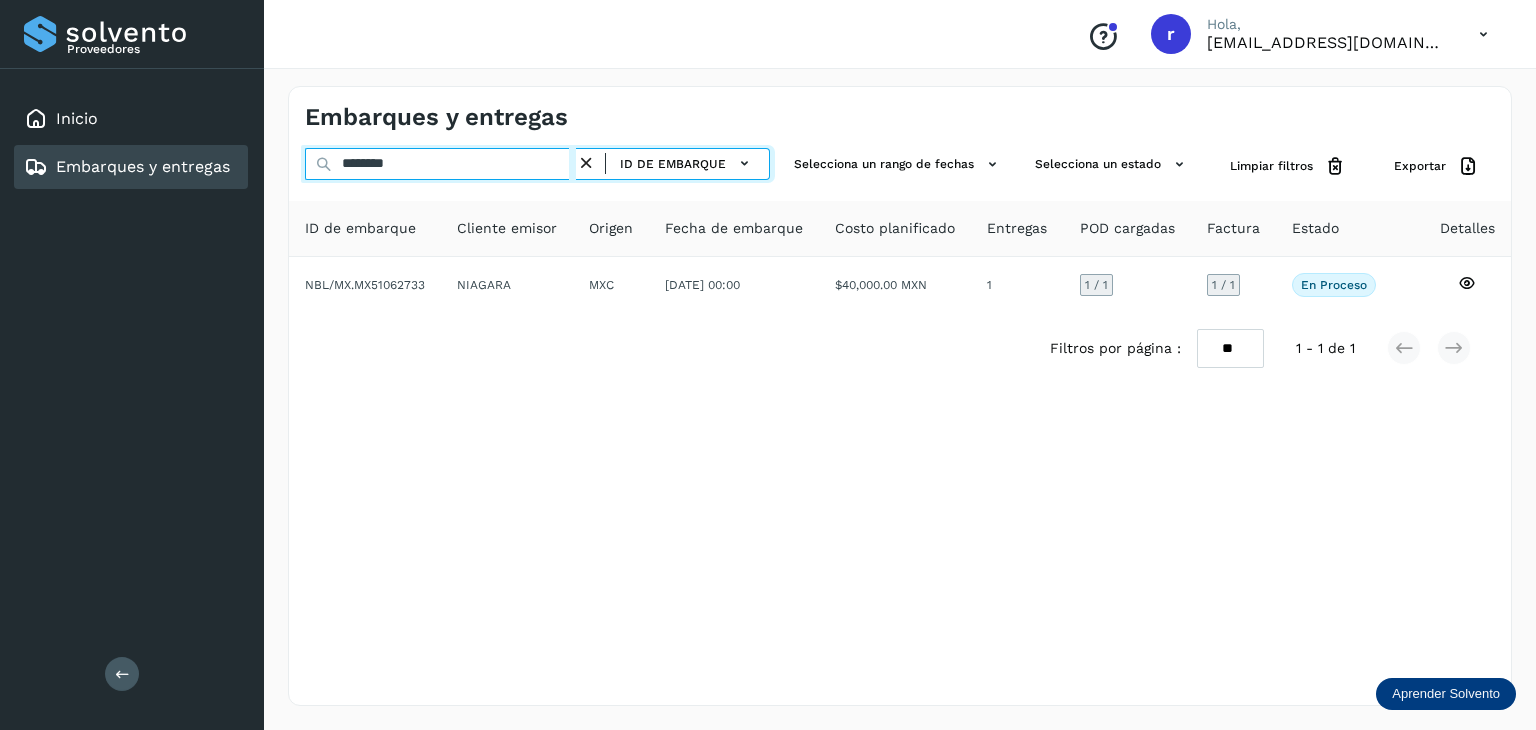 click on "********" at bounding box center (440, 164) 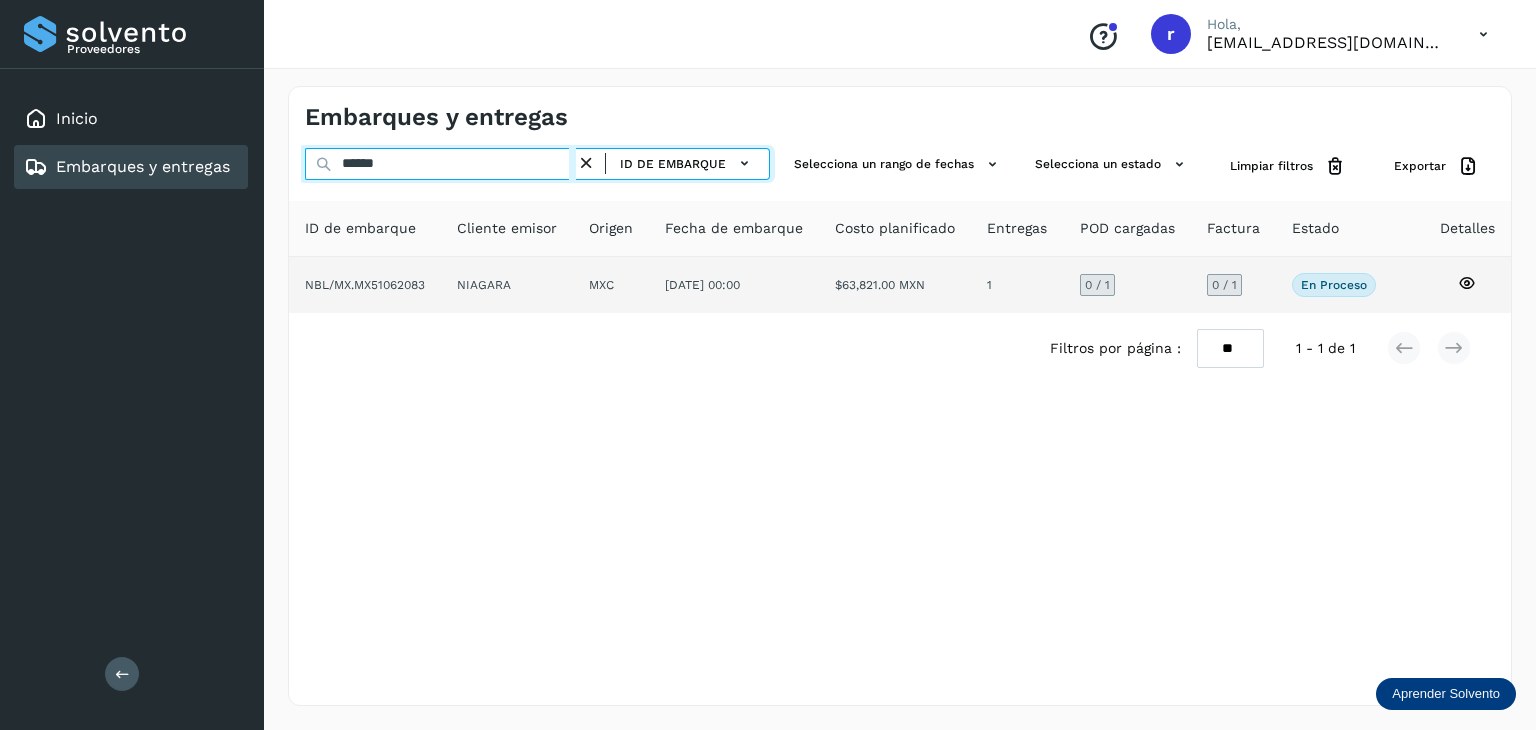 type on "******" 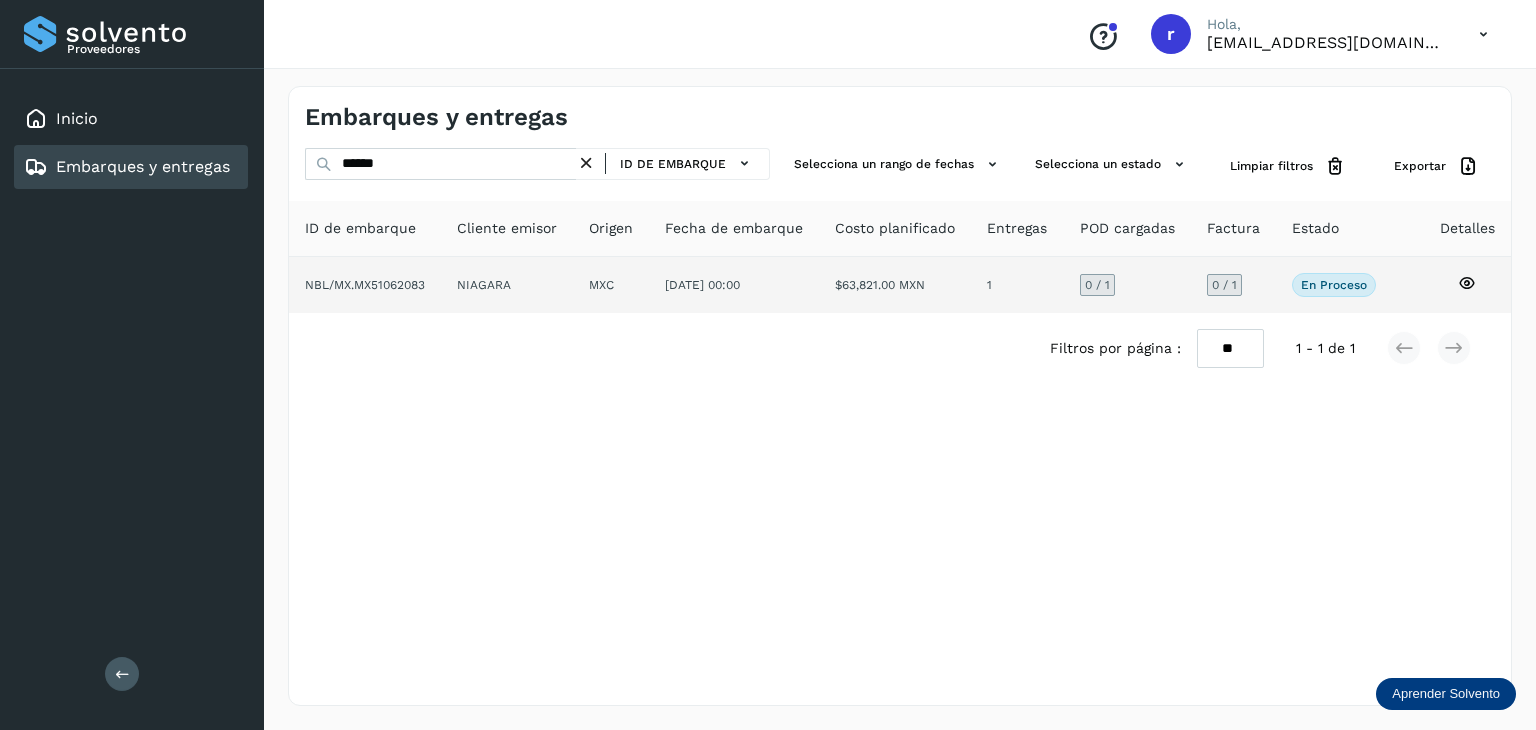 click on "NBL/MX.MX51062083" 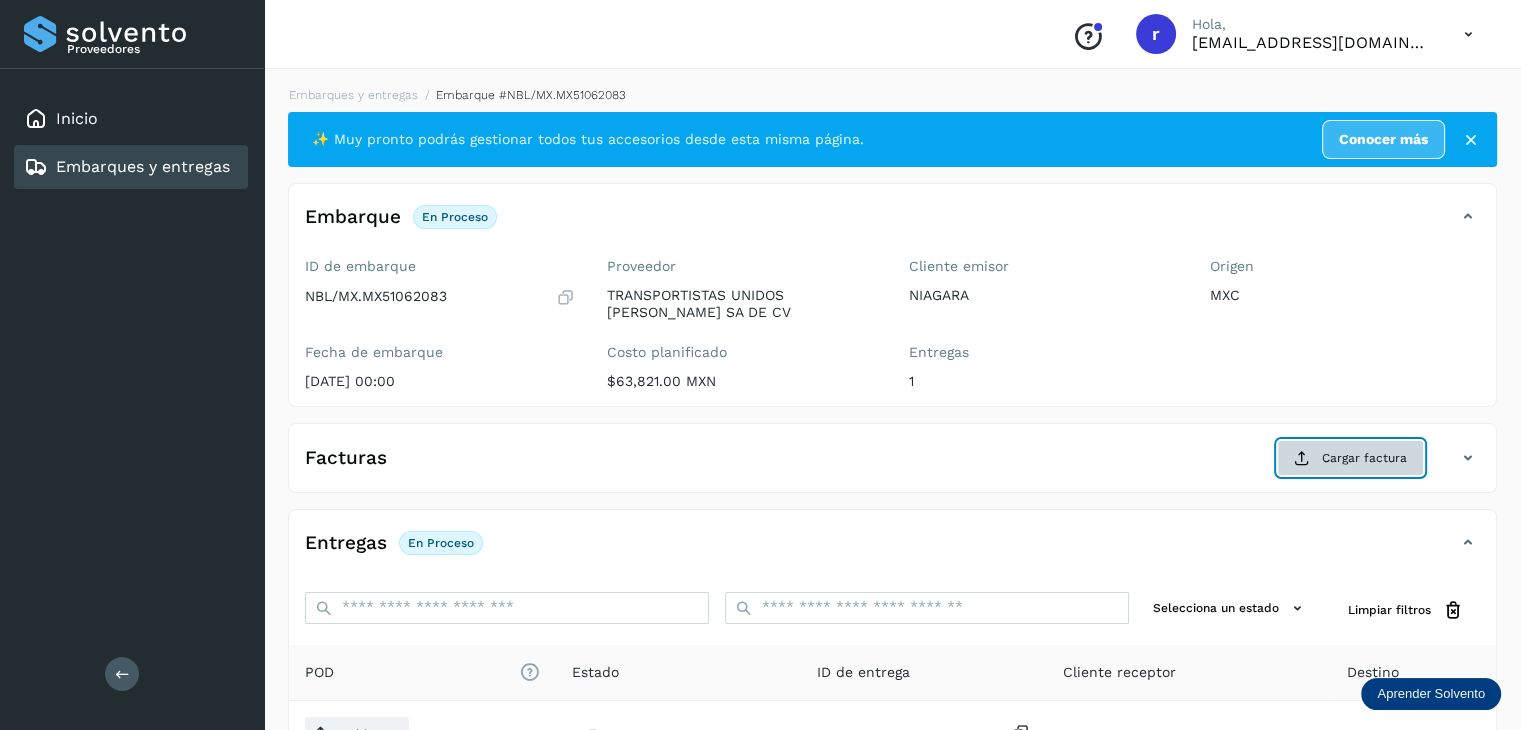 click on "Cargar factura" at bounding box center [1350, 458] 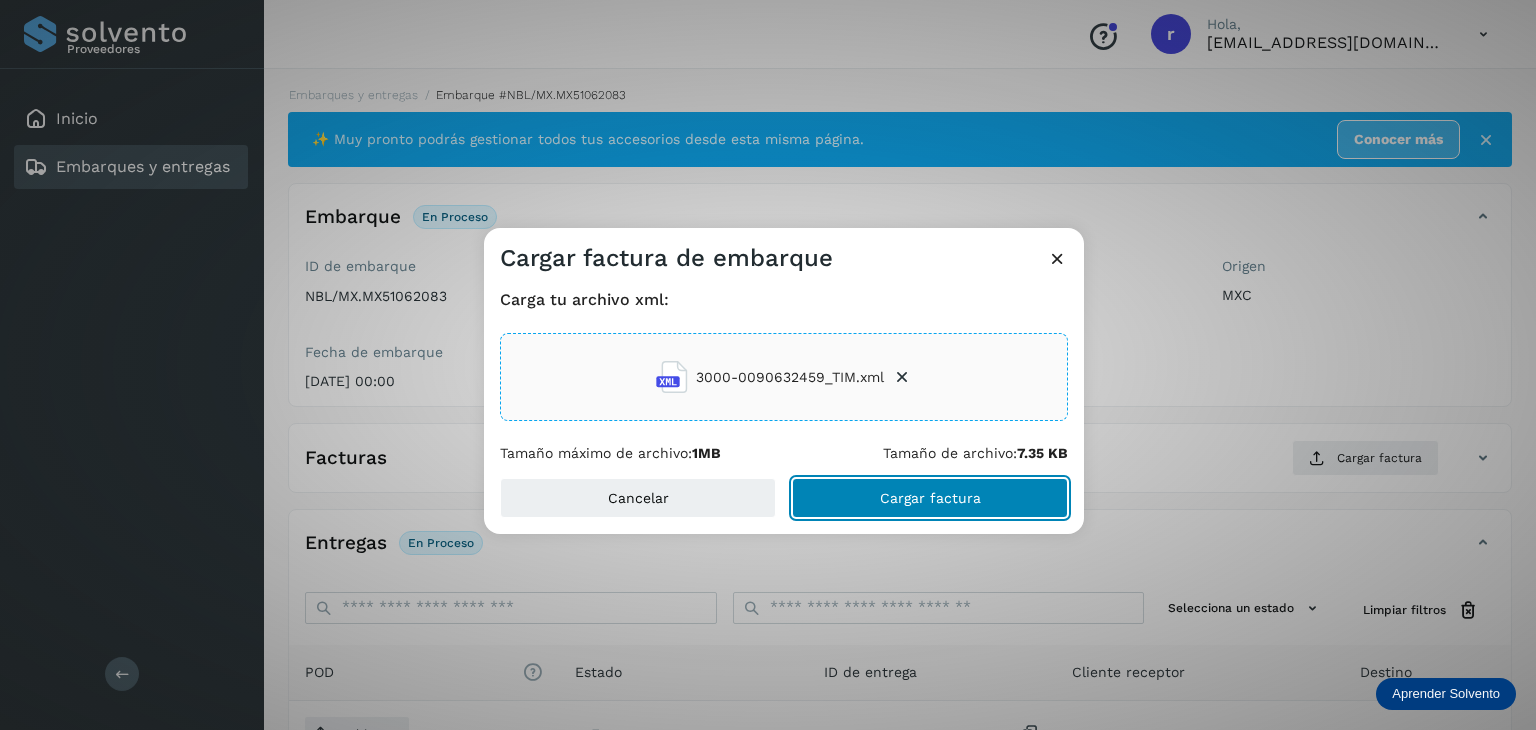 click on "Cargar factura" 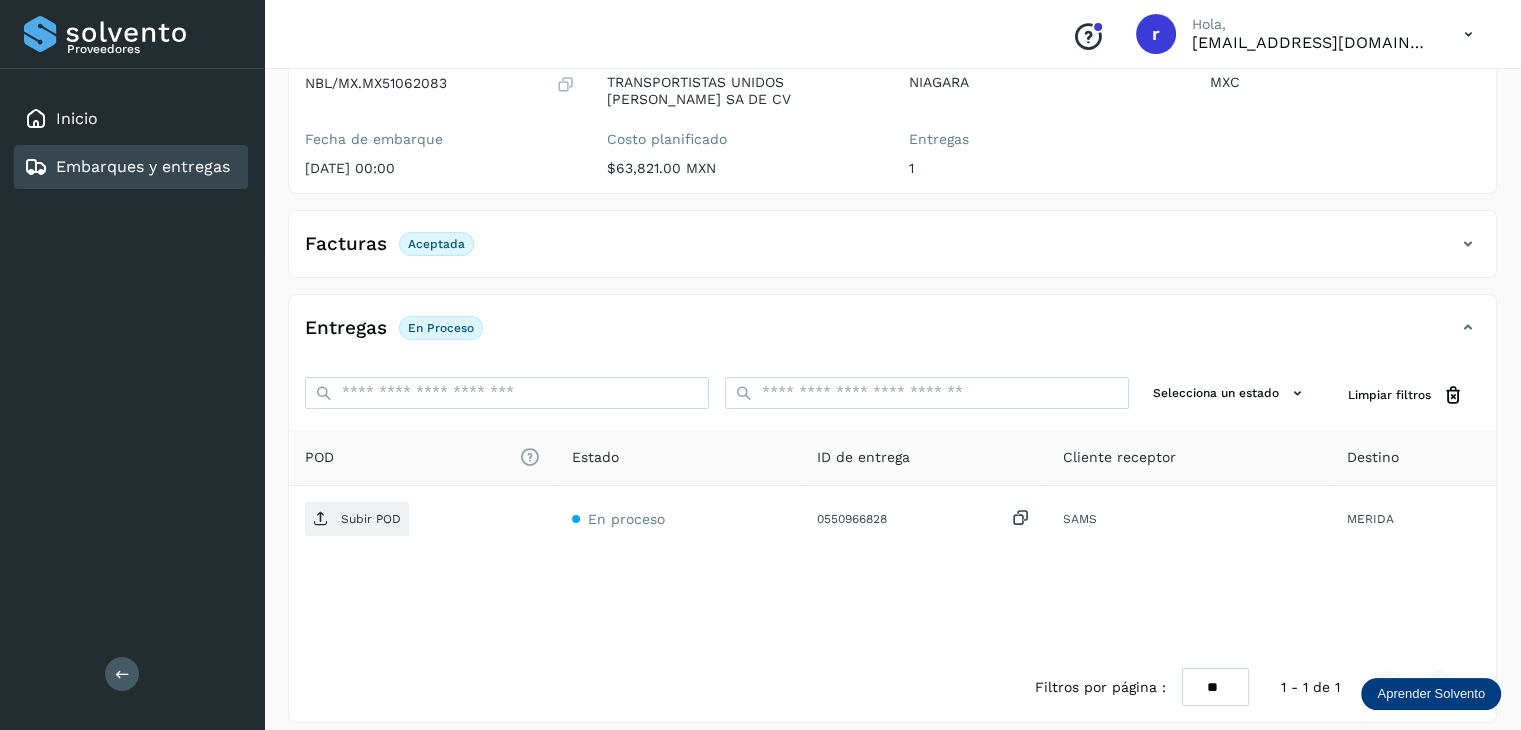 scroll, scrollTop: 229, scrollLeft: 0, axis: vertical 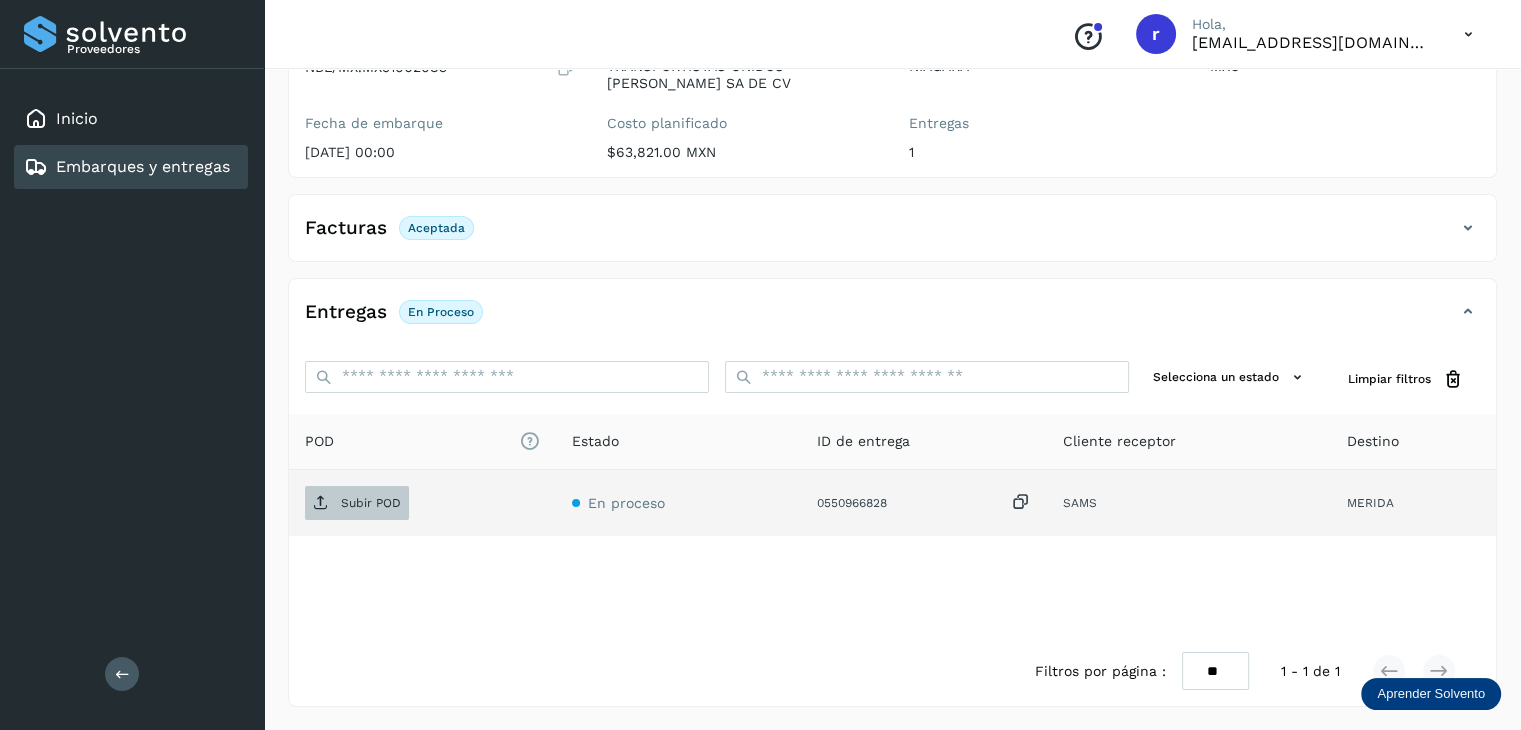 click on "Subir POD" at bounding box center [371, 503] 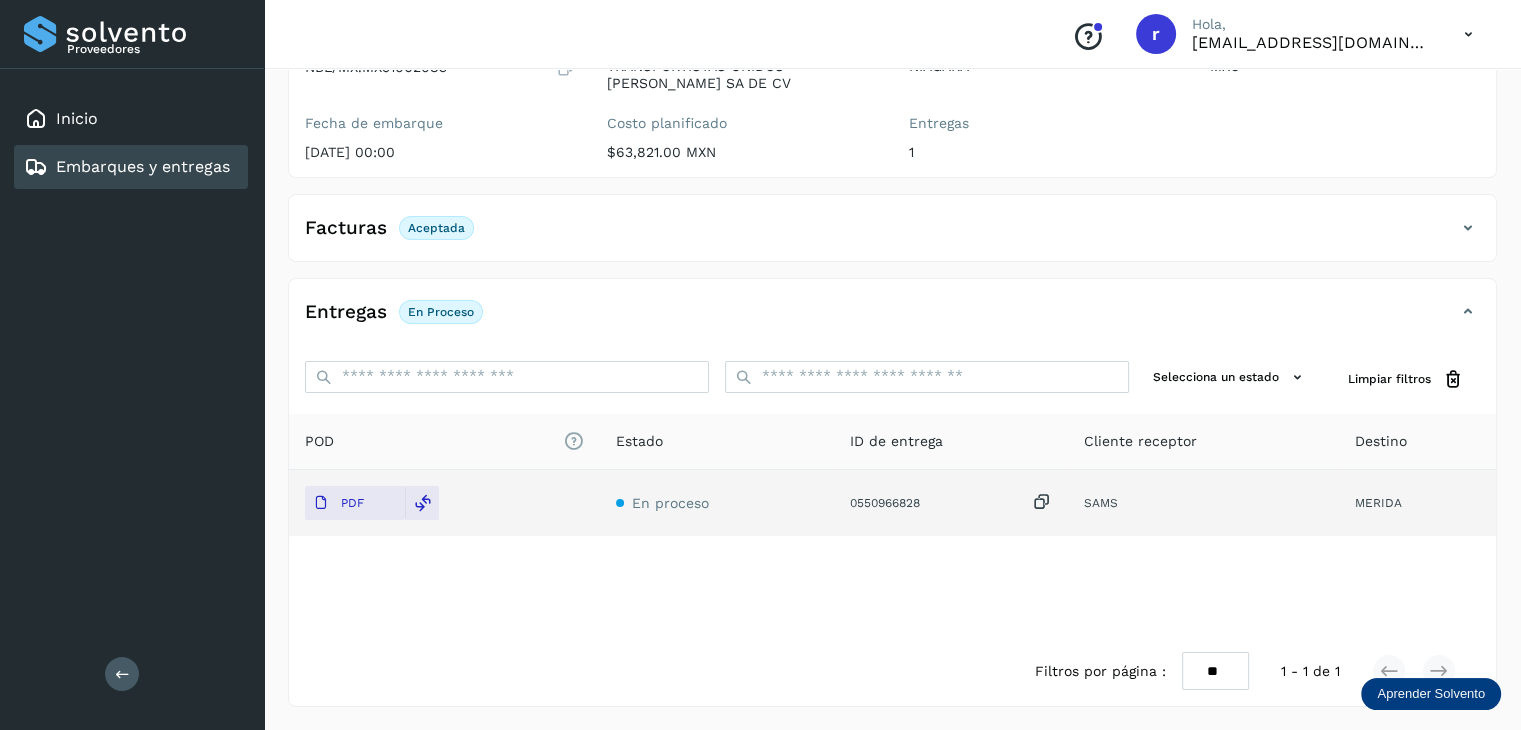 click on "Embarques y entregas" at bounding box center [143, 166] 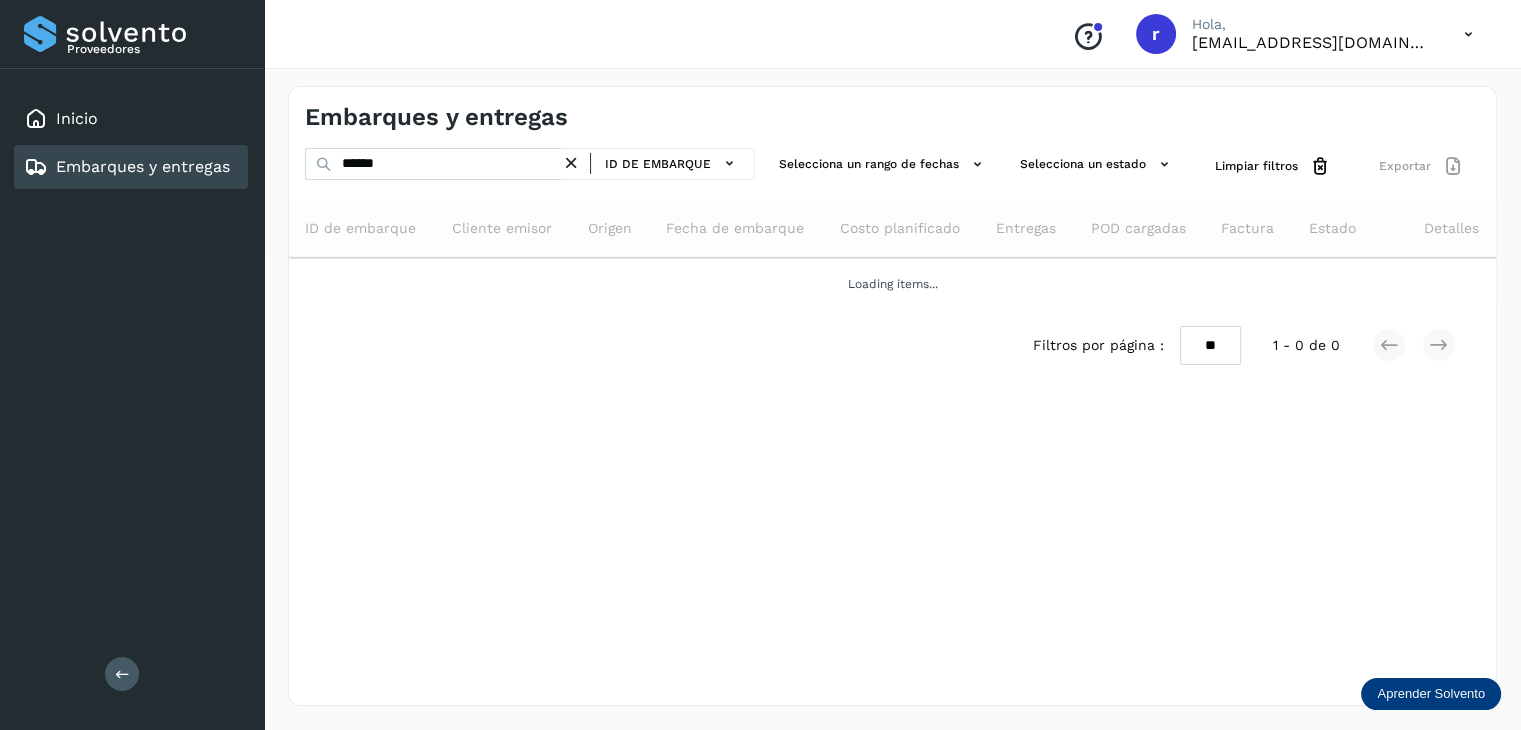 scroll, scrollTop: 0, scrollLeft: 0, axis: both 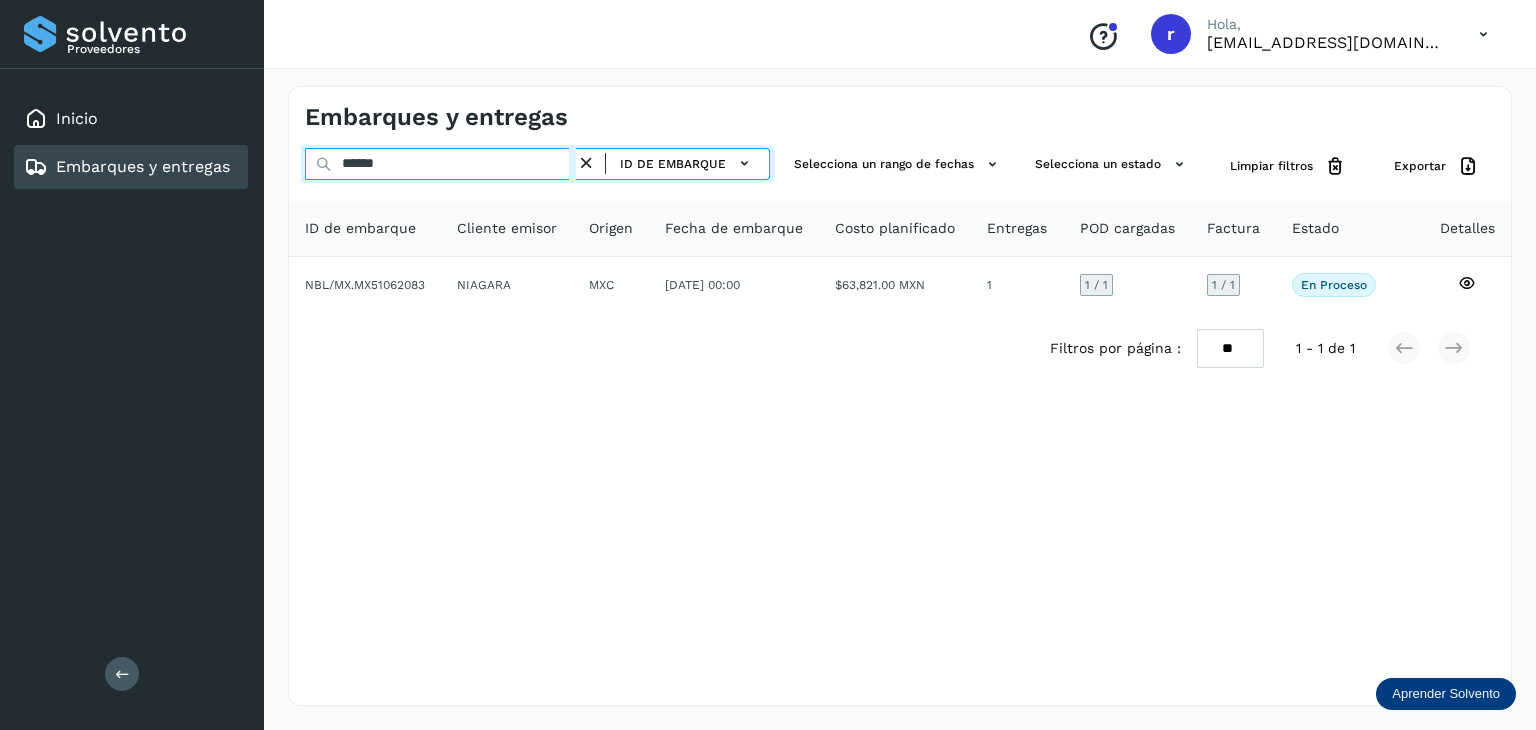 click on "******" at bounding box center [440, 164] 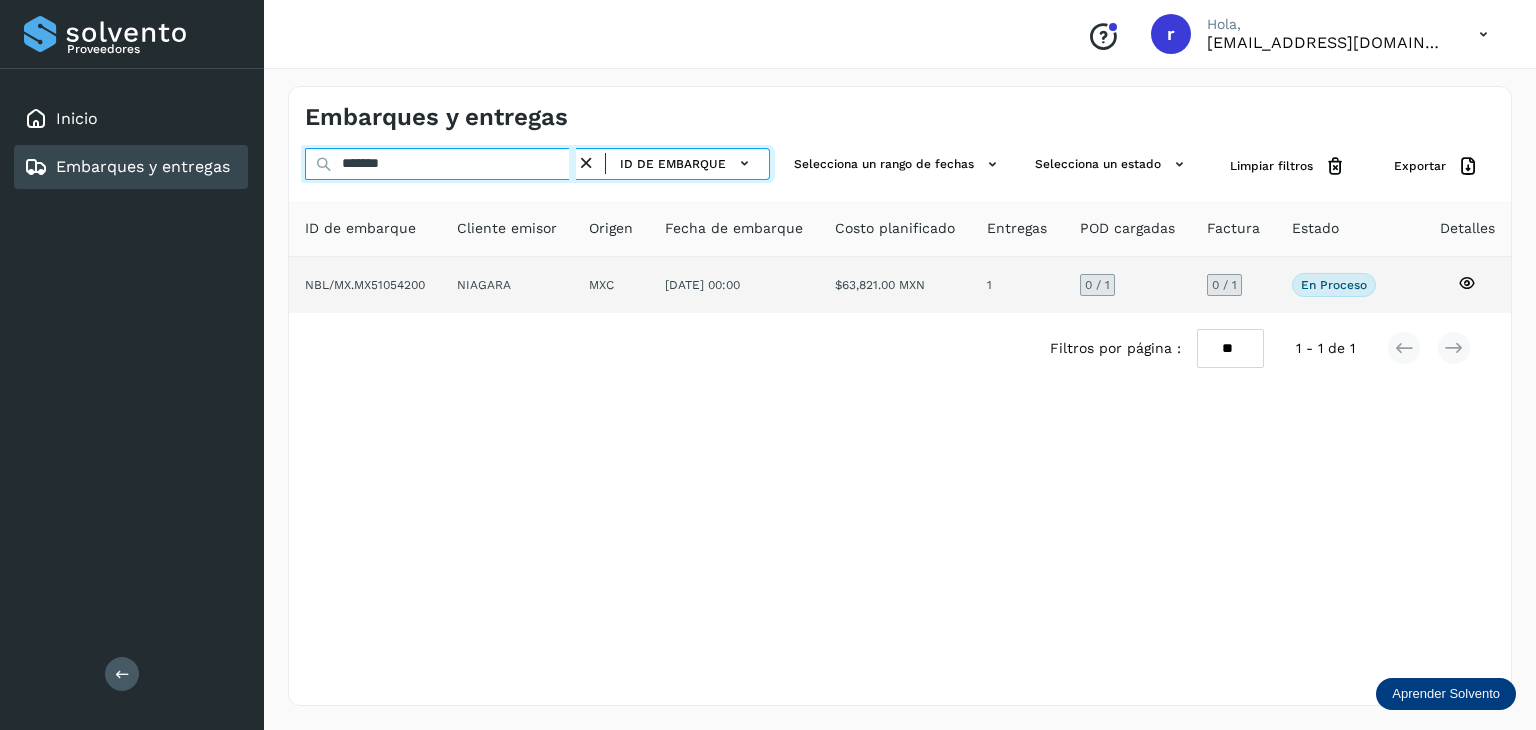 type on "*******" 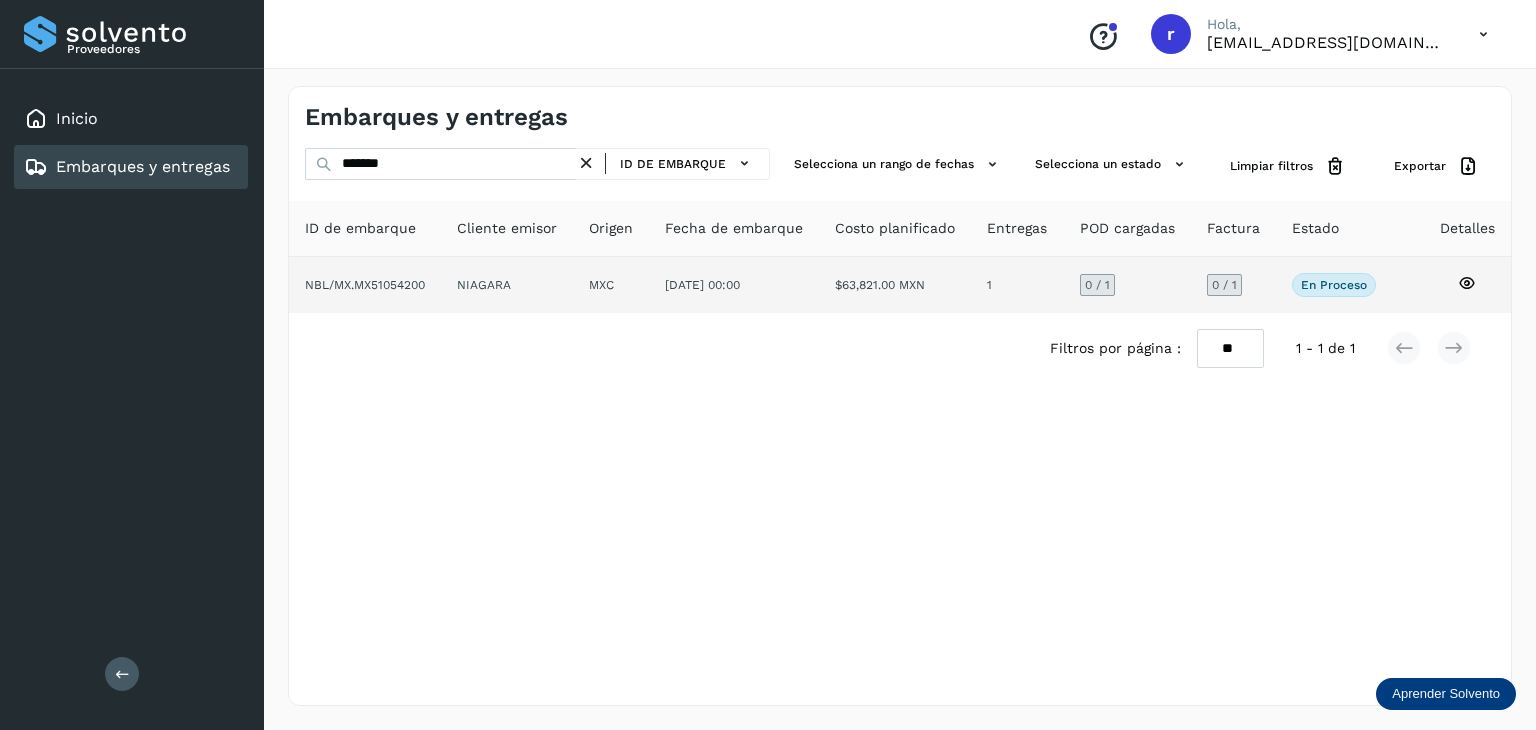 click on "NBL/MX.MX51054200" 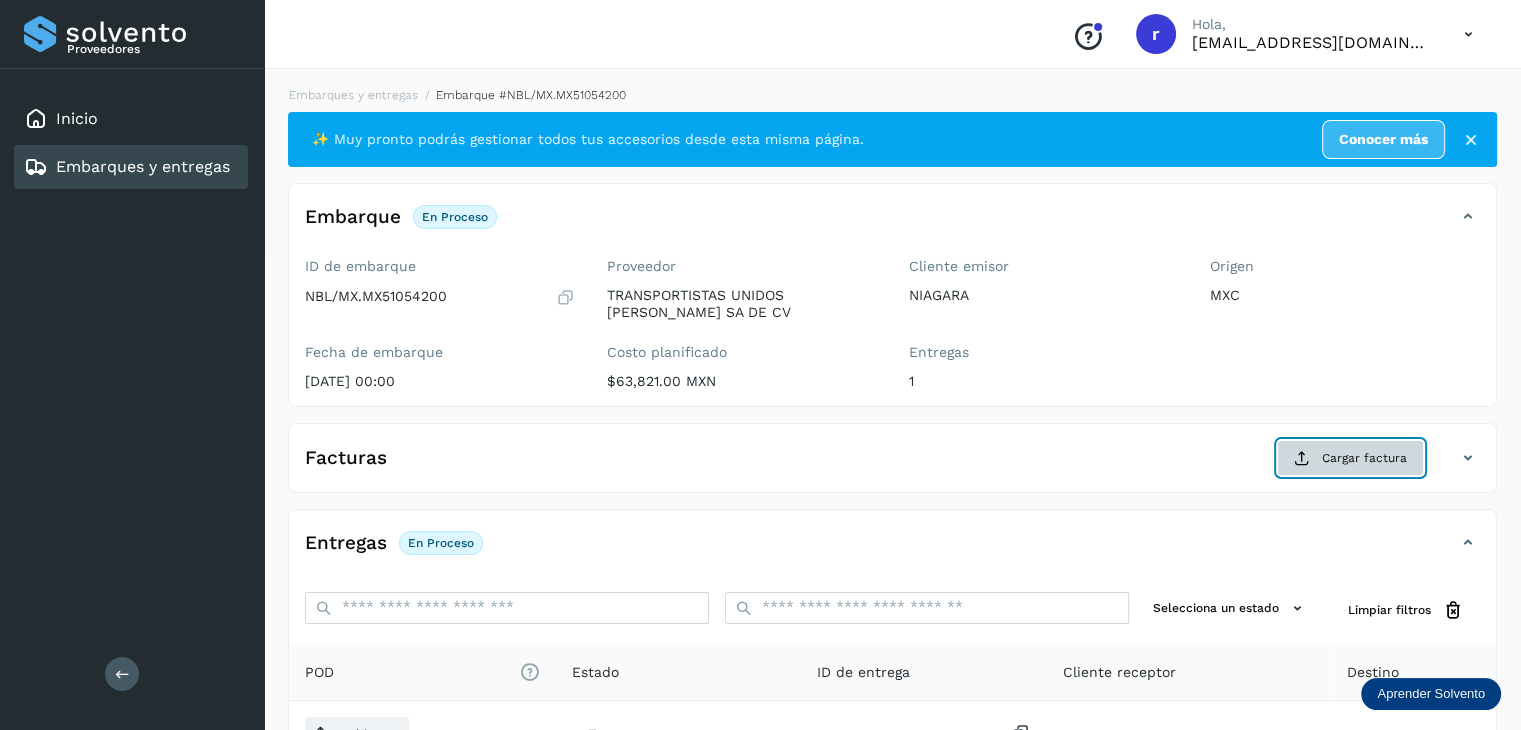 click on "Cargar factura" 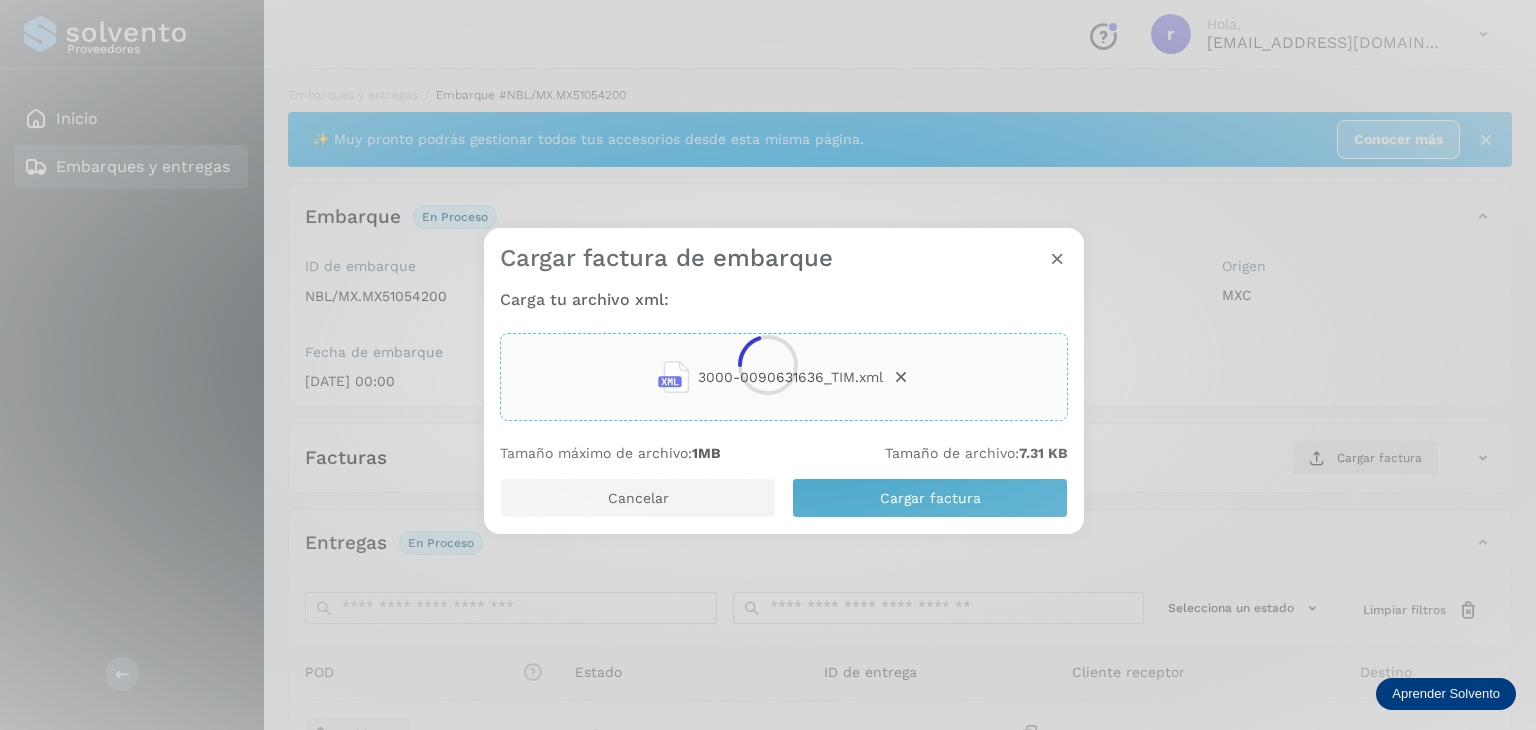 click 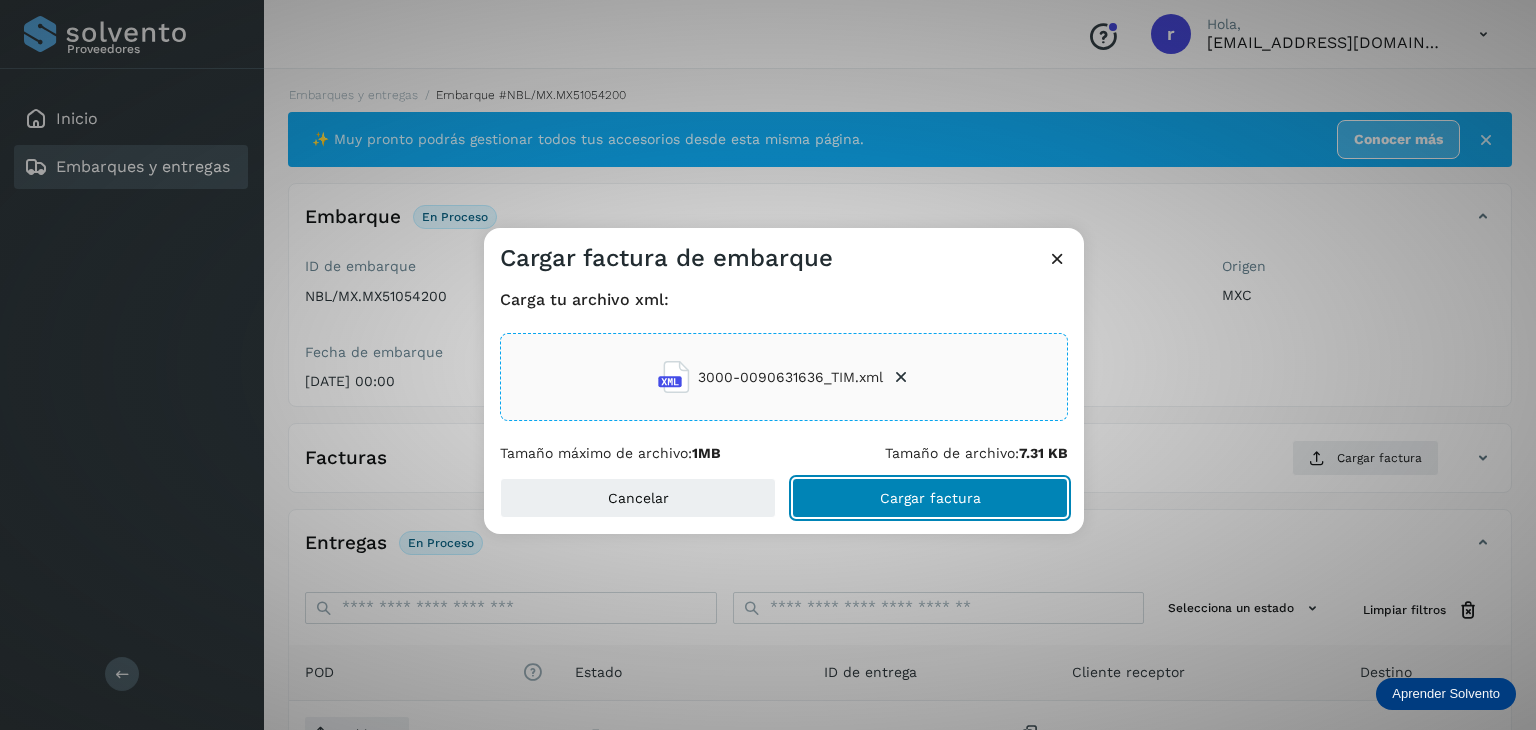 click on "Cargar factura" 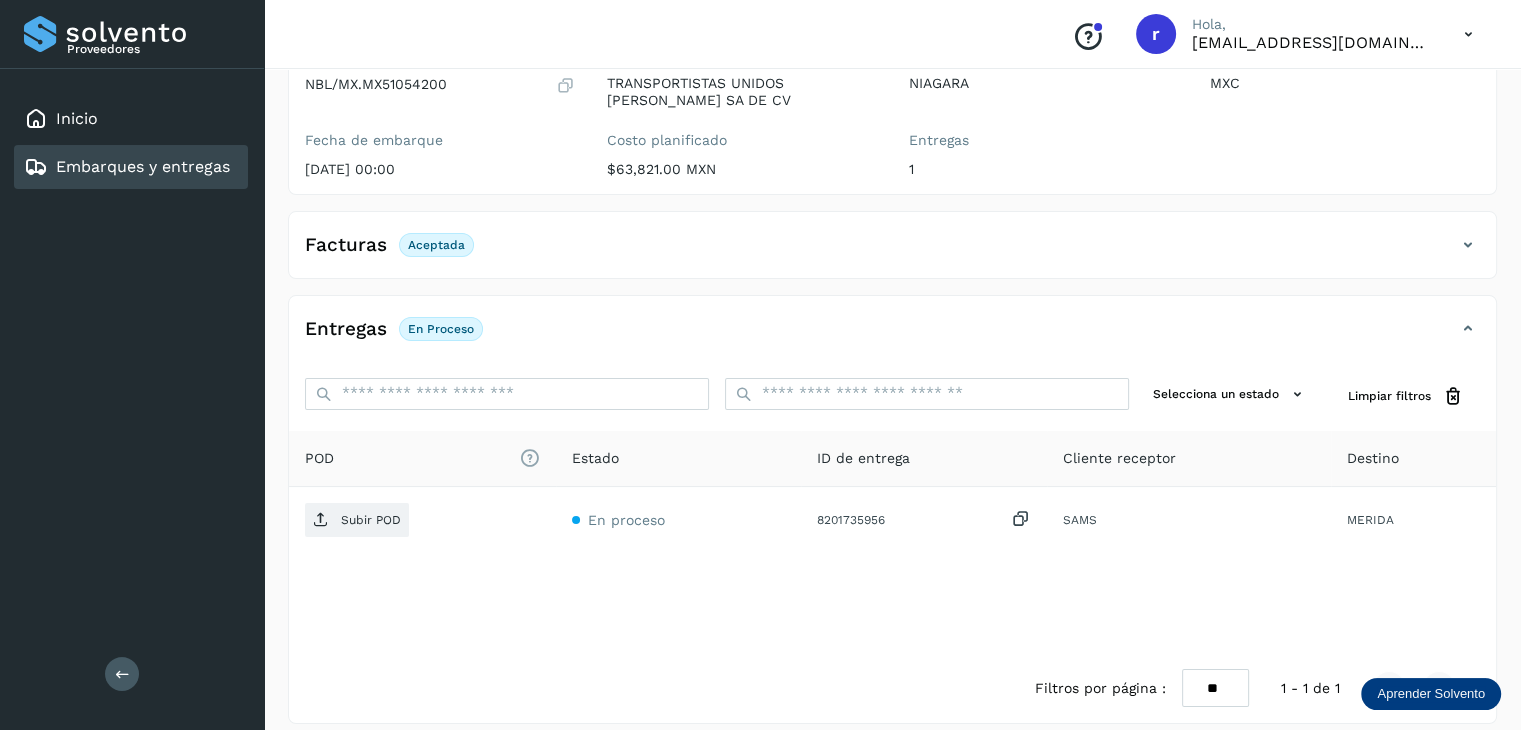 scroll, scrollTop: 229, scrollLeft: 0, axis: vertical 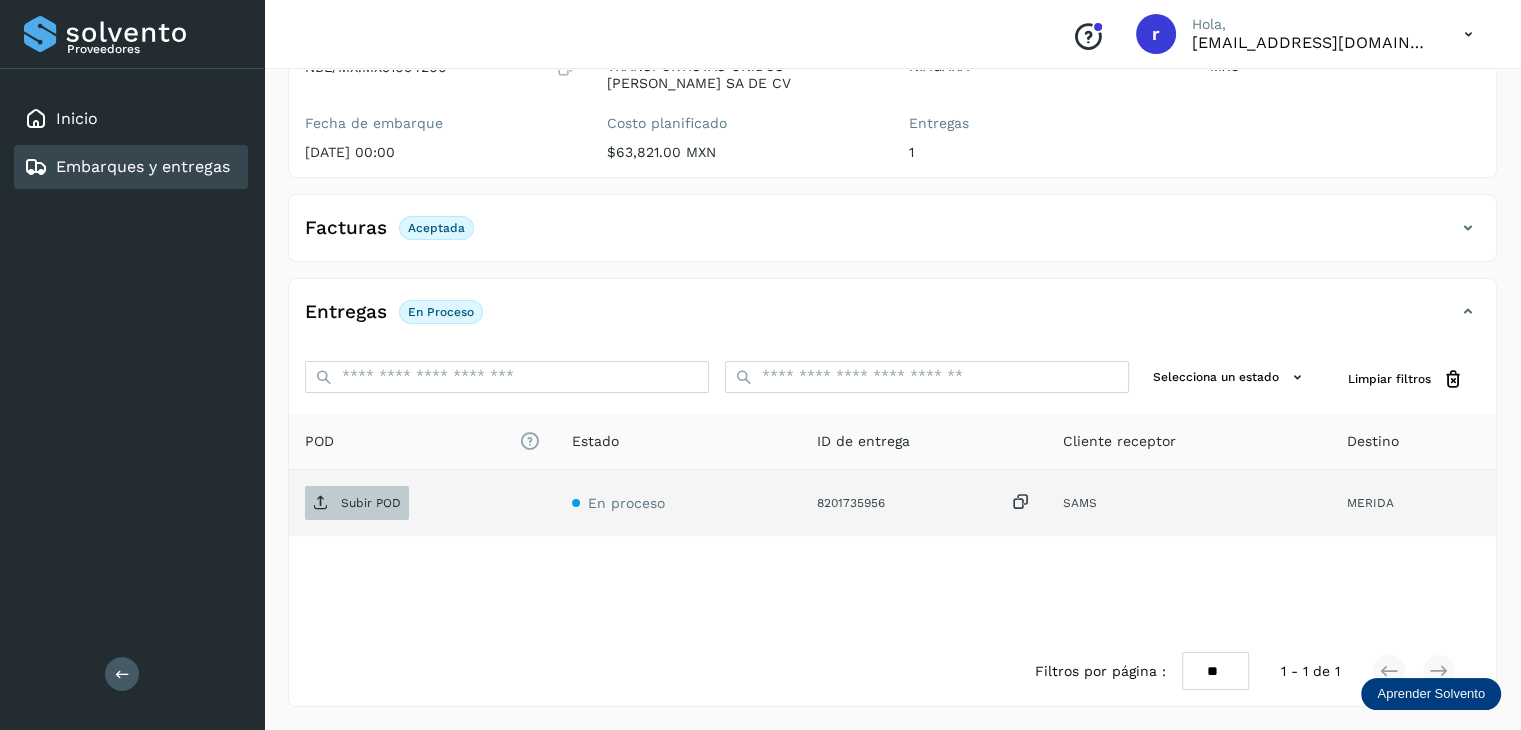 click on "Subir POD" at bounding box center [371, 503] 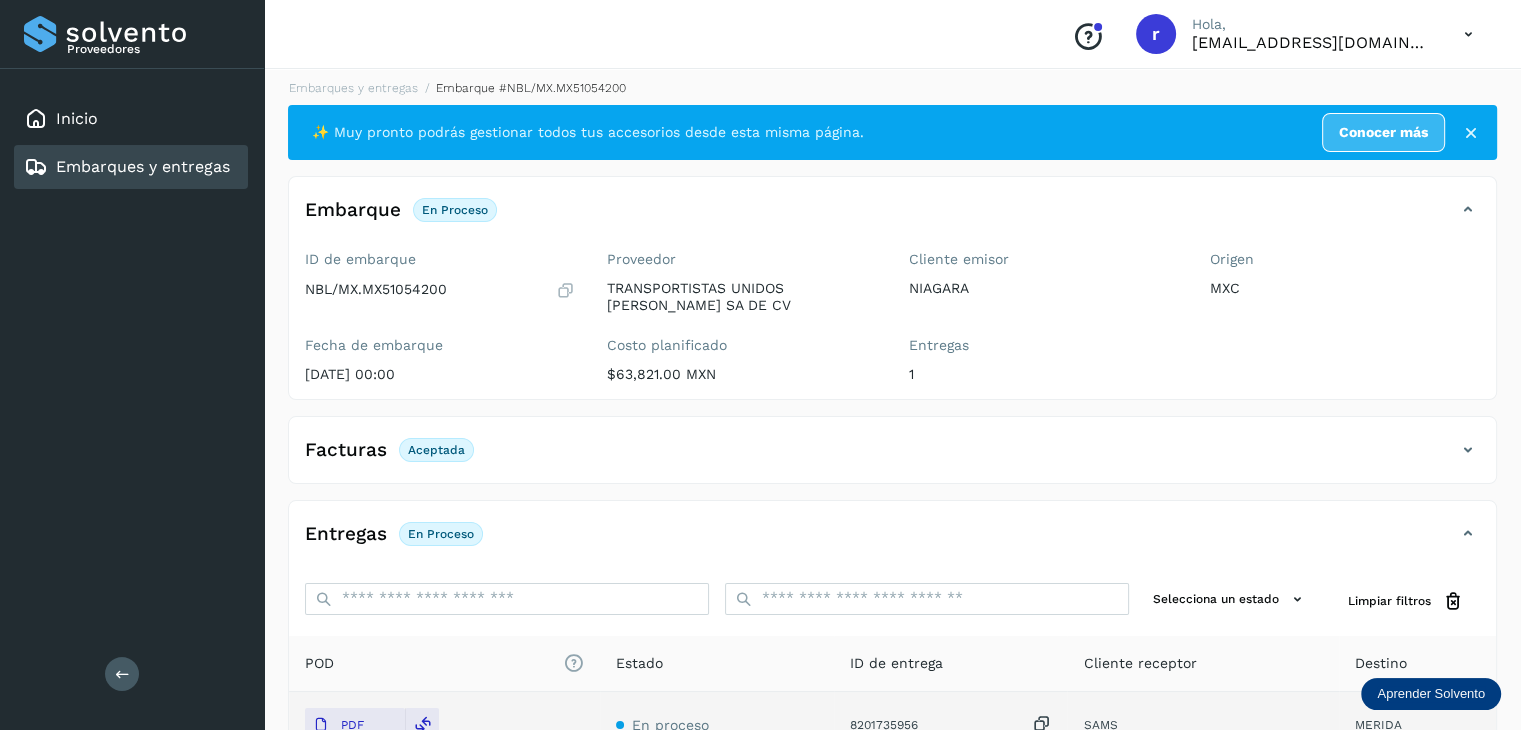 scroll, scrollTop: 0, scrollLeft: 0, axis: both 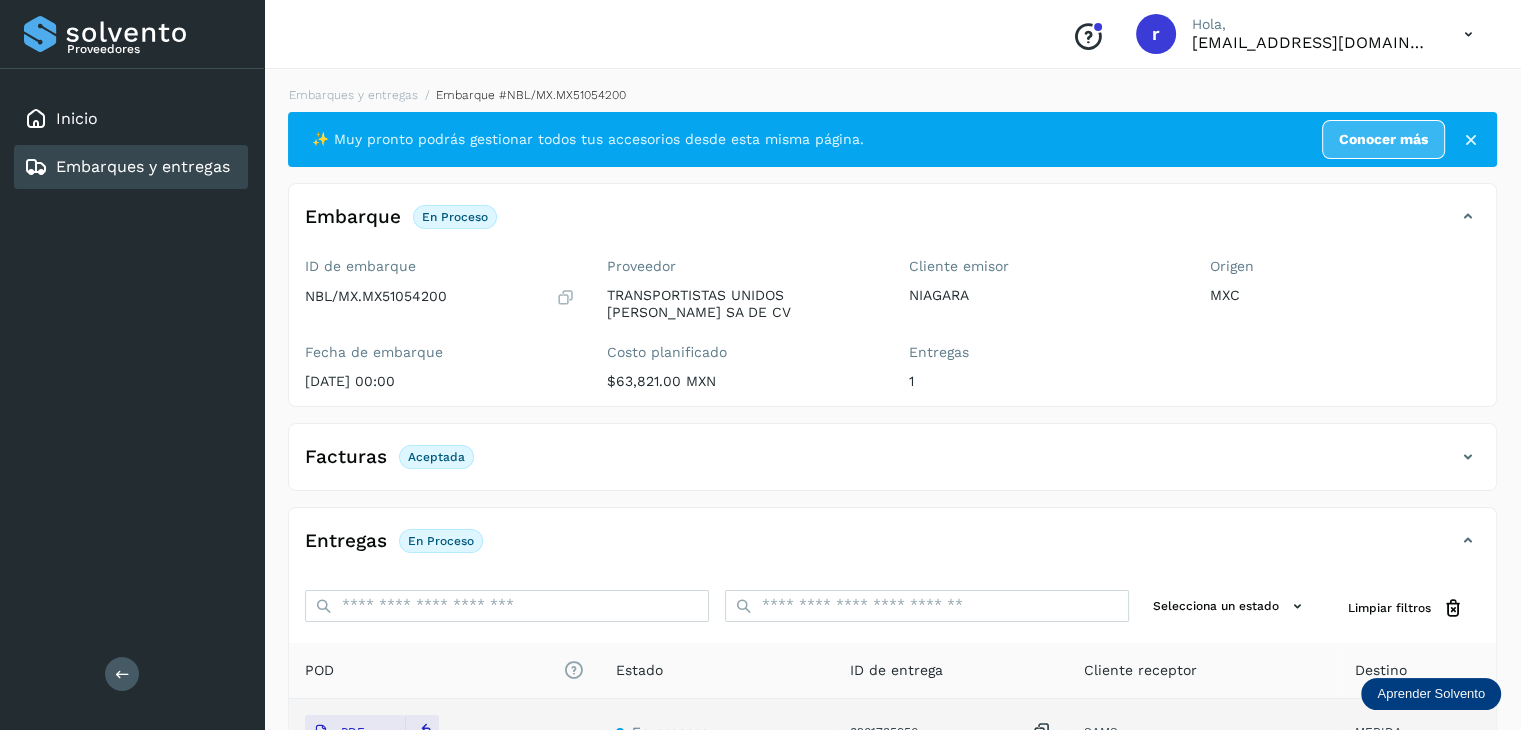 click on "Embarques y entregas" at bounding box center [143, 166] 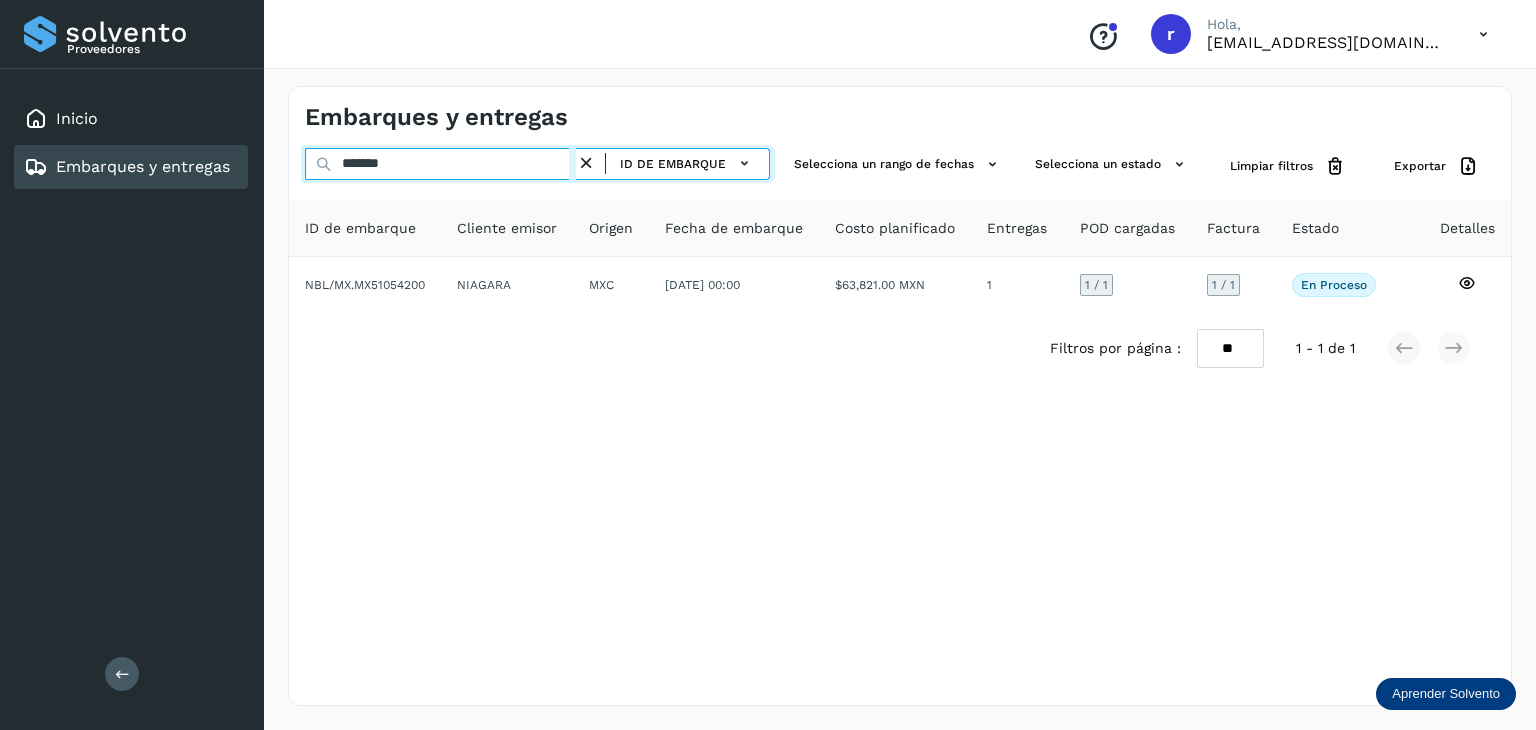 click on "*******" at bounding box center (440, 164) 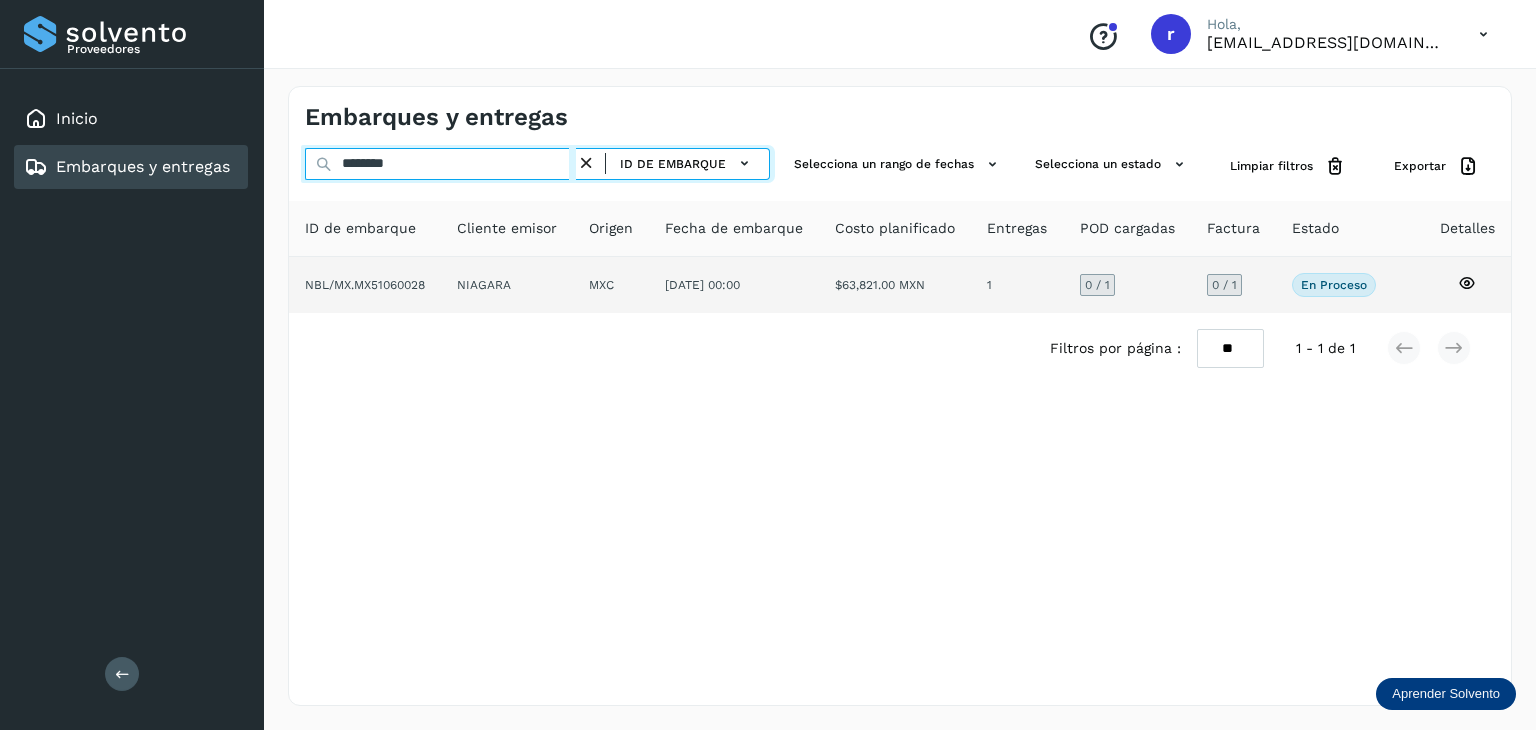 type on "********" 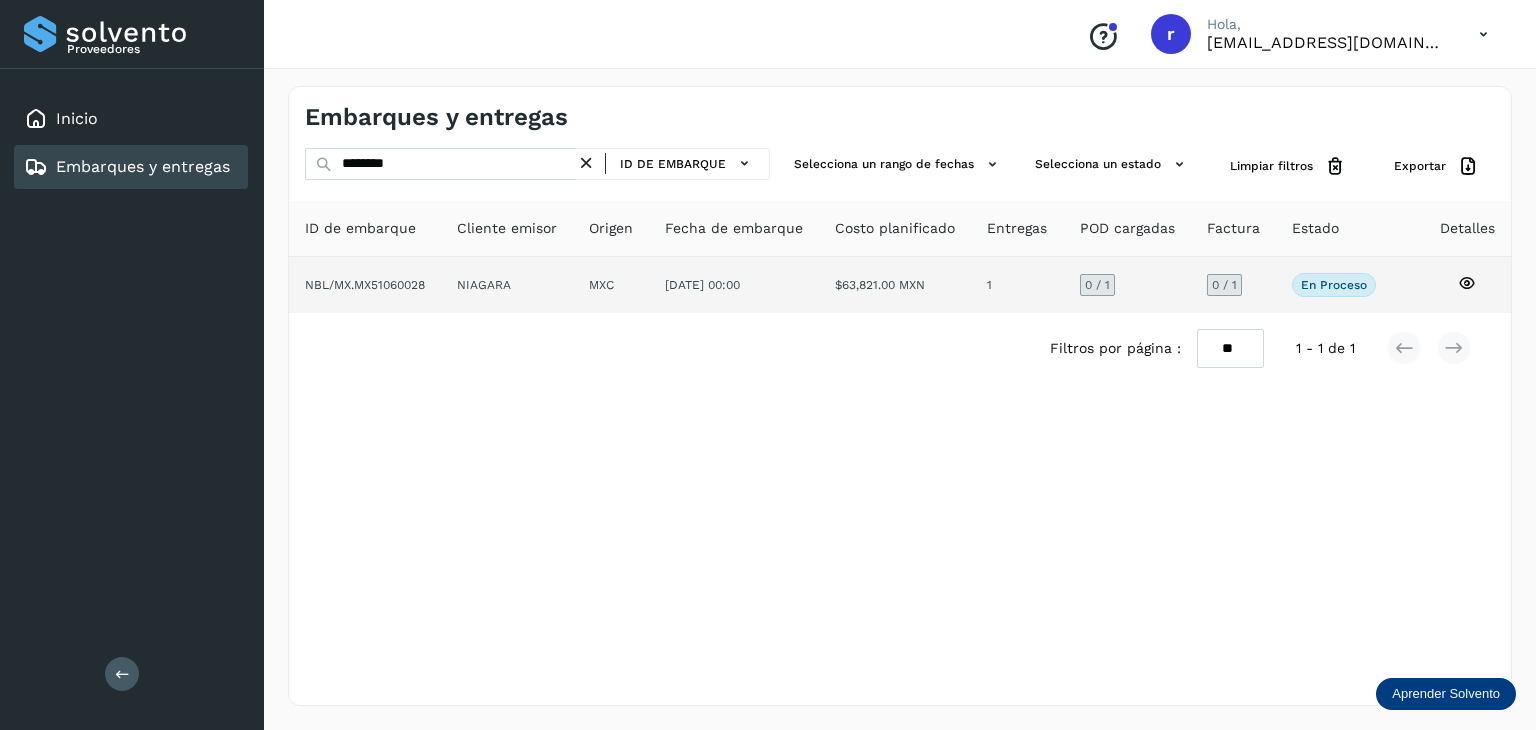 click on "NBL/MX.MX51060028" 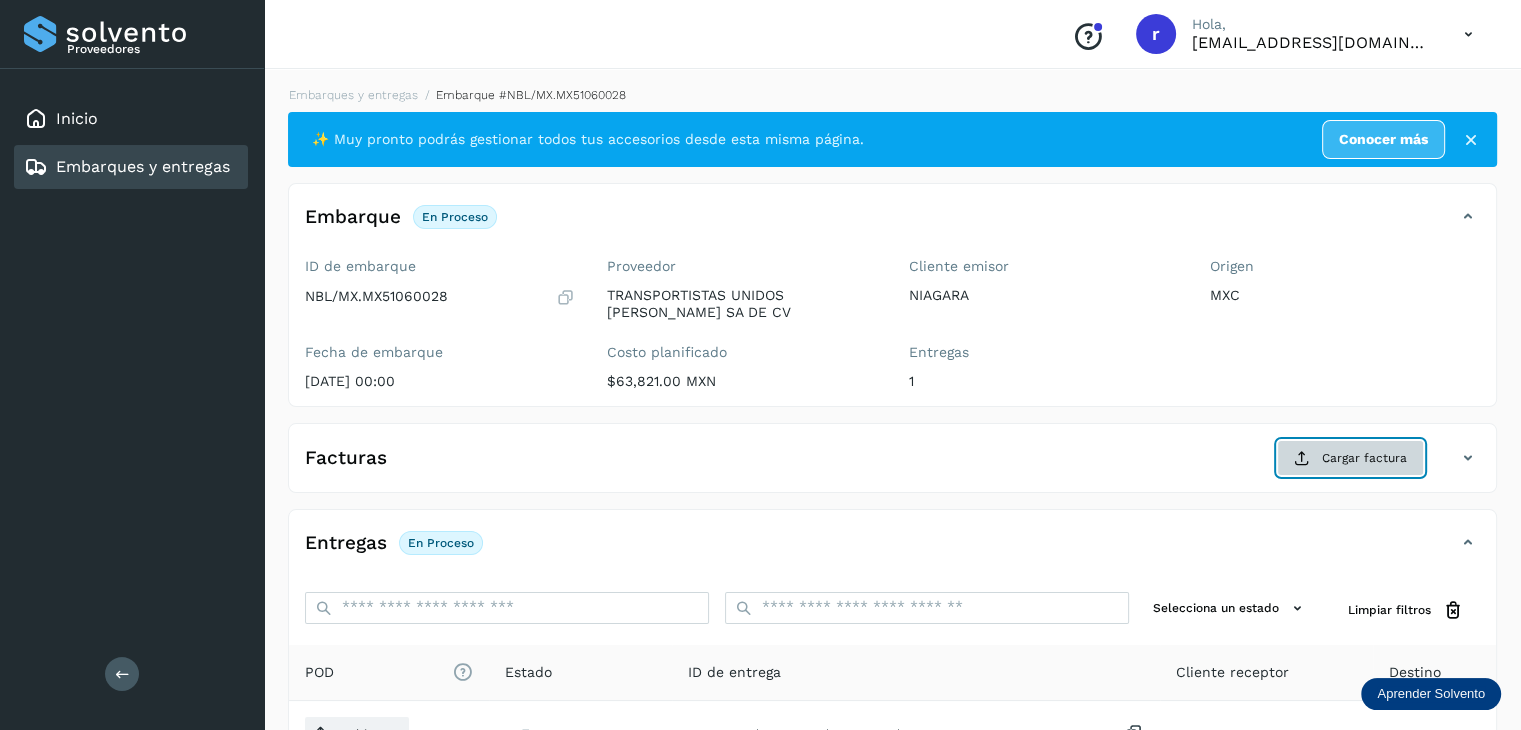 click on "Cargar factura" 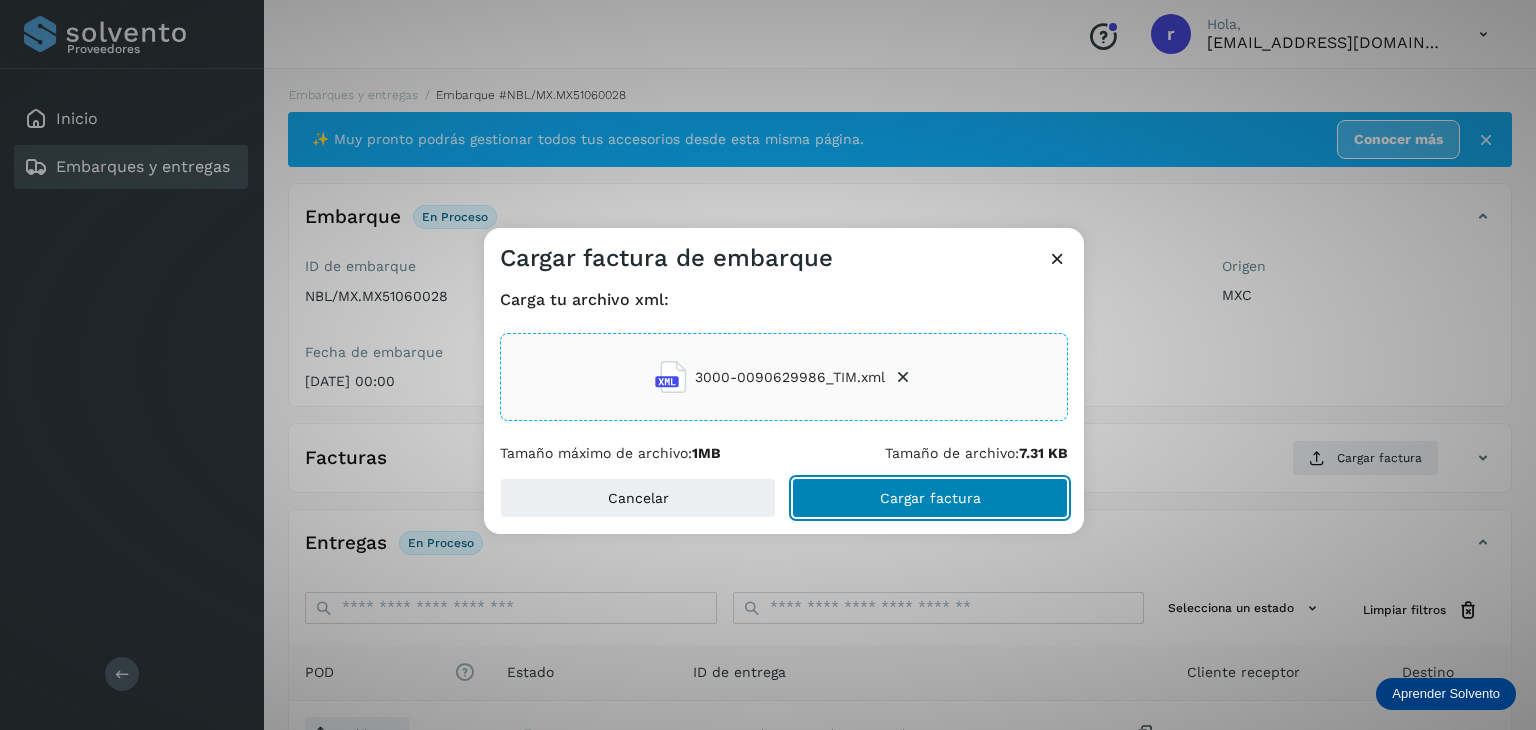 click on "Cargar factura" 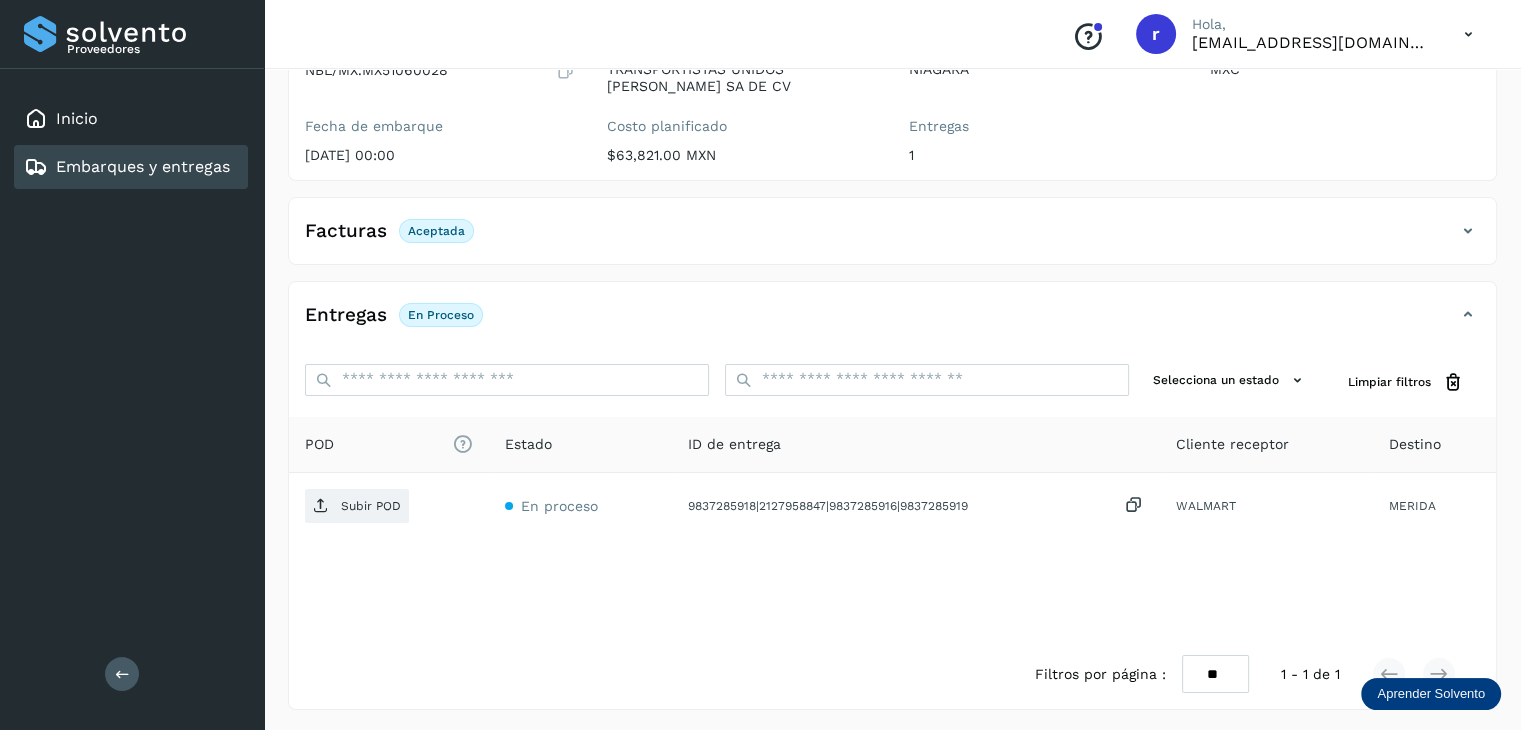 scroll, scrollTop: 229, scrollLeft: 0, axis: vertical 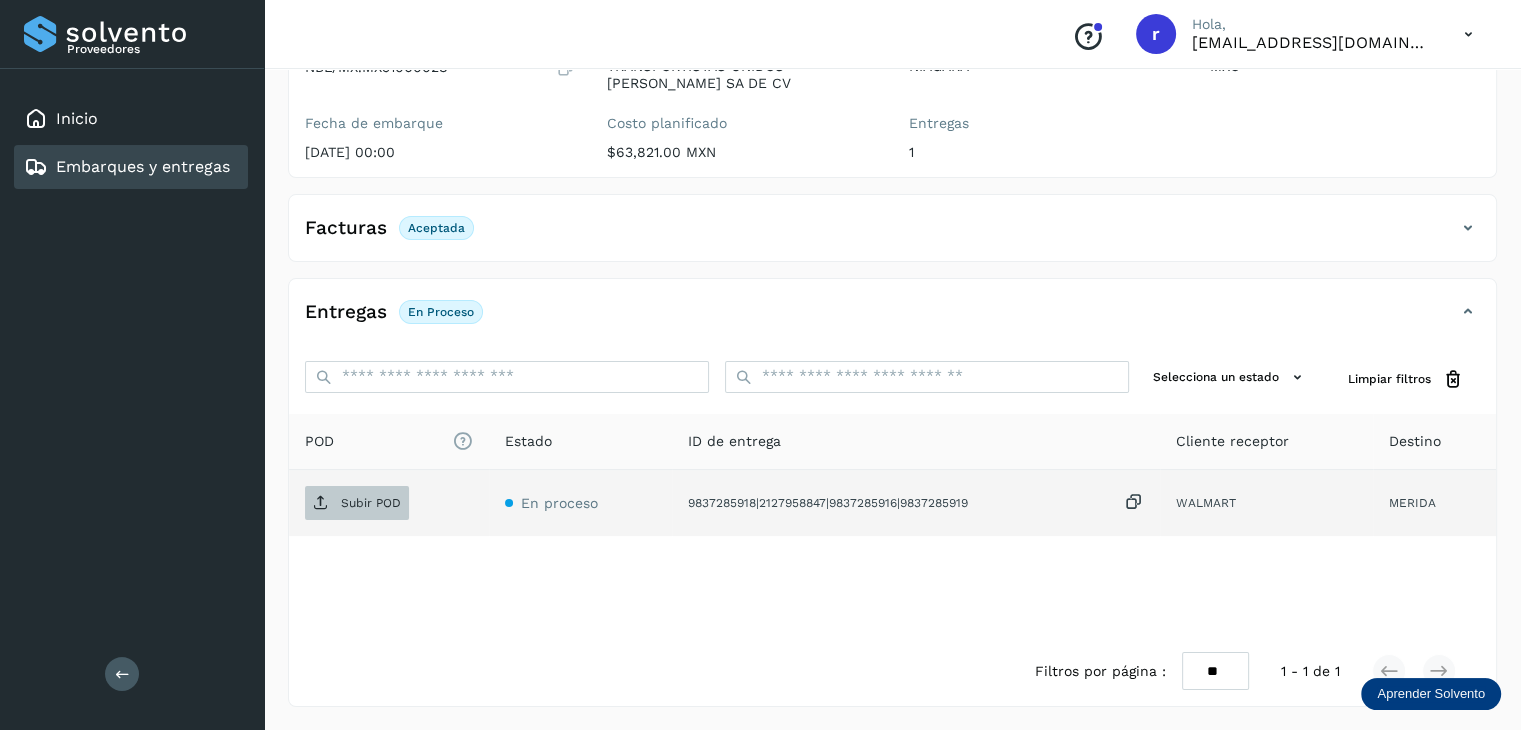 click on "Subir POD" at bounding box center [371, 503] 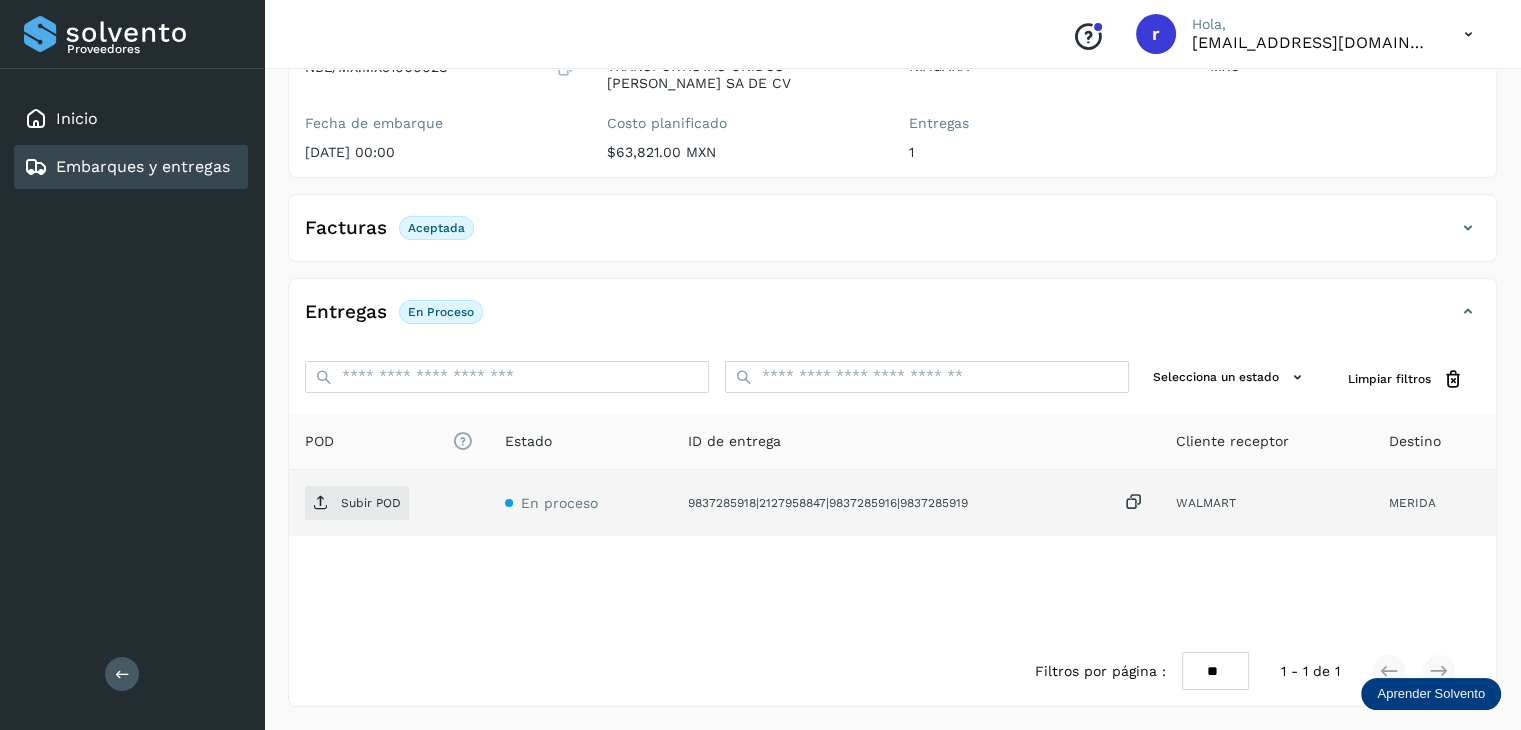 click on "POD
El tamaño máximo de archivo es de 20 Mb.
Estado ID de entrega Cliente receptor Destino Subir POD En proceso 9837285918|2127958847|9837285916|9837285919  WALMART MERIDA" 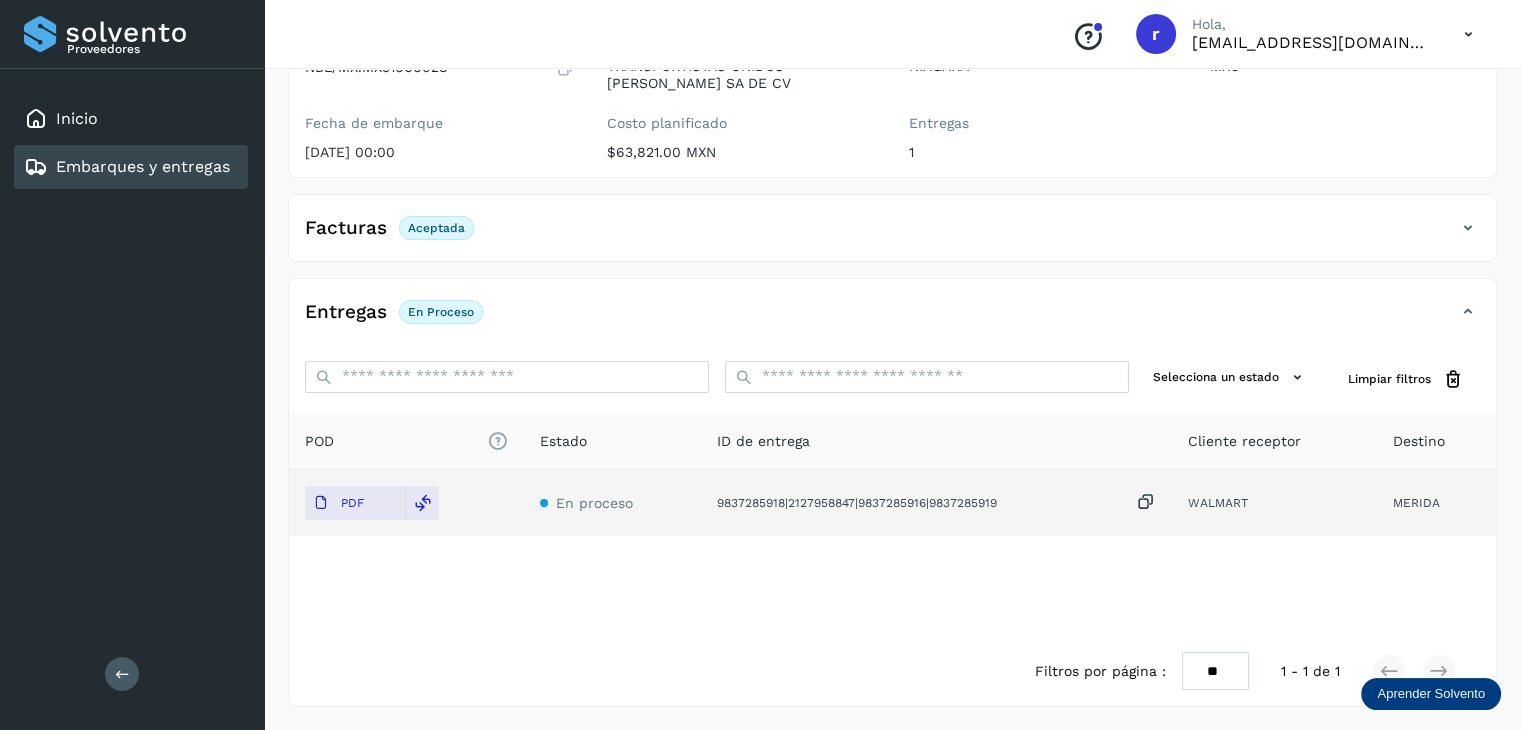 click on "POD
El tamaño máximo de archivo es de 20 Mb.
Estado ID de entrega Cliente receptor Destino PDF En proceso 9837285918|2127958847|9837285916|9837285919  WALMART MERIDA" 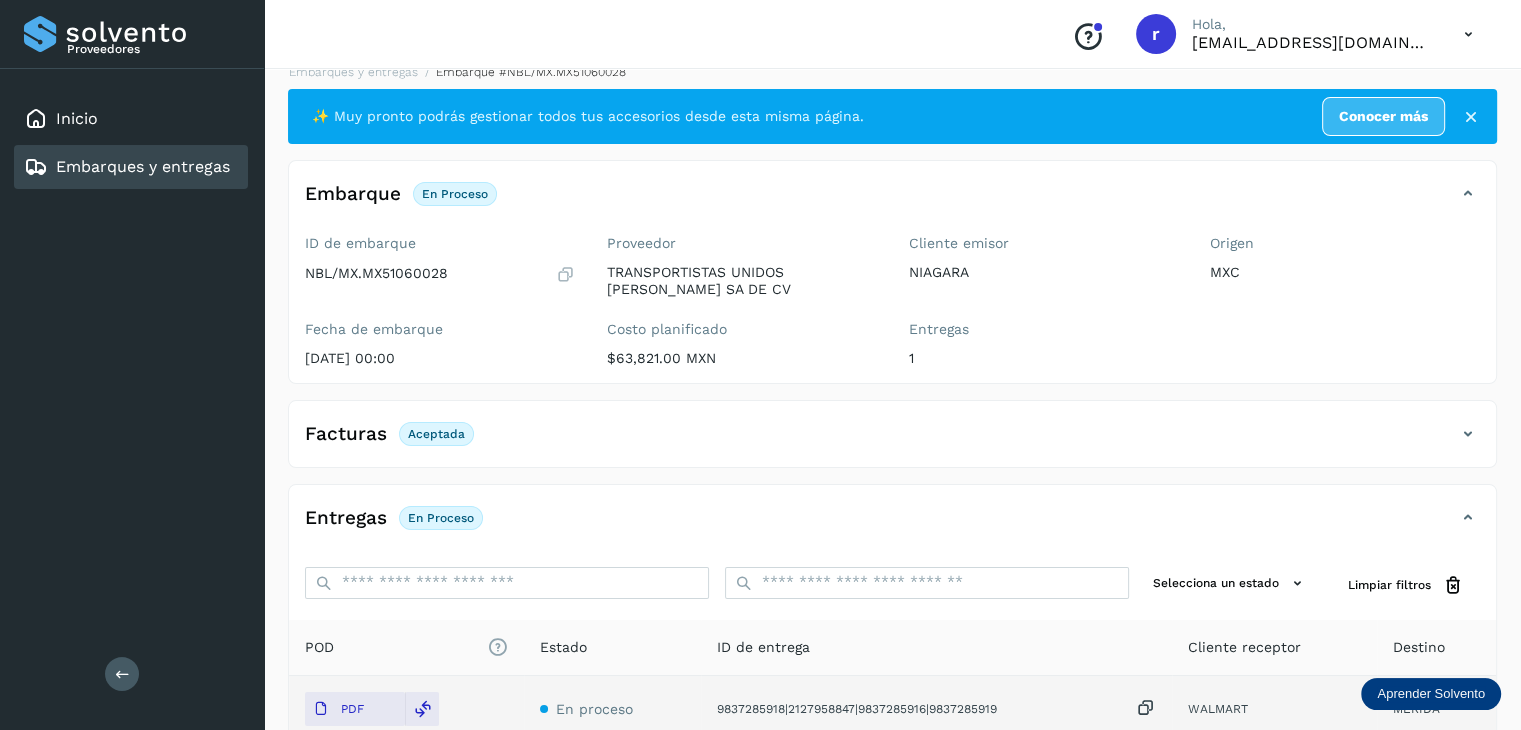 scroll, scrollTop: 0, scrollLeft: 0, axis: both 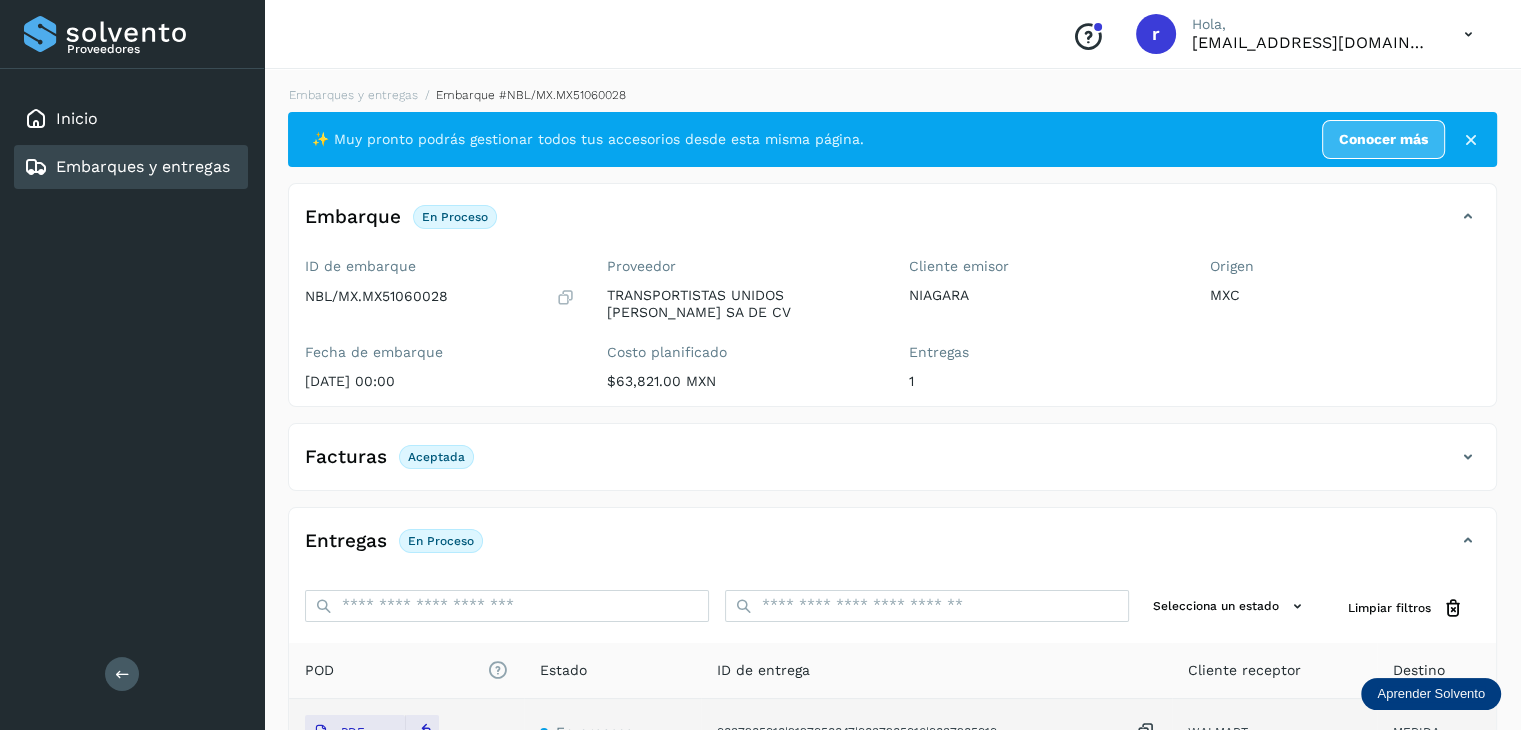 click on "Embarques y entregas" at bounding box center [143, 166] 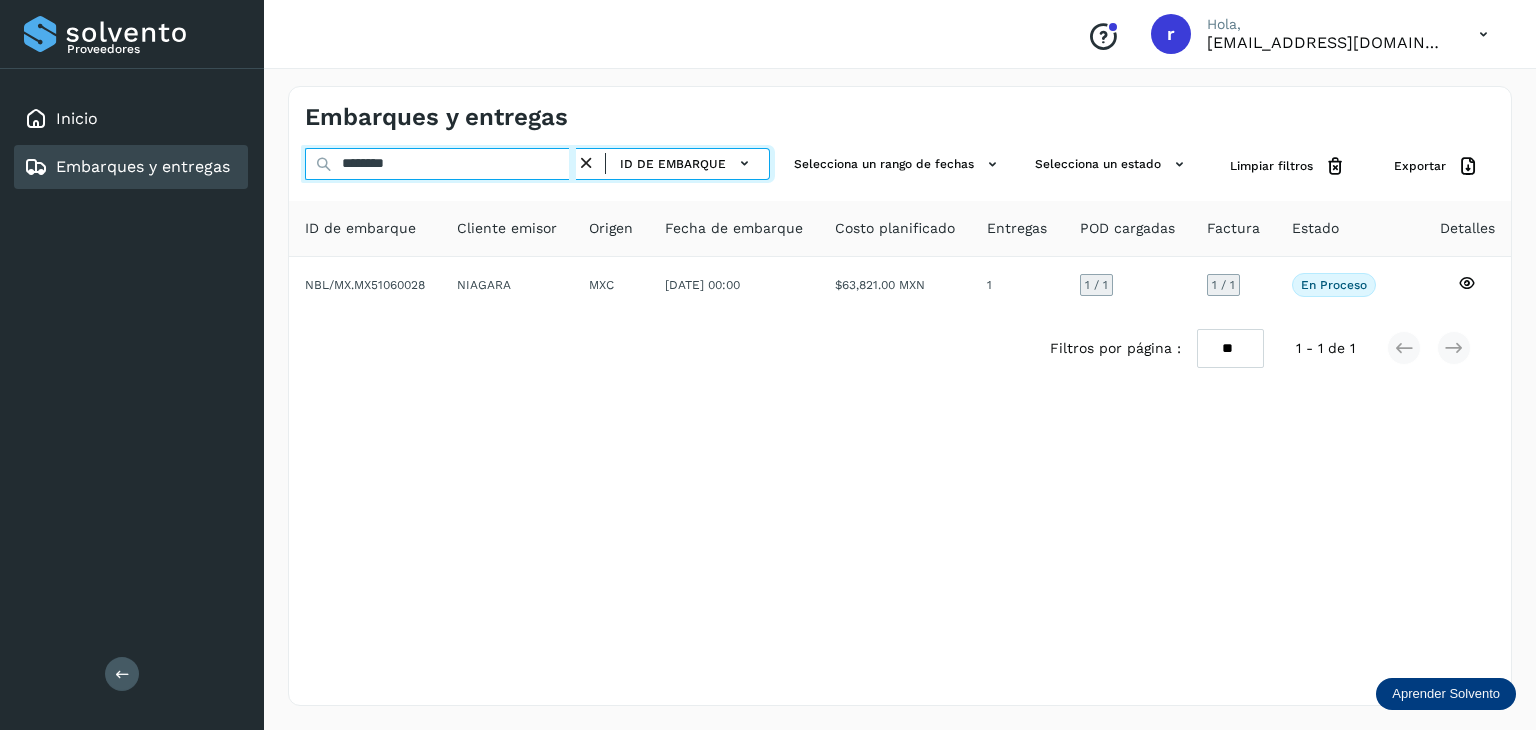 click on "********" at bounding box center [440, 164] 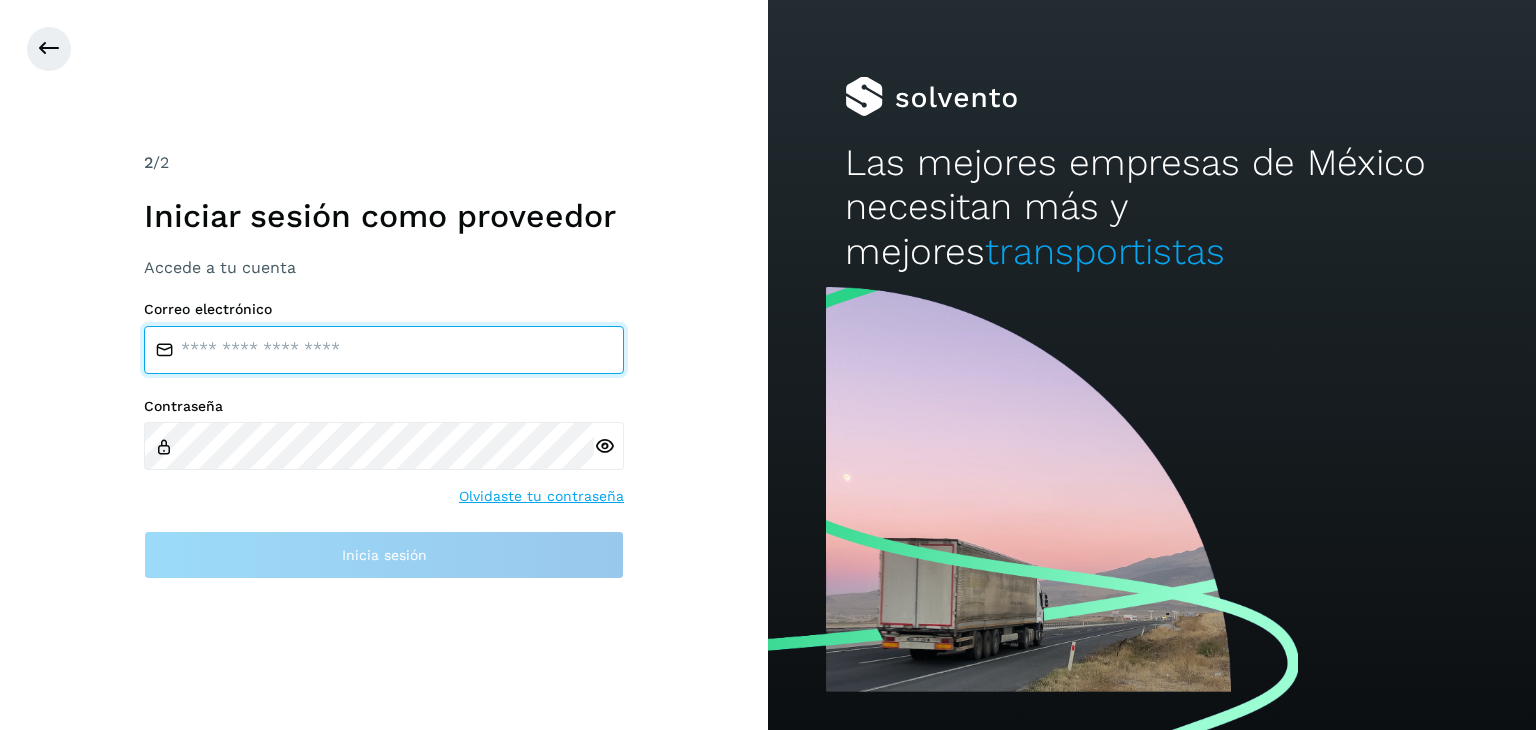 click at bounding box center (384, 350) 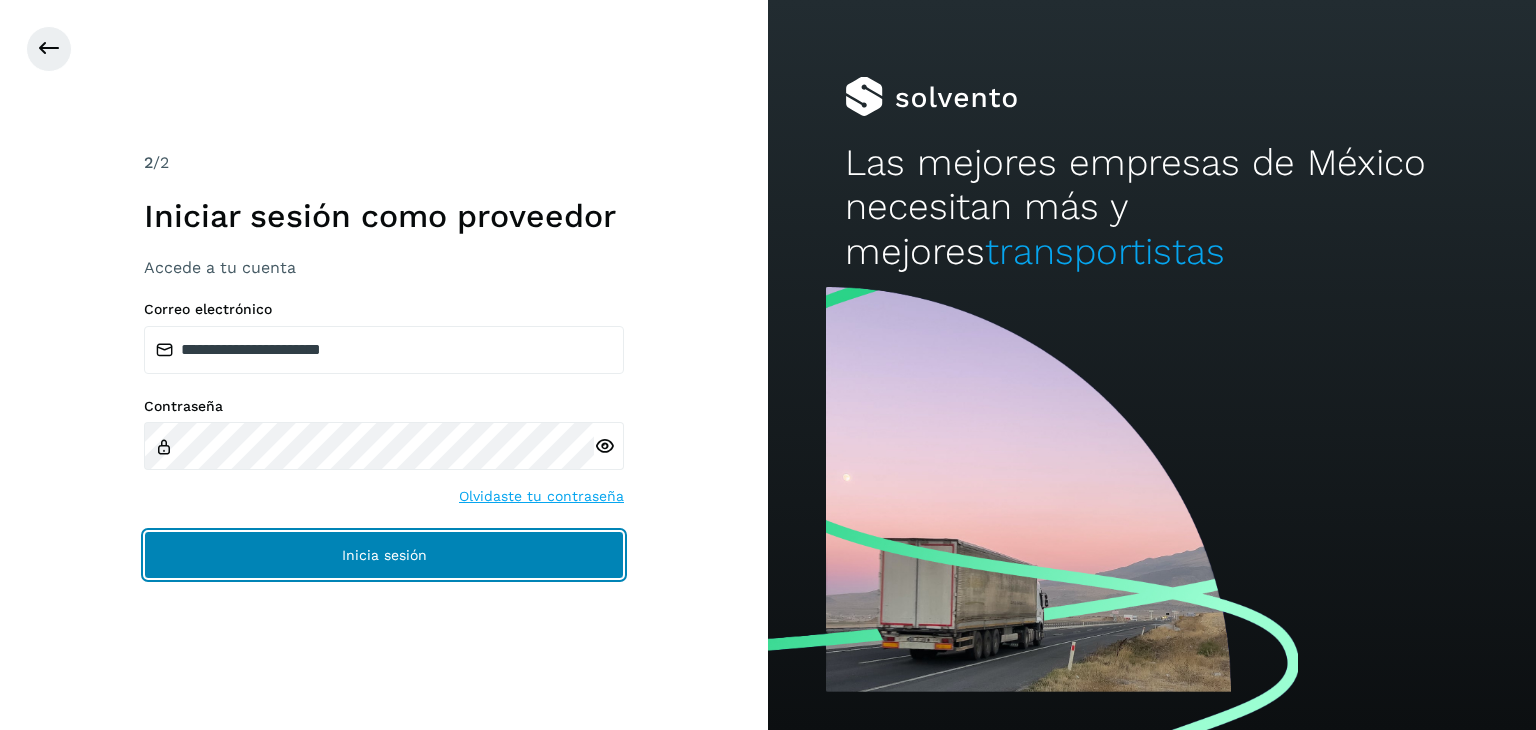 click on "Inicia sesión" 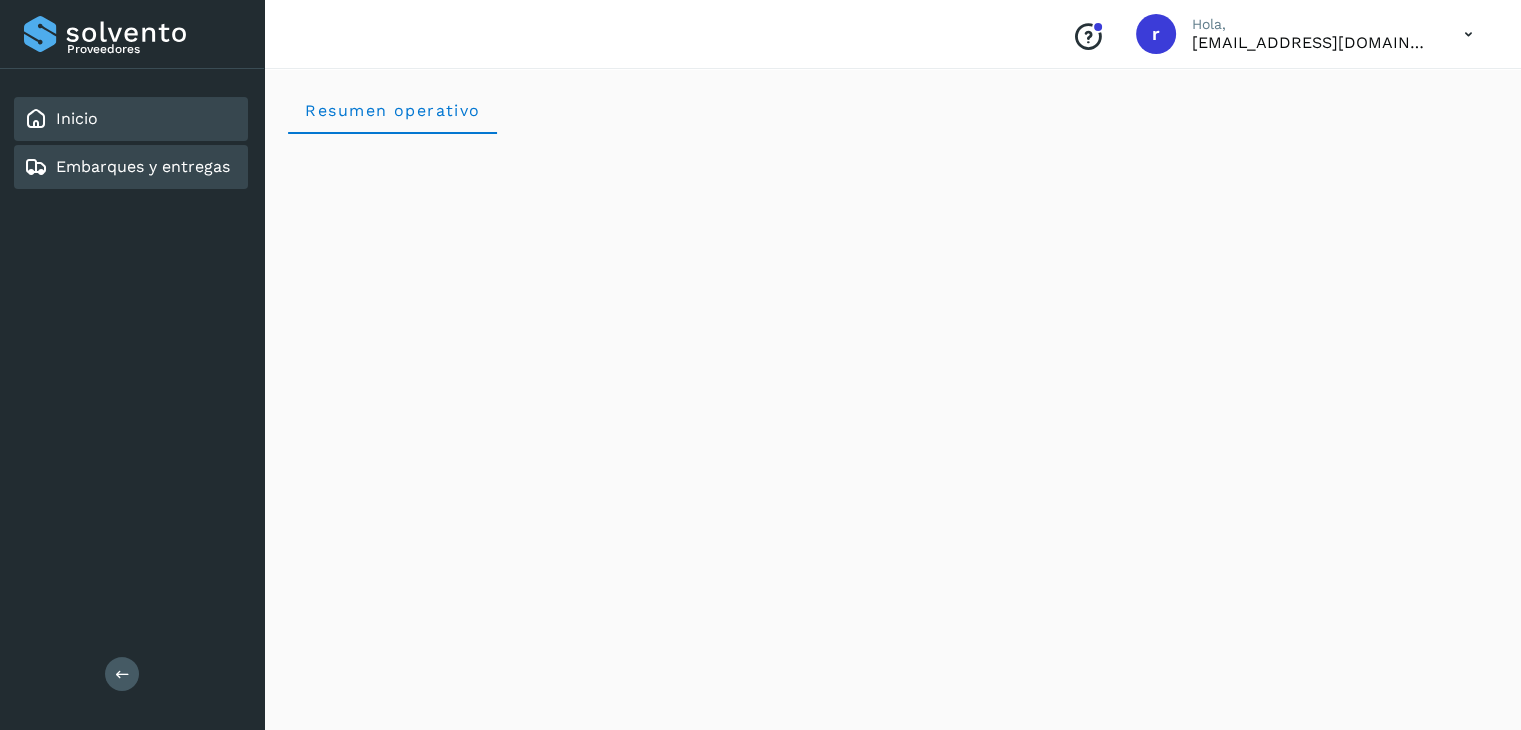 click on "Embarques y entregas" at bounding box center (143, 166) 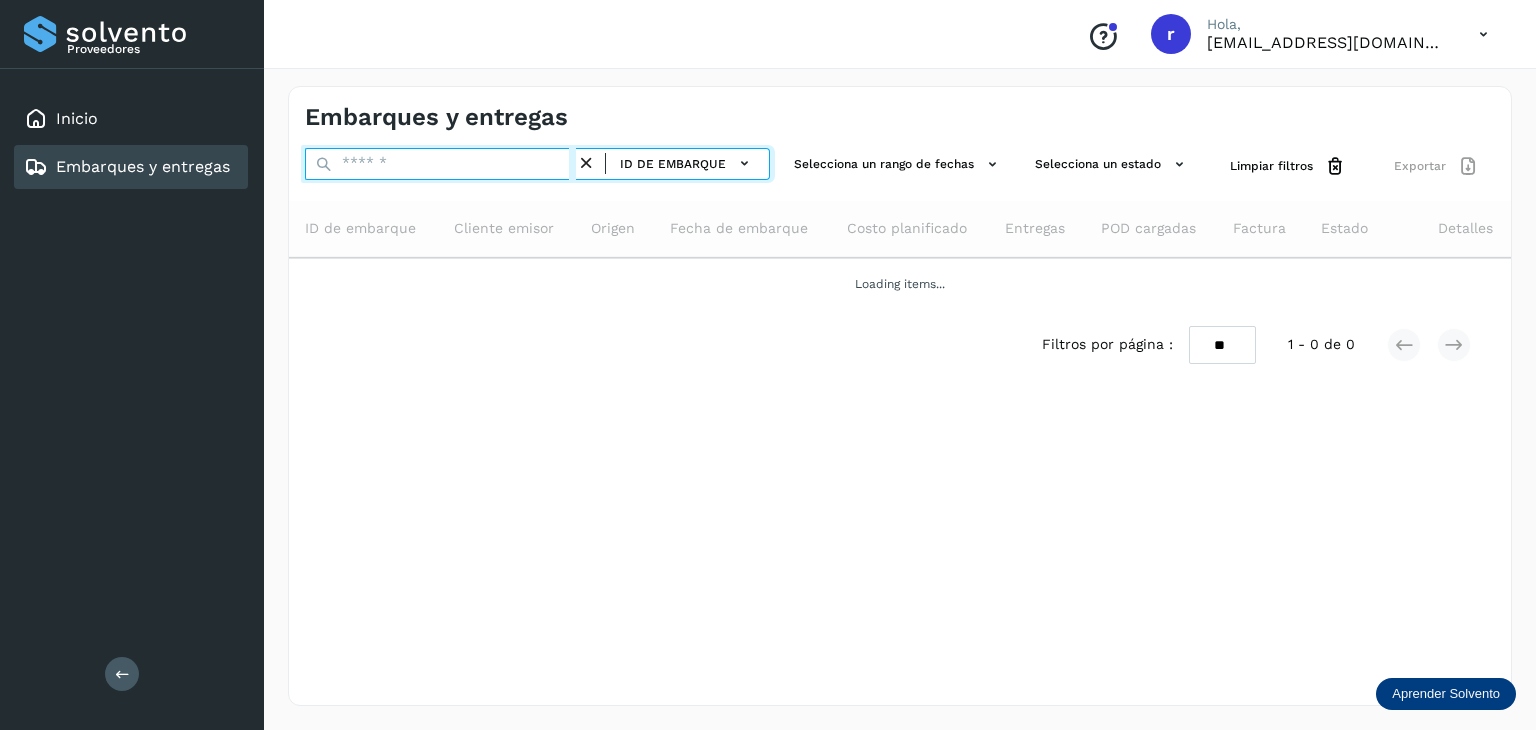 click at bounding box center [440, 164] 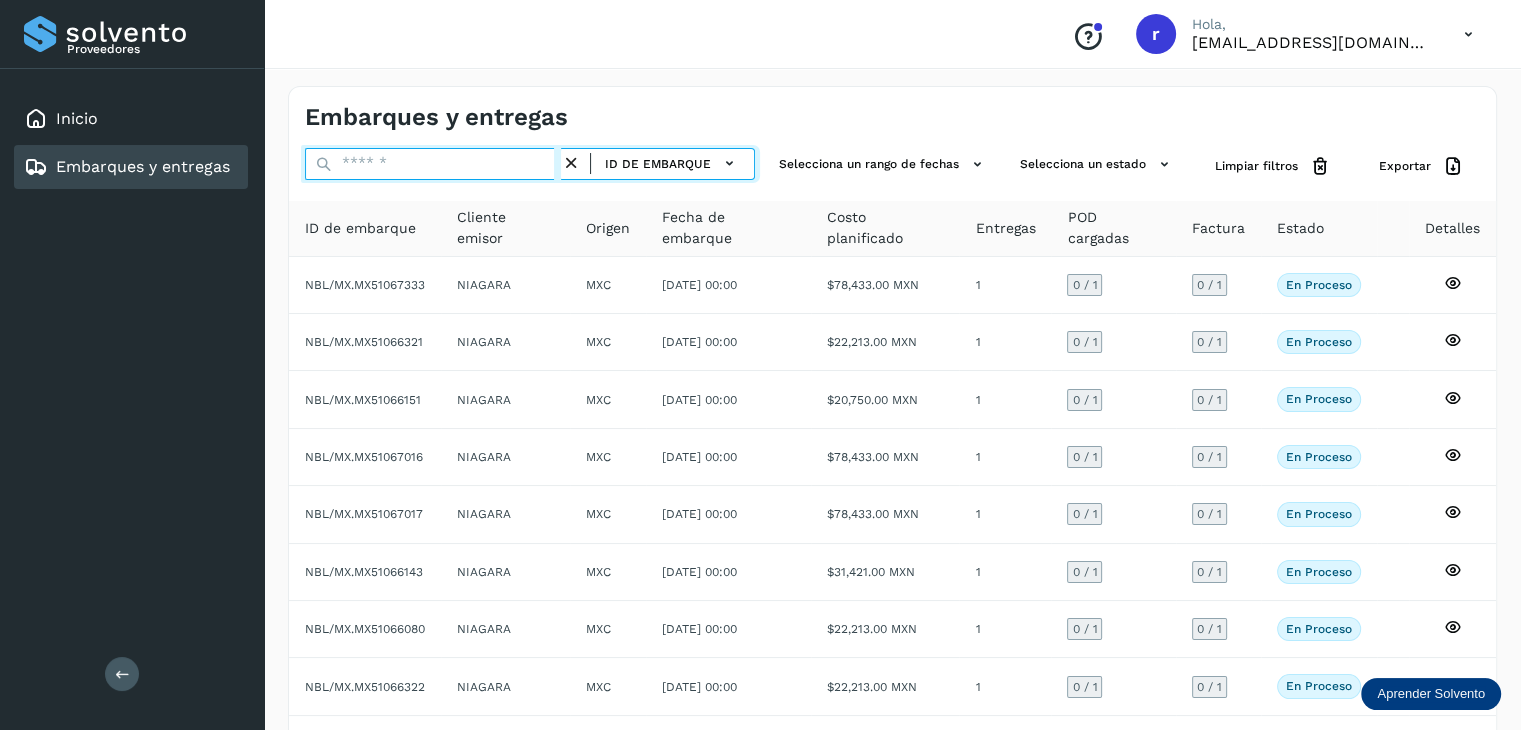 click at bounding box center [433, 164] 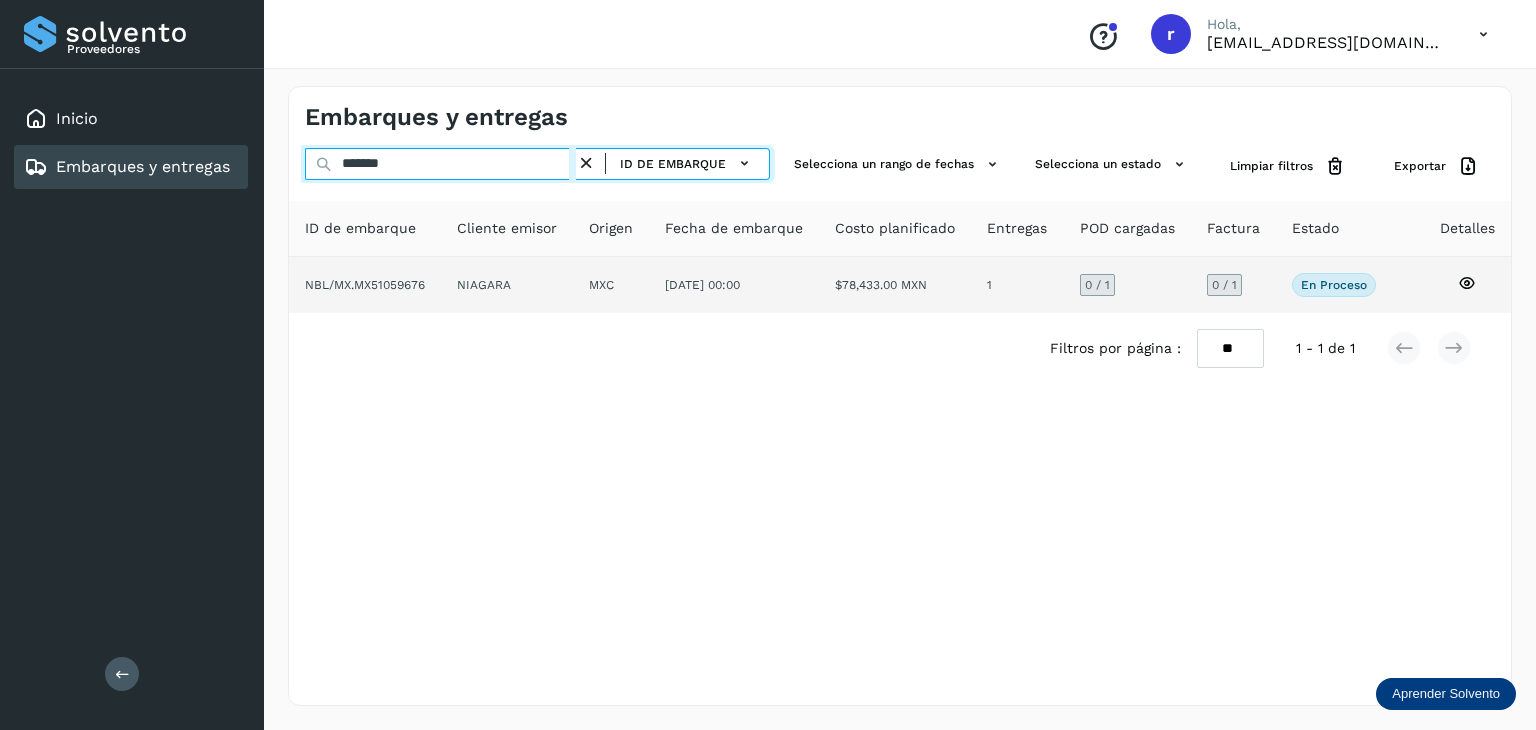 type on "*******" 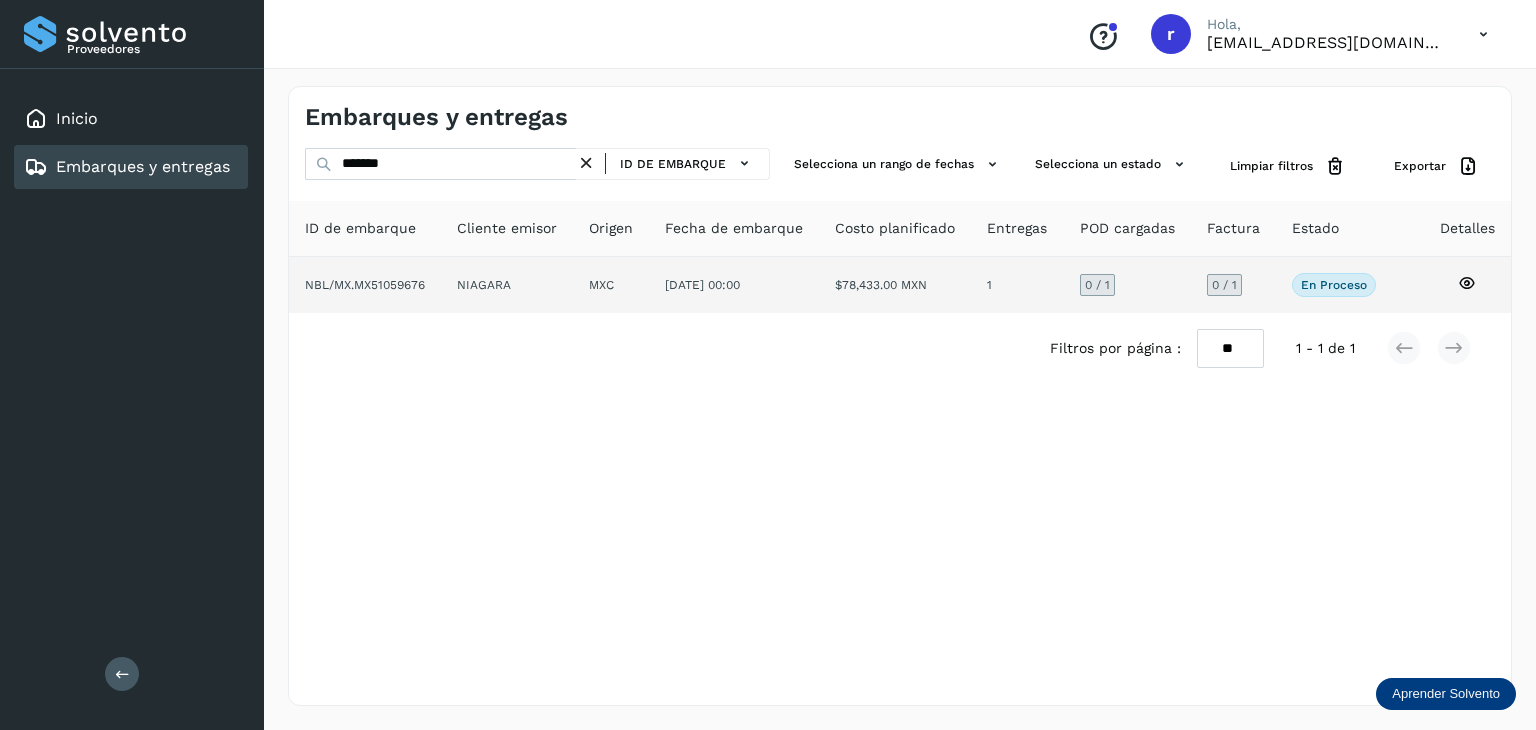 click on "NBL/MX.MX51059676" 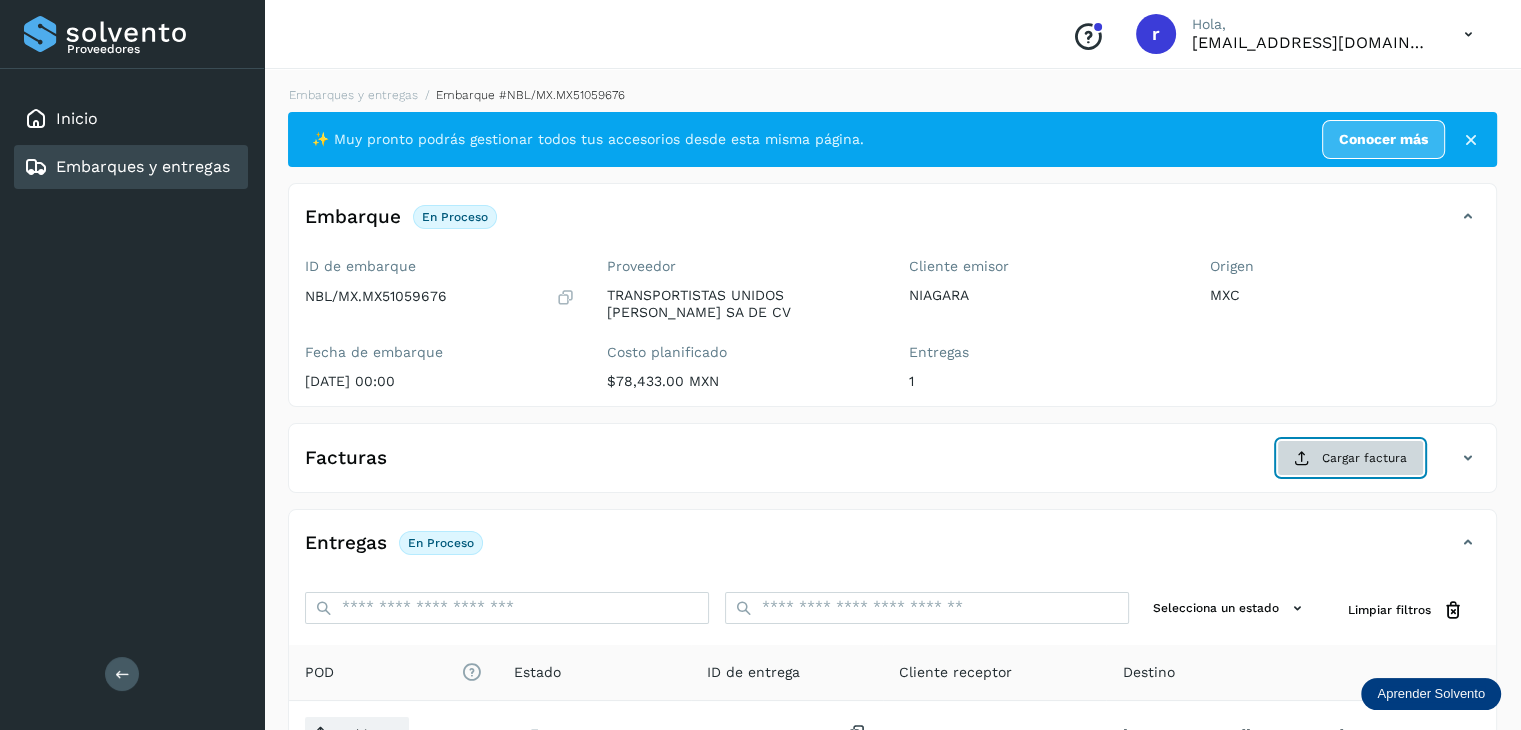 click at bounding box center (1302, 458) 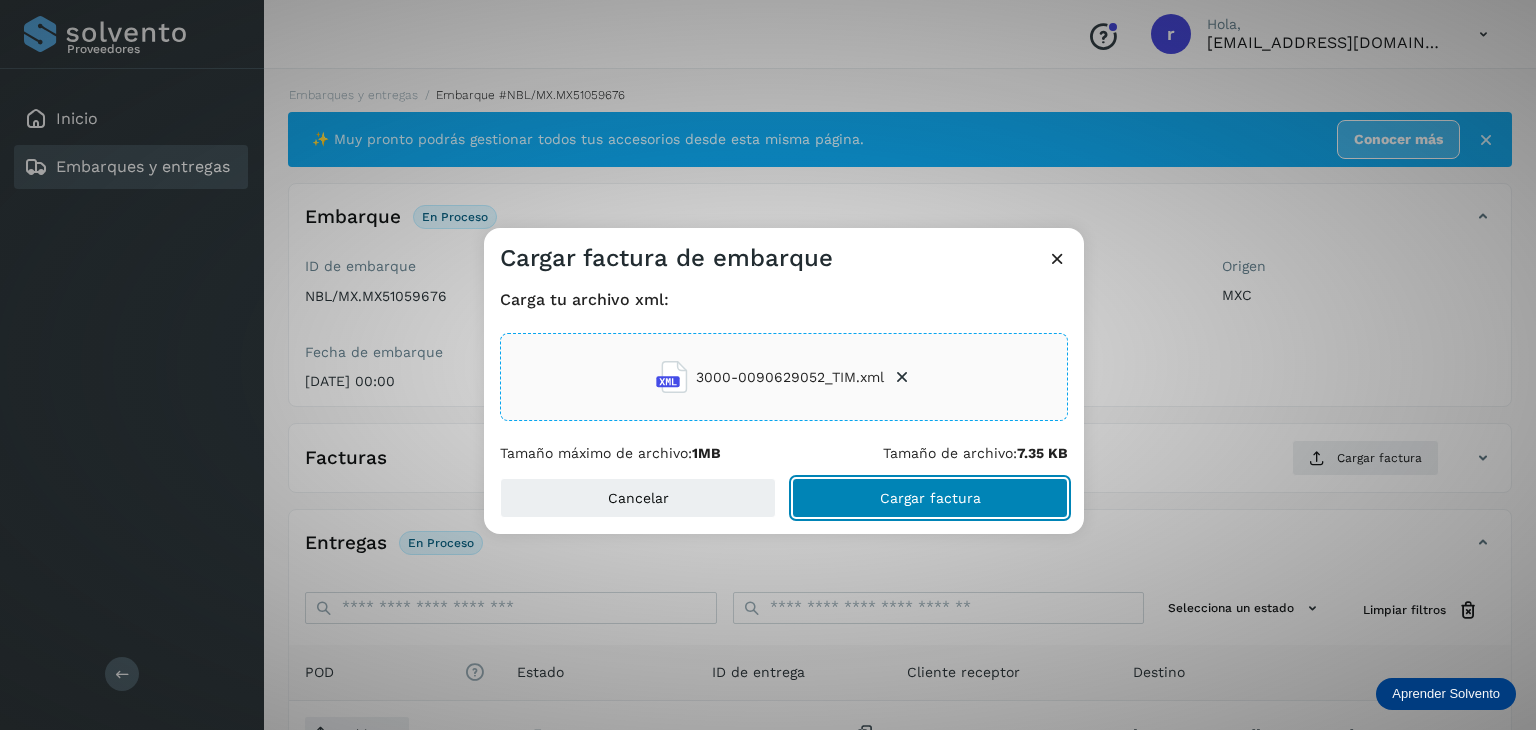 click on "Cargar factura" 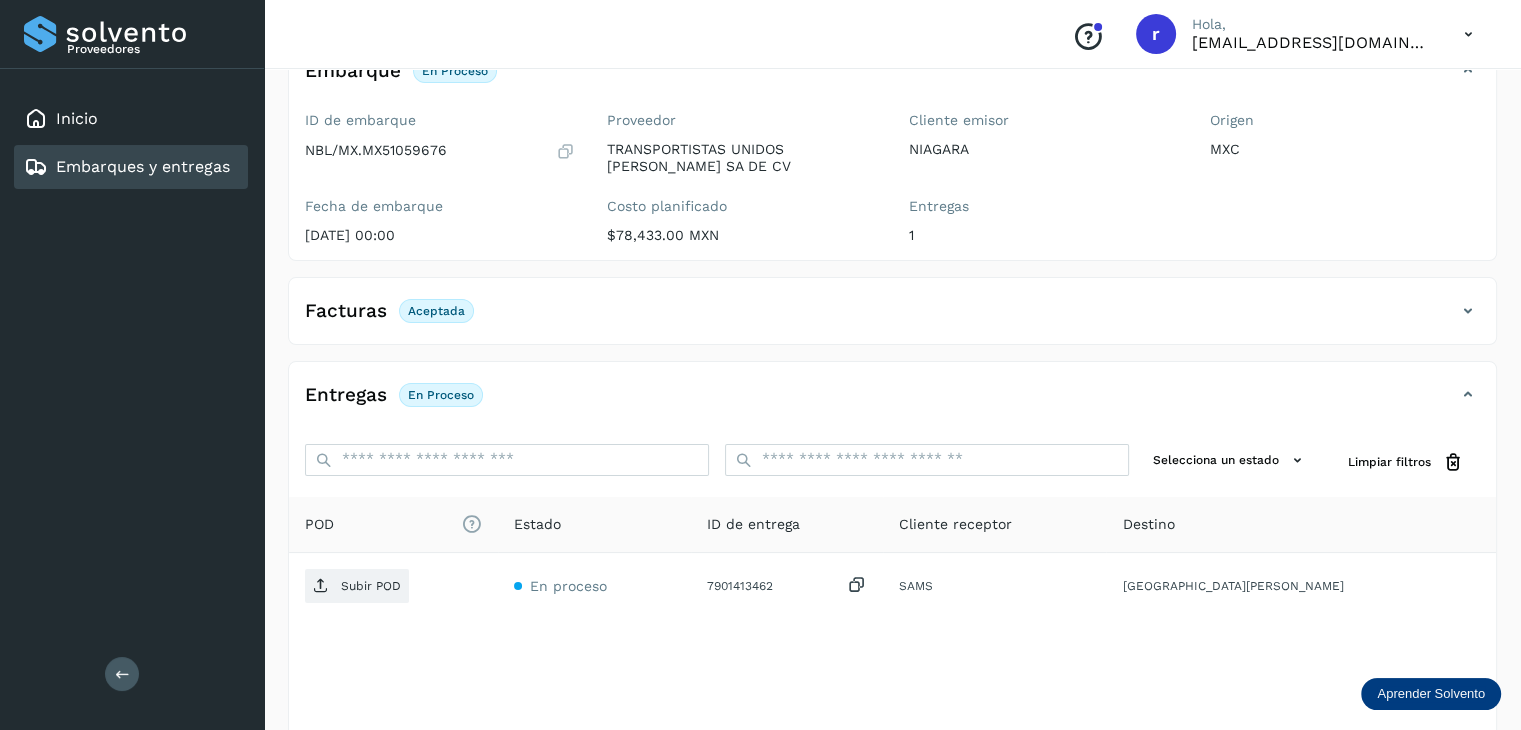 scroll, scrollTop: 229, scrollLeft: 0, axis: vertical 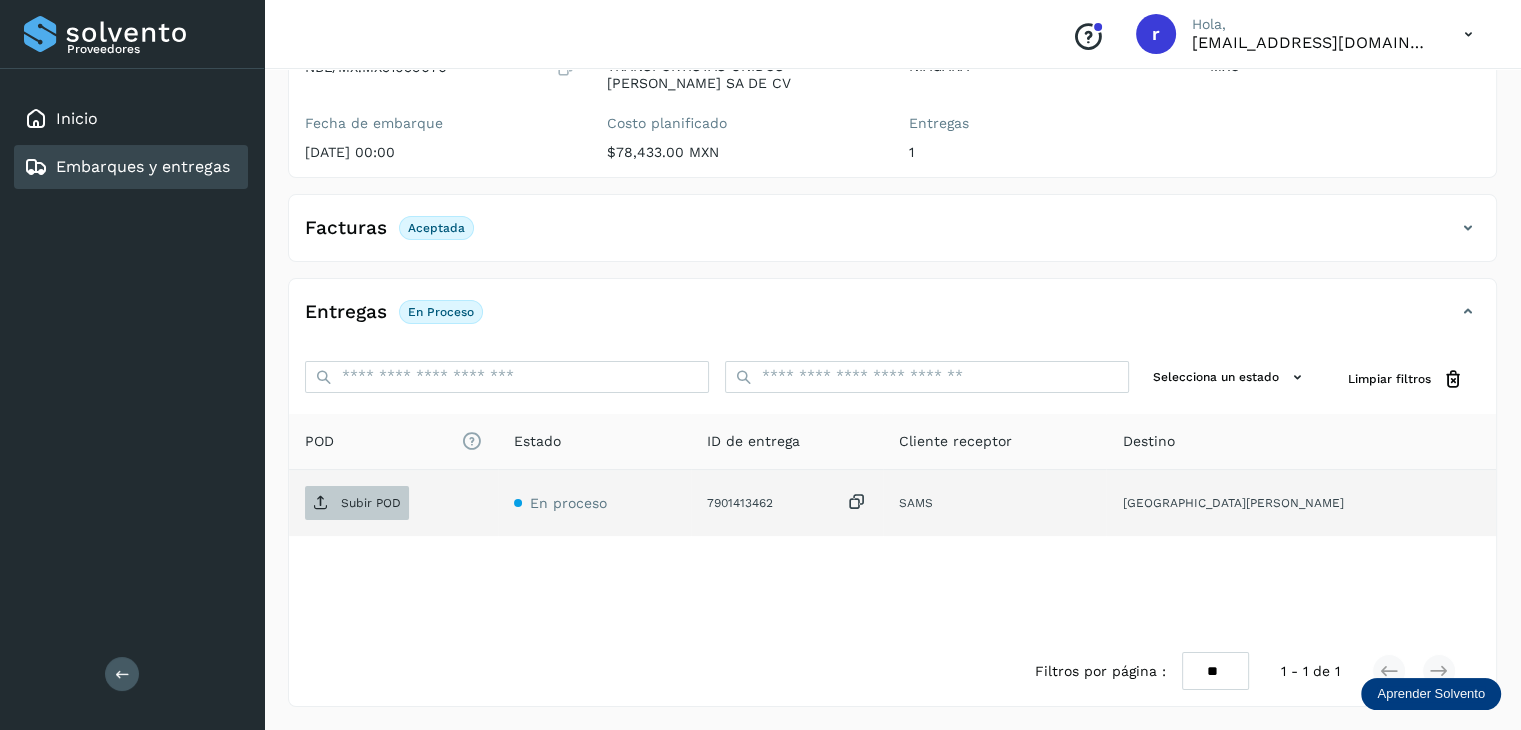 click on "Subir POD" at bounding box center (357, 503) 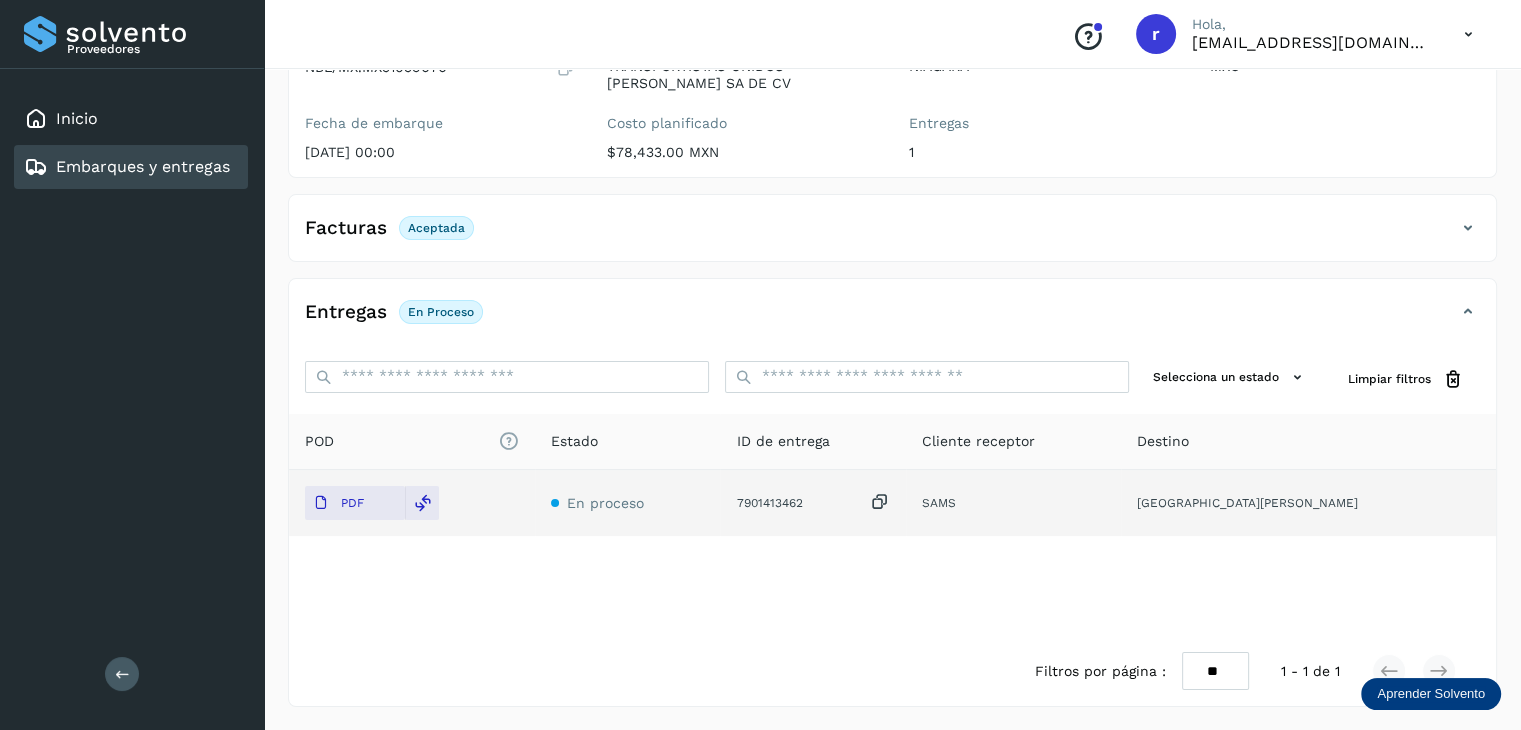click on "POD
El tamaño máximo de archivo es de 20 Mb.
Estado ID de entrega Cliente receptor Destino PDF En proceso 7901413462  SAMS [GEOGRAPHIC_DATA][PERSON_NAME]" 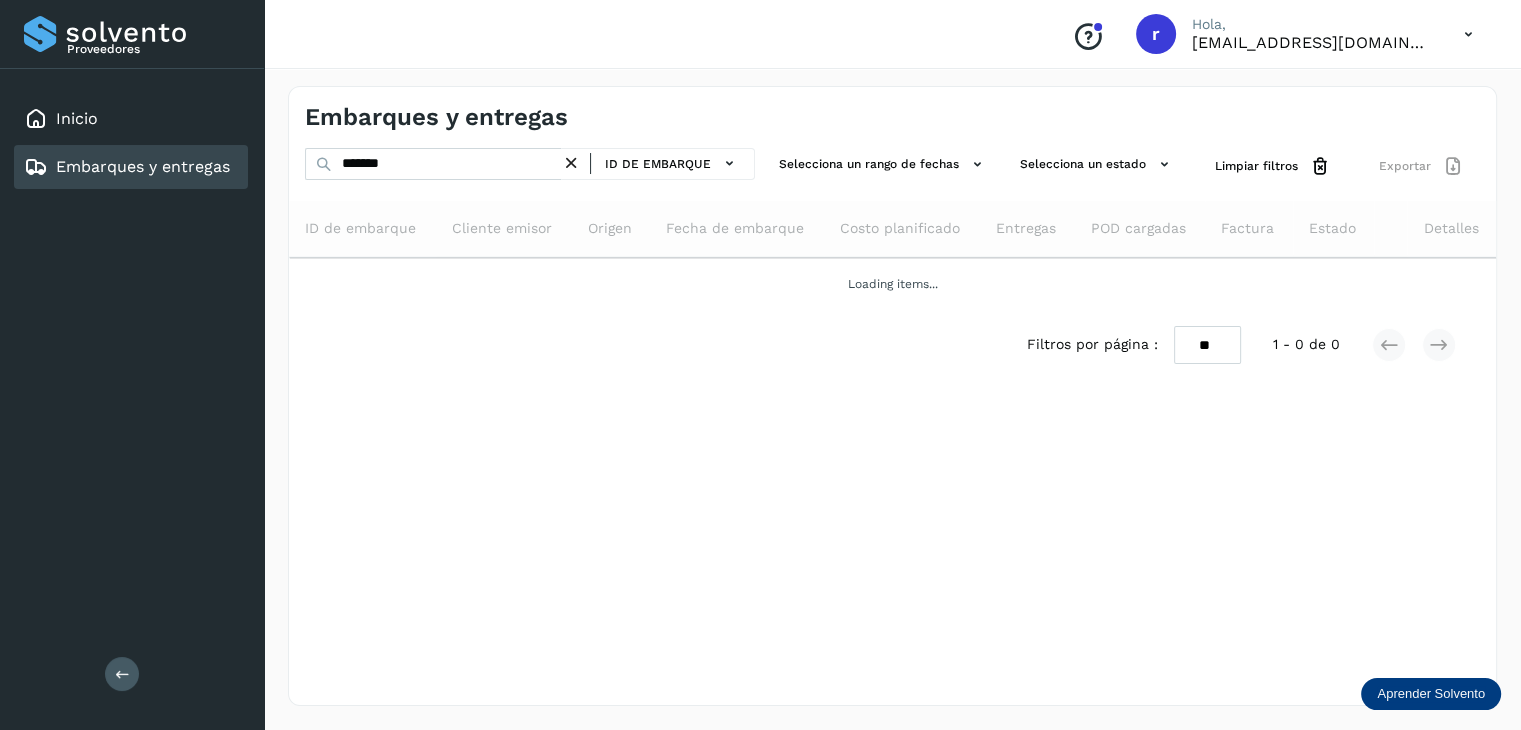 scroll, scrollTop: 0, scrollLeft: 0, axis: both 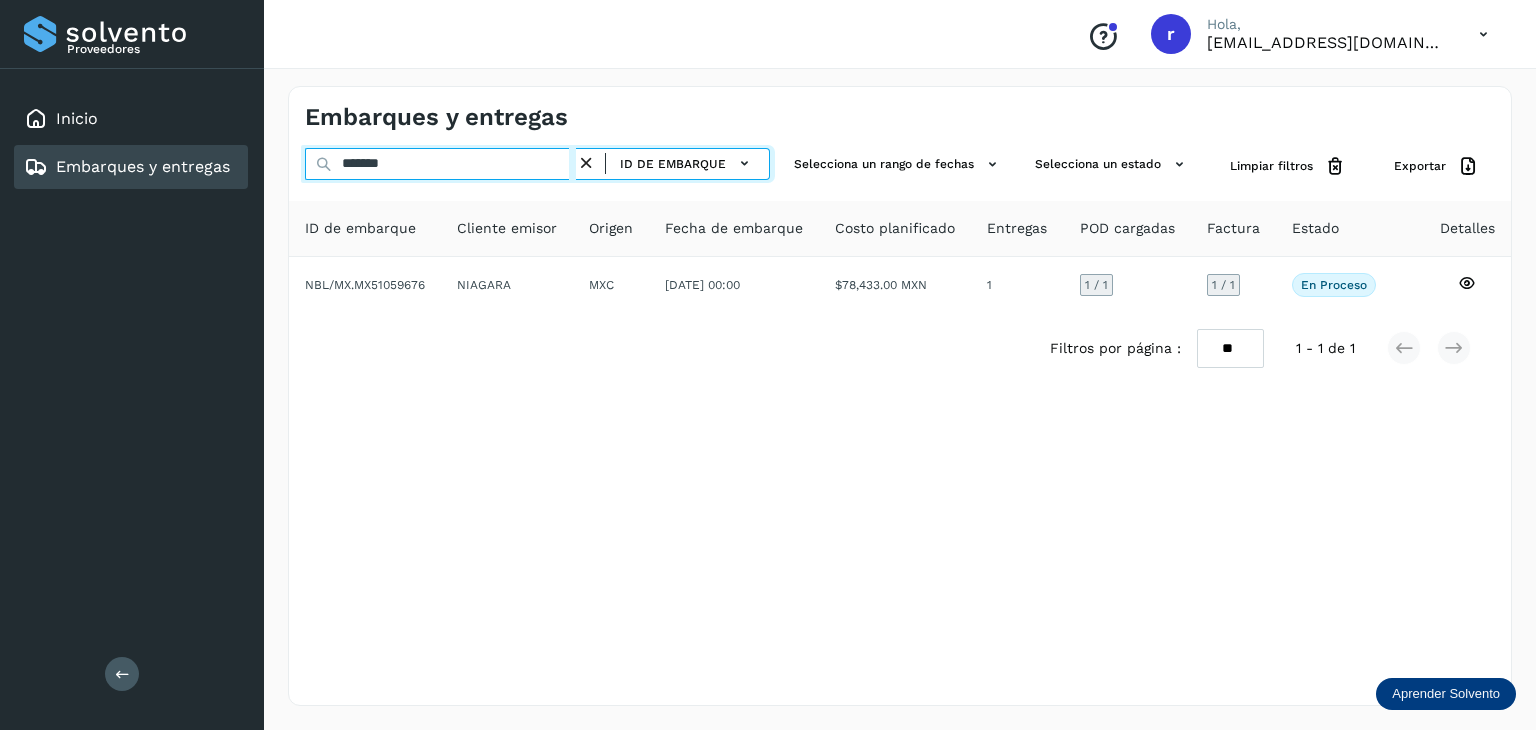 click on "*******" at bounding box center [440, 164] 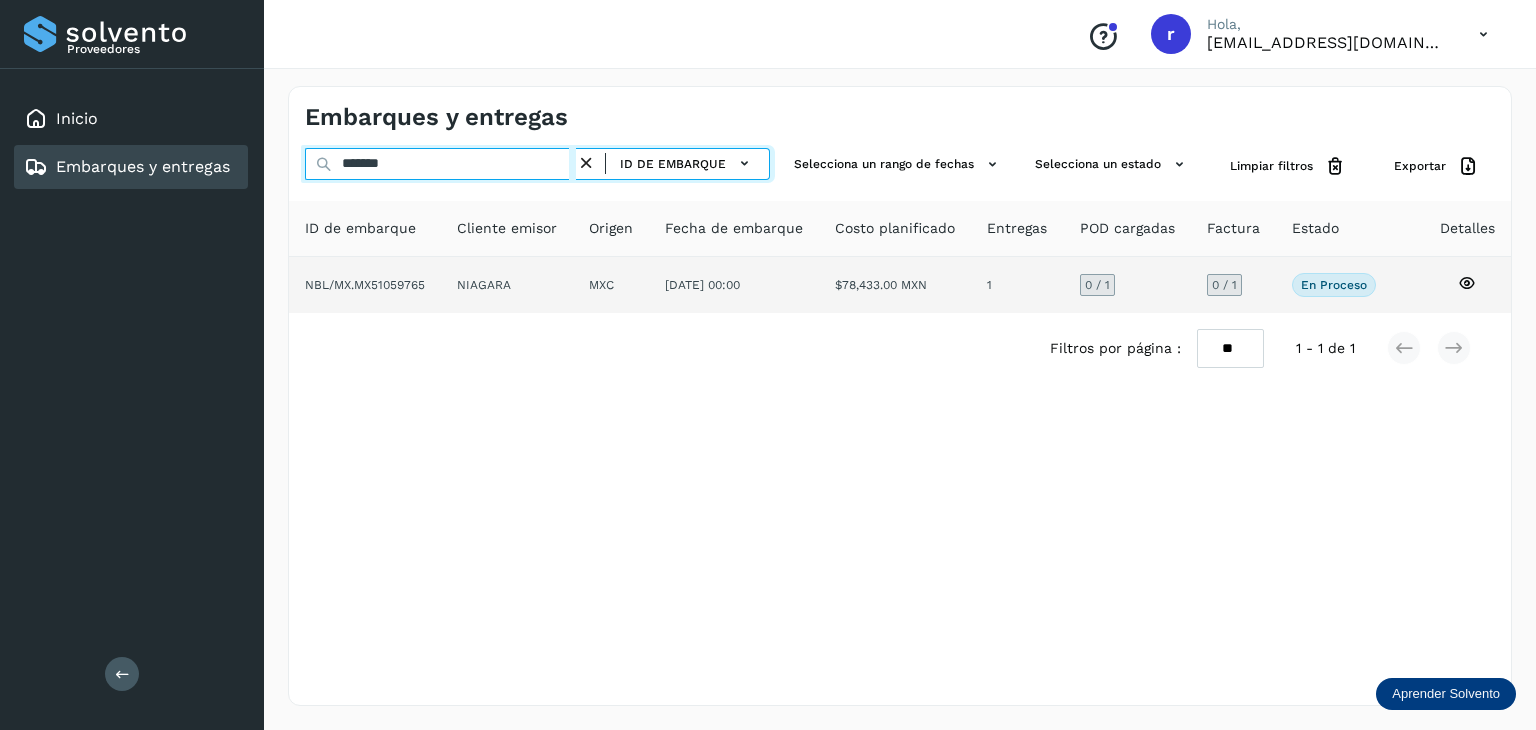 type on "*******" 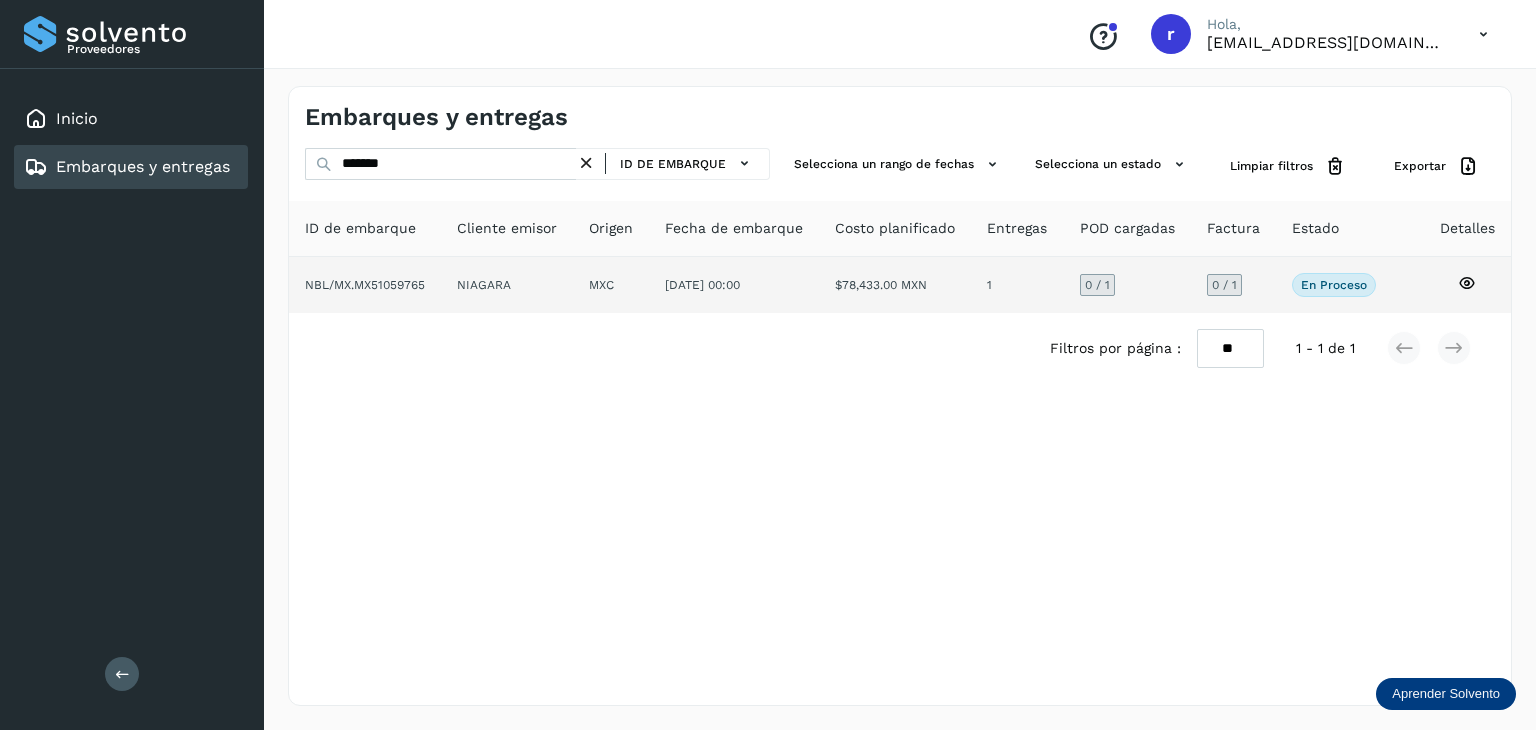 click on "NBL/MX.MX51059765" 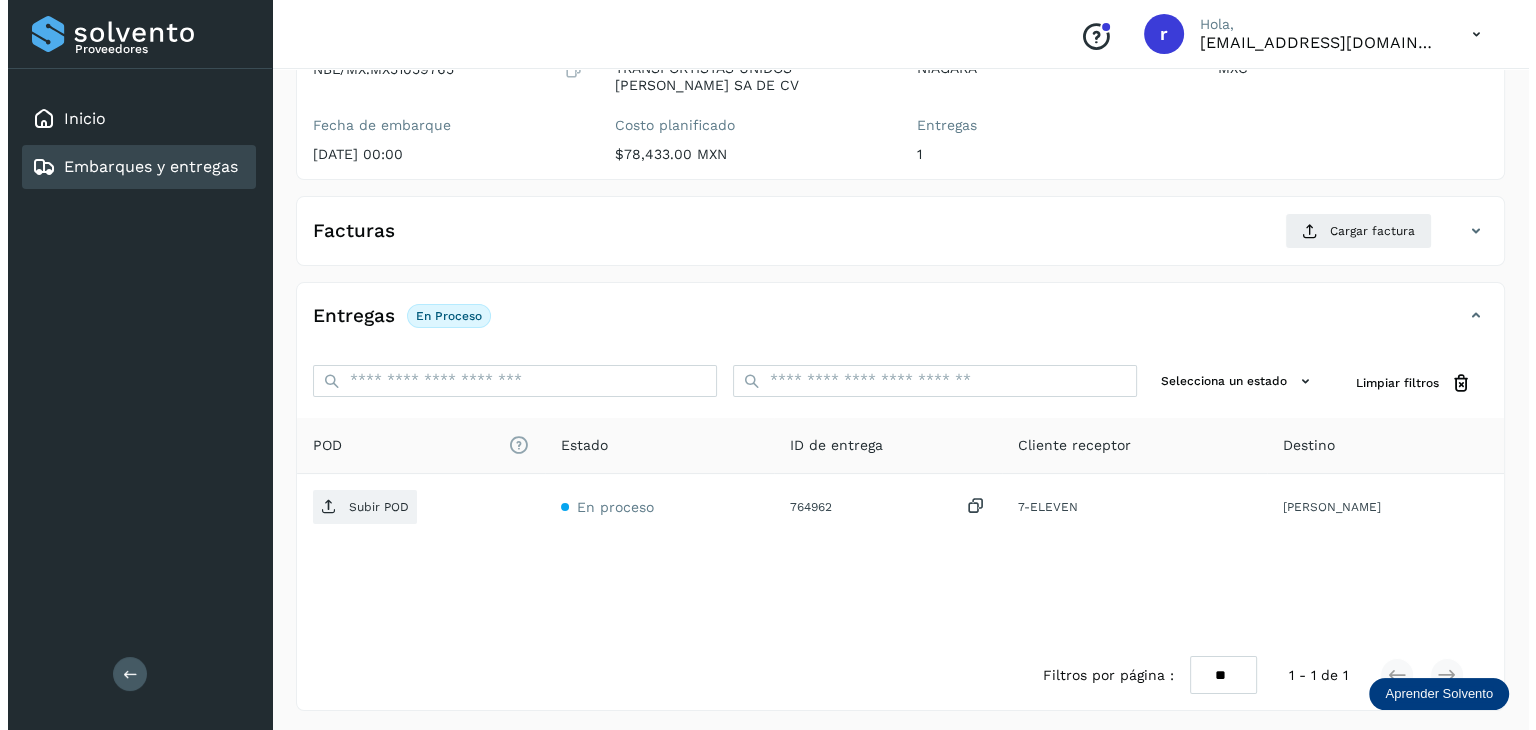 scroll, scrollTop: 231, scrollLeft: 0, axis: vertical 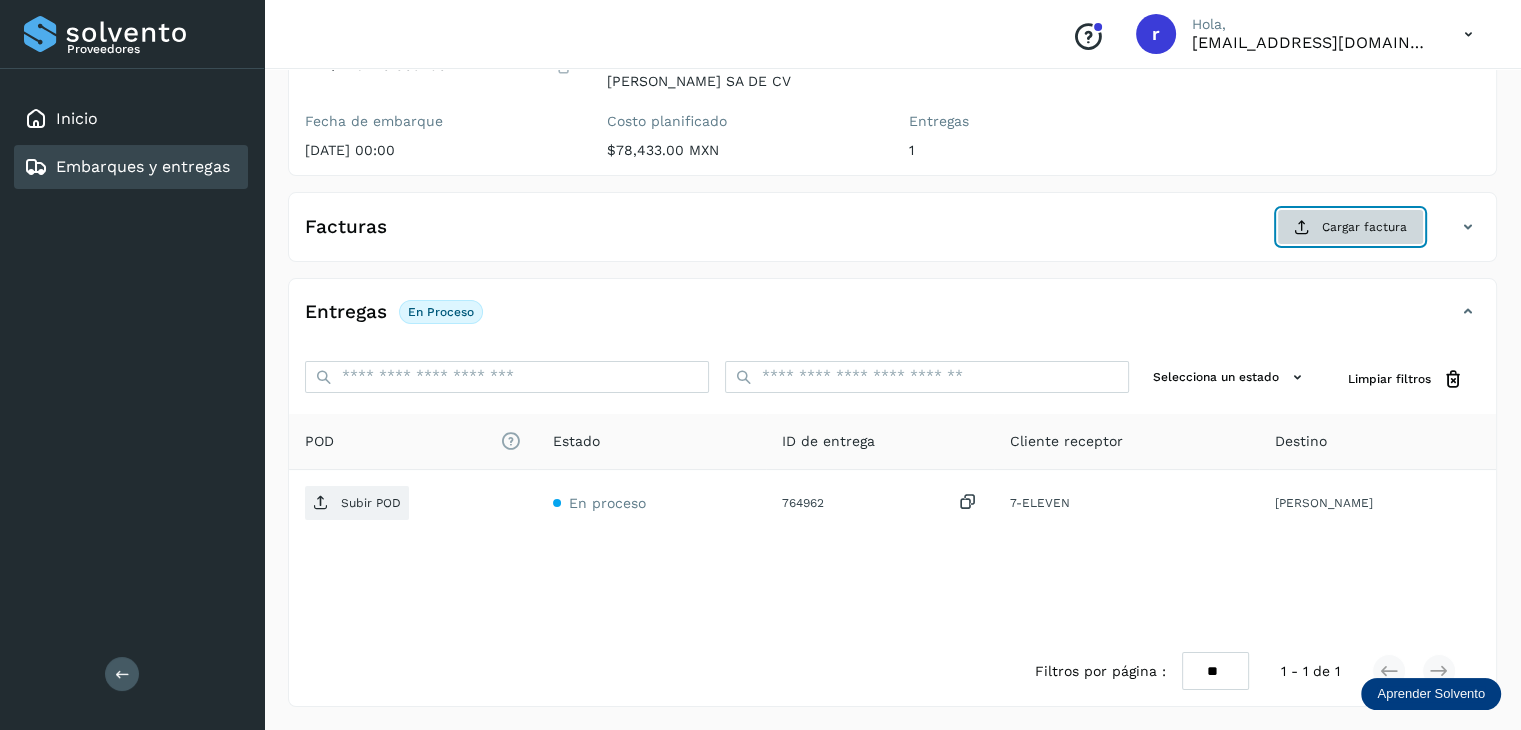 click on "Cargar factura" 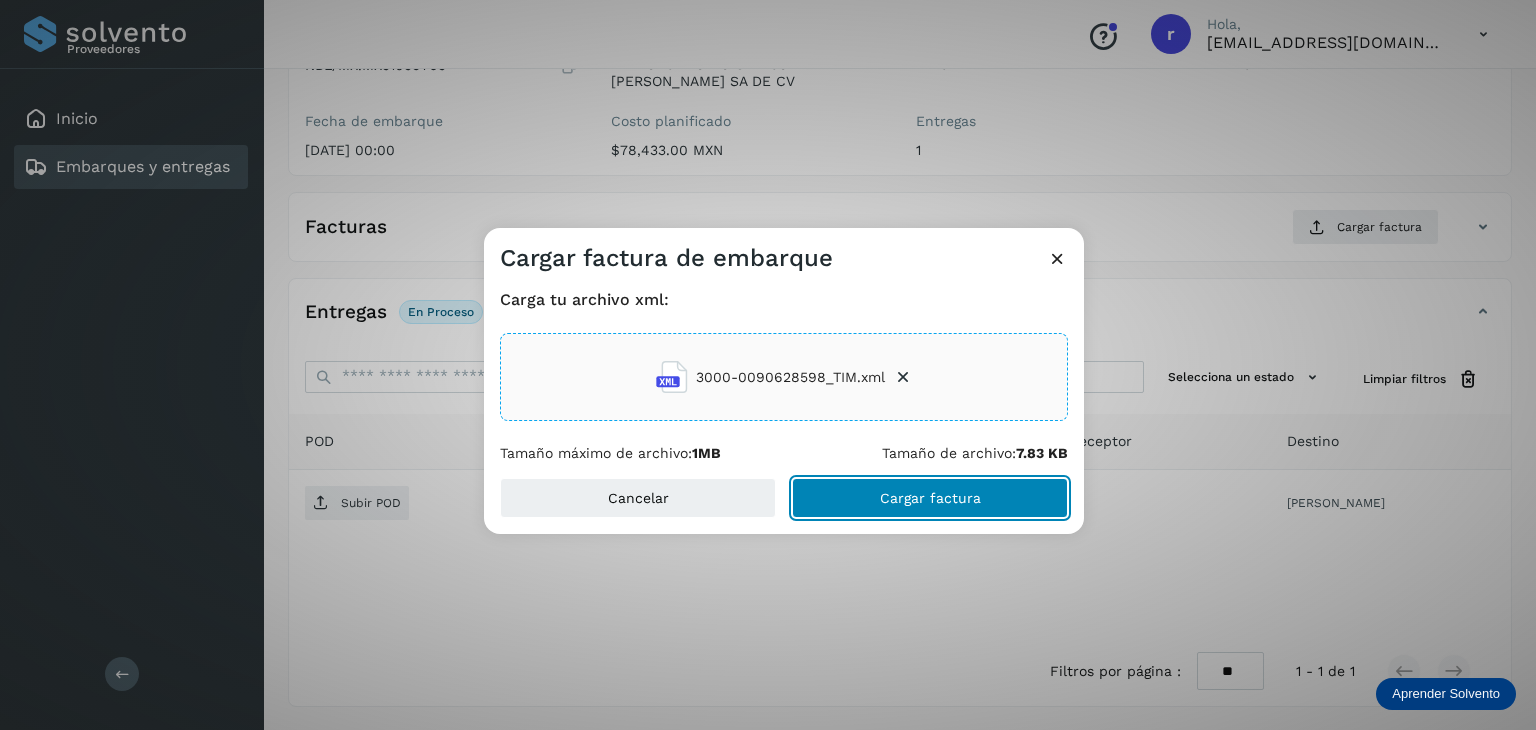 click on "Cargar factura" 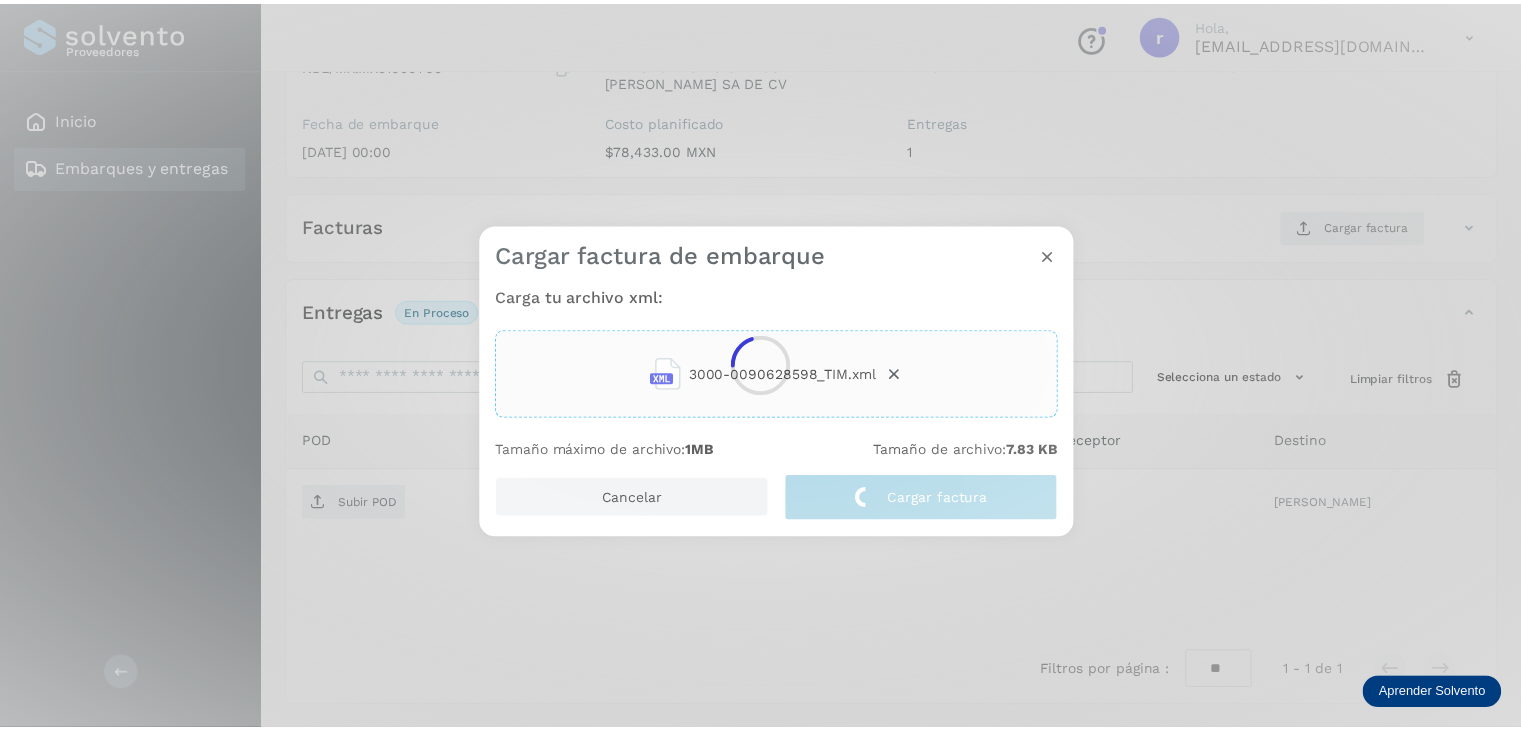 scroll, scrollTop: 229, scrollLeft: 0, axis: vertical 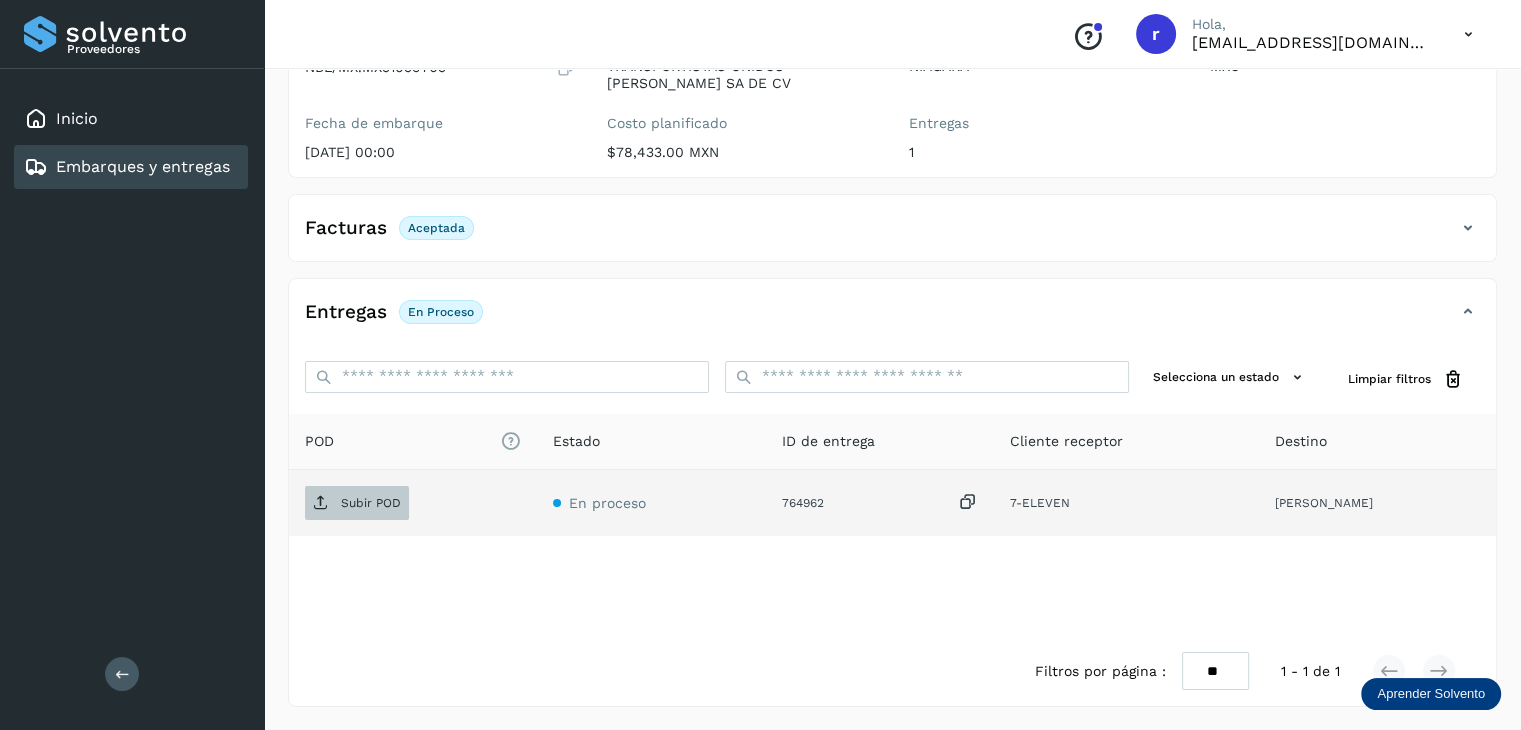 click on "Subir POD" at bounding box center (371, 503) 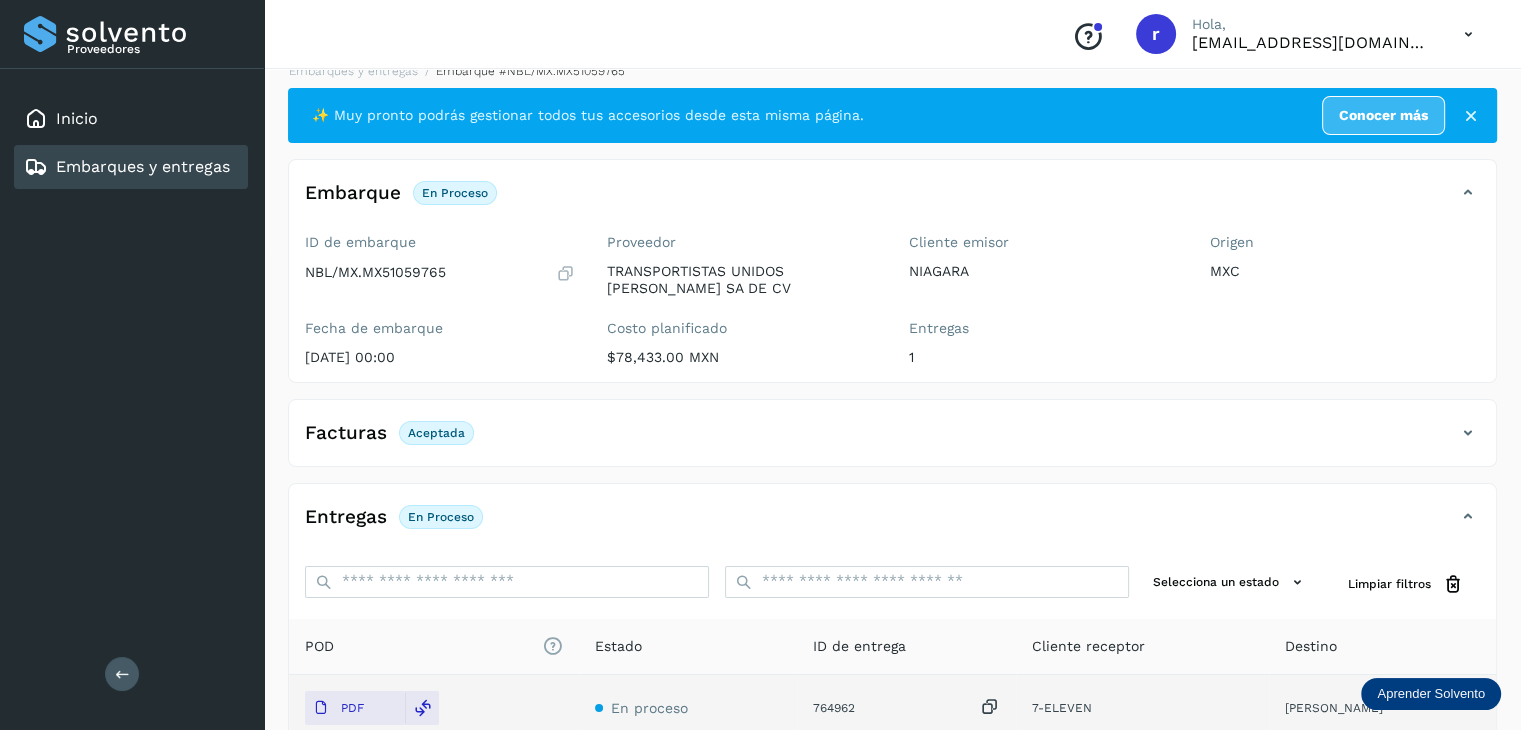 scroll, scrollTop: 0, scrollLeft: 0, axis: both 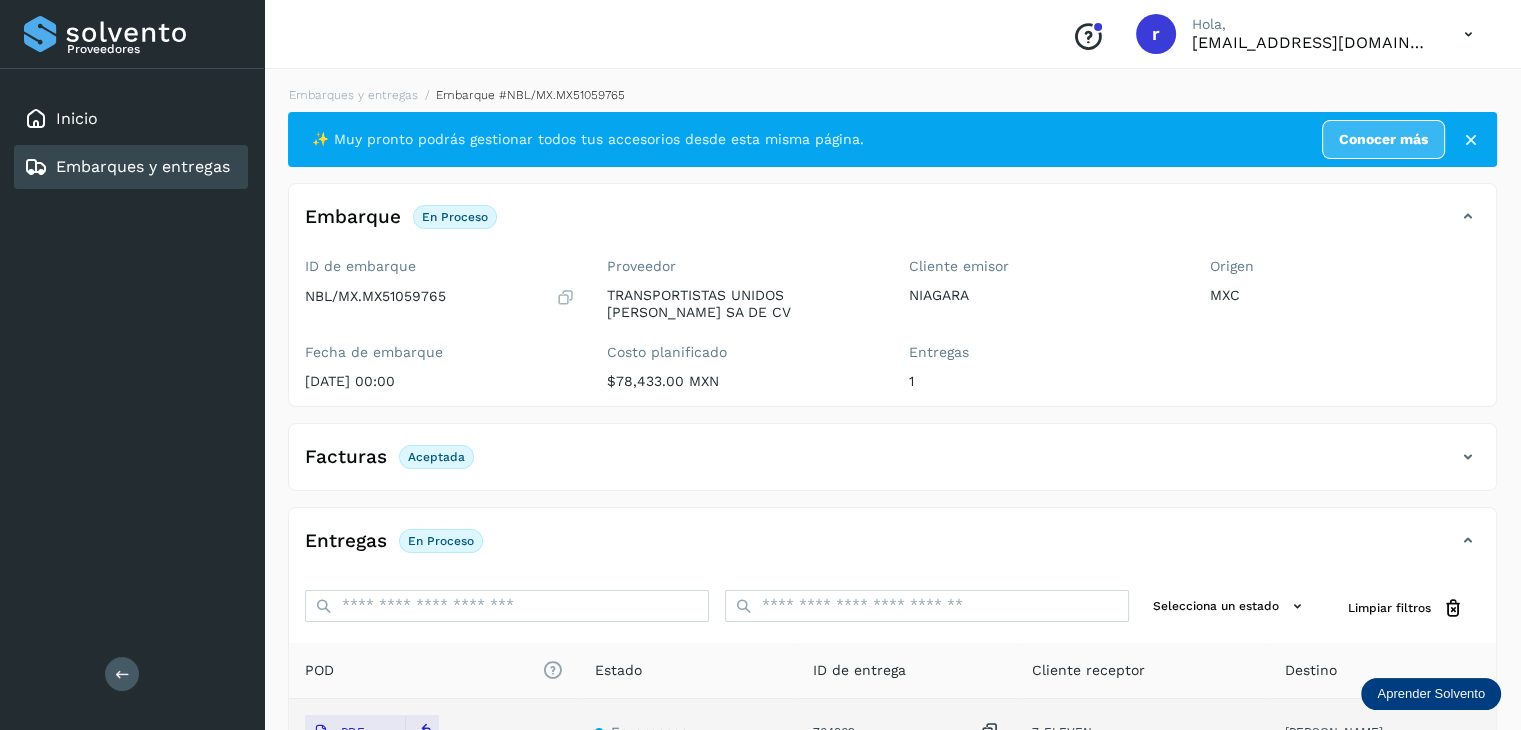 click on "Embarques y entregas" at bounding box center [143, 166] 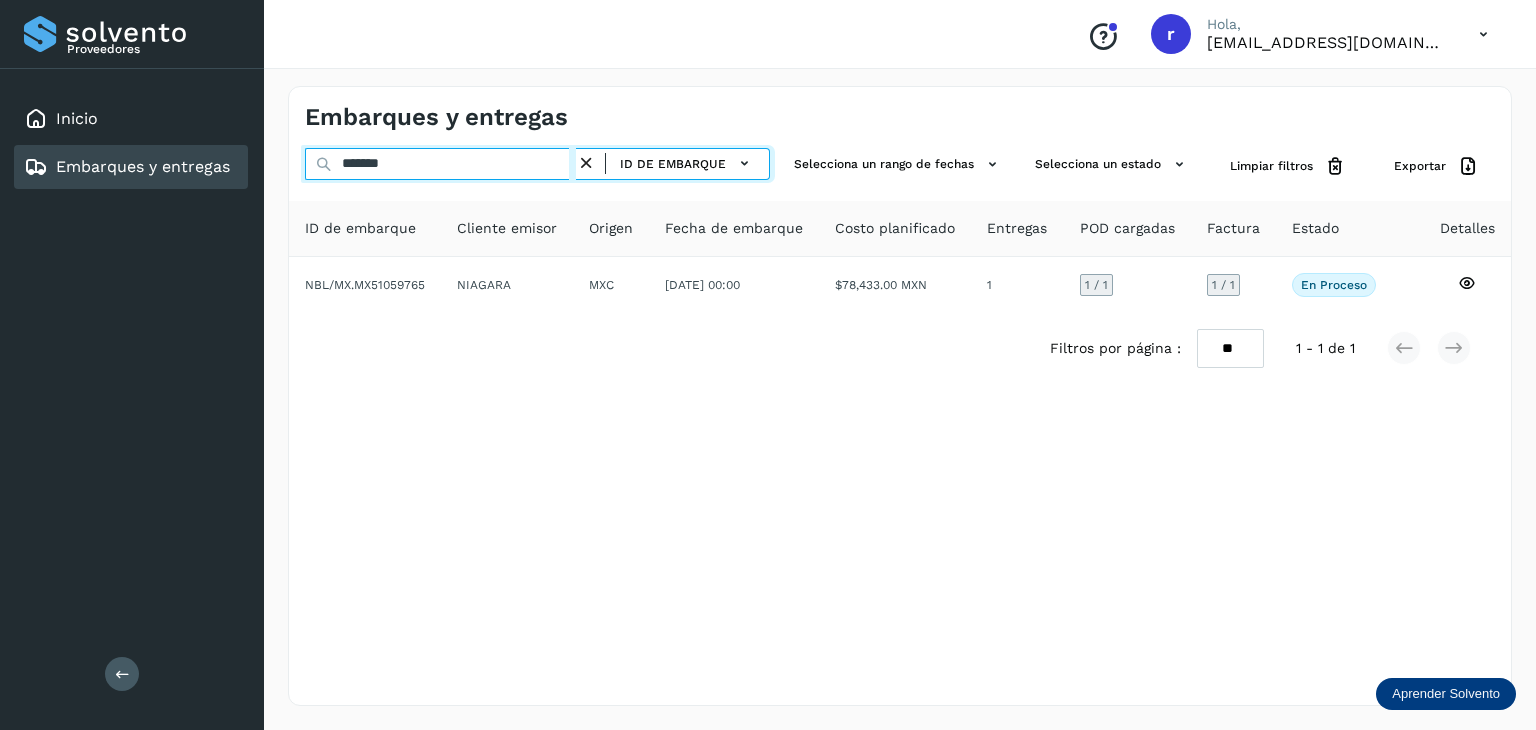click on "*******" at bounding box center (440, 164) 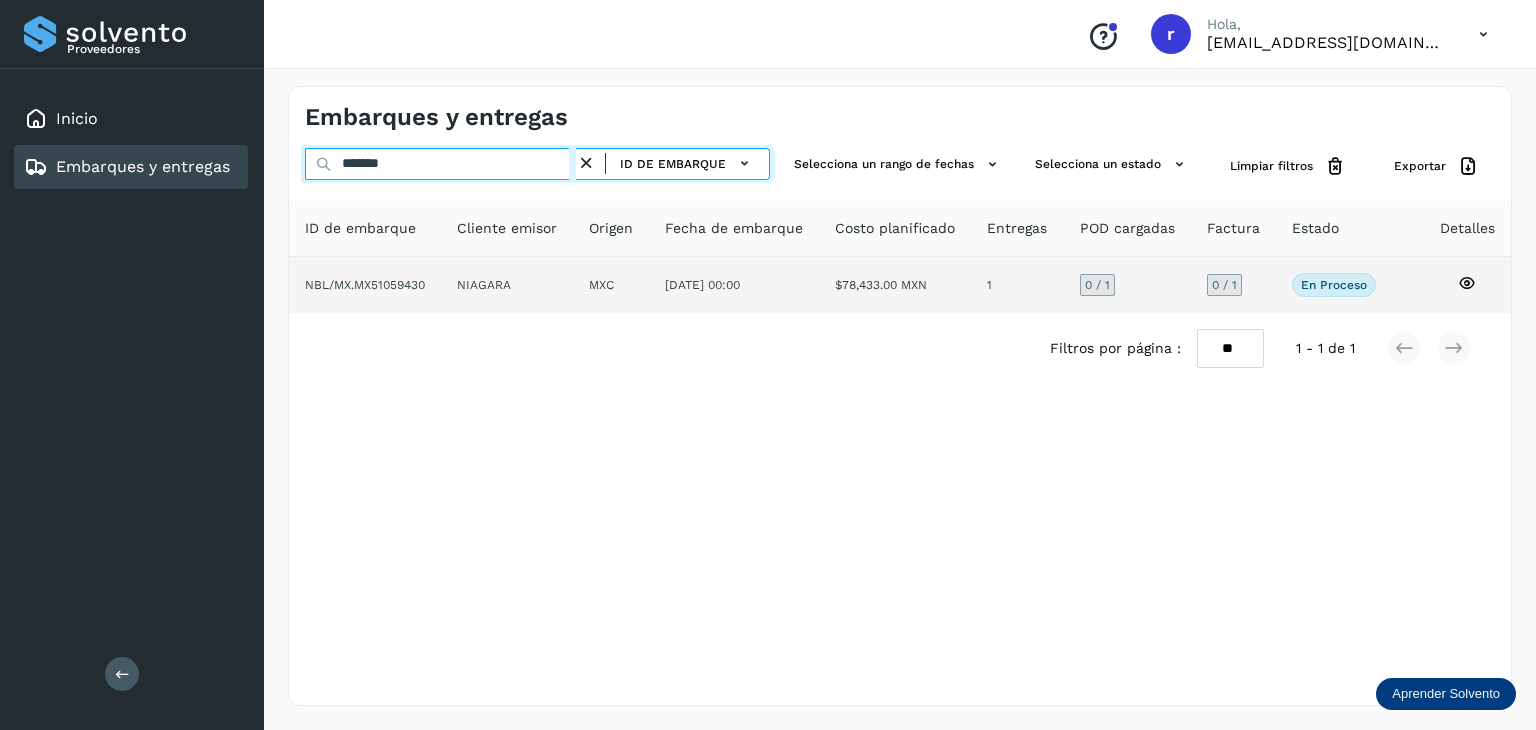 type on "*******" 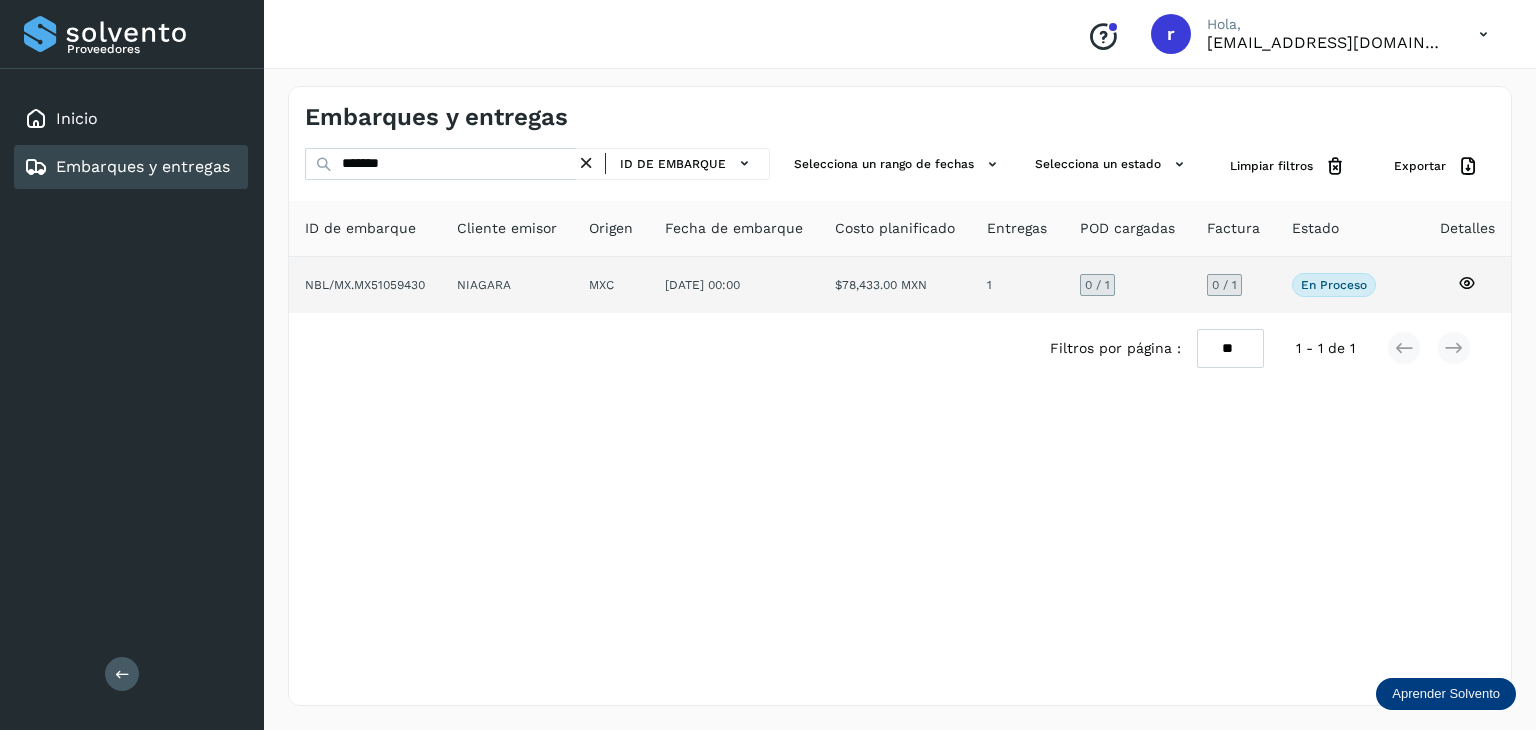 click on "NBL/MX.MX51059430" 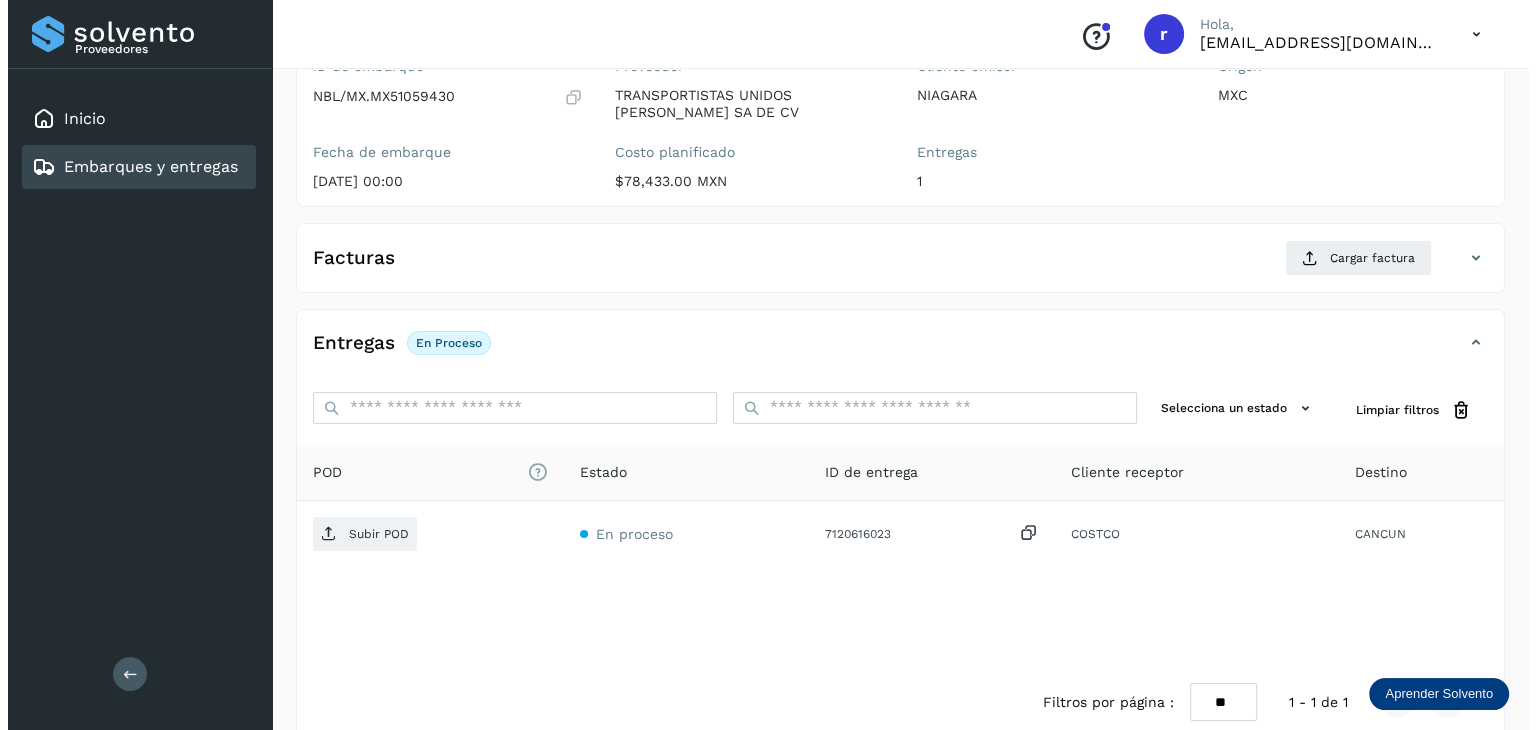 scroll, scrollTop: 231, scrollLeft: 0, axis: vertical 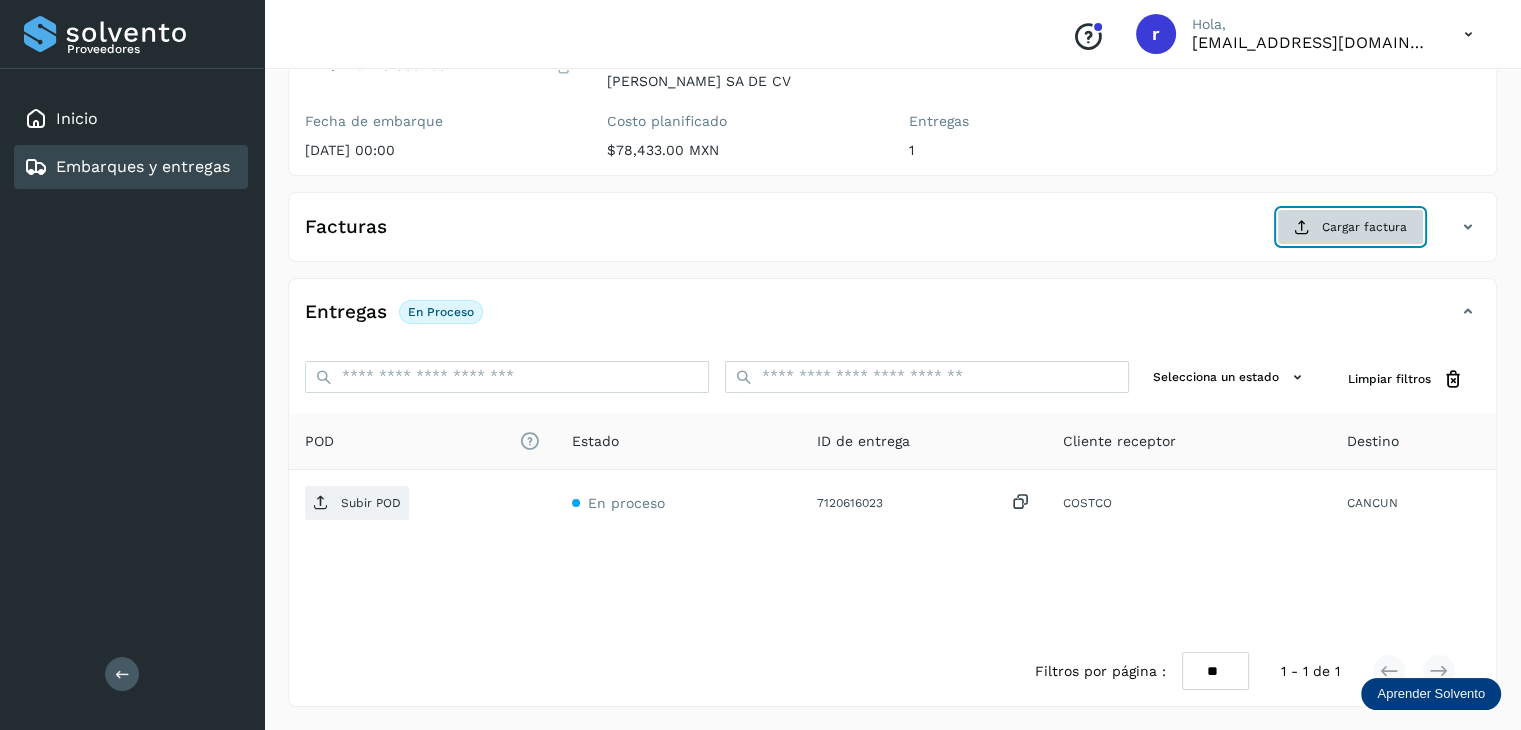click at bounding box center (1302, 227) 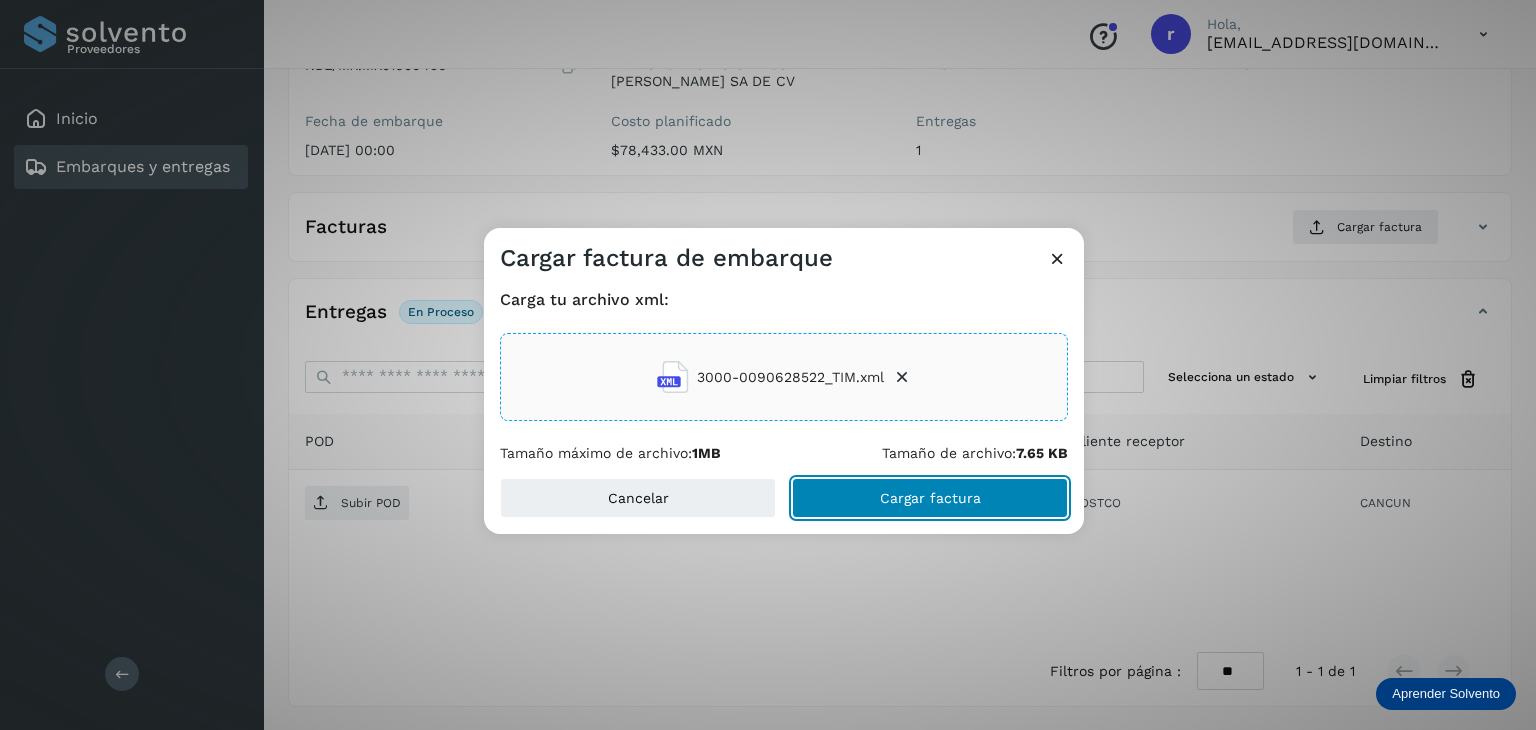 click on "Cargar factura" 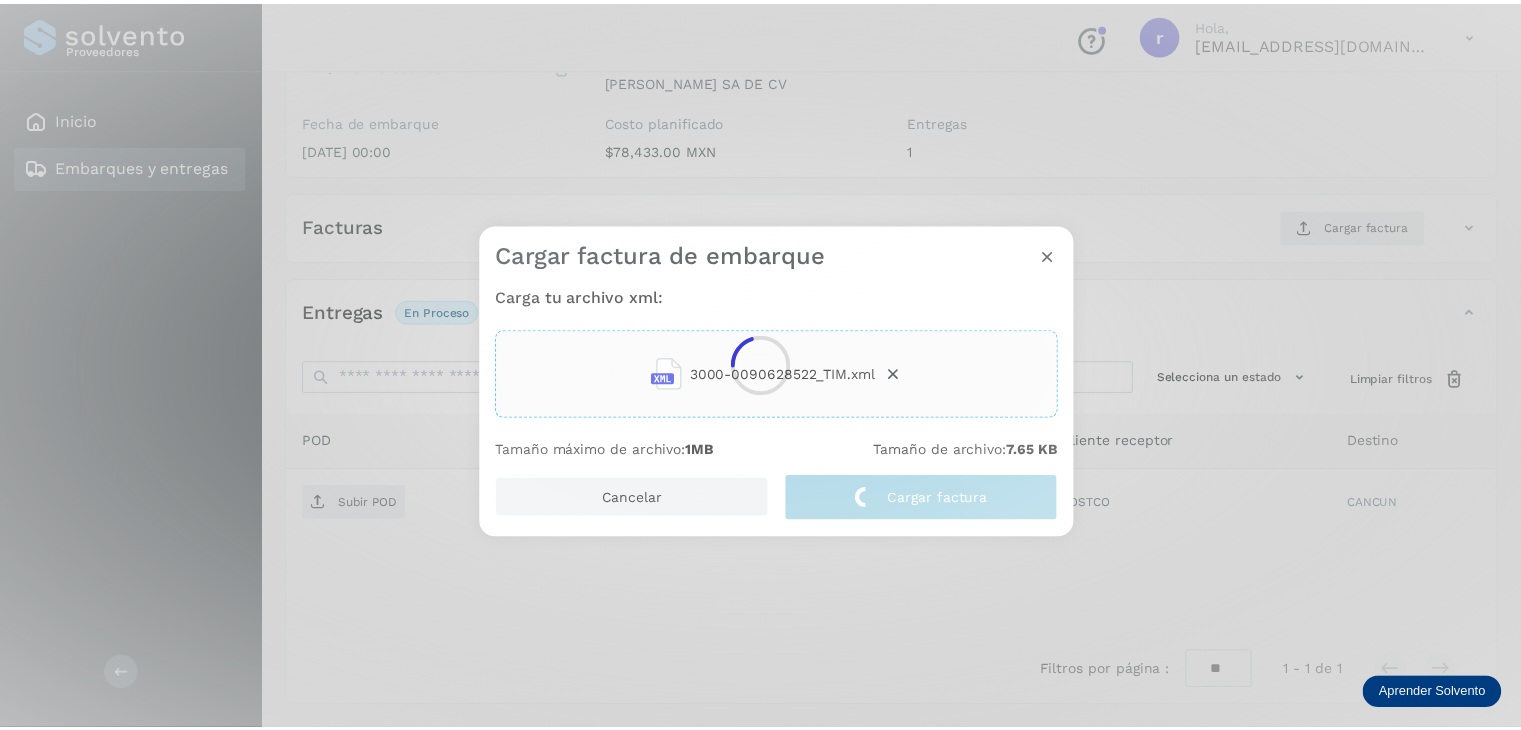 scroll, scrollTop: 229, scrollLeft: 0, axis: vertical 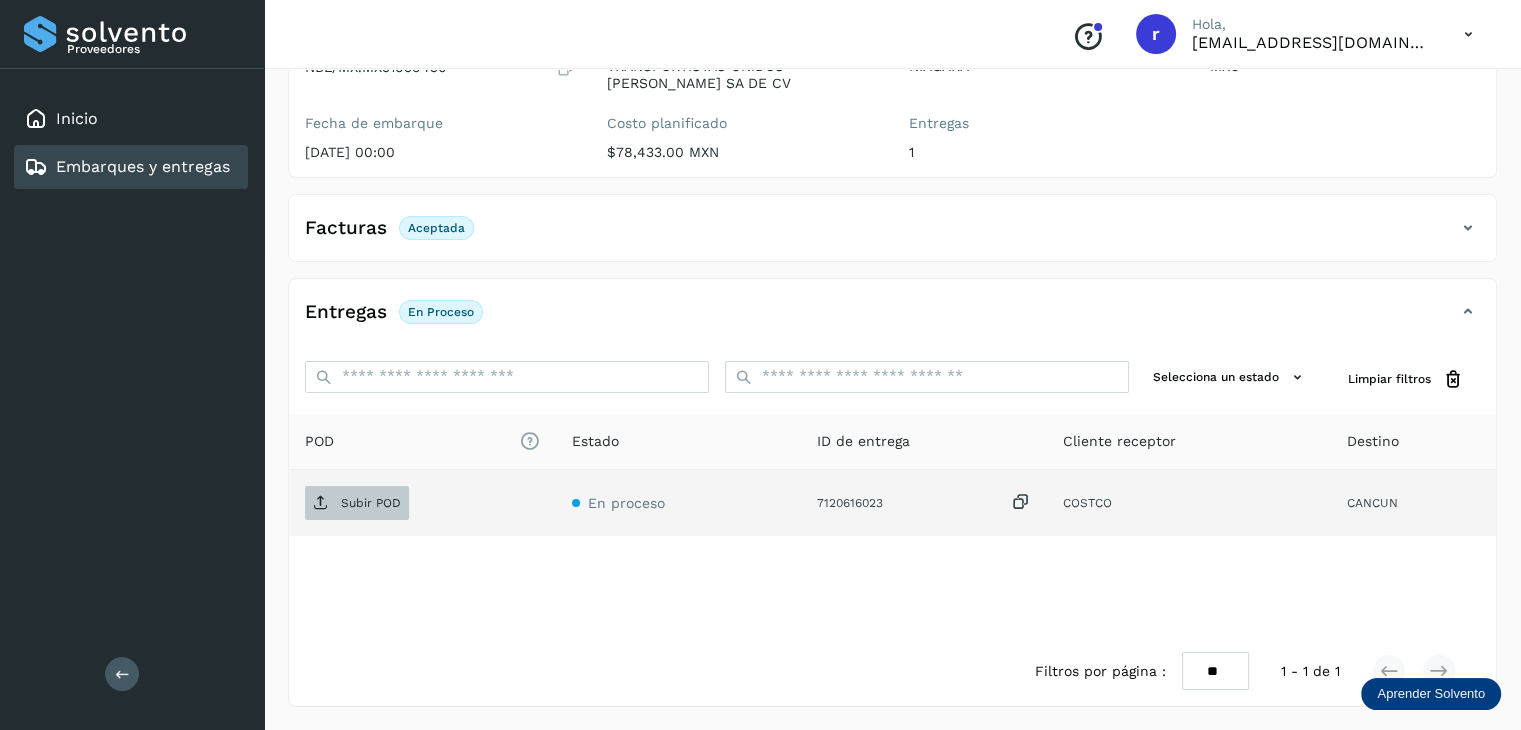 click on "Subir POD" at bounding box center [371, 503] 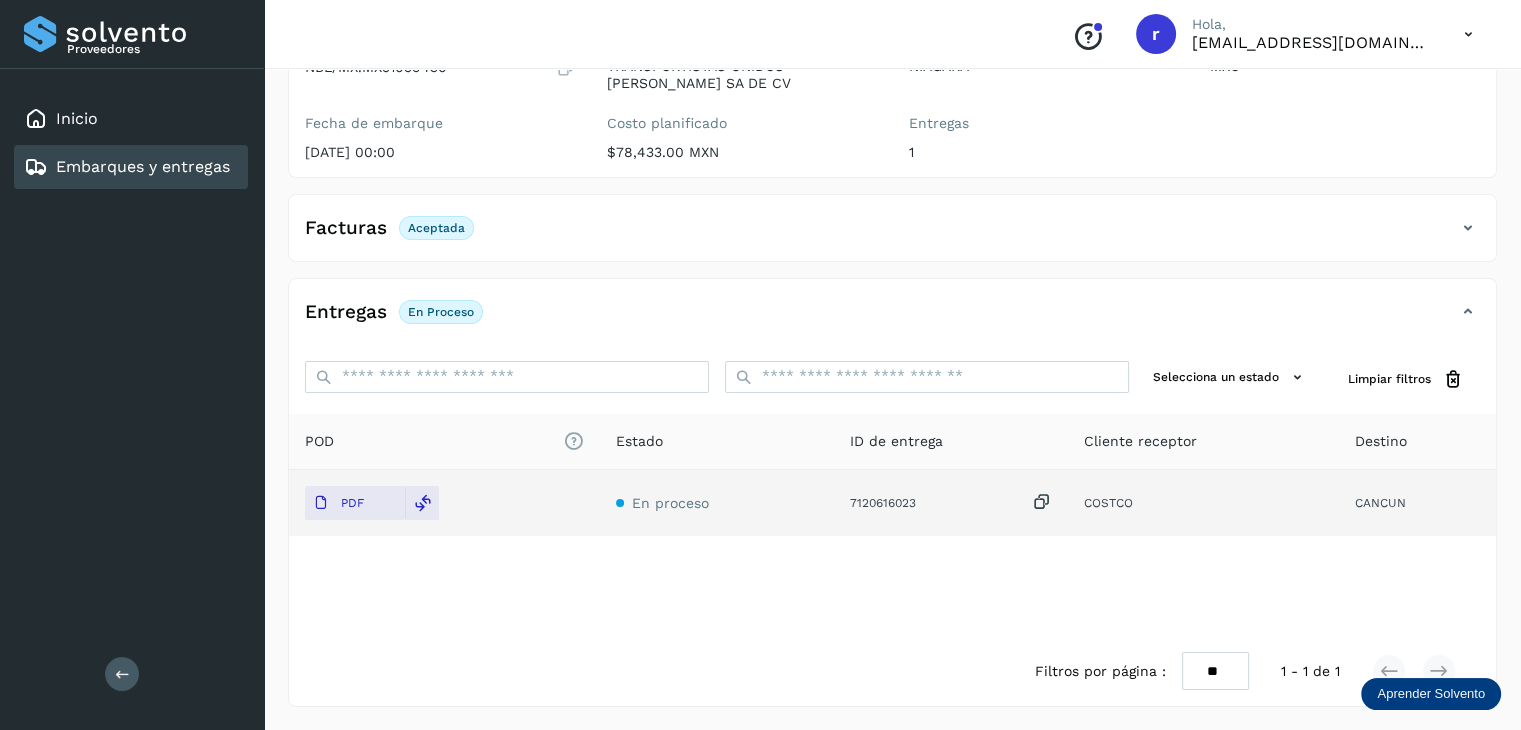 click on "Embarques y entregas" at bounding box center (143, 166) 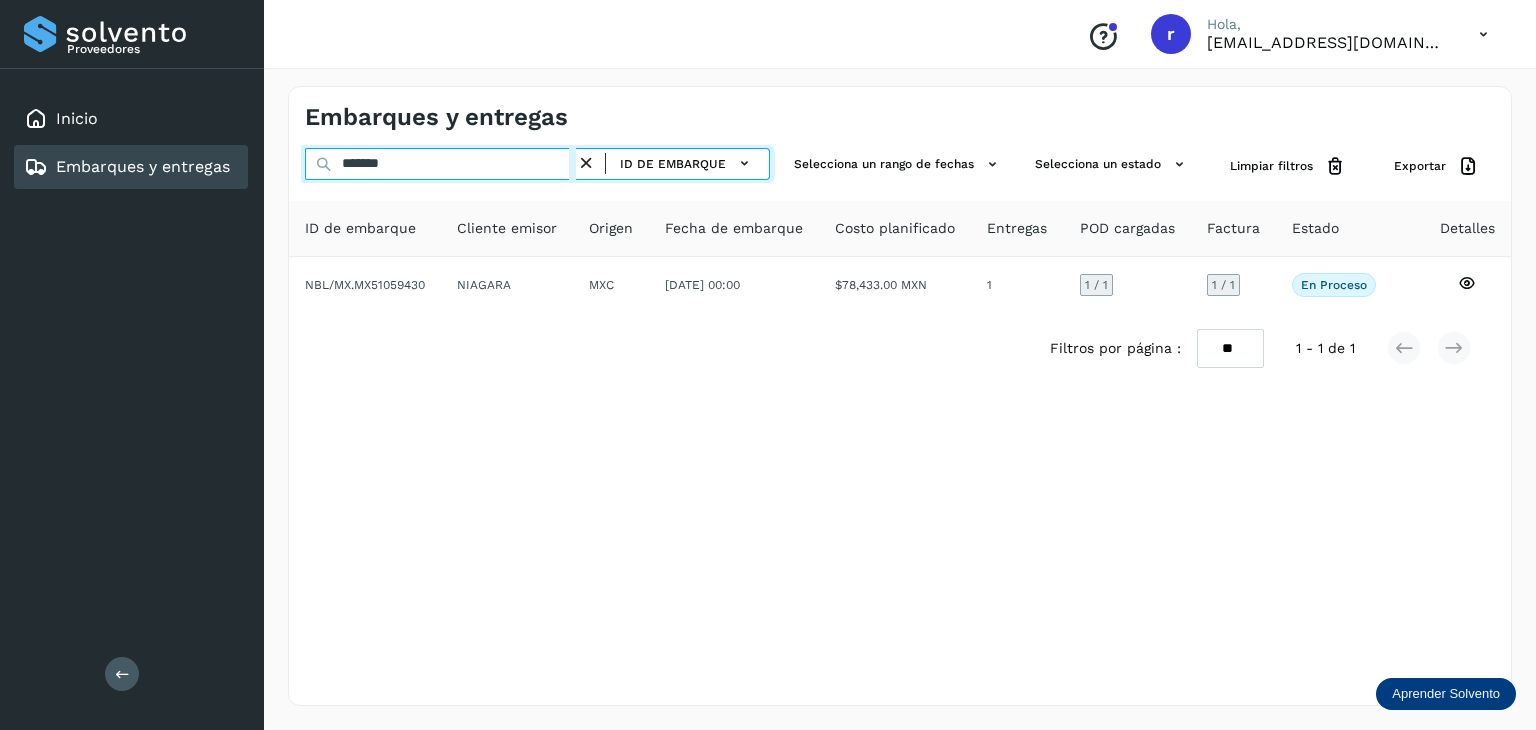 click on "*******" at bounding box center (440, 164) 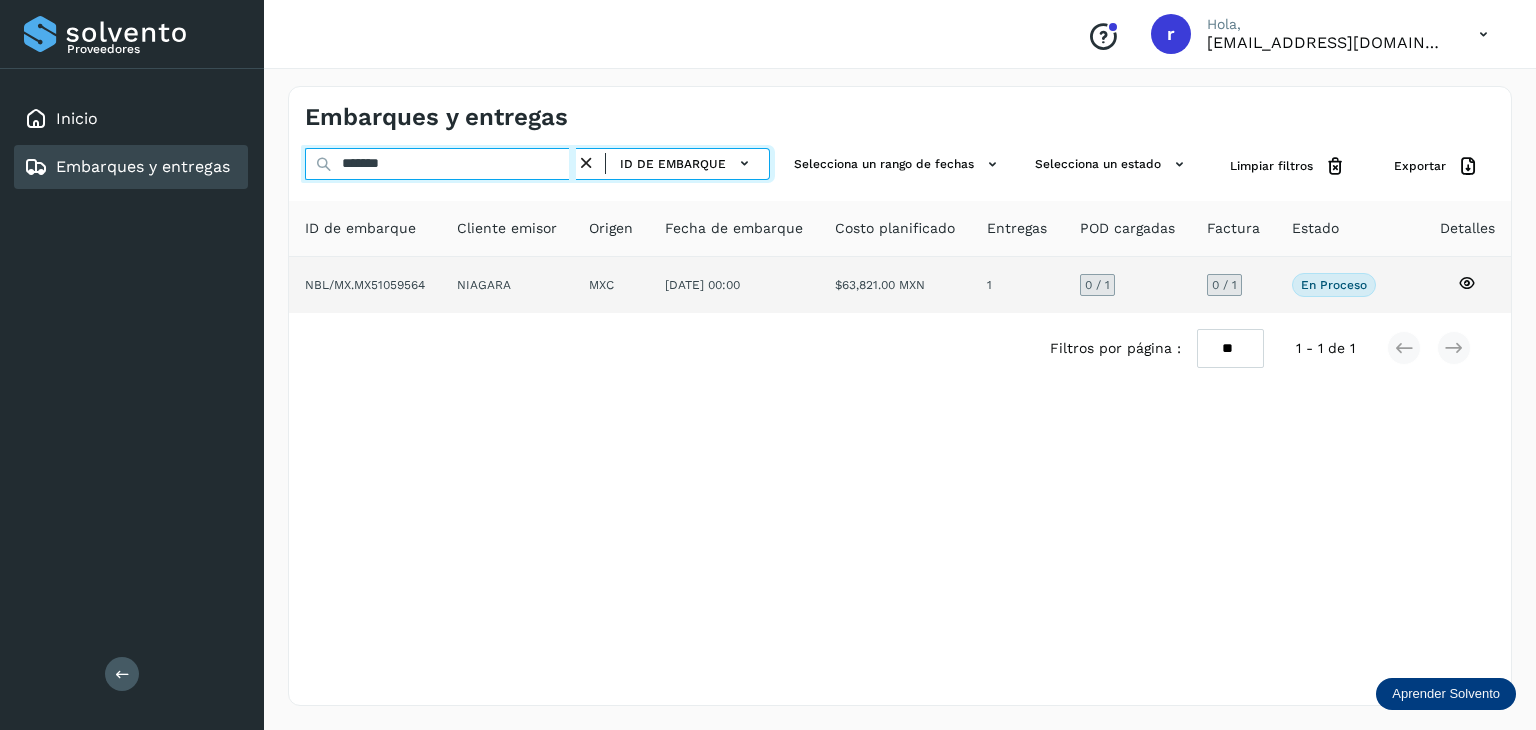 type on "*******" 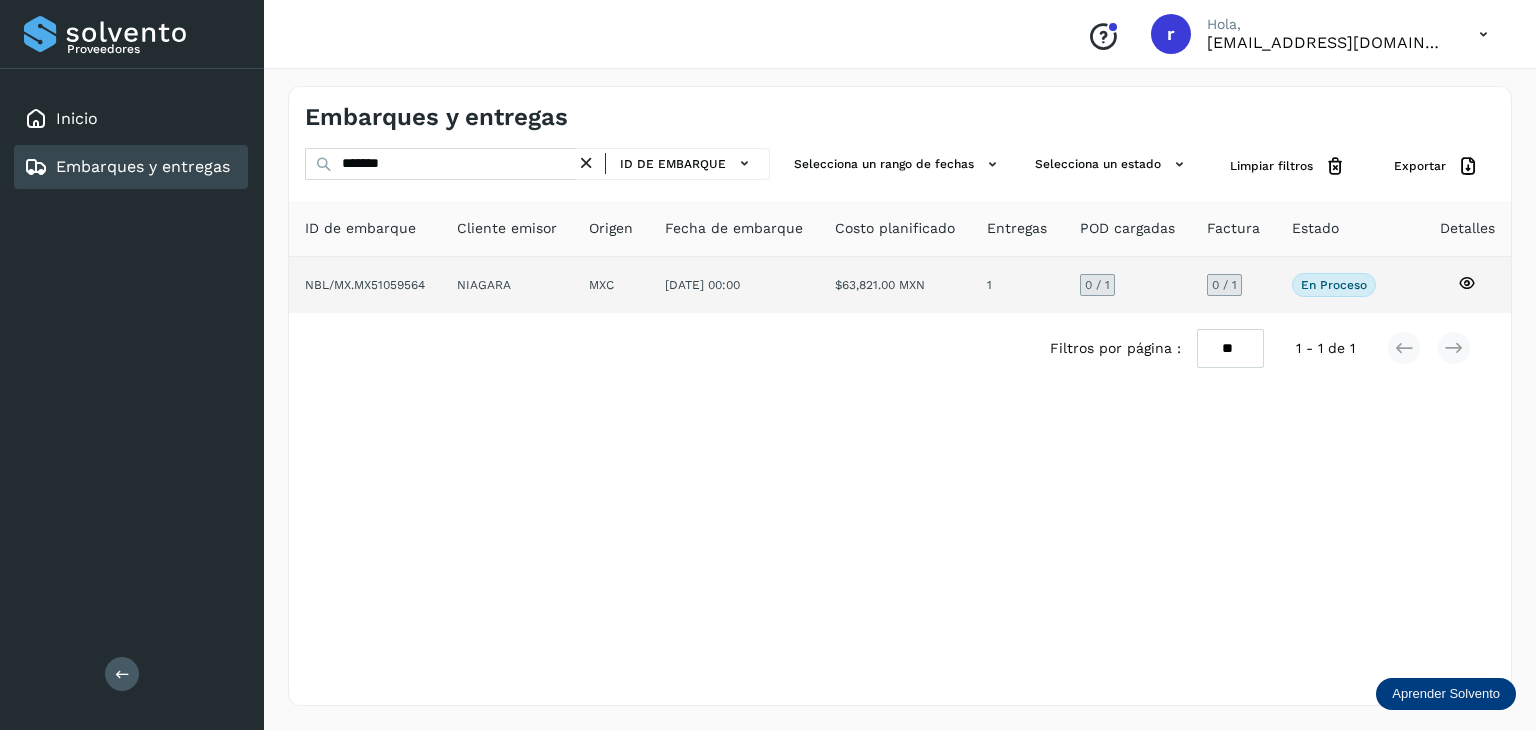 click on "NBL/MX.MX51059564" 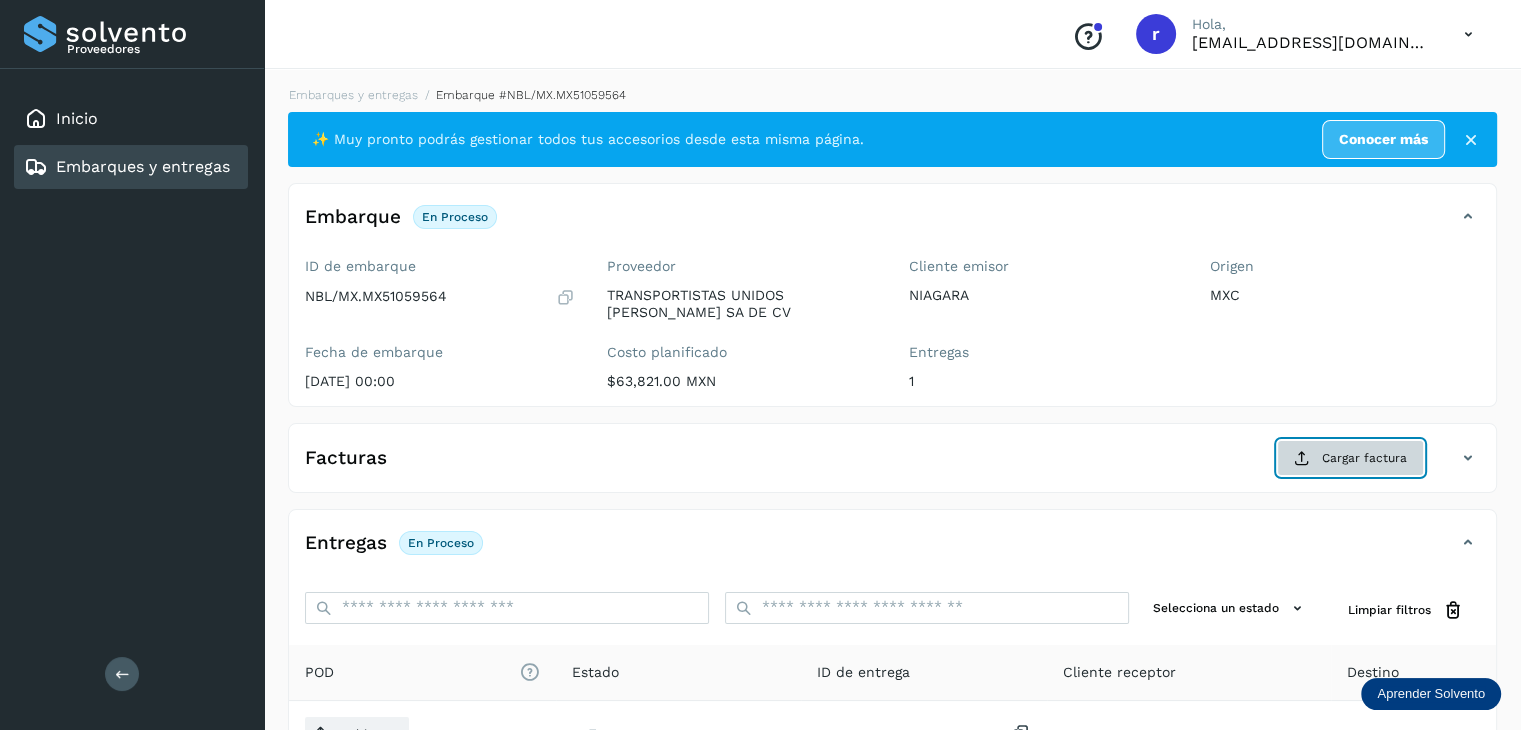 click on "Cargar factura" 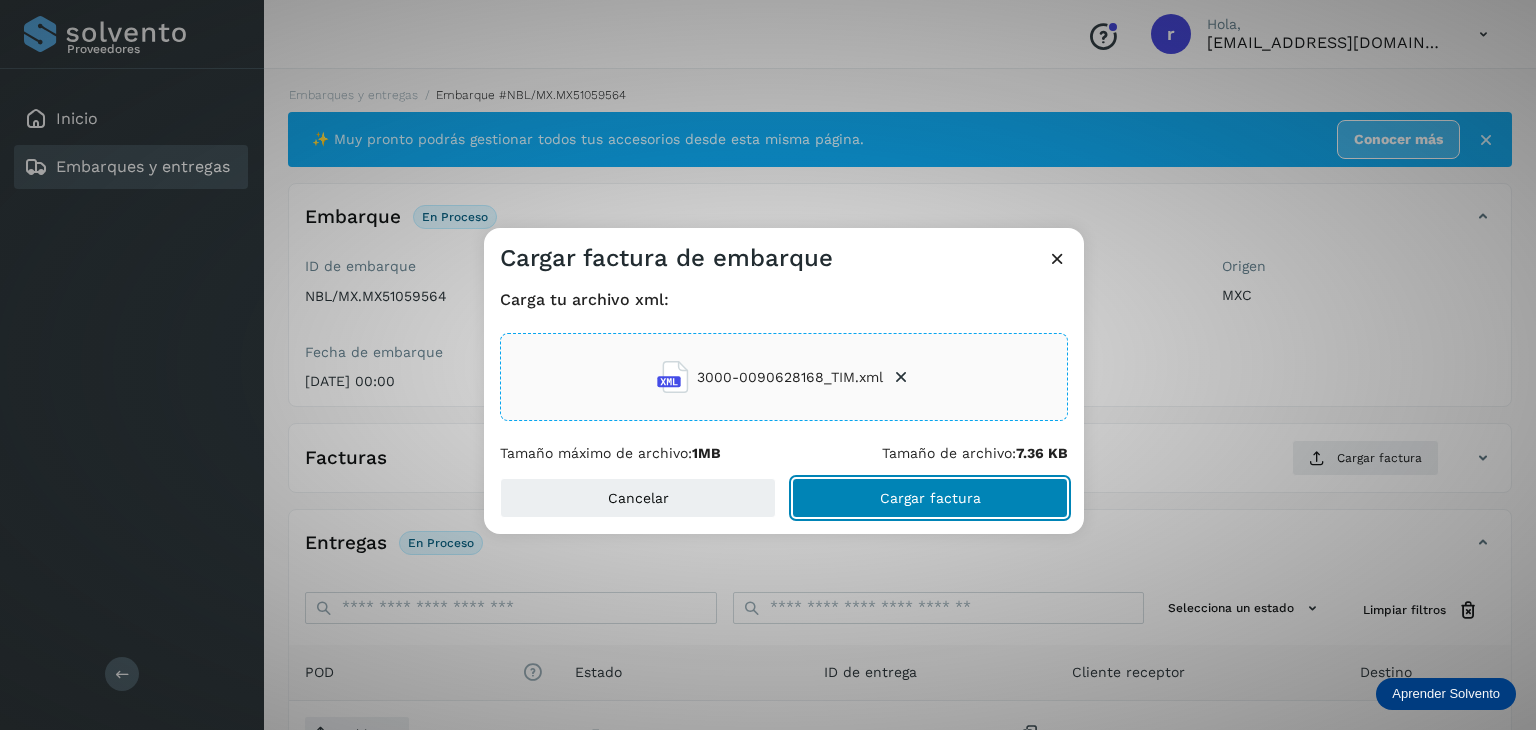 click on "Cargar factura" 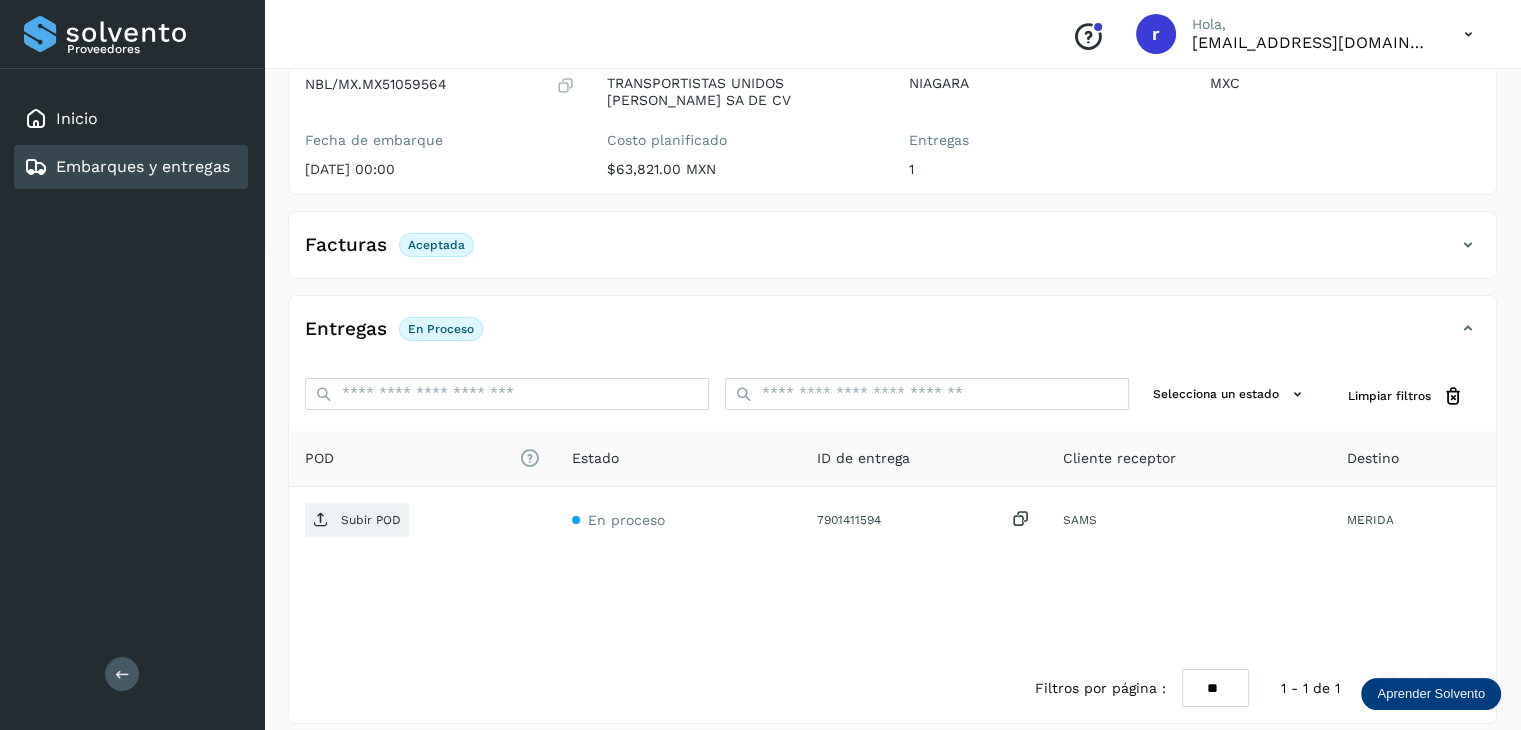 scroll, scrollTop: 229, scrollLeft: 0, axis: vertical 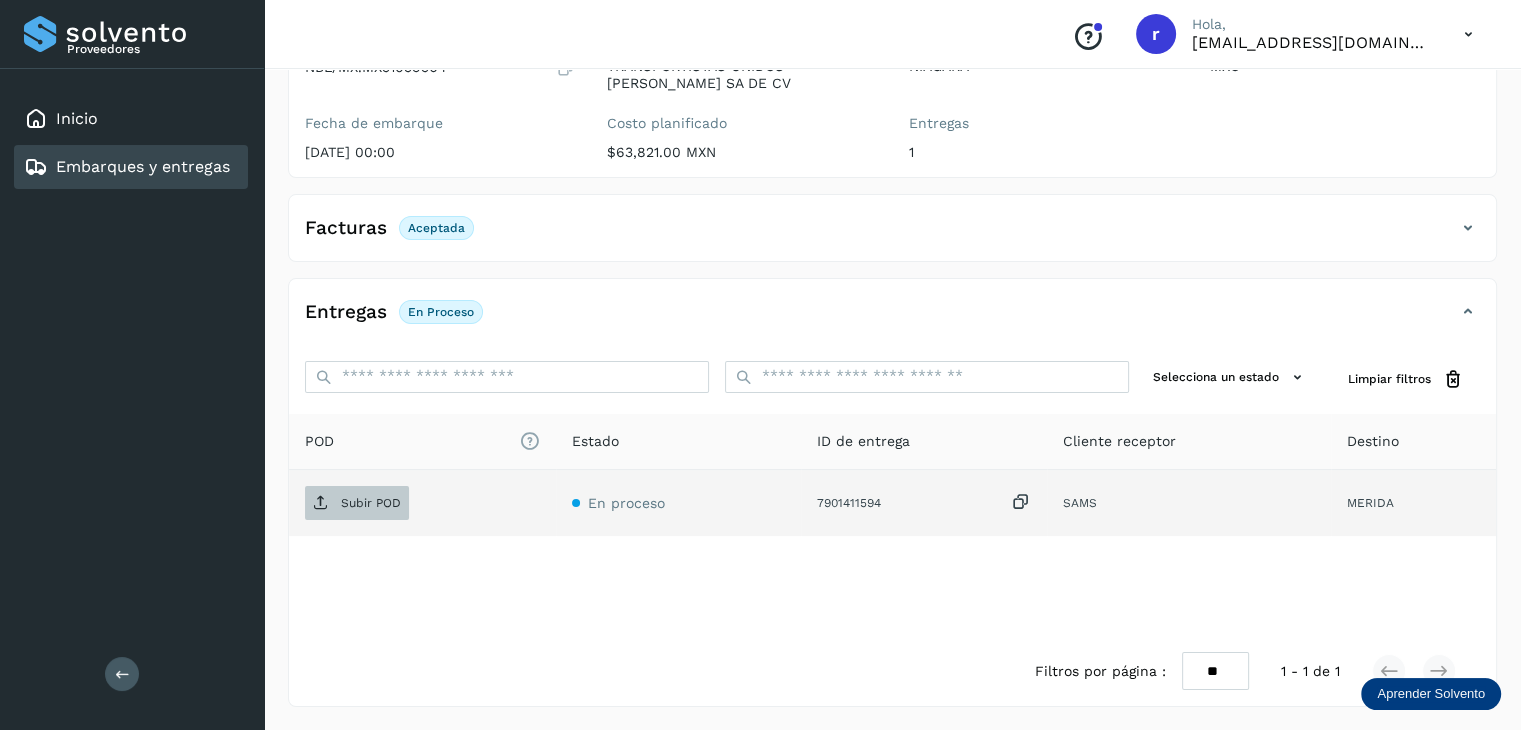 click on "Subir POD" at bounding box center (371, 503) 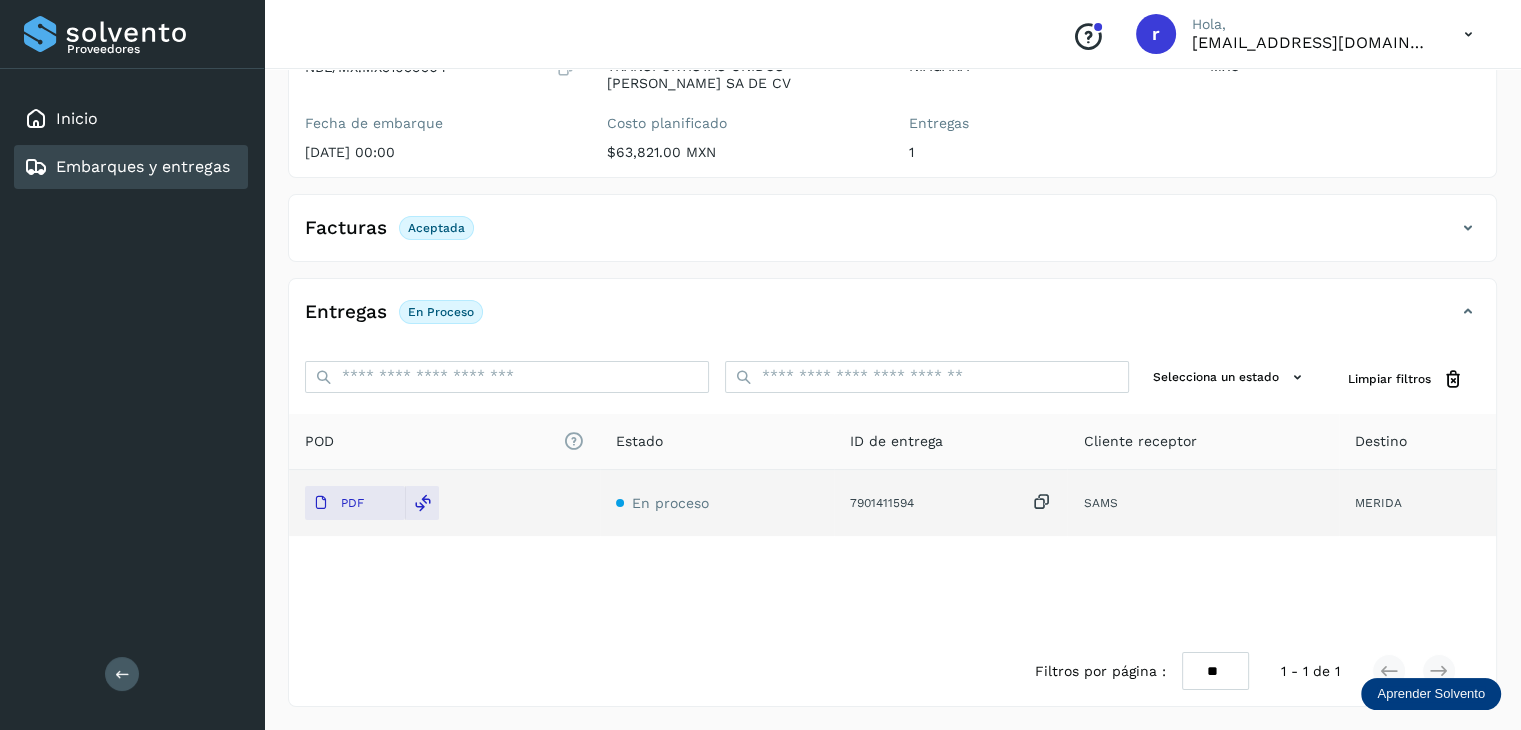 click on "POD
El tamaño máximo de archivo es de 20 Mb.
Estado ID de entrega Cliente receptor Destino PDF En proceso 7901411594  [PERSON_NAME]" 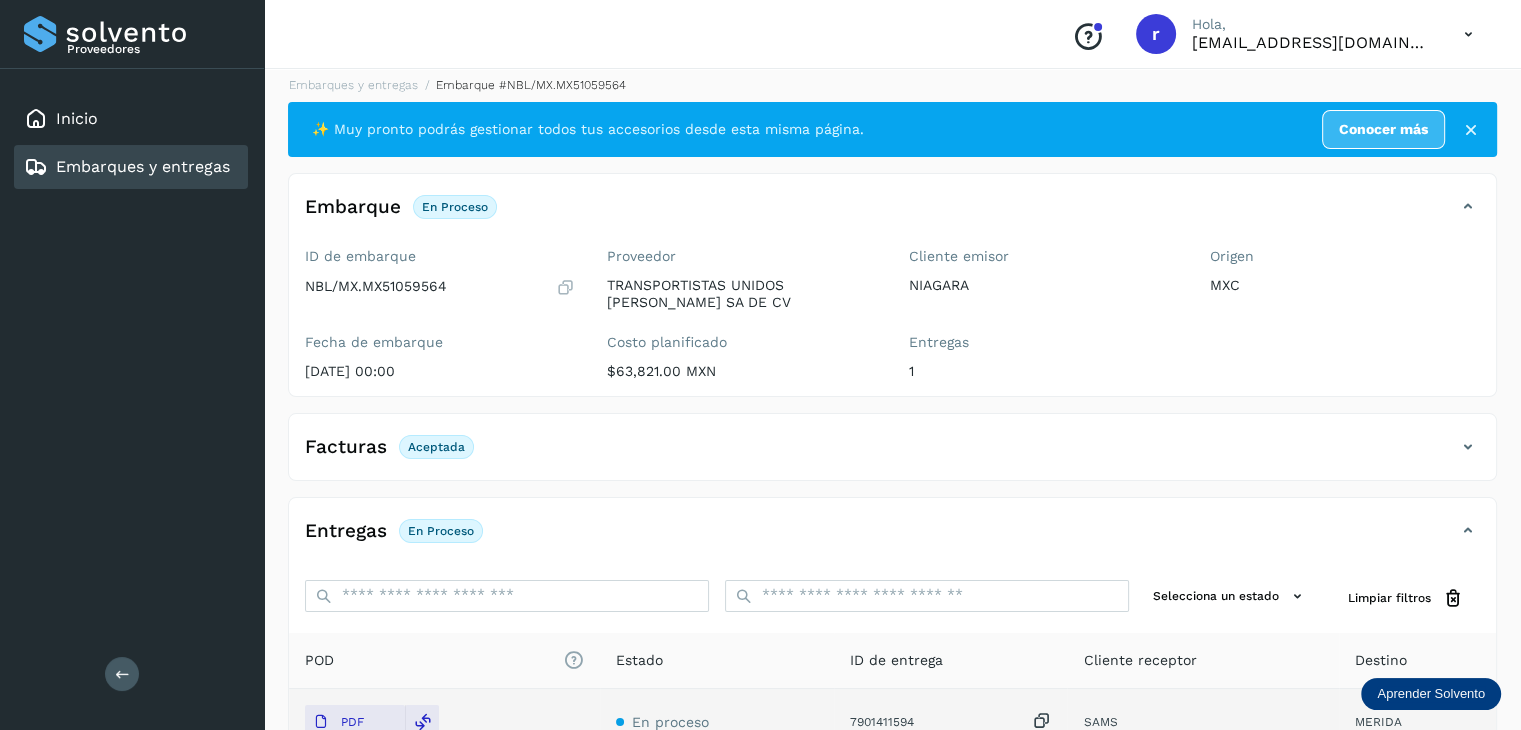 scroll, scrollTop: 0, scrollLeft: 0, axis: both 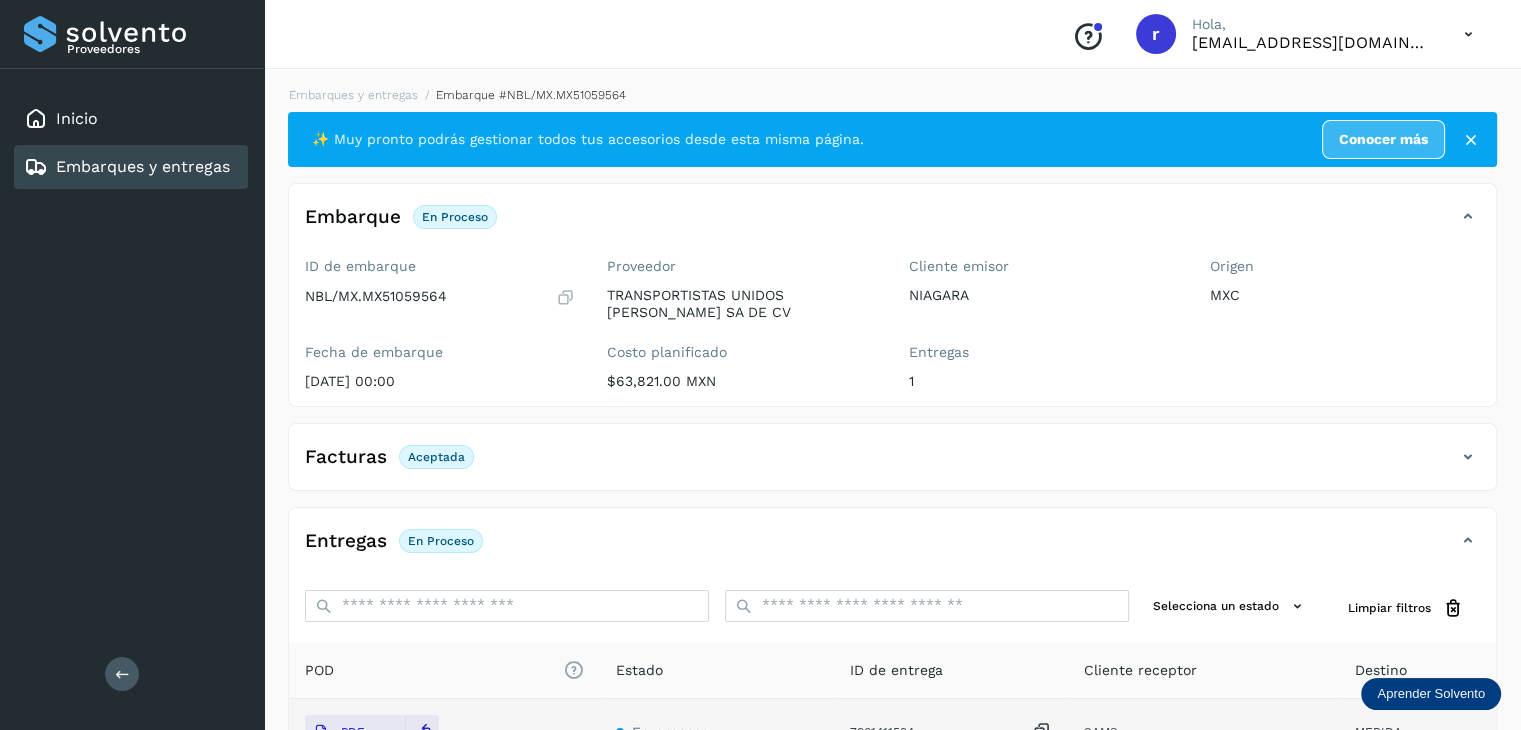 click on "Embarques y entregas" at bounding box center (143, 166) 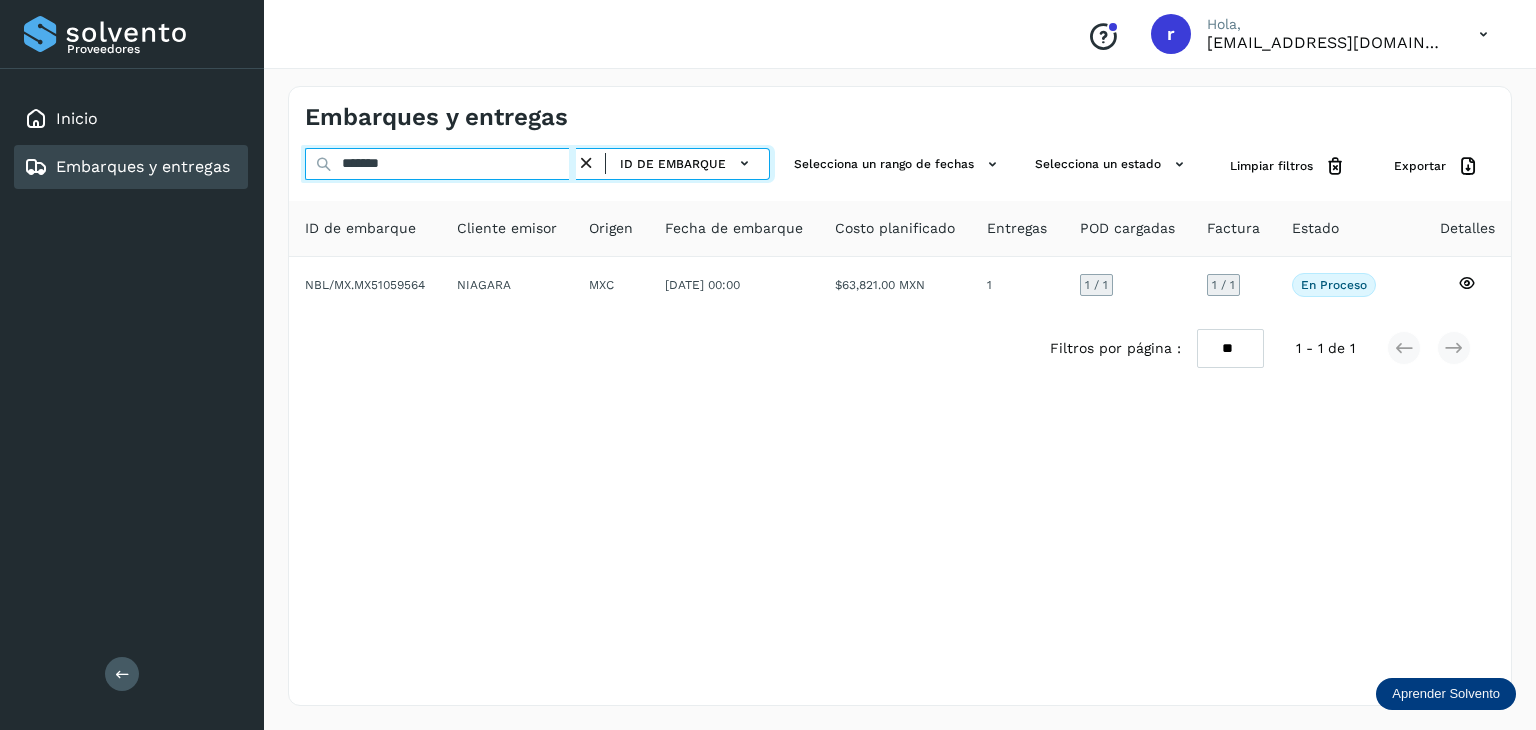 click on "*******" at bounding box center (440, 164) 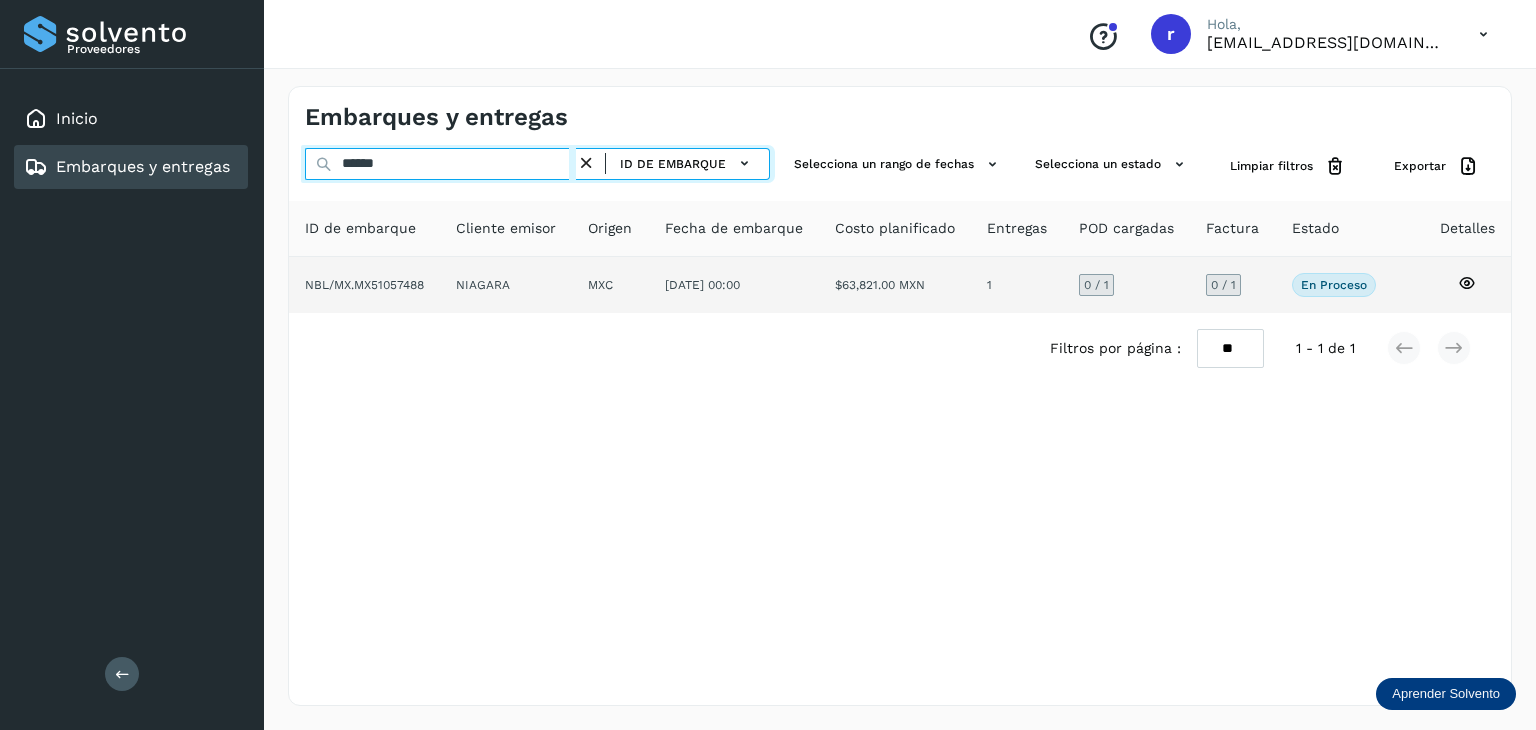 type on "******" 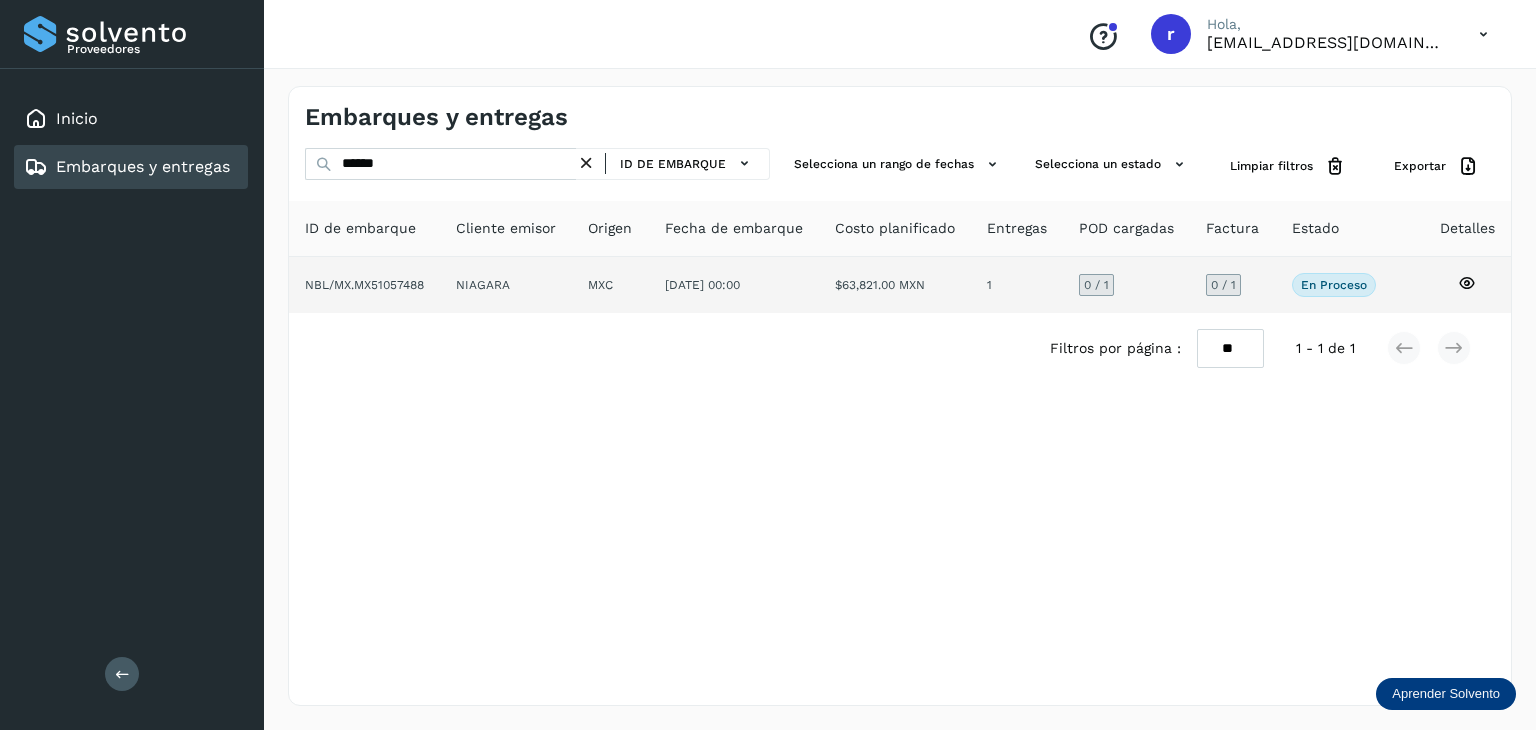 click on "NBL/MX.MX51057488" 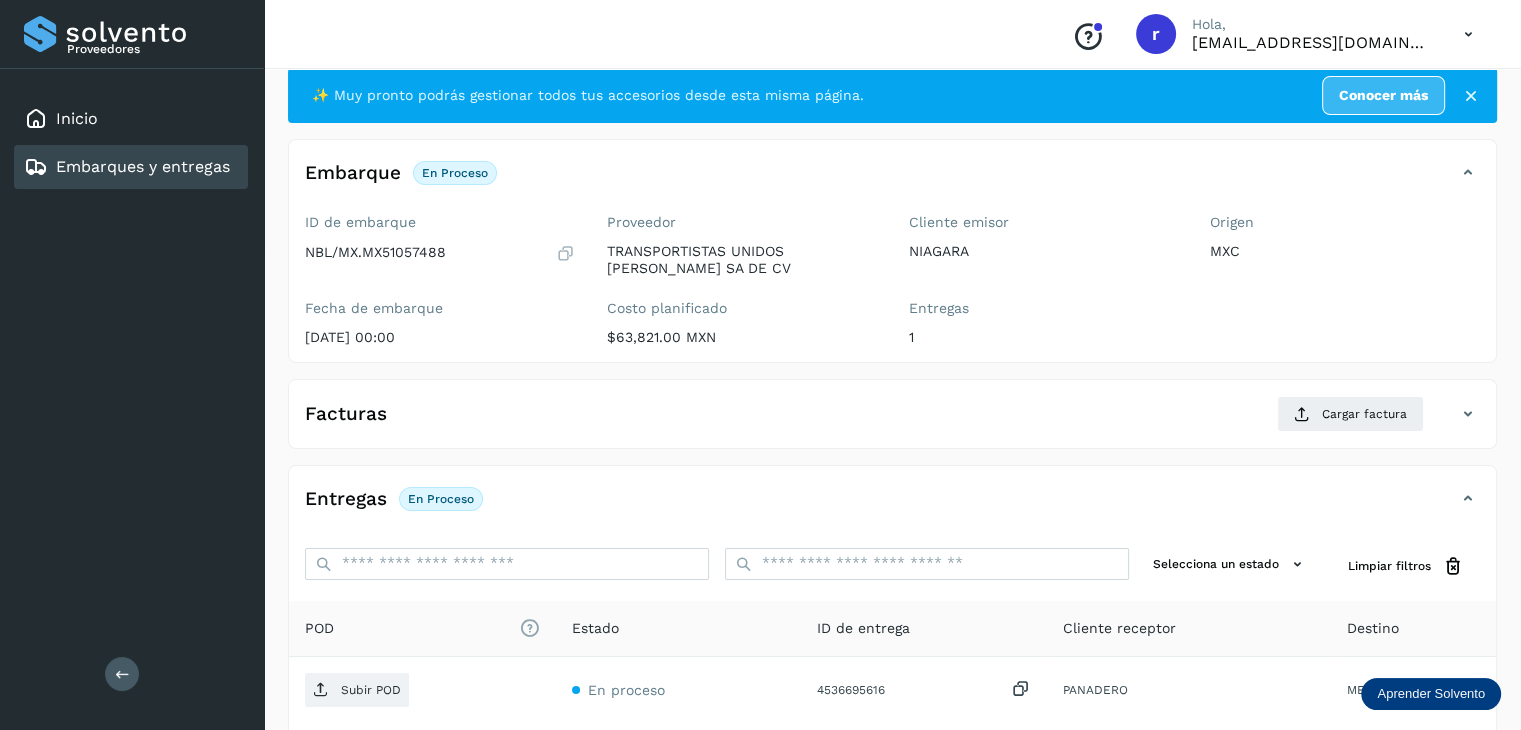 scroll, scrollTop: 100, scrollLeft: 0, axis: vertical 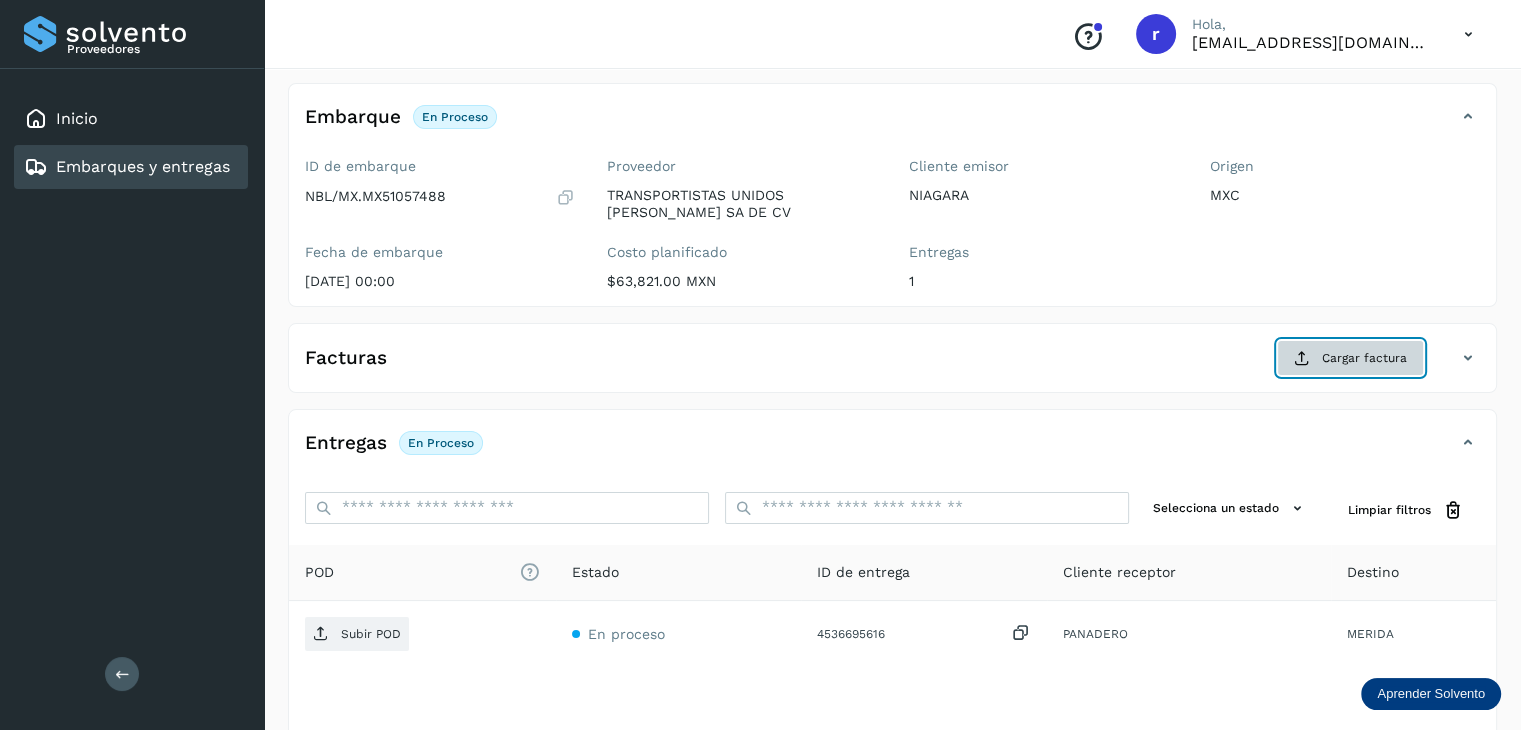 click on "Cargar factura" 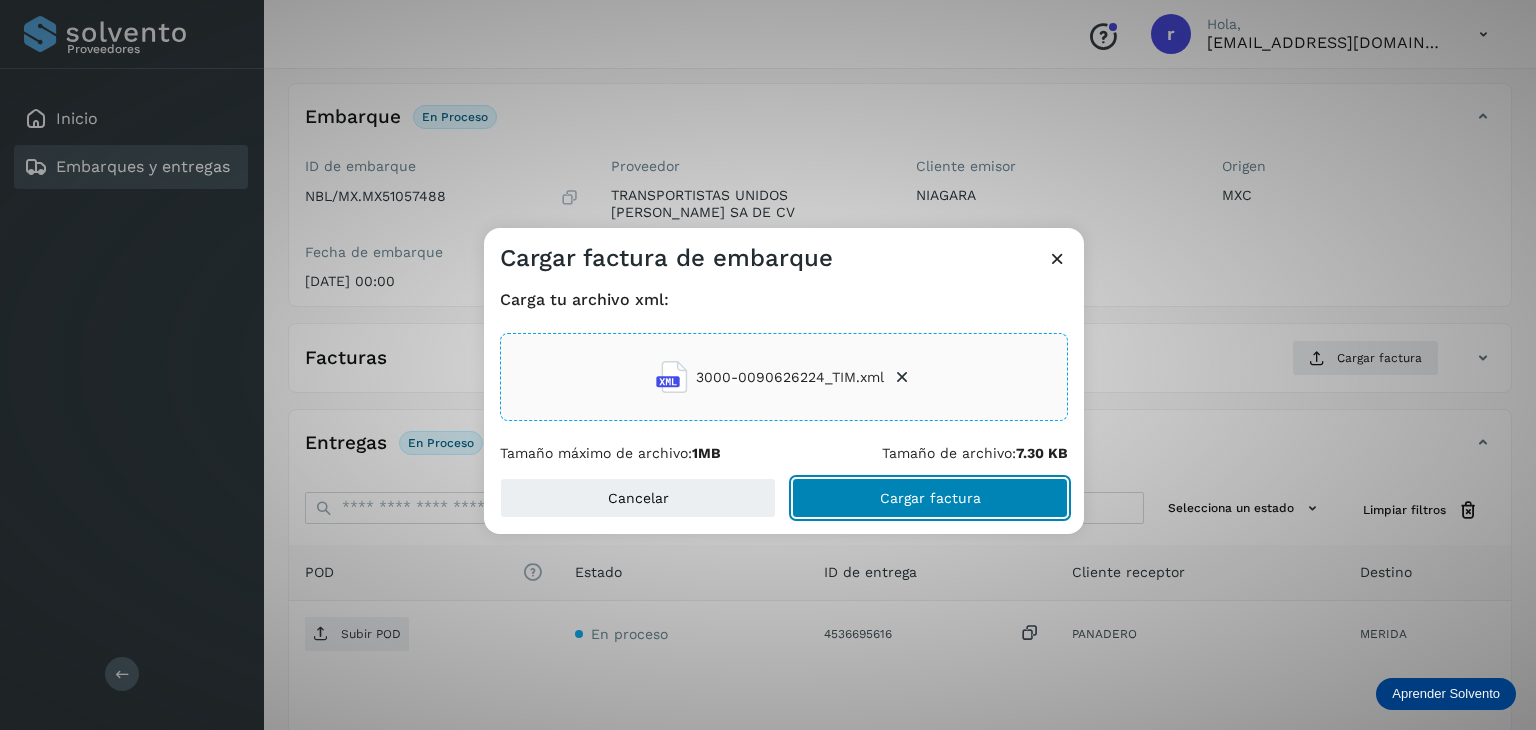 click on "Cargar factura" 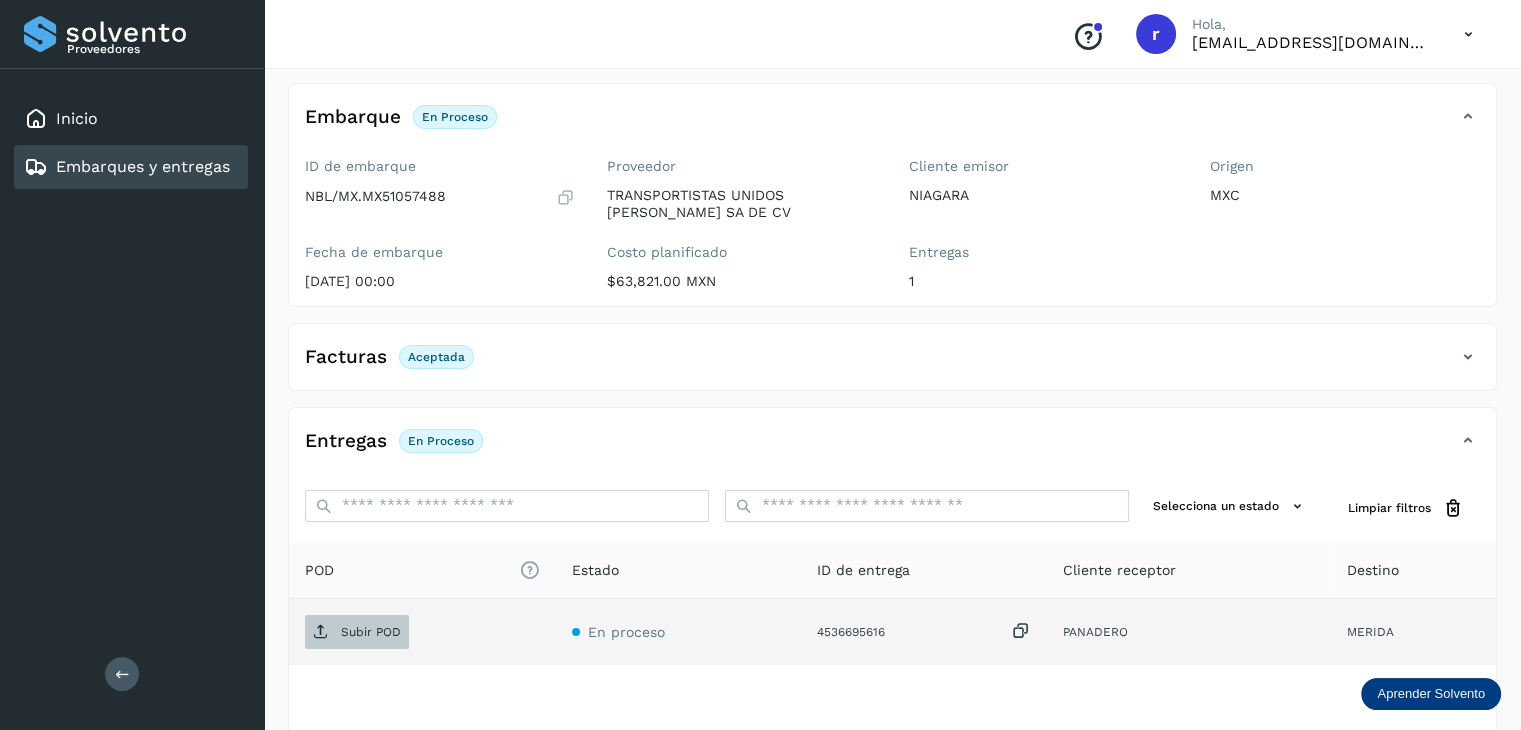 click on "Subir POD" at bounding box center [371, 632] 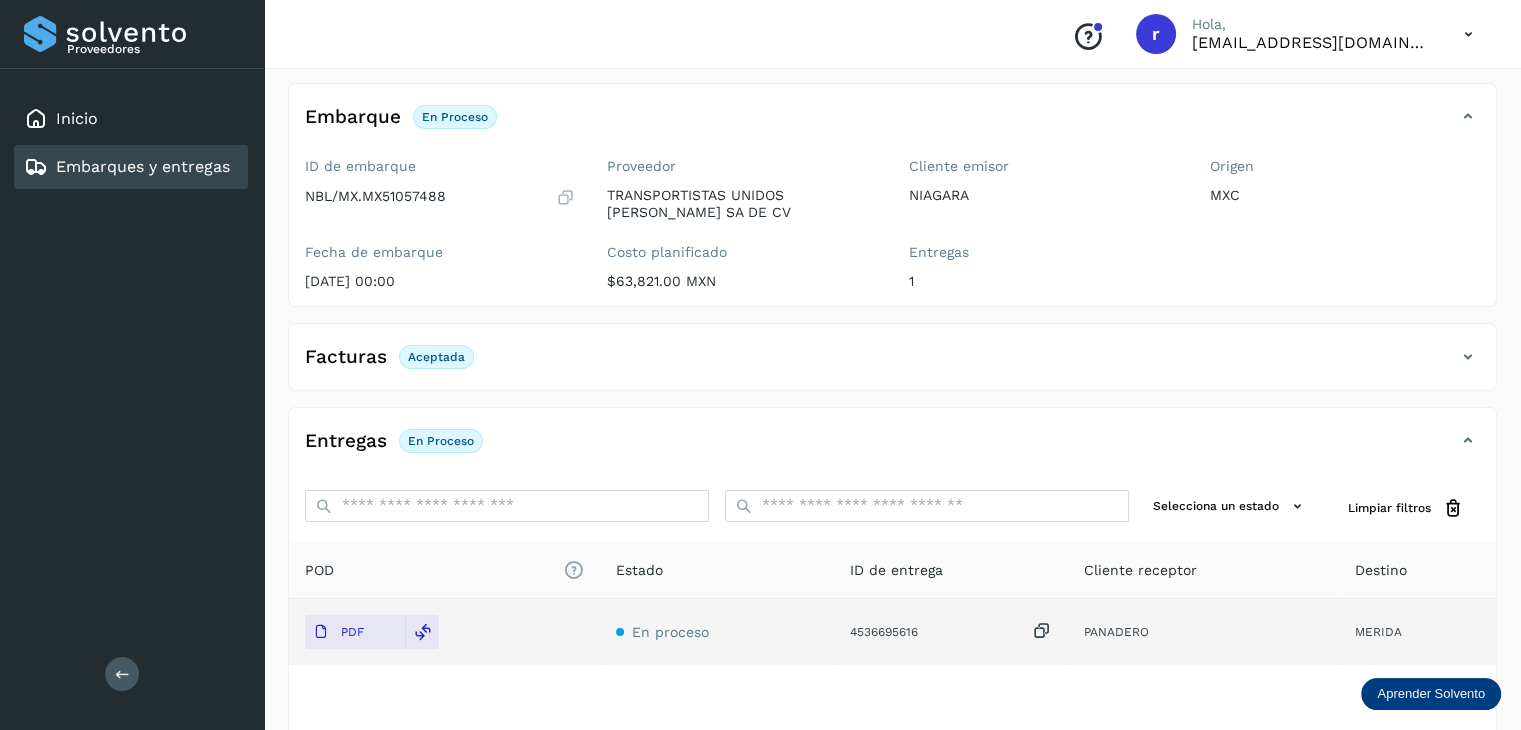 click on "Embarques y entregas" 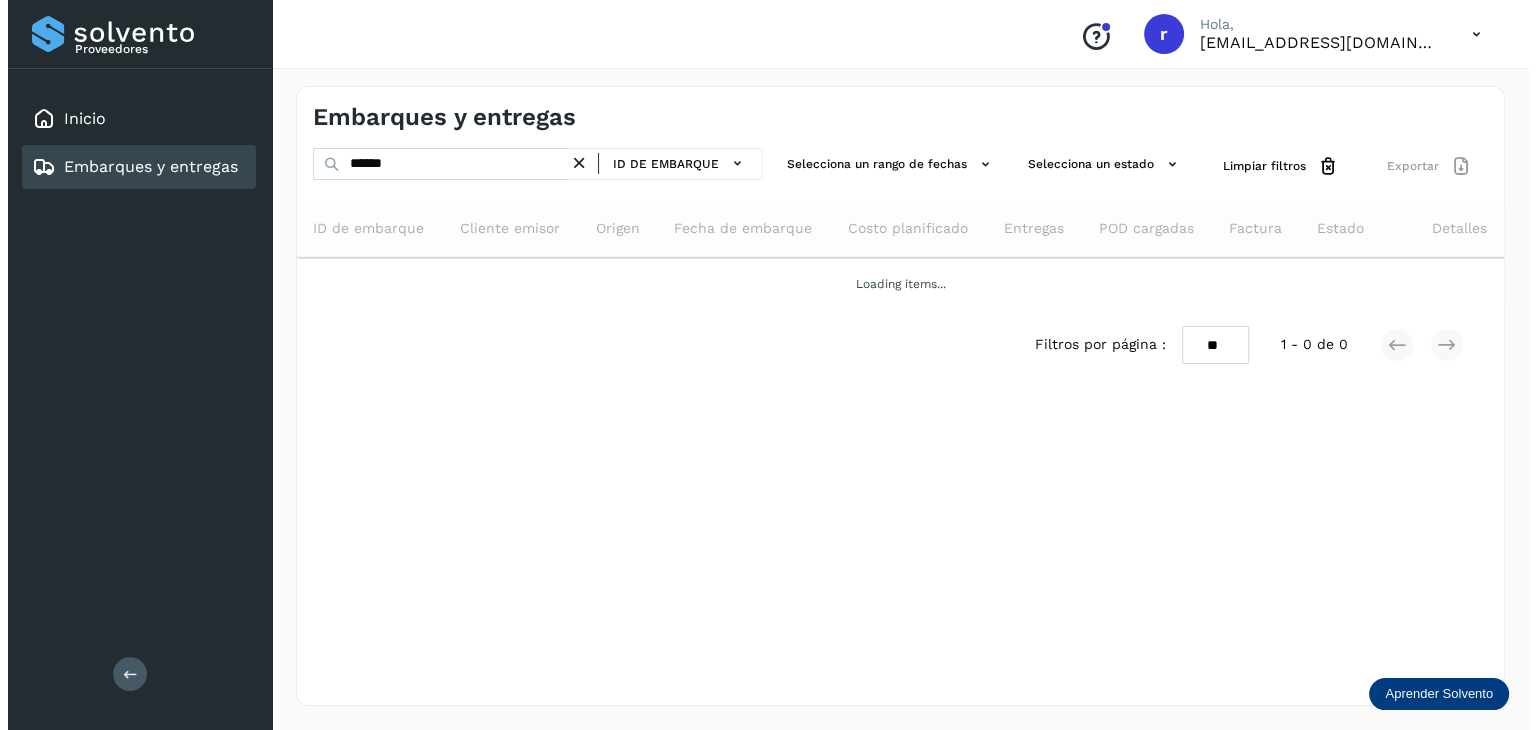 scroll, scrollTop: 0, scrollLeft: 0, axis: both 